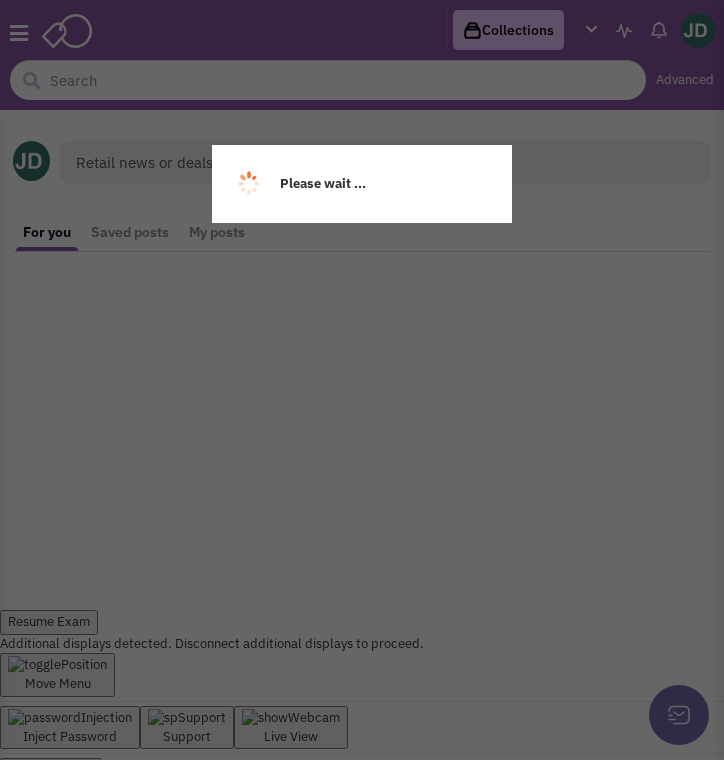 scroll, scrollTop: 0, scrollLeft: 0, axis: both 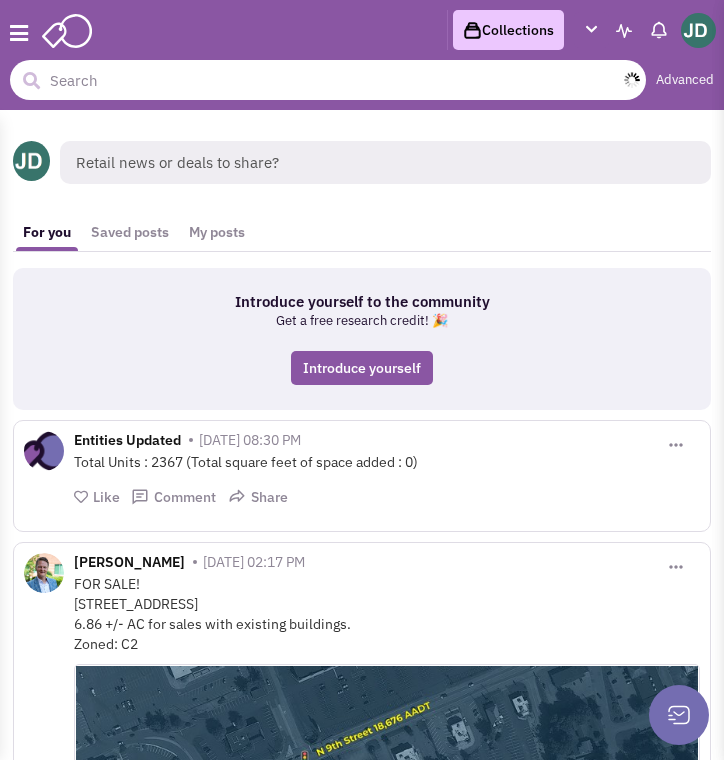 click at bounding box center [328, 80] 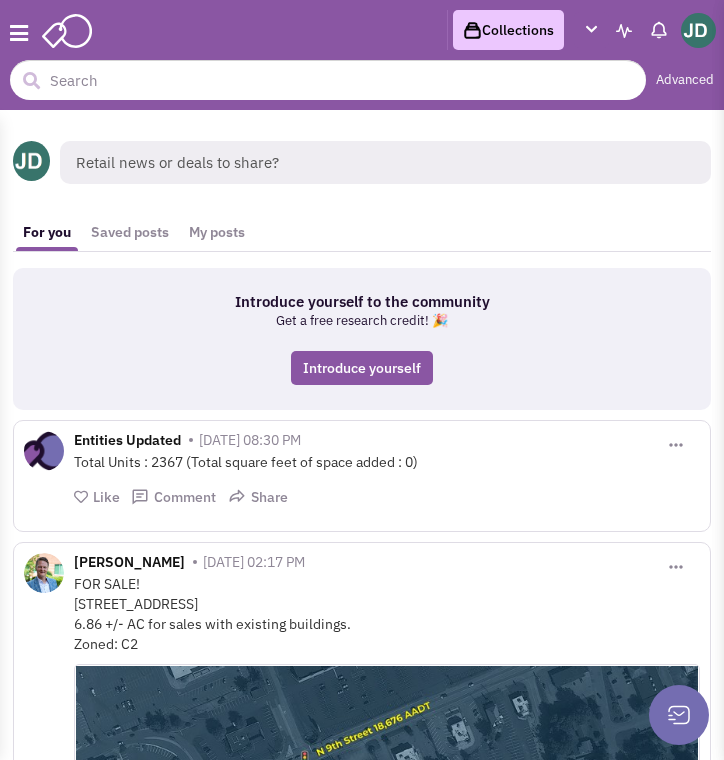 click at bounding box center [19, 34] 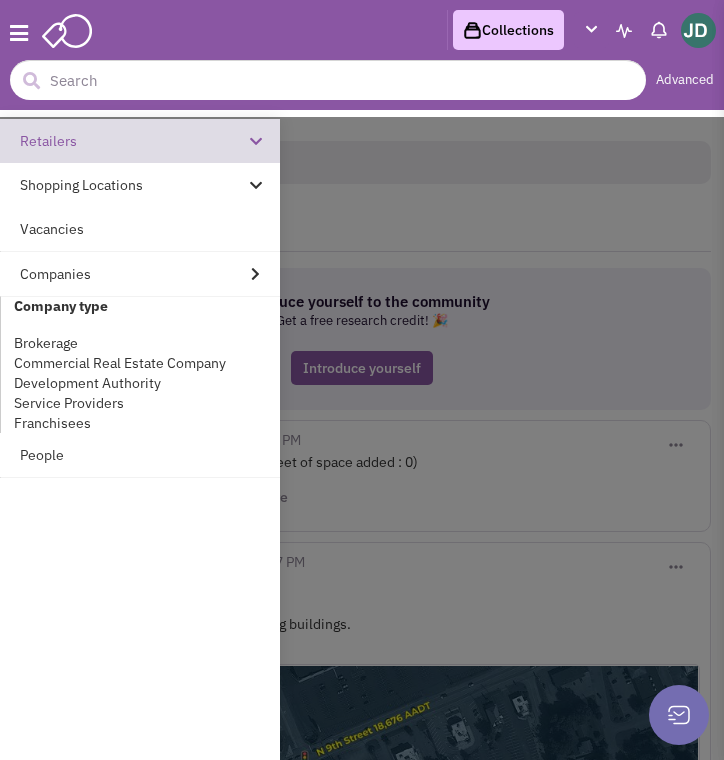 click on "Retailers" at bounding box center (140, 141) 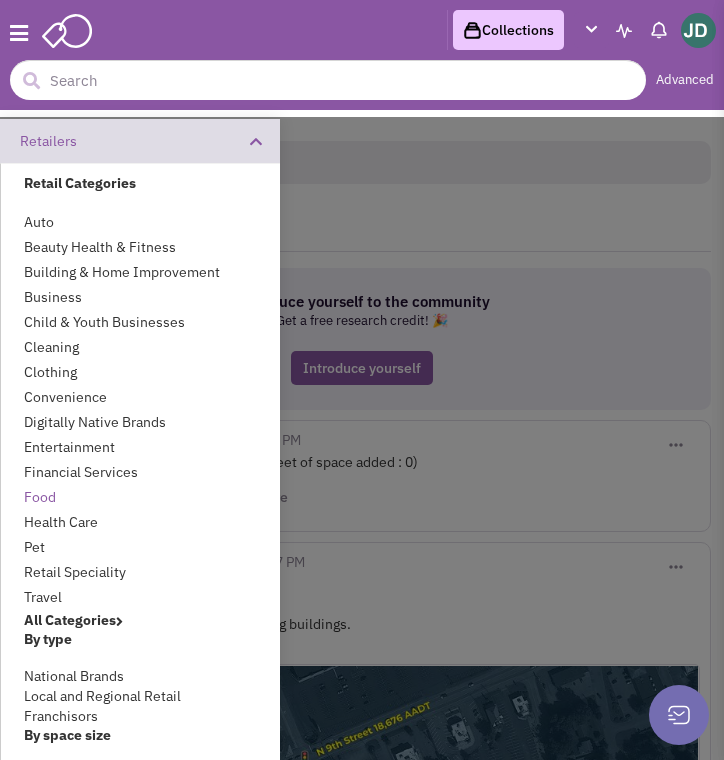 click on "Food" at bounding box center (140, 497) 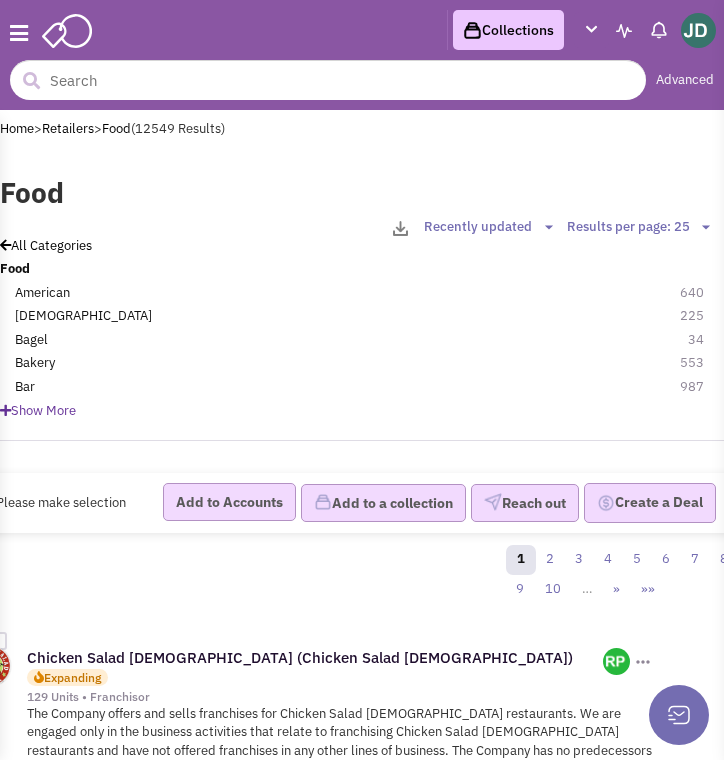 scroll, scrollTop: 0, scrollLeft: 0, axis: both 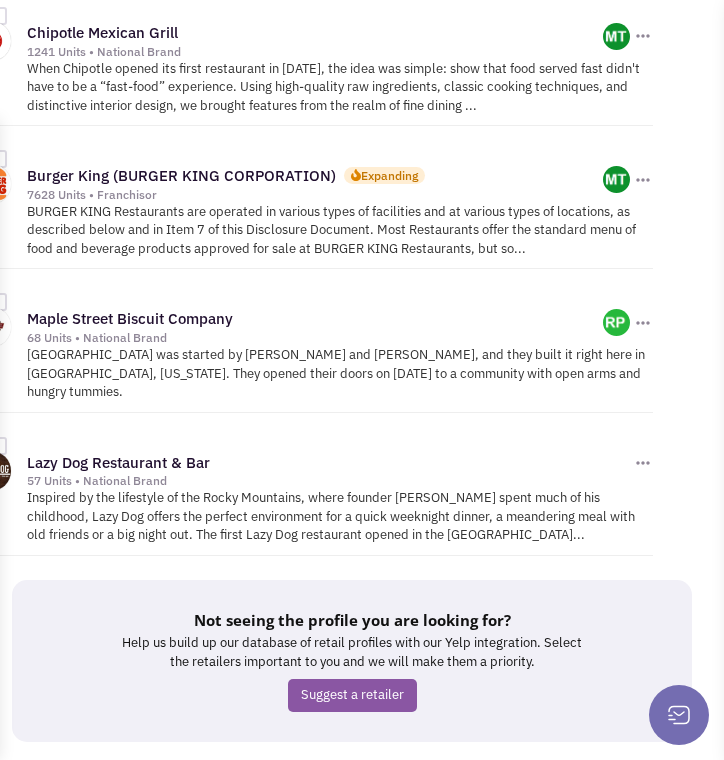 click on "2" at bounding box center (26, 779) 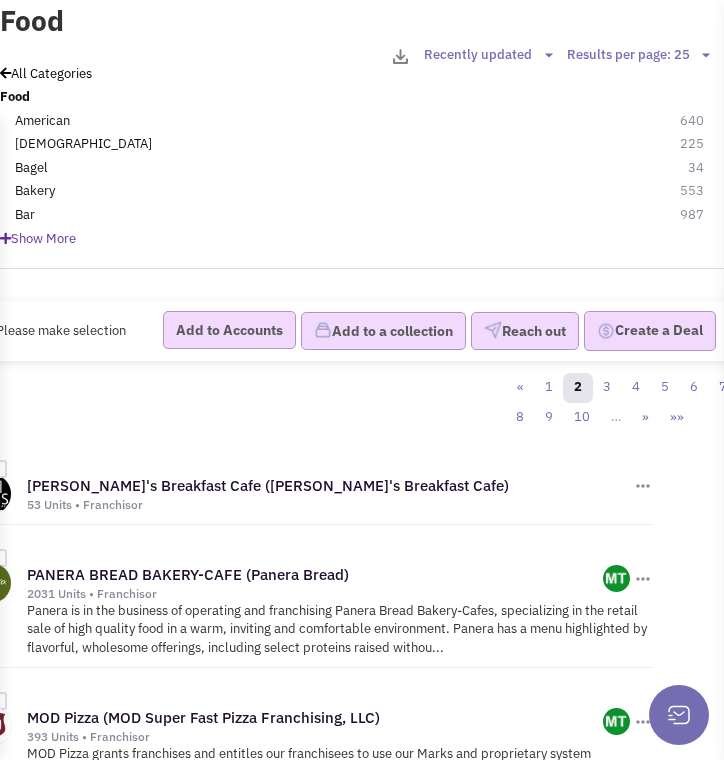 scroll, scrollTop: 0, scrollLeft: 0, axis: both 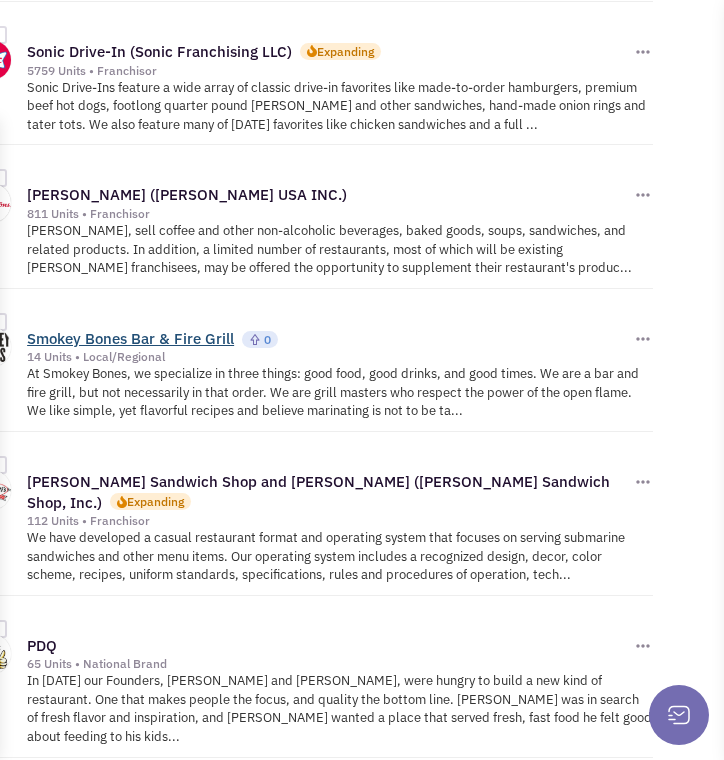 click on "Smokey Bones Bar & Fire Grill" at bounding box center [130, 338] 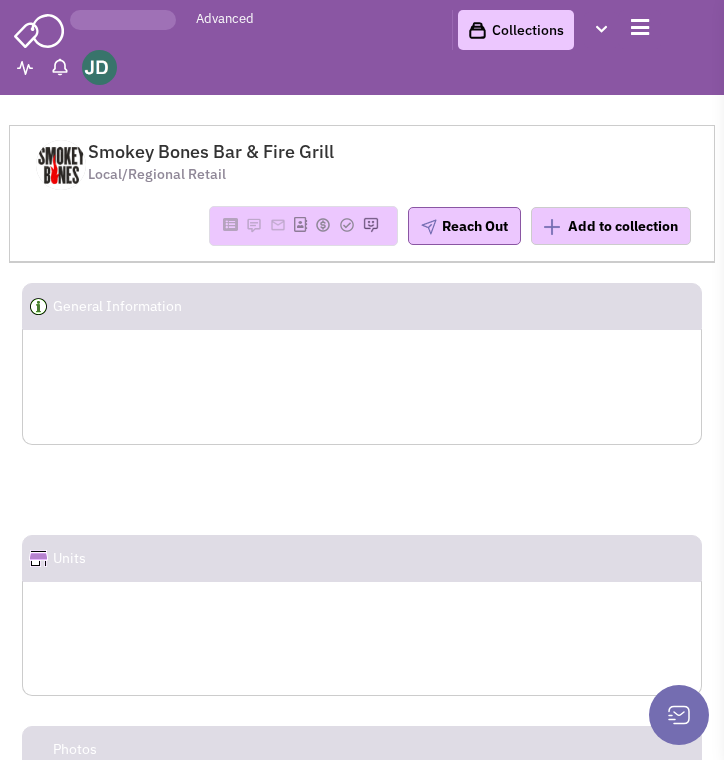 scroll, scrollTop: 0, scrollLeft: 0, axis: both 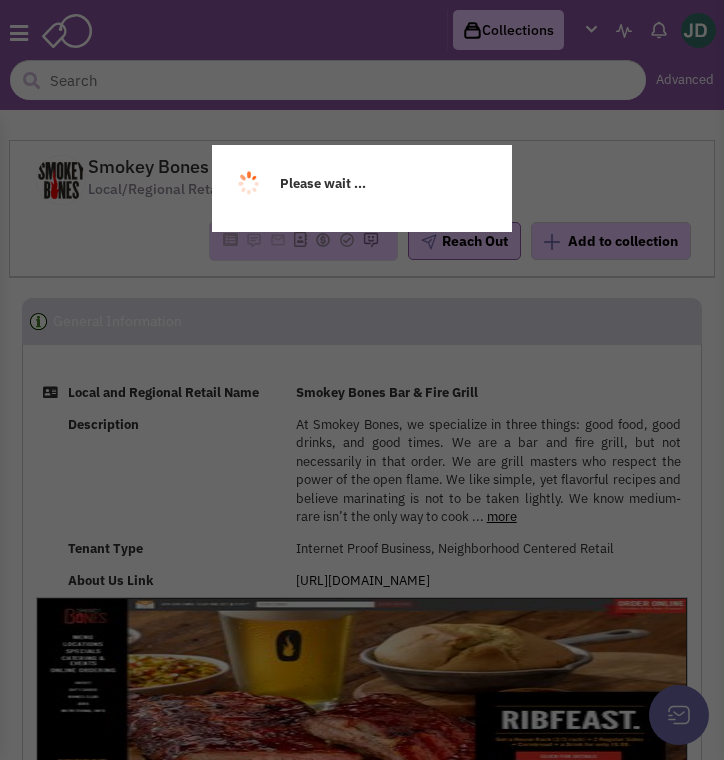 select 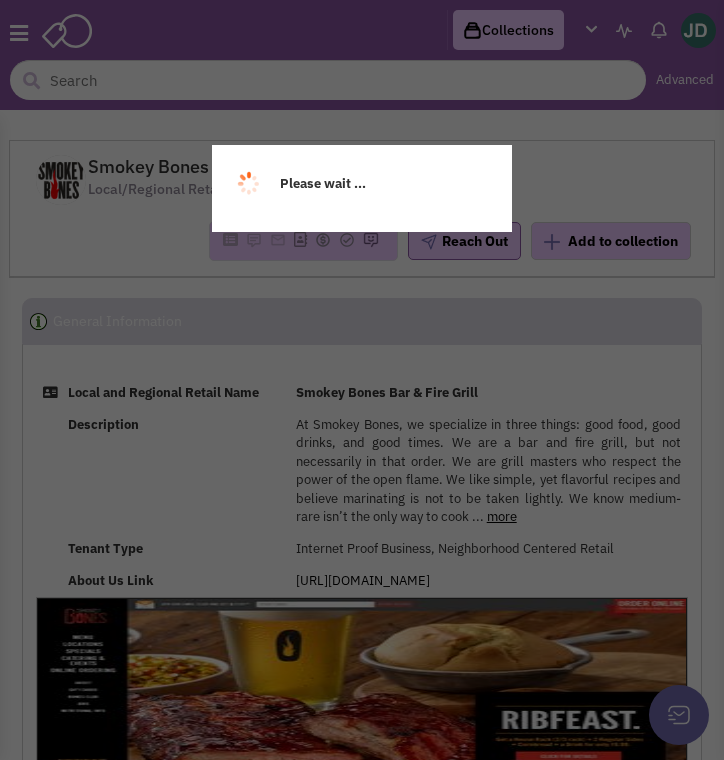 select 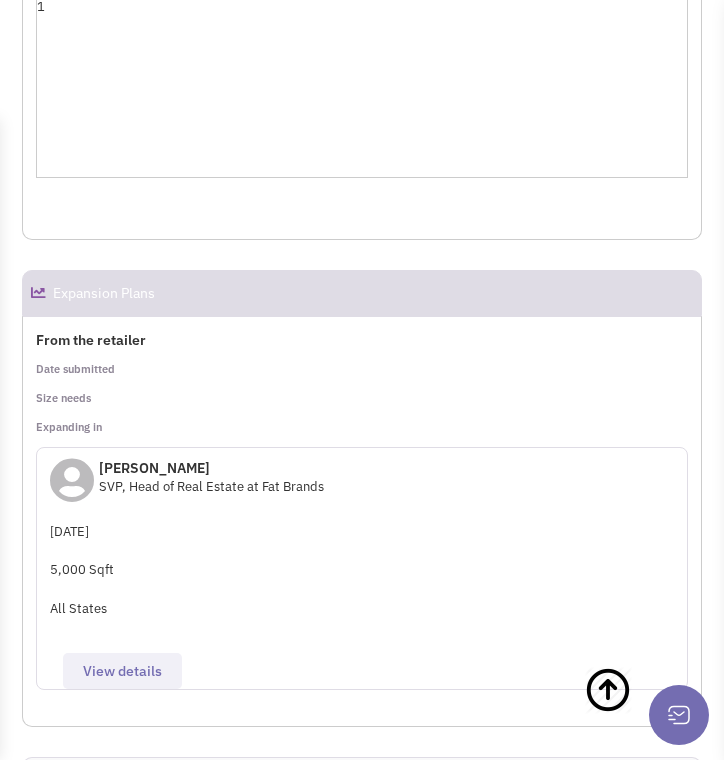 scroll, scrollTop: 1483, scrollLeft: 0, axis: vertical 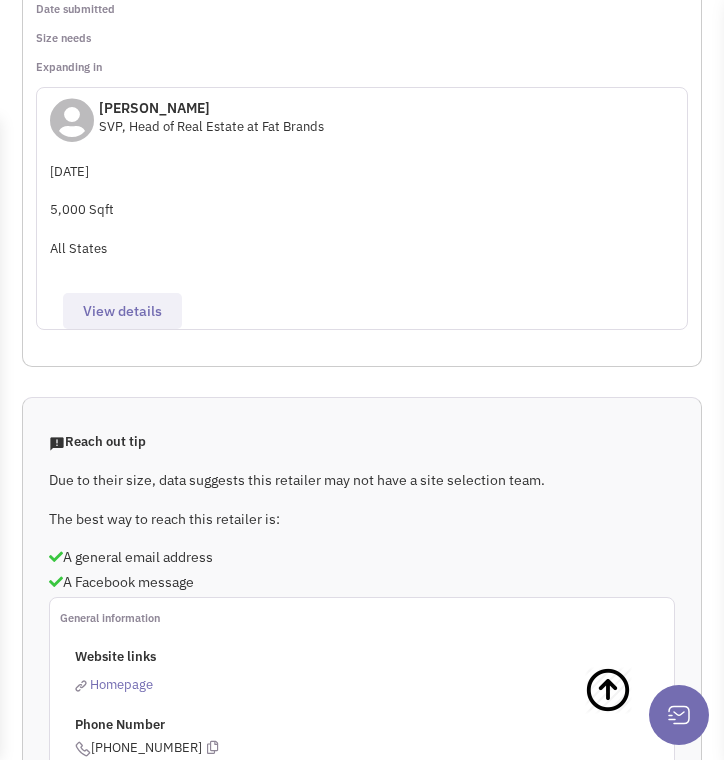 select 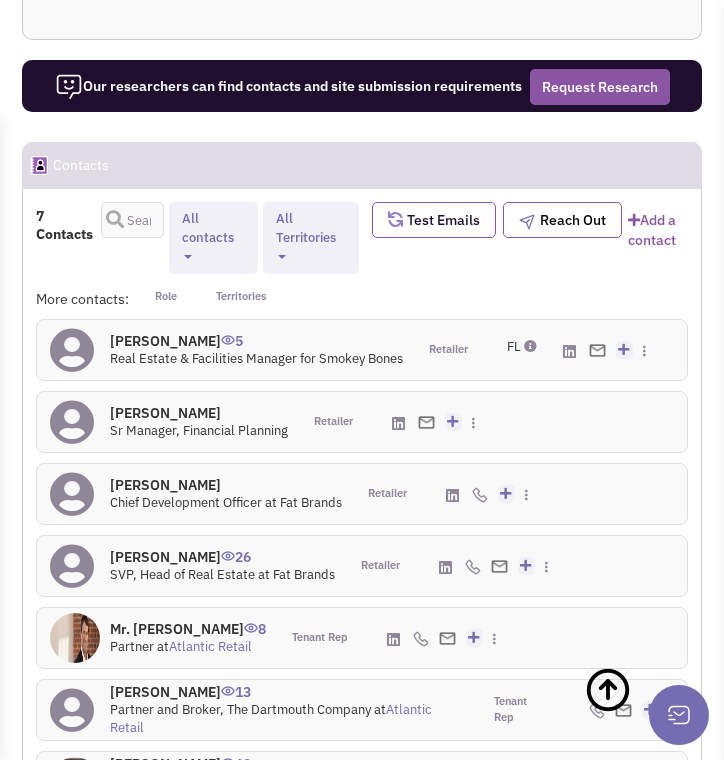 scroll, scrollTop: 3023, scrollLeft: 0, axis: vertical 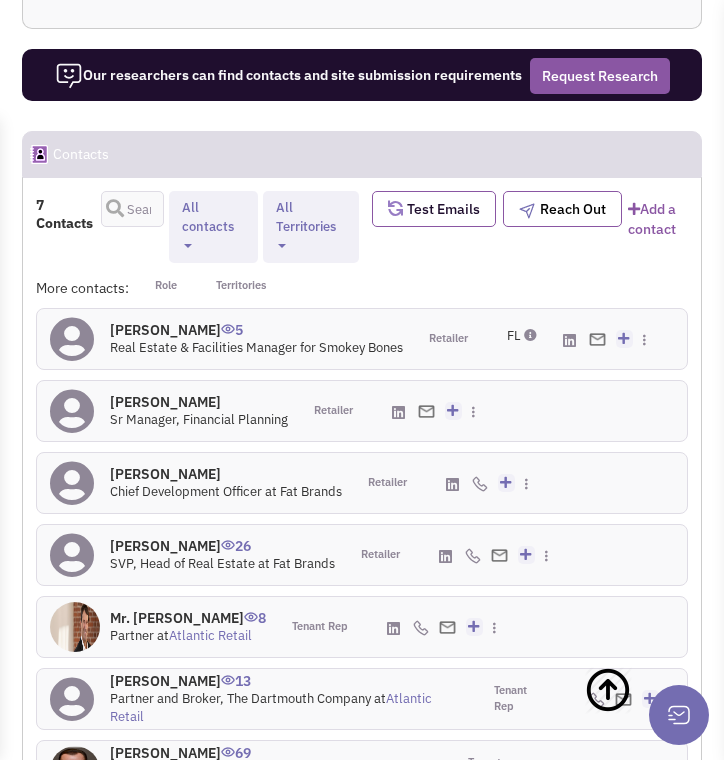 click on "Real Estate & Facilities Manager for Smokey Bones" at bounding box center [256, 347] 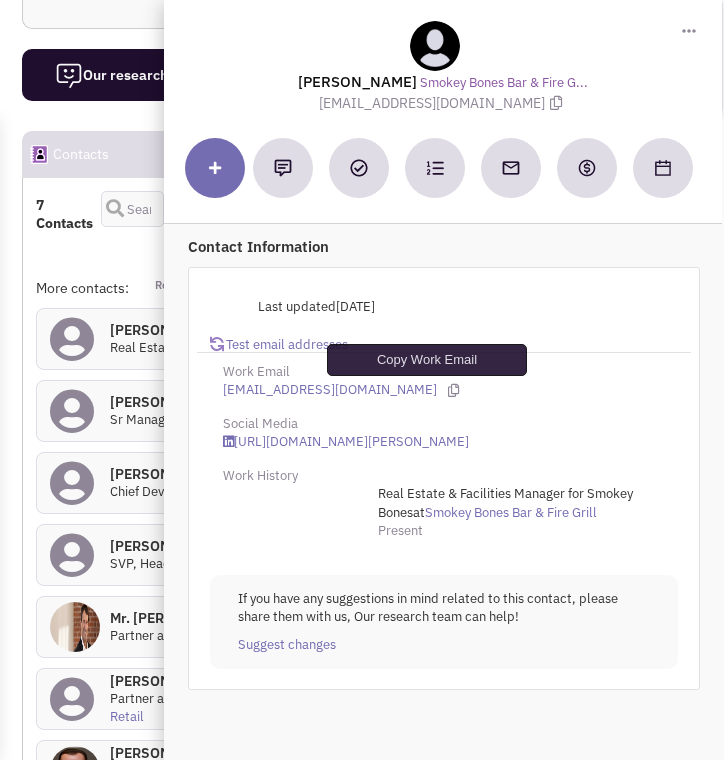 click at bounding box center [453, 390] 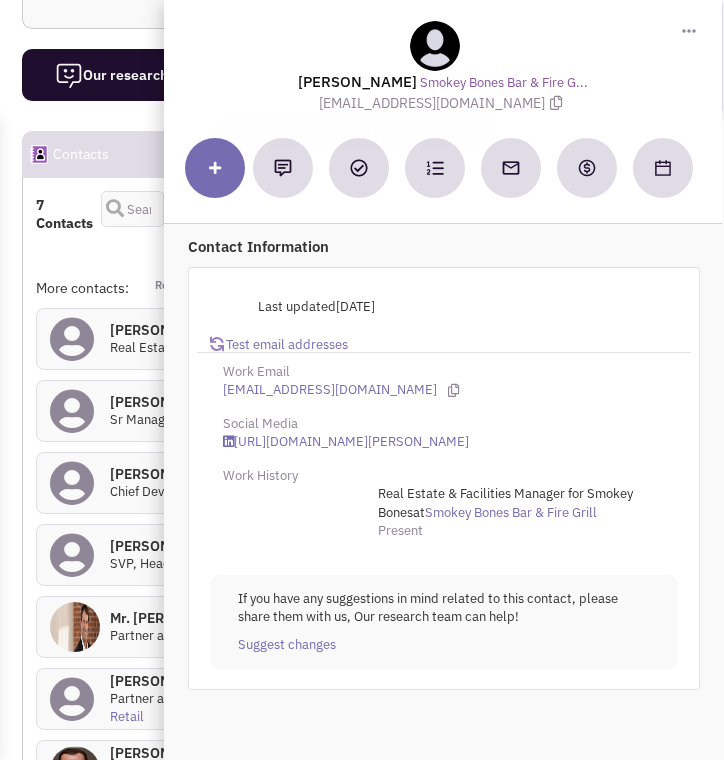 click on "General Information
Local and Regional Retail Name
Smokey Bones Bar & Fire Grill
Description
more
less" at bounding box center (362, 23126) 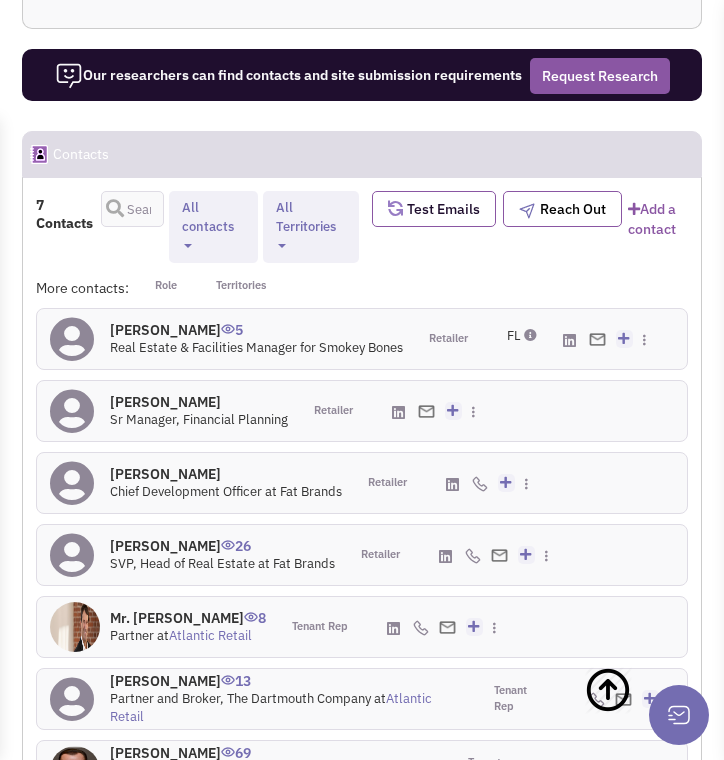 click on "Peter  O'Kane
26" at bounding box center [222, 546] 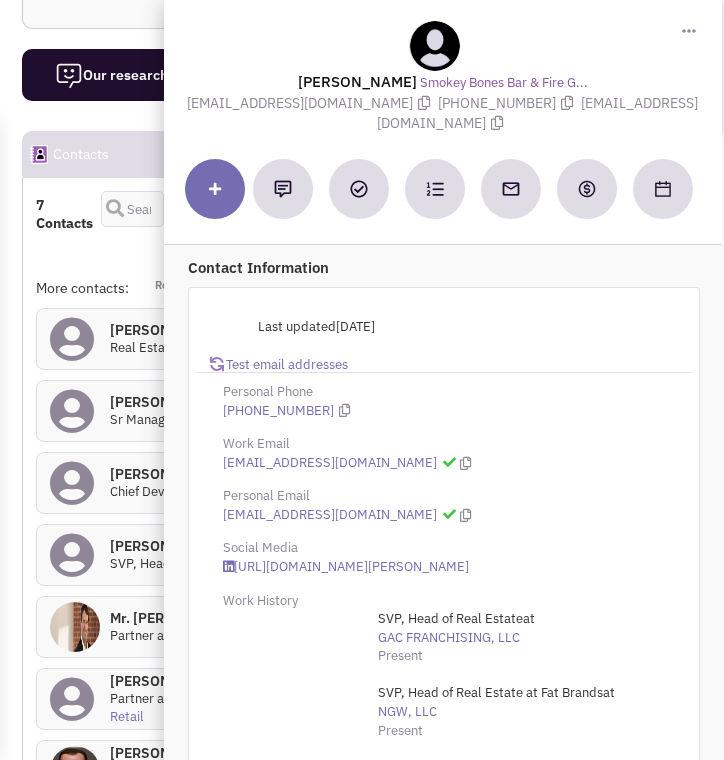 click on "Personal Phone" at bounding box center [444, 392] 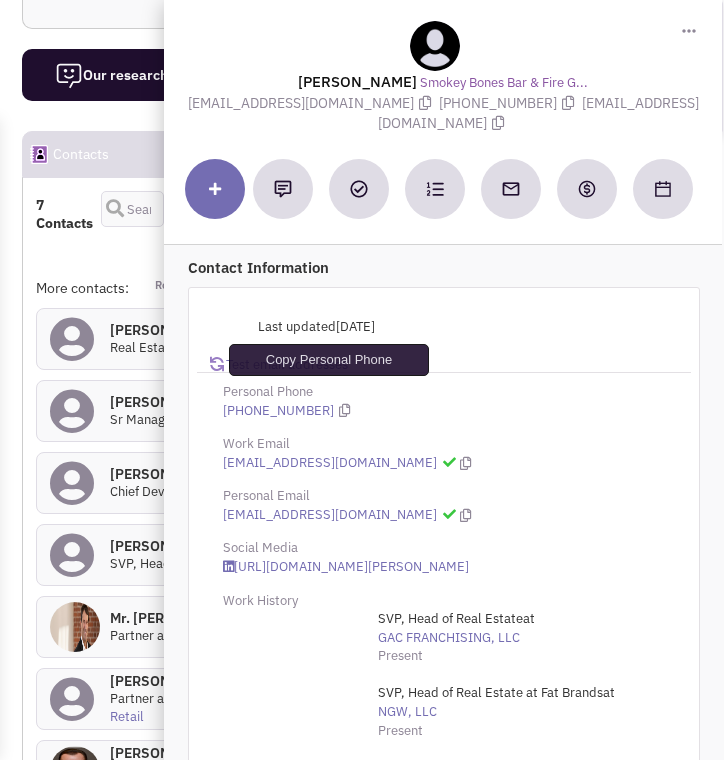 click at bounding box center (344, 410) 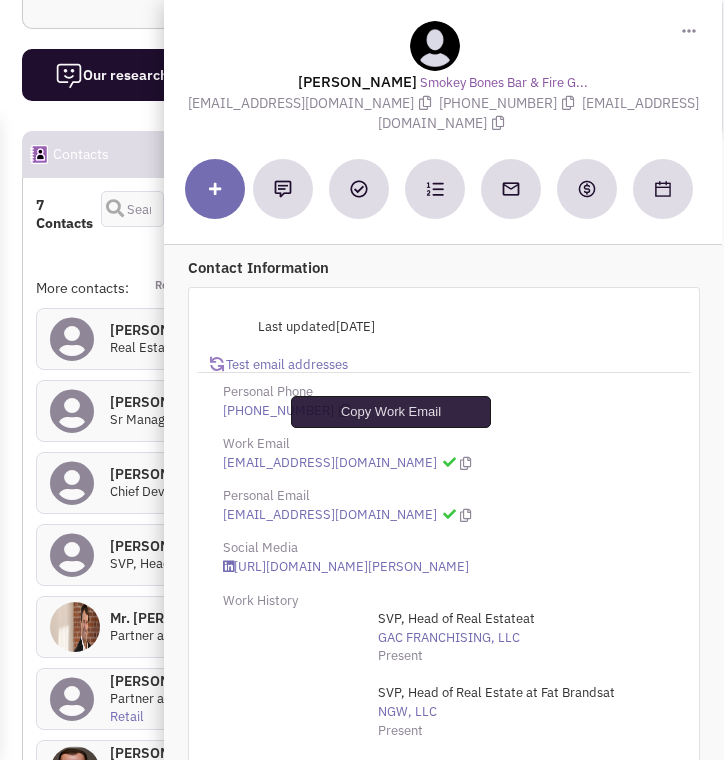 click at bounding box center (465, 463) 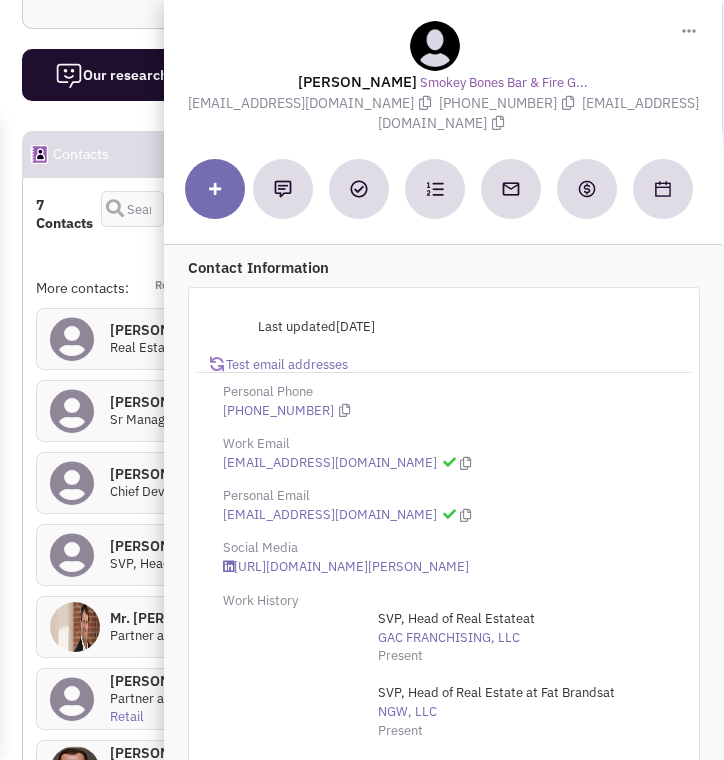 scroll, scrollTop: 2930, scrollLeft: 0, axis: vertical 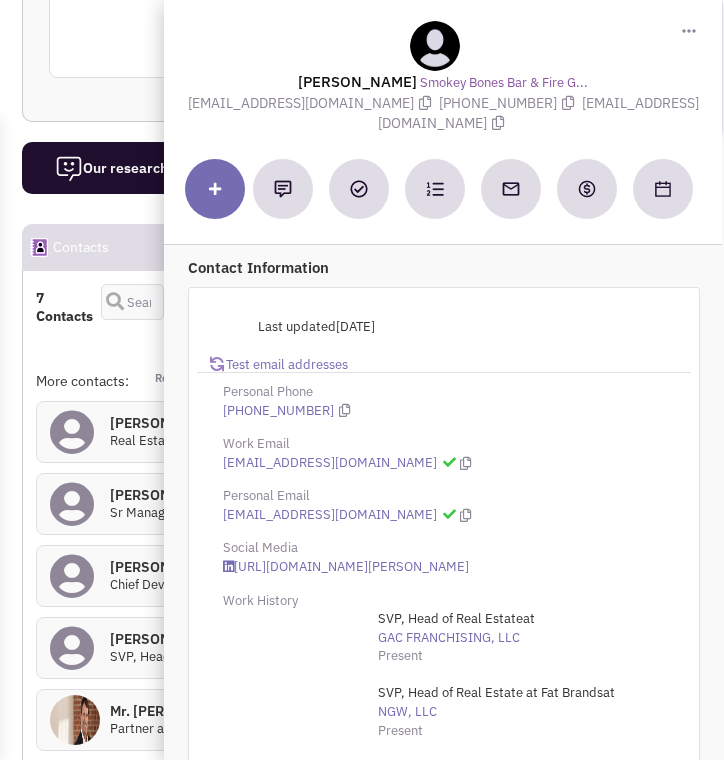 click on "Reach out tip
Due to their size, data suggests this retailer may not have a site selection team.
The best way to reach this retailer is:
A general email address
A Facebook message
General information
Website links
Homepage
Phone Number
(954) 493-7779" at bounding box center [362, -315] 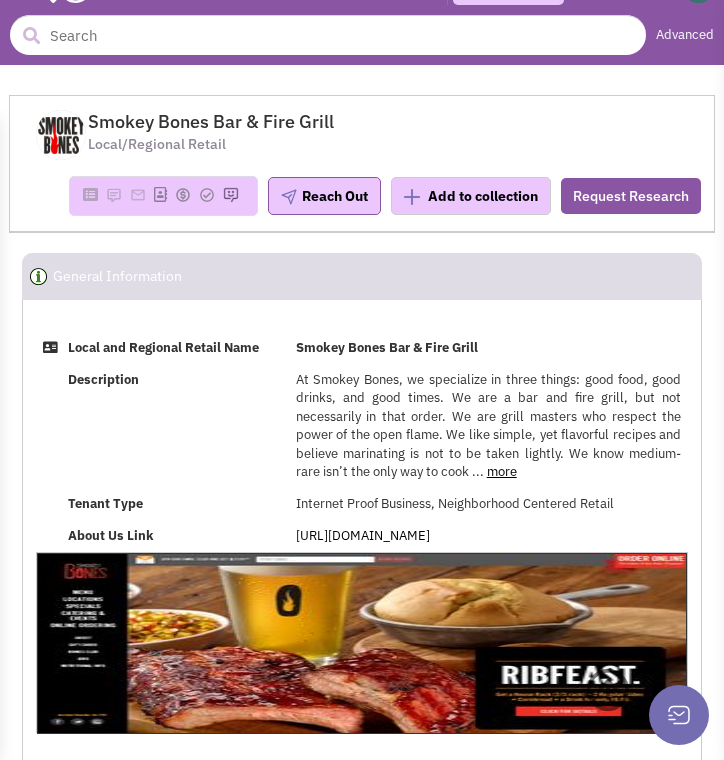 scroll, scrollTop: 0, scrollLeft: 0, axis: both 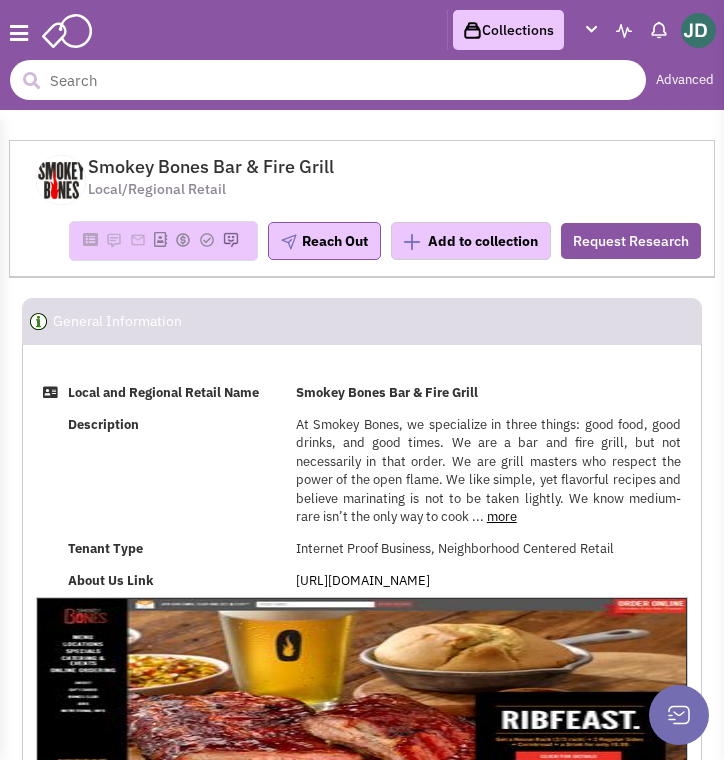 click at bounding box center [328, 80] 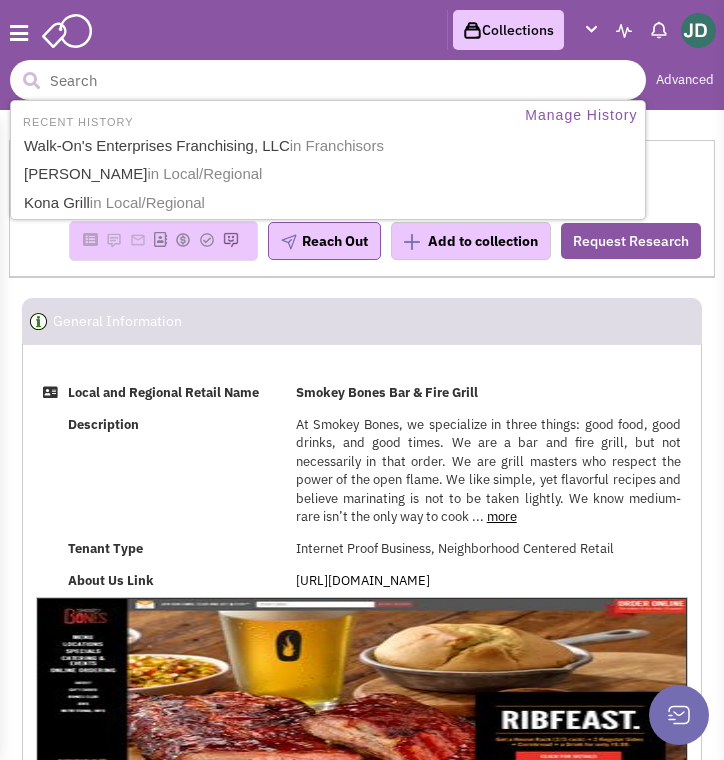 paste on "sleach@lupetortilla.com" 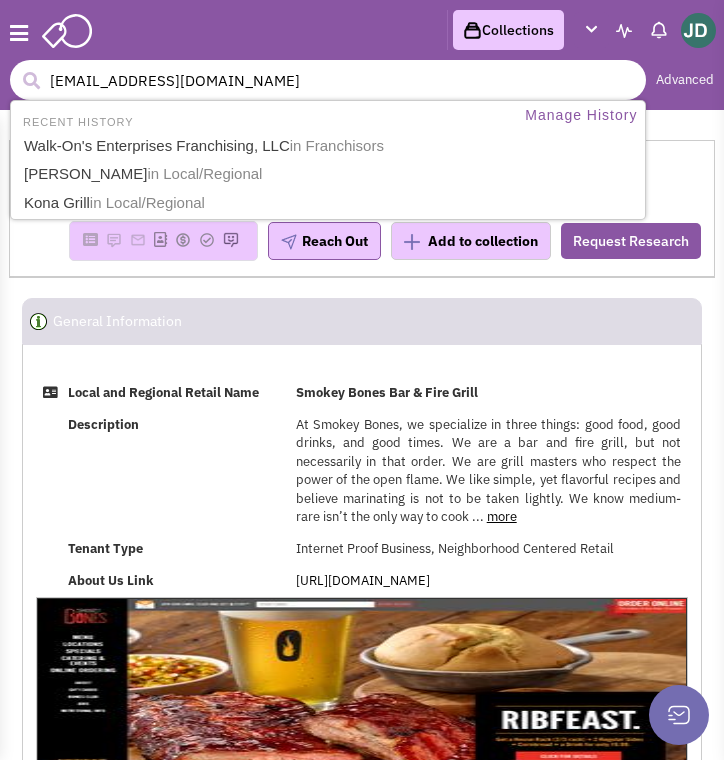 type on "sleach@lupetortilla.com" 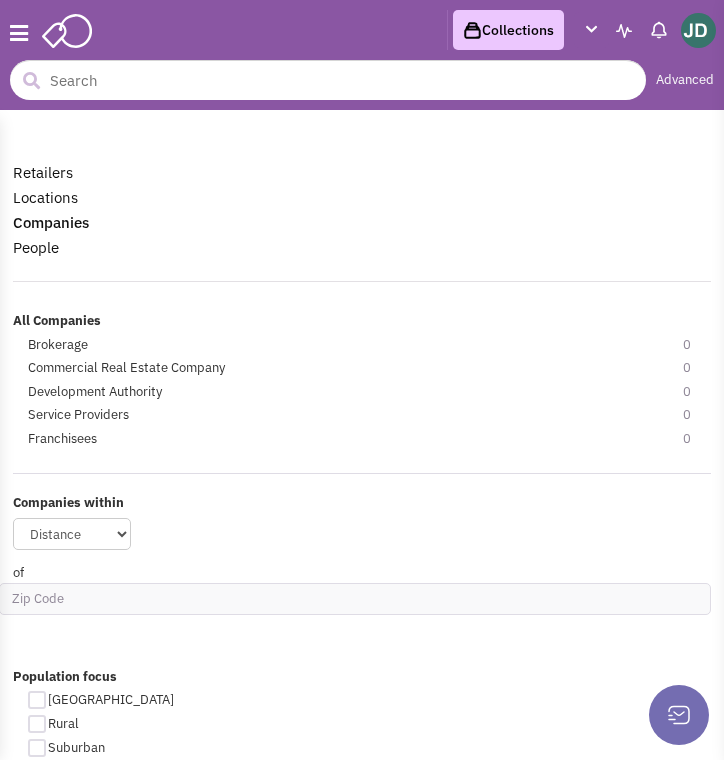 scroll, scrollTop: 0, scrollLeft: 0, axis: both 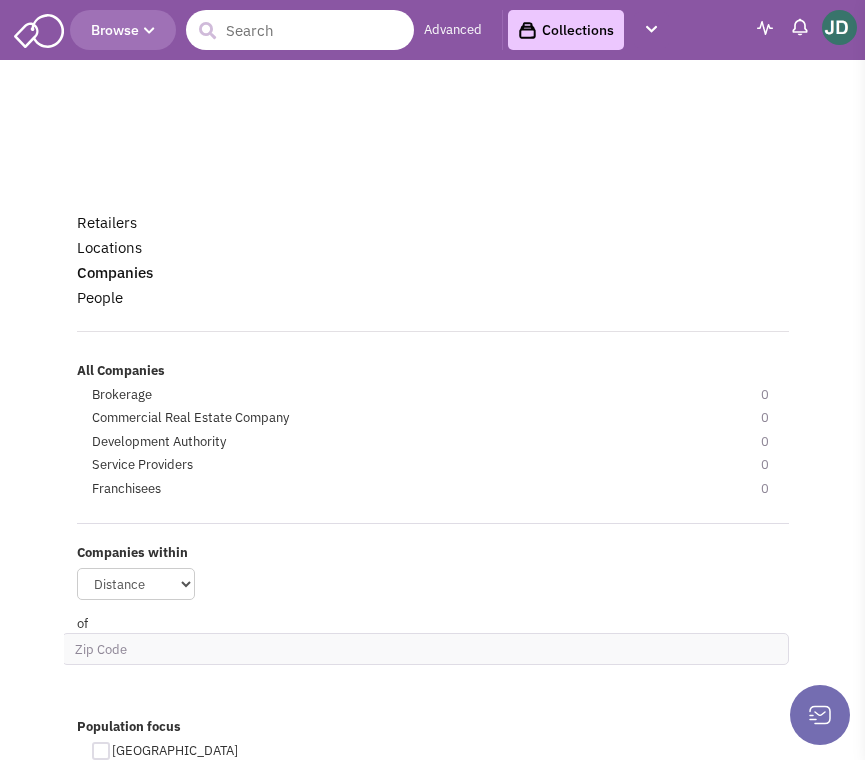 click at bounding box center (300, 30) 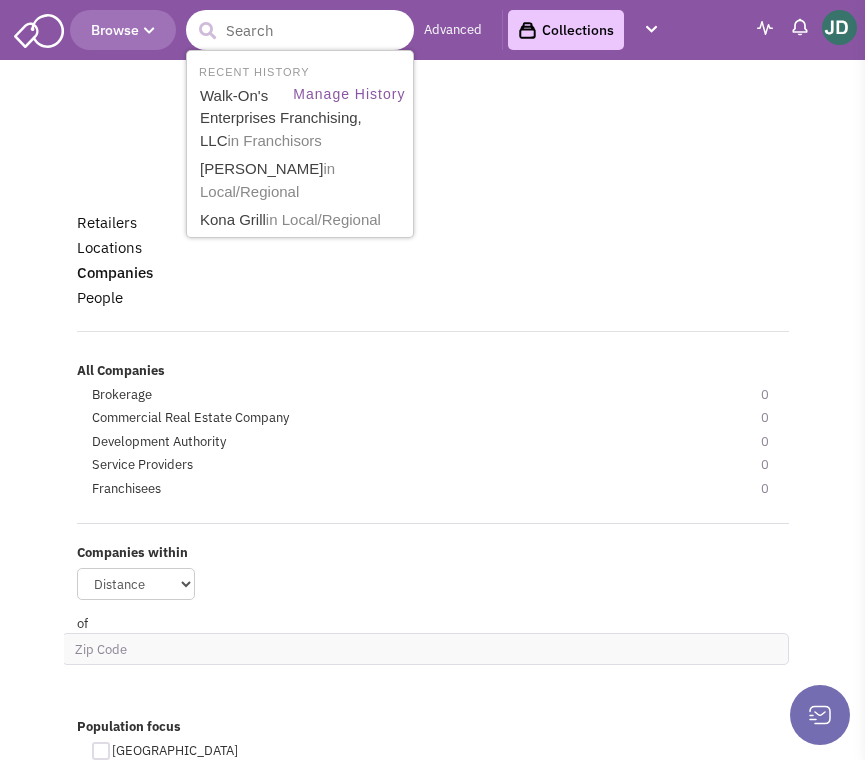 paste on "[EMAIL_ADDRESS][DOMAIN_NAME]" 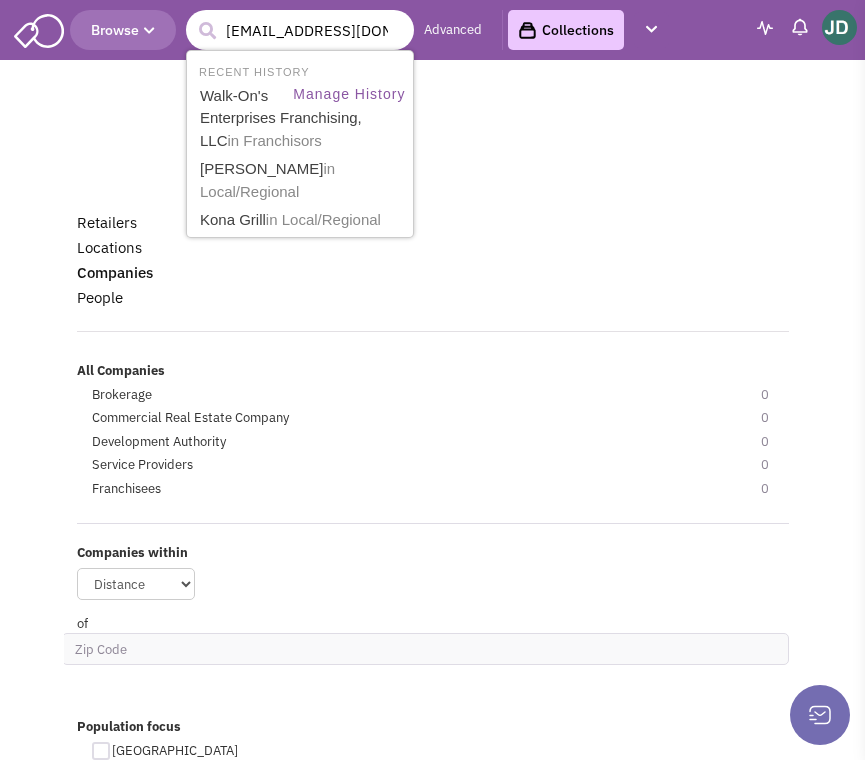 scroll, scrollTop: 0, scrollLeft: 1, axis: horizontal 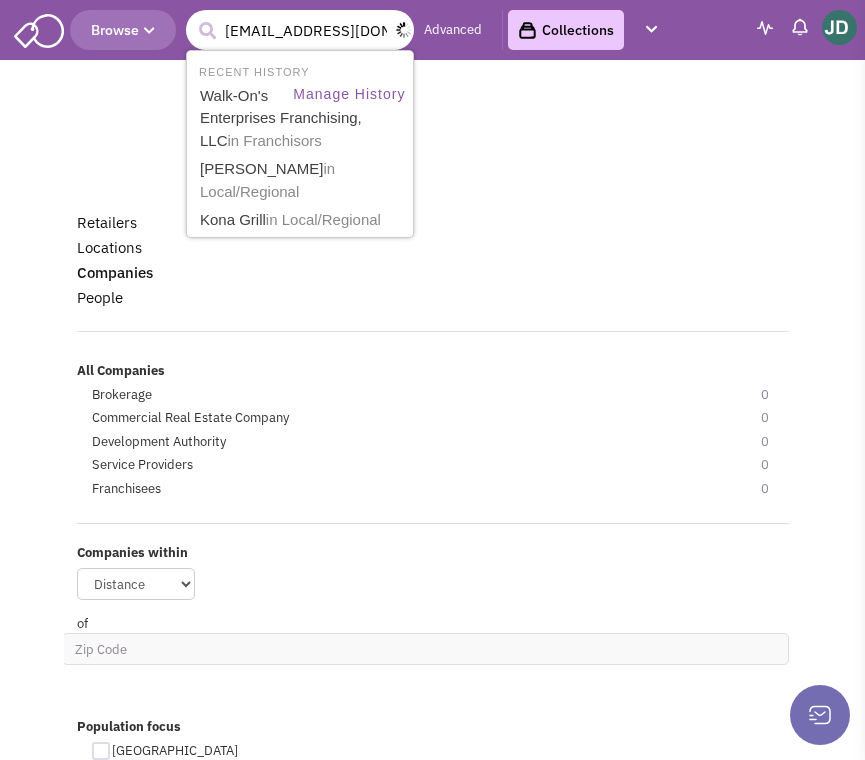 type on "[EMAIL_ADDRESS][DOMAIN_NAME]" 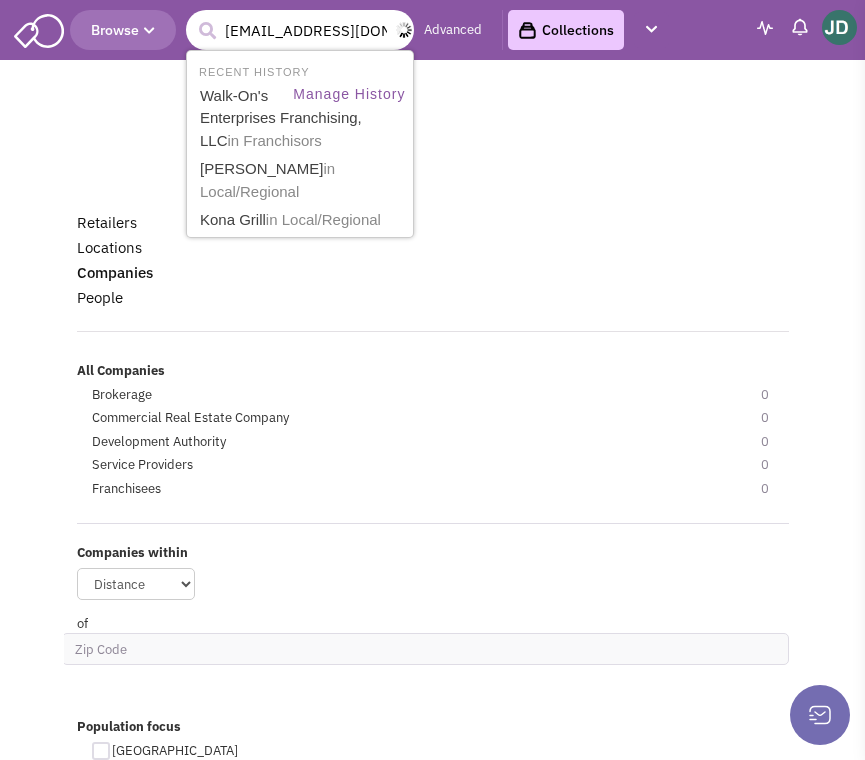 click at bounding box center [207, 31] 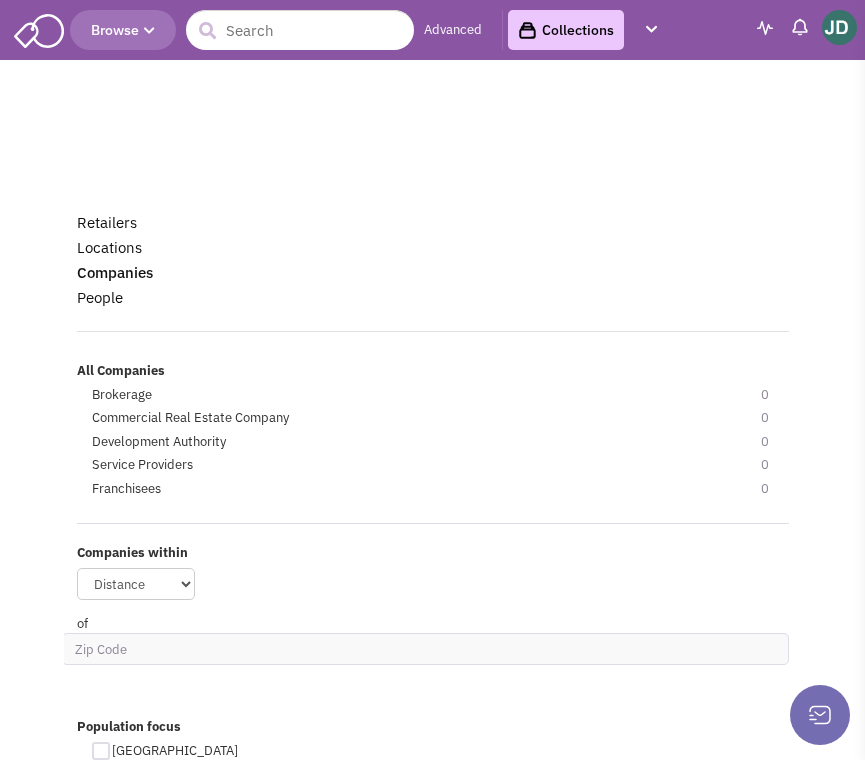 scroll, scrollTop: 0, scrollLeft: 0, axis: both 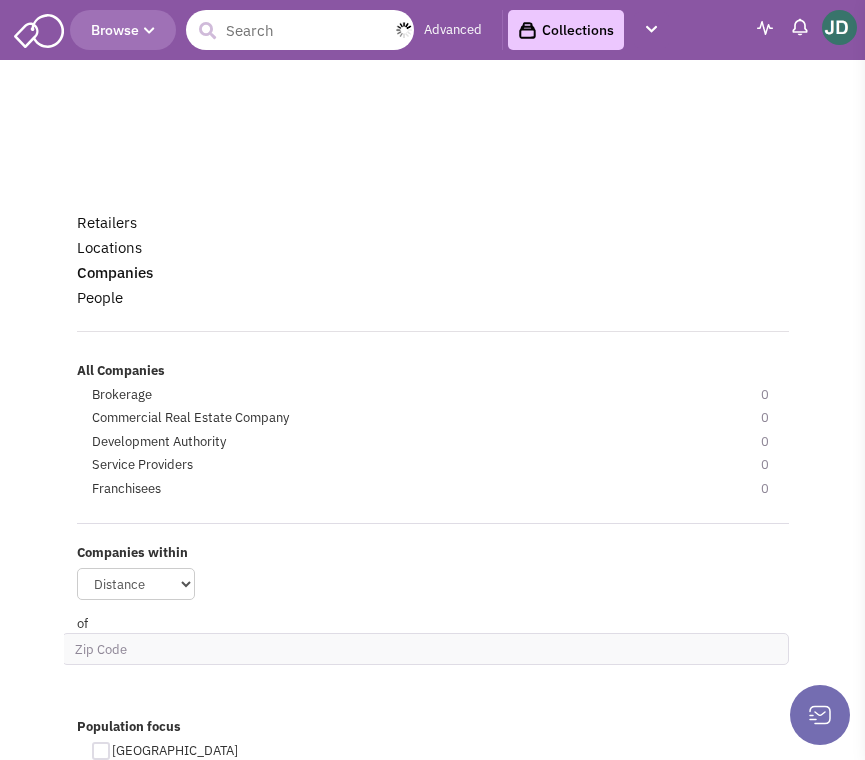 click at bounding box center [300, 30] 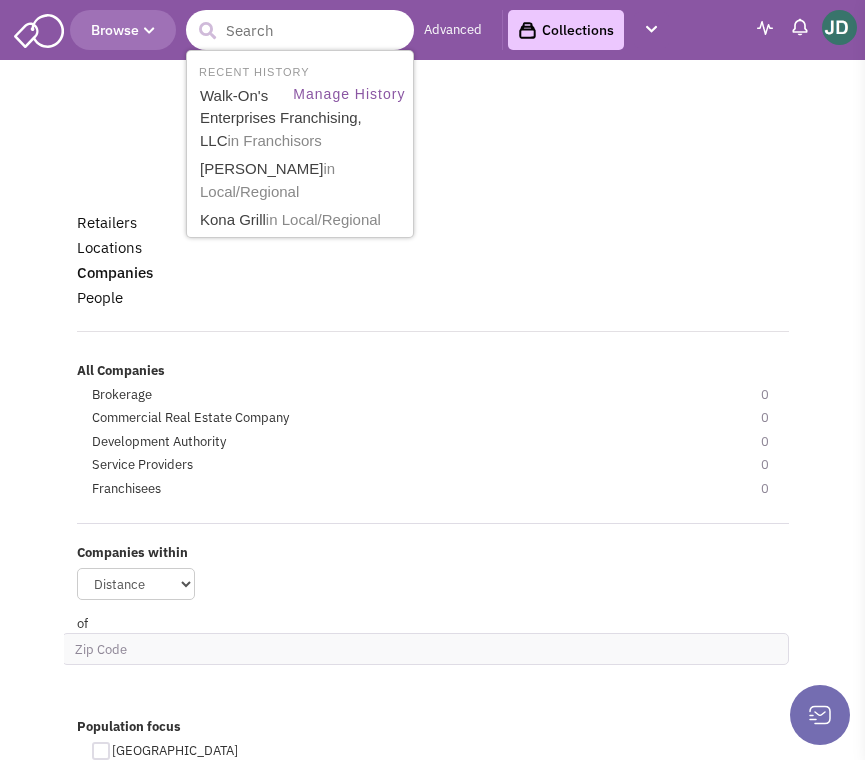 paste on "Lupe Tortilla" 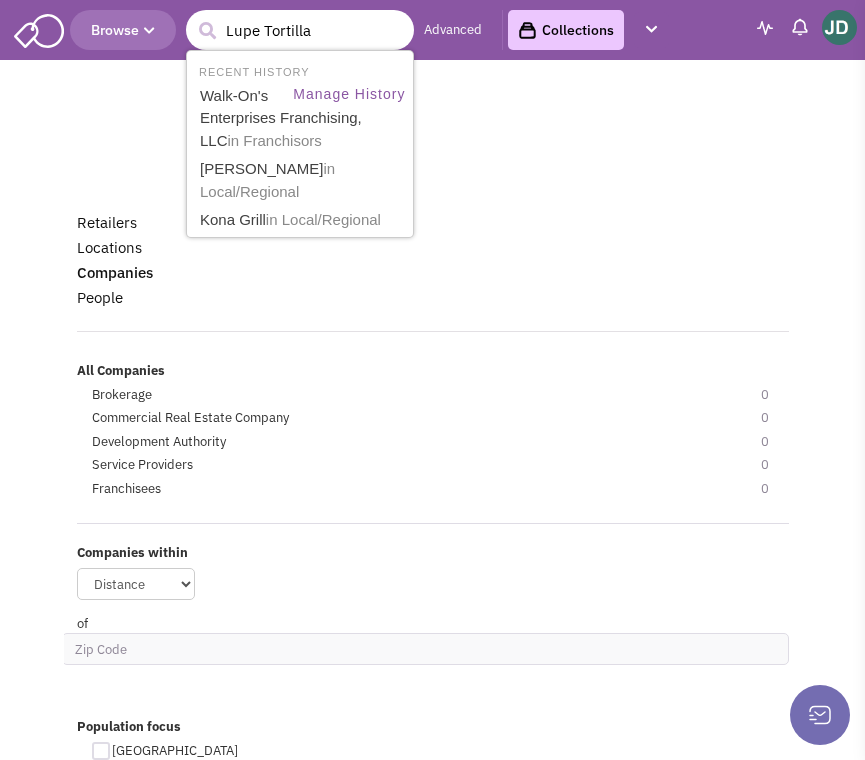 type on "Lupe Tortilla" 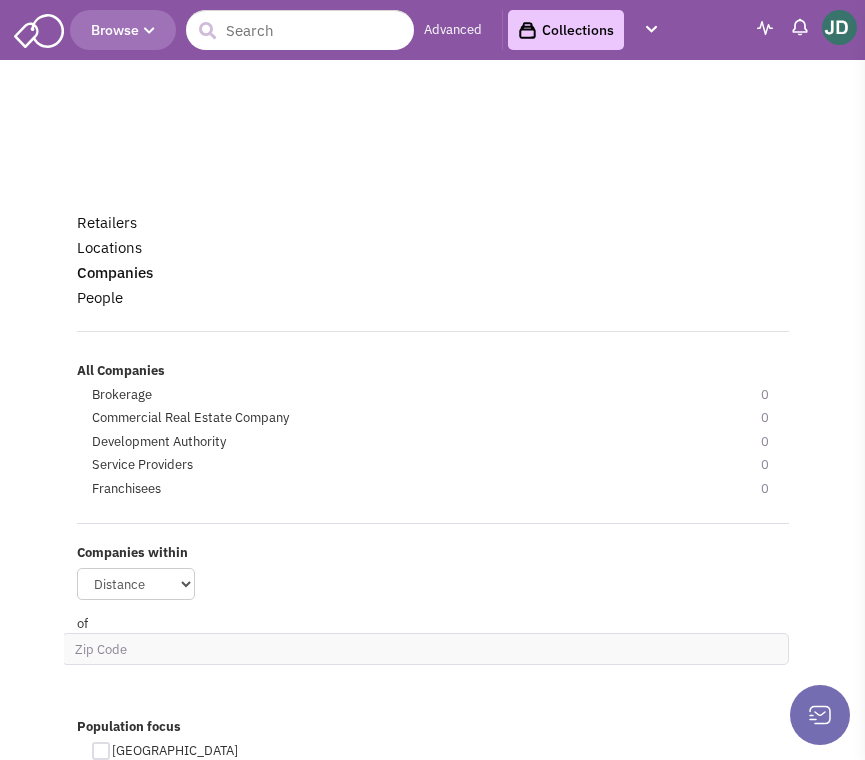 scroll, scrollTop: 0, scrollLeft: 0, axis: both 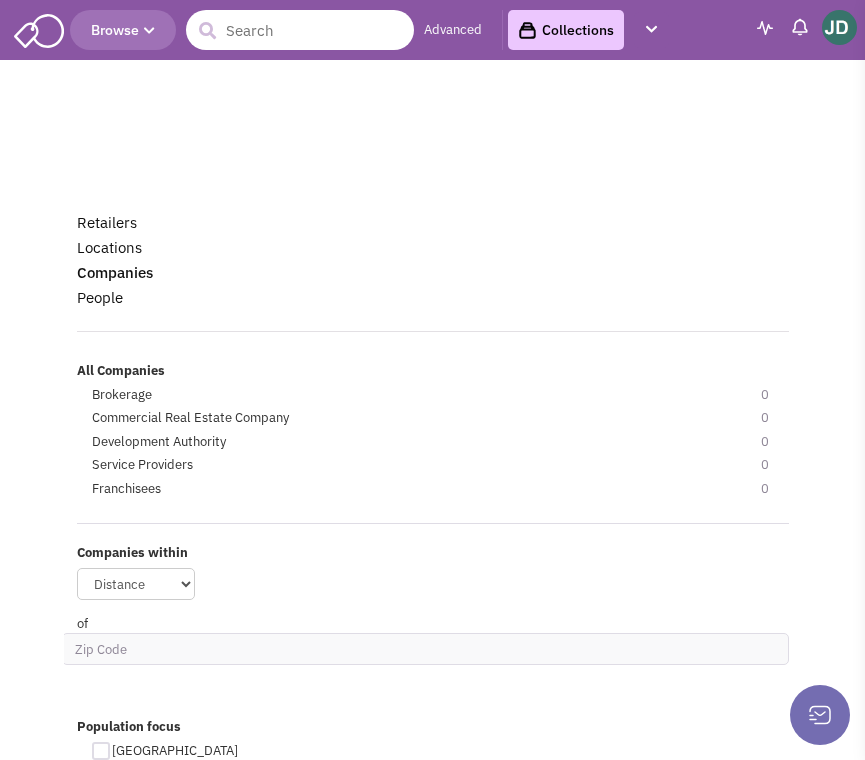 click at bounding box center (300, 30) 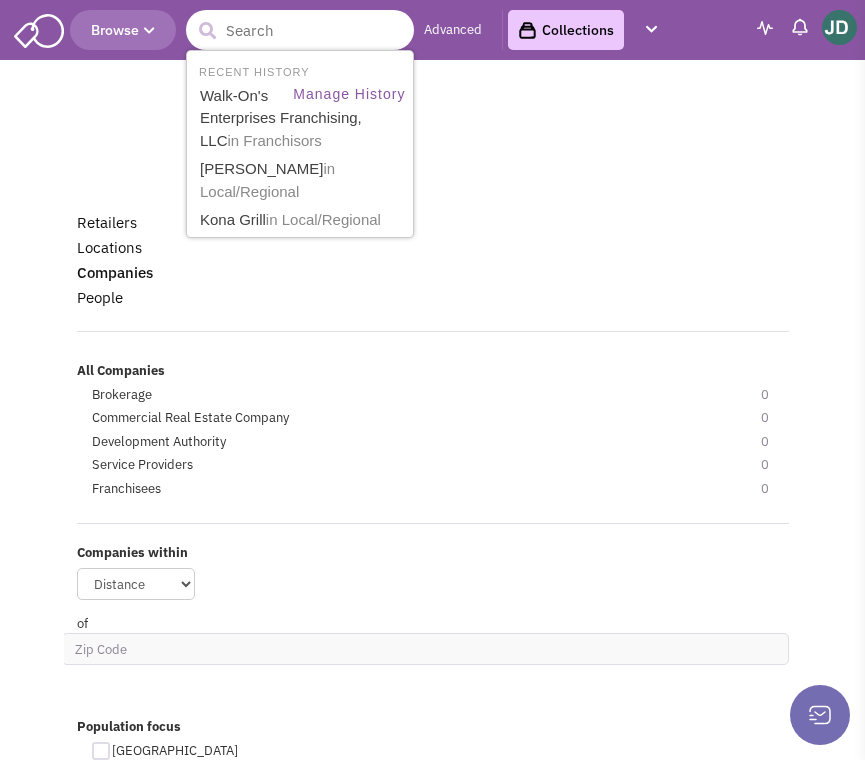 paste on "Lupe Tortilla" 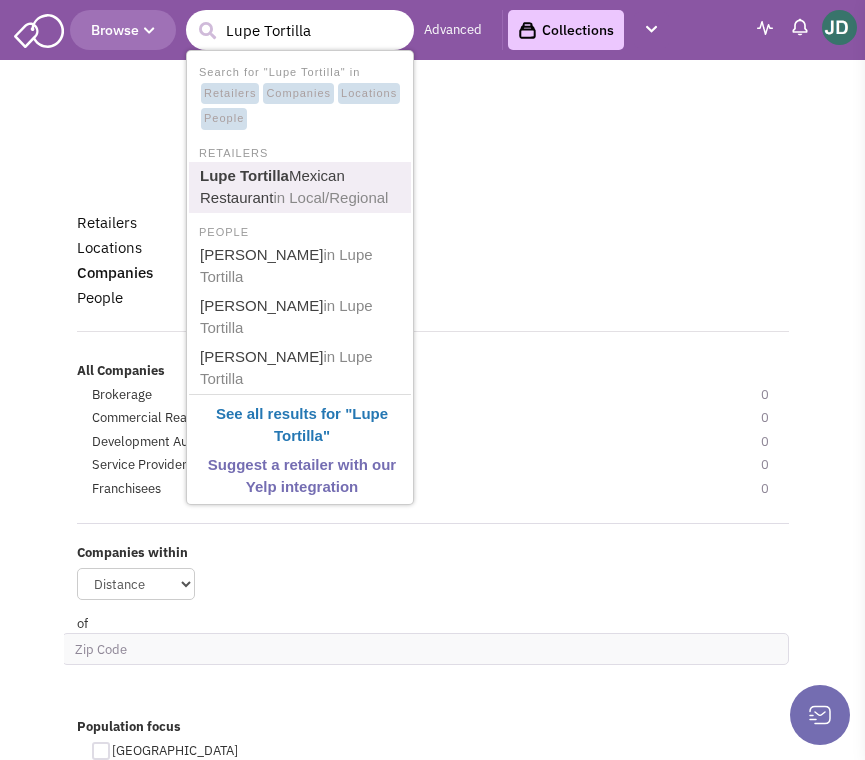 click on "in Local/Regional" at bounding box center (330, 197) 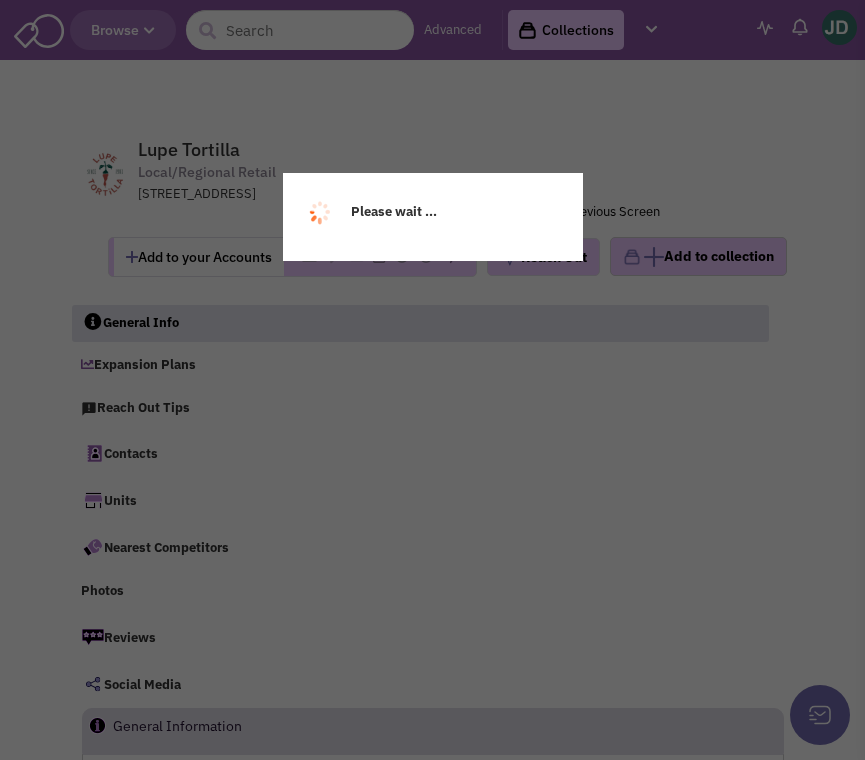 scroll, scrollTop: 0, scrollLeft: 0, axis: both 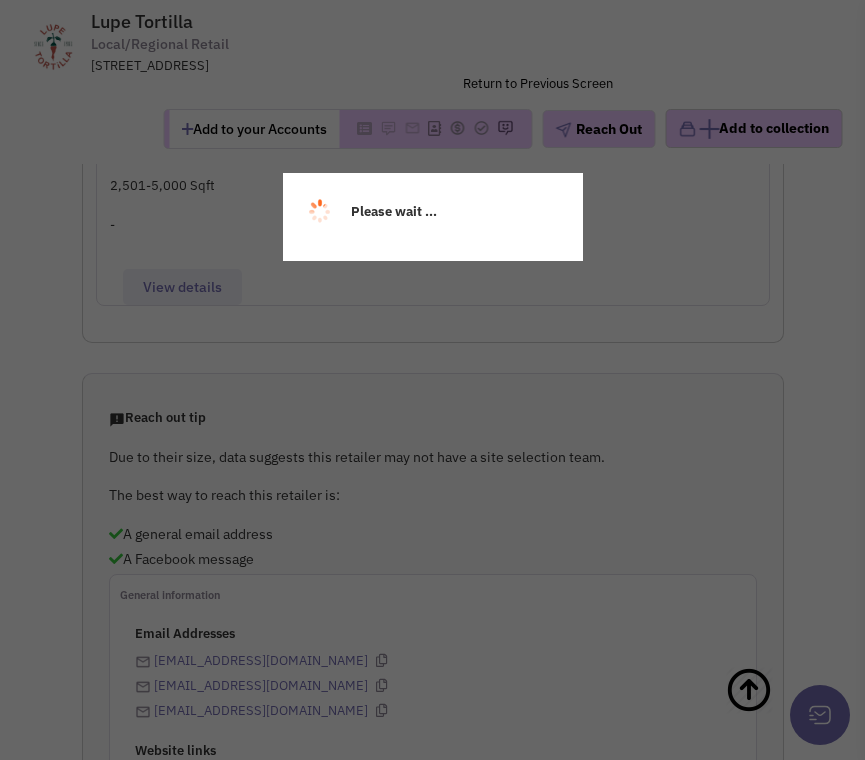 select 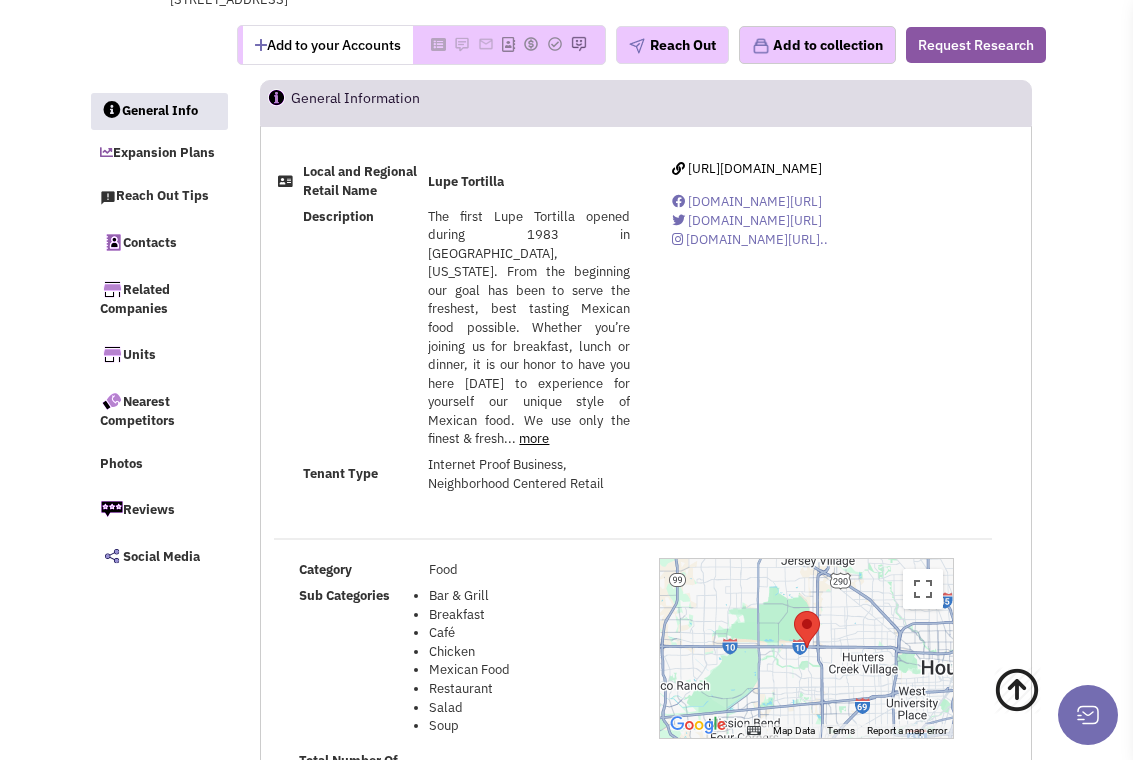 scroll, scrollTop: 0, scrollLeft: 0, axis: both 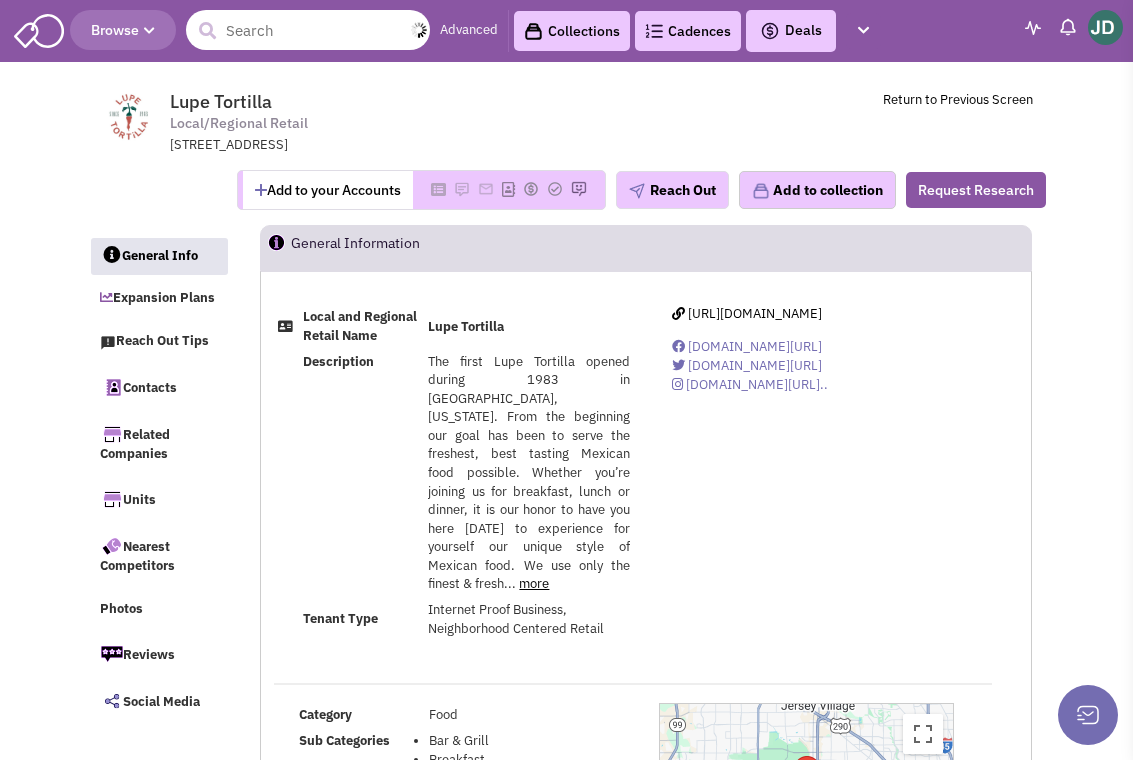 click at bounding box center [308, 30] 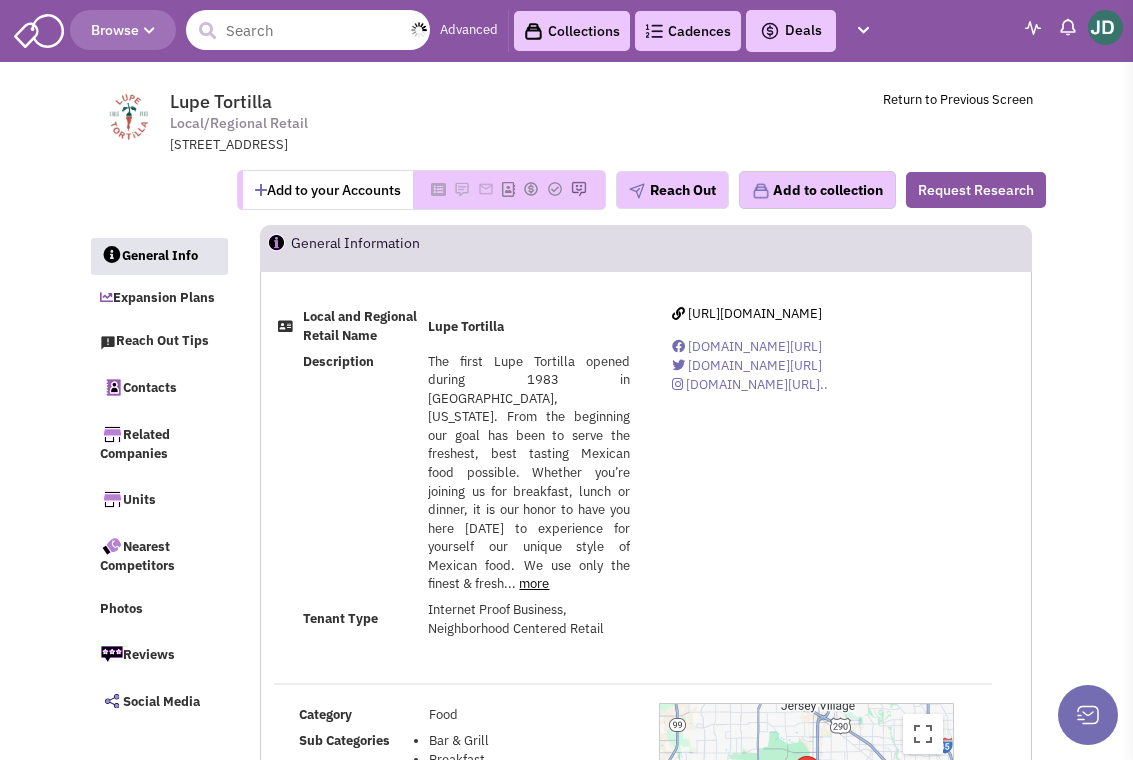 paste on "fernando@mesero.net" 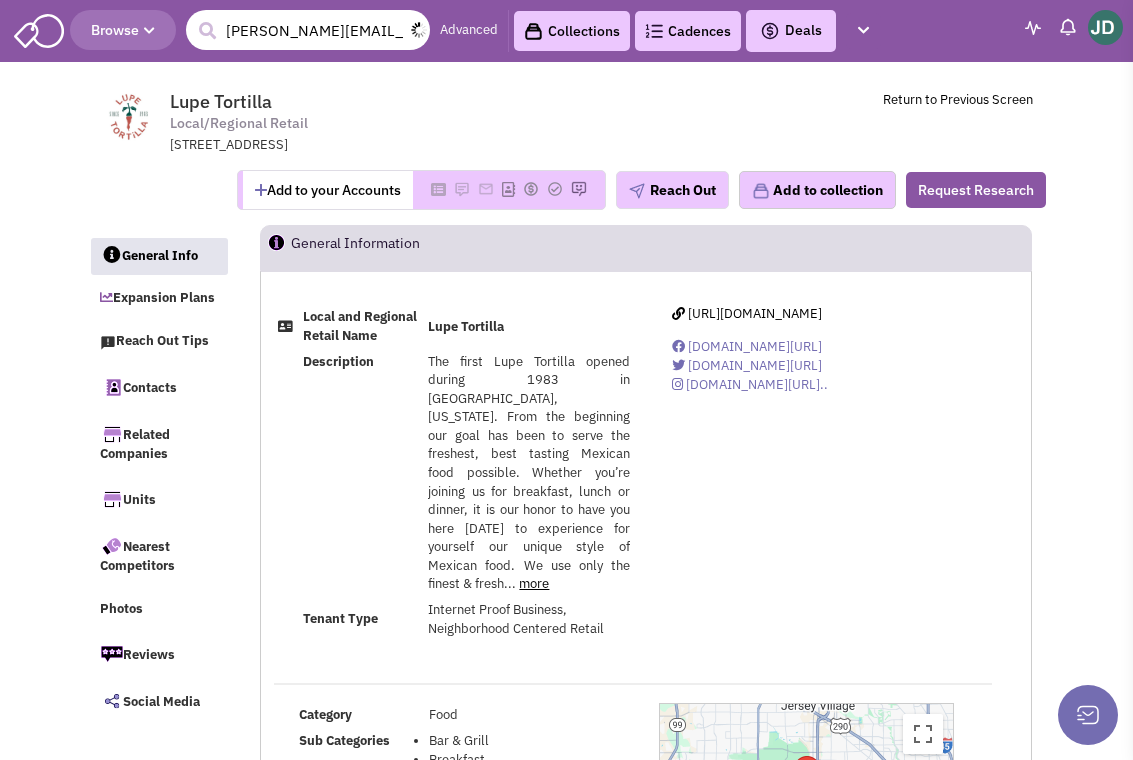 type on "fernando@mesero.net" 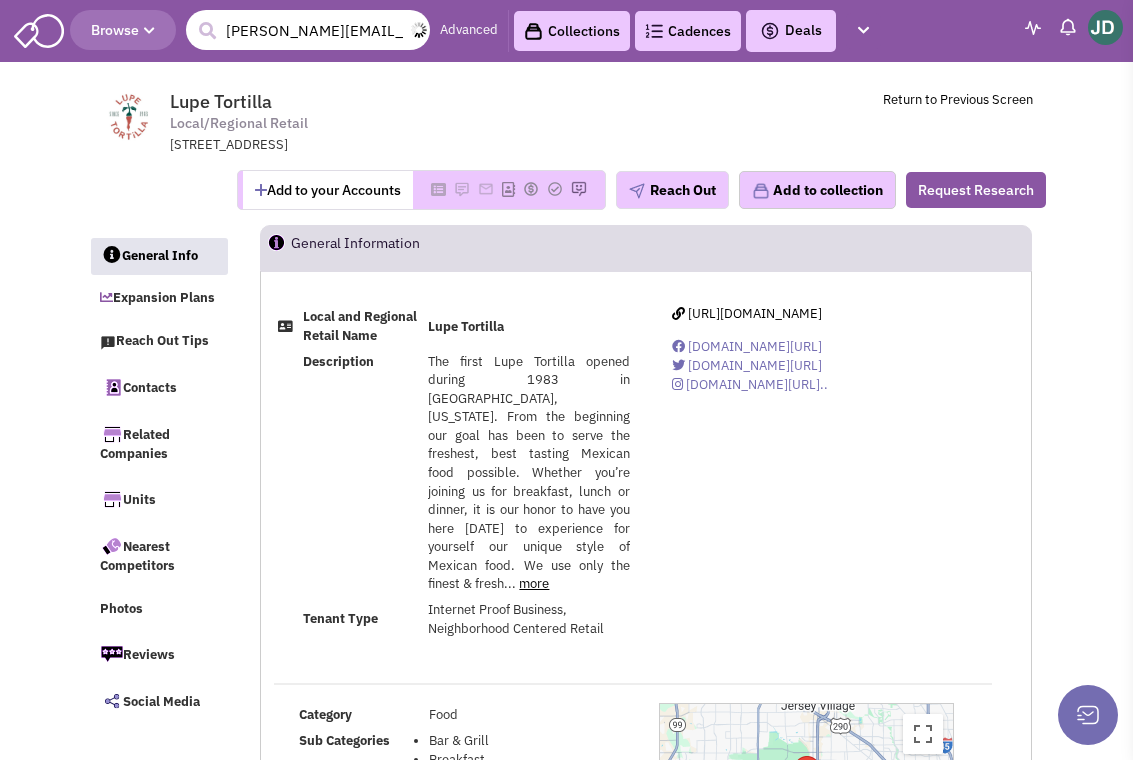 click at bounding box center (207, 31) 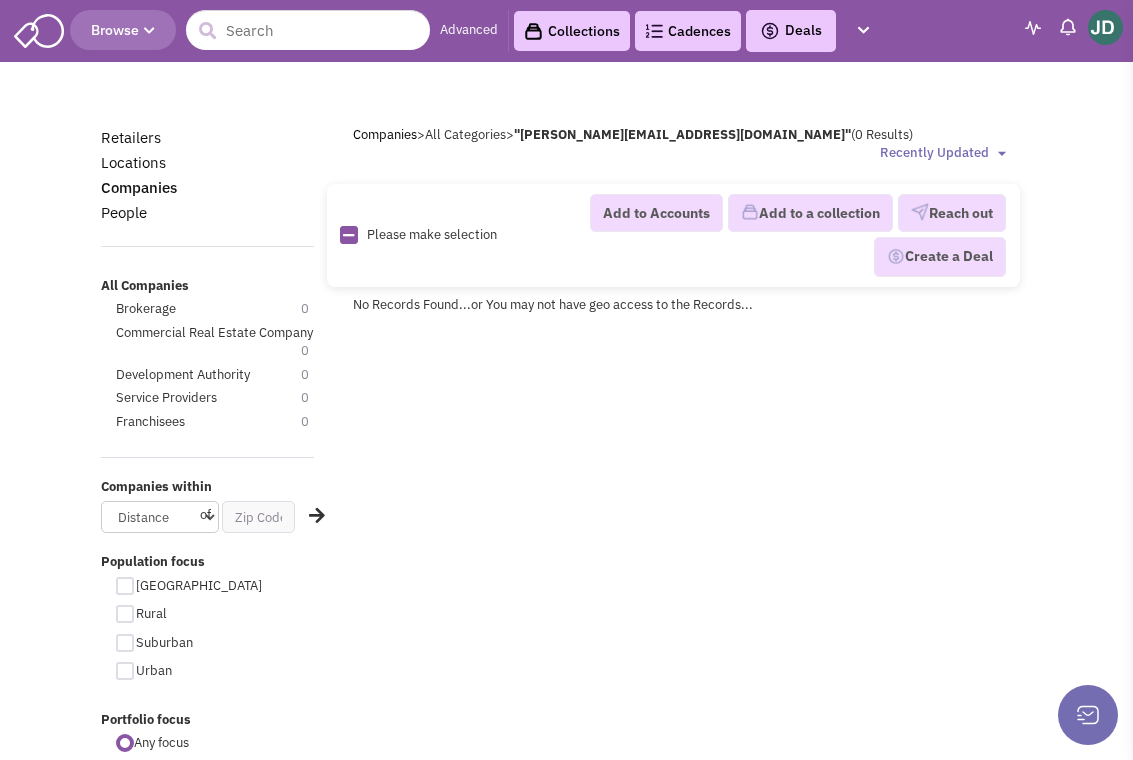 scroll, scrollTop: 0, scrollLeft: 0, axis: both 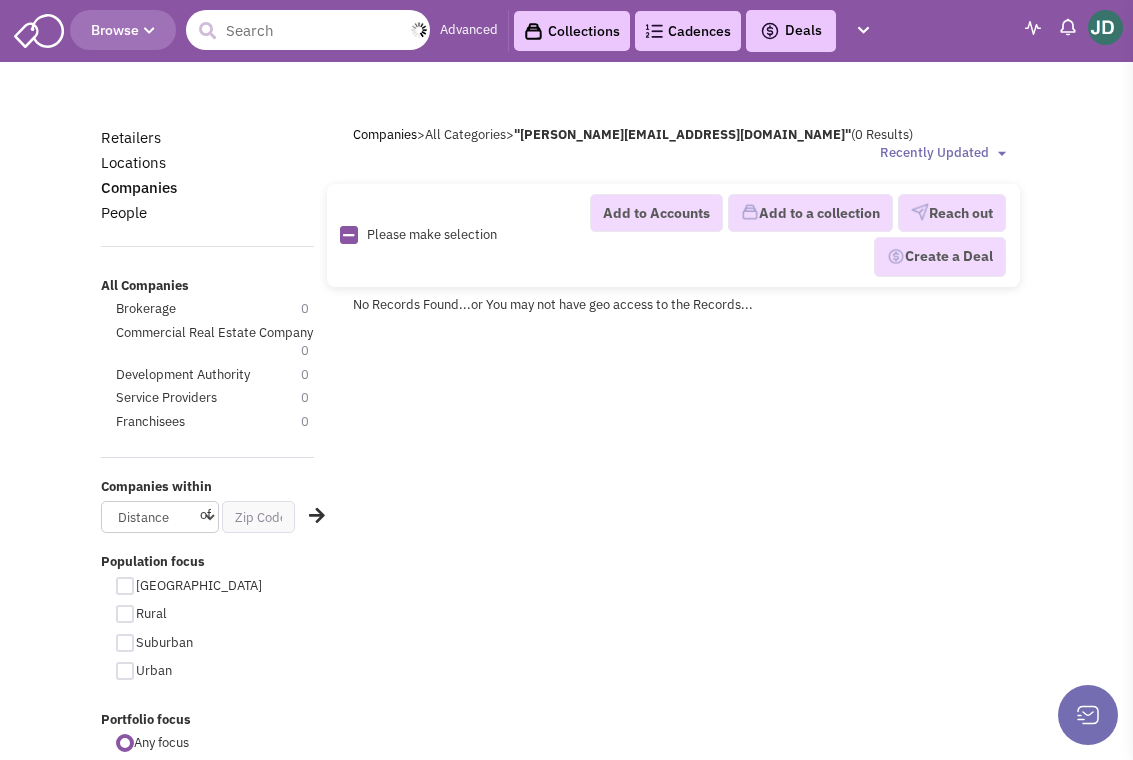 click at bounding box center (308, 30) 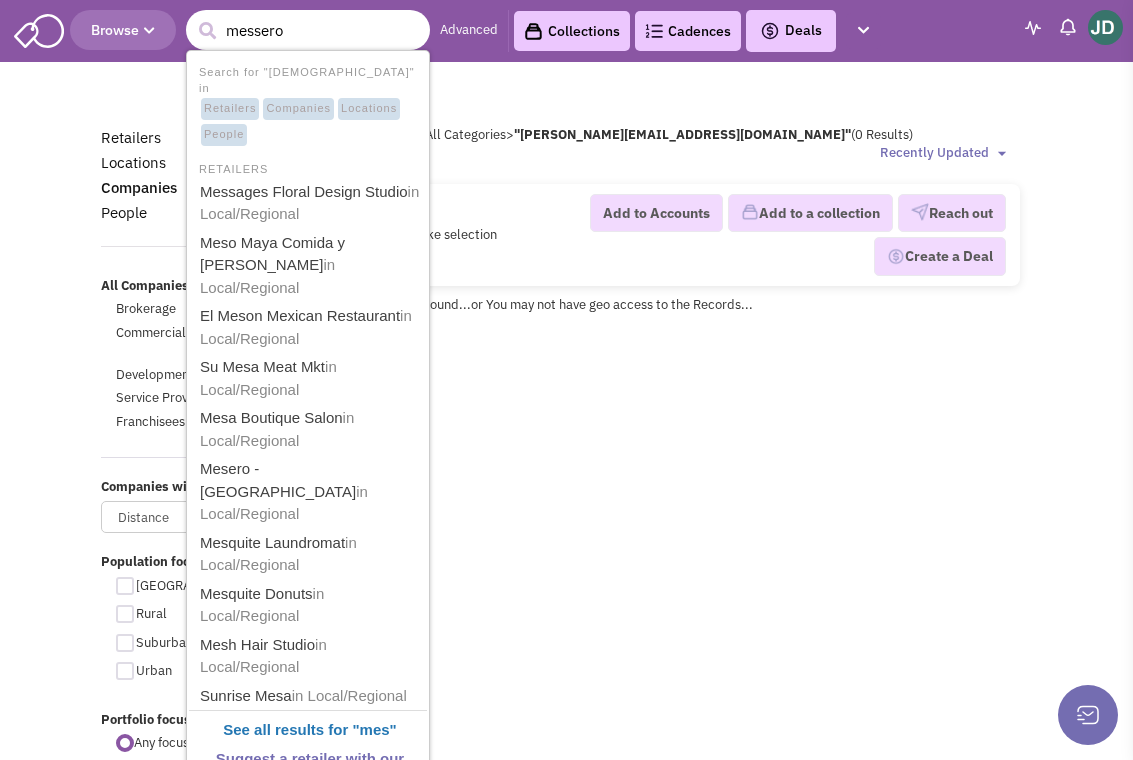 type on "messero" 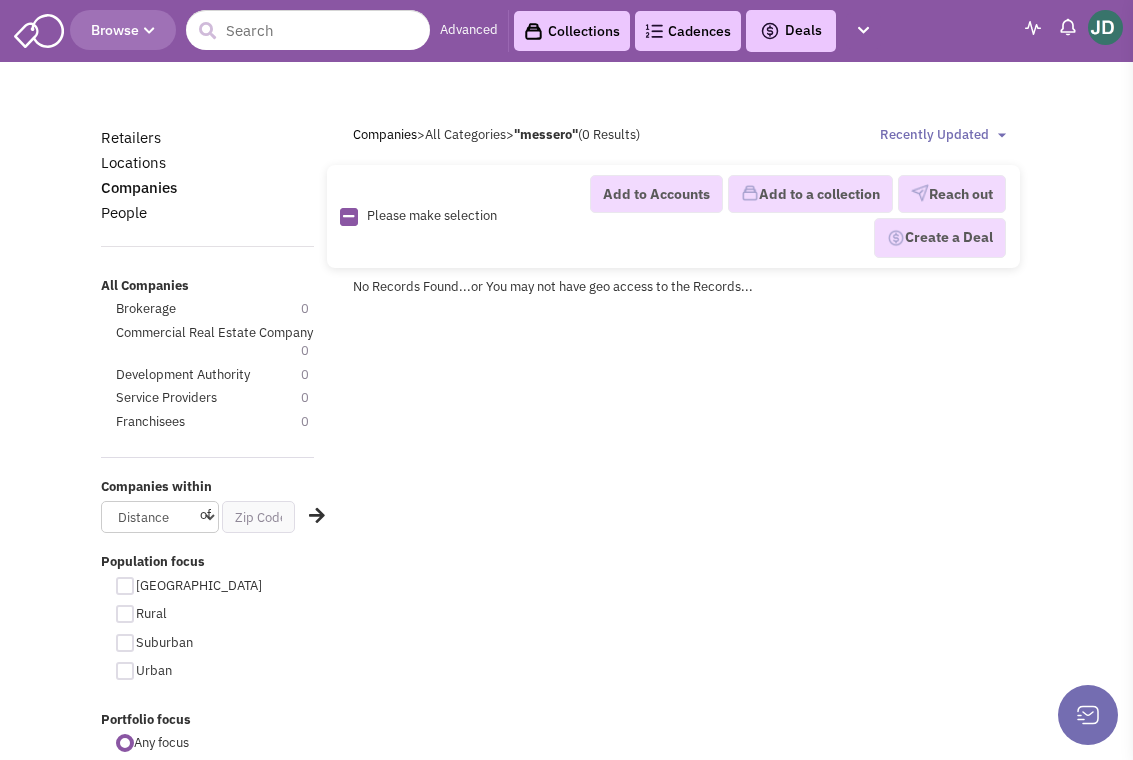 scroll, scrollTop: 0, scrollLeft: 0, axis: both 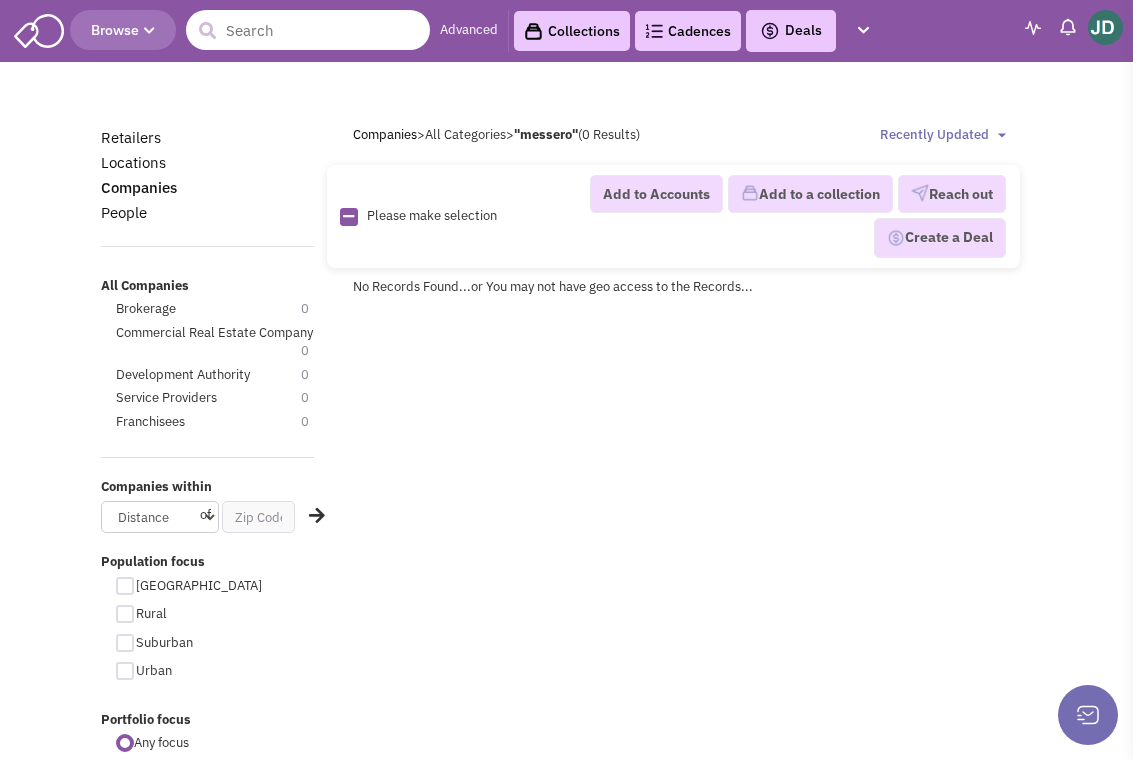 click at bounding box center (308, 30) 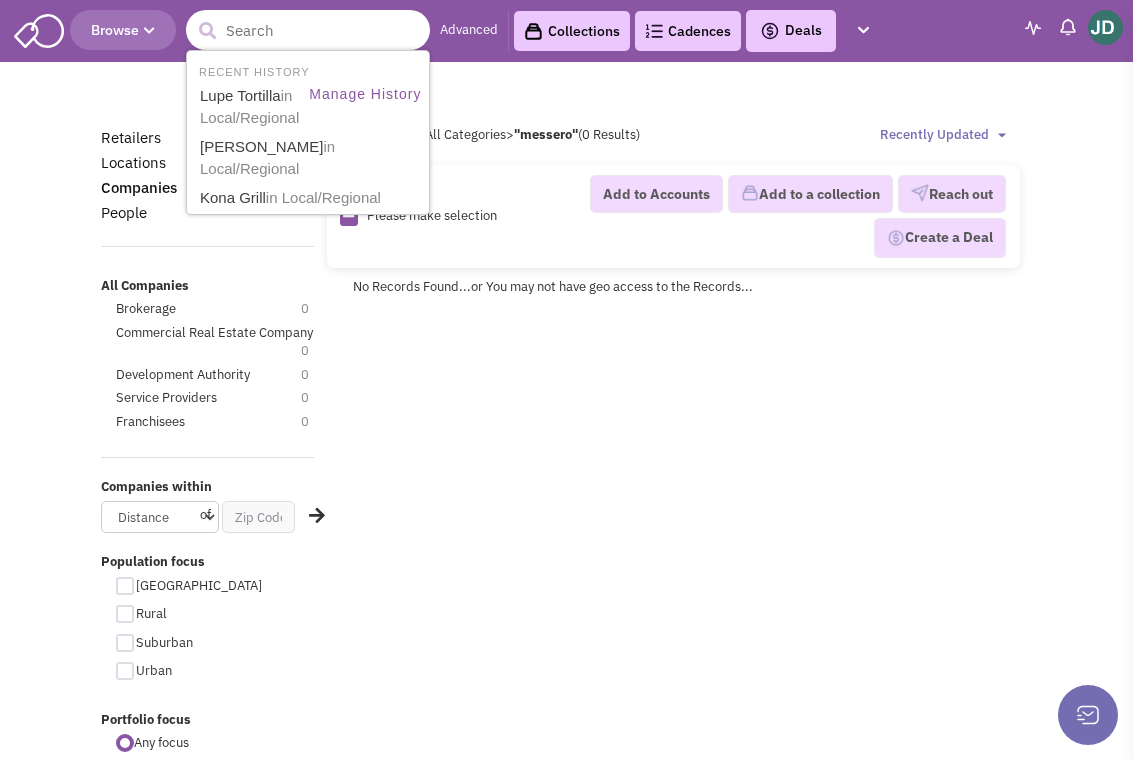 type on "m" 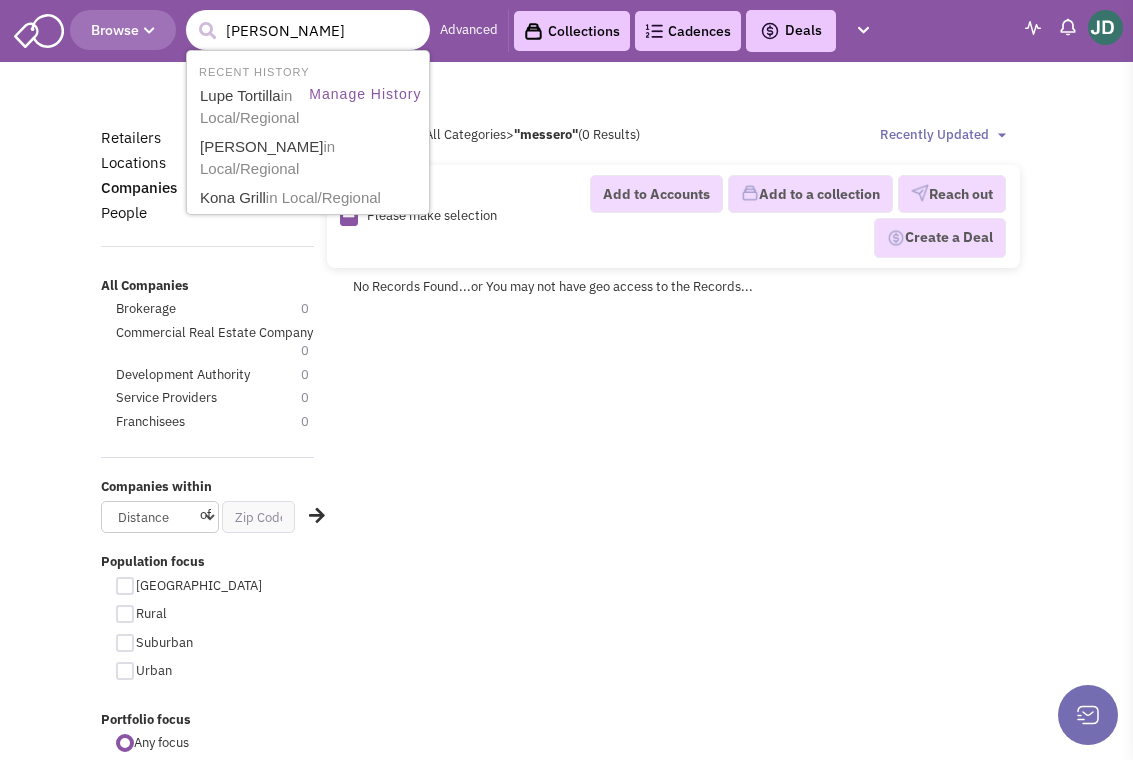 type on "messero" 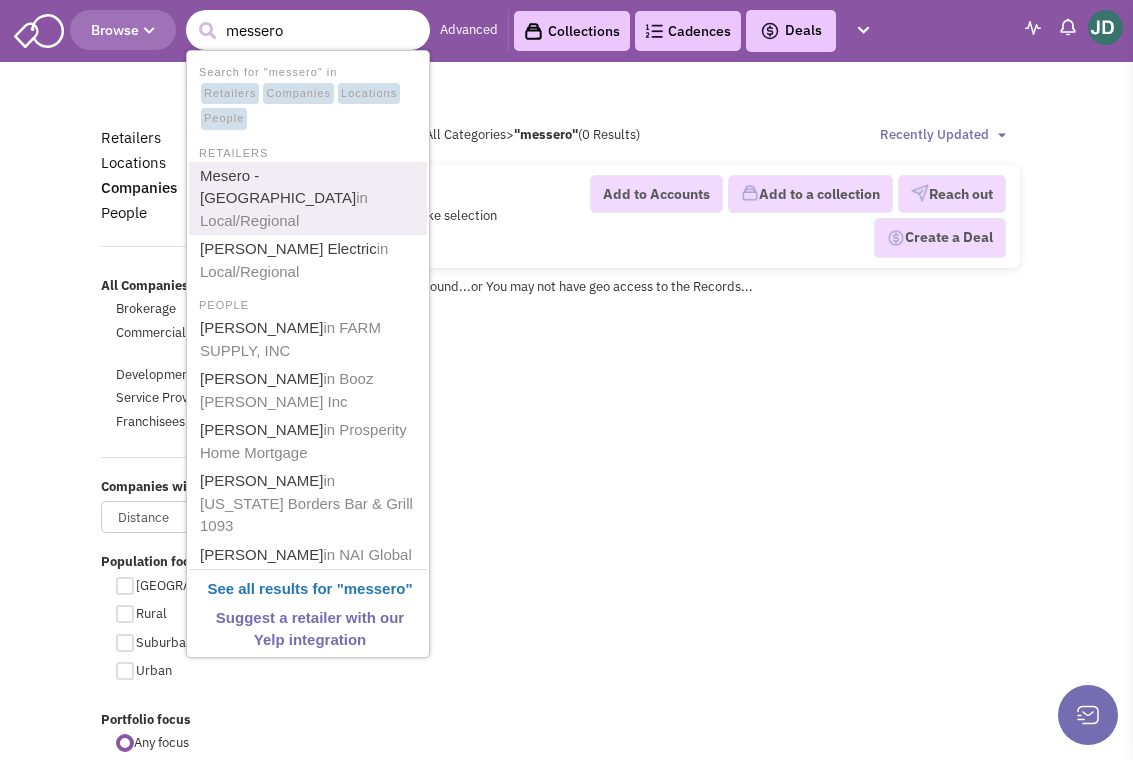click on "in Local/Regional" at bounding box center [284, 209] 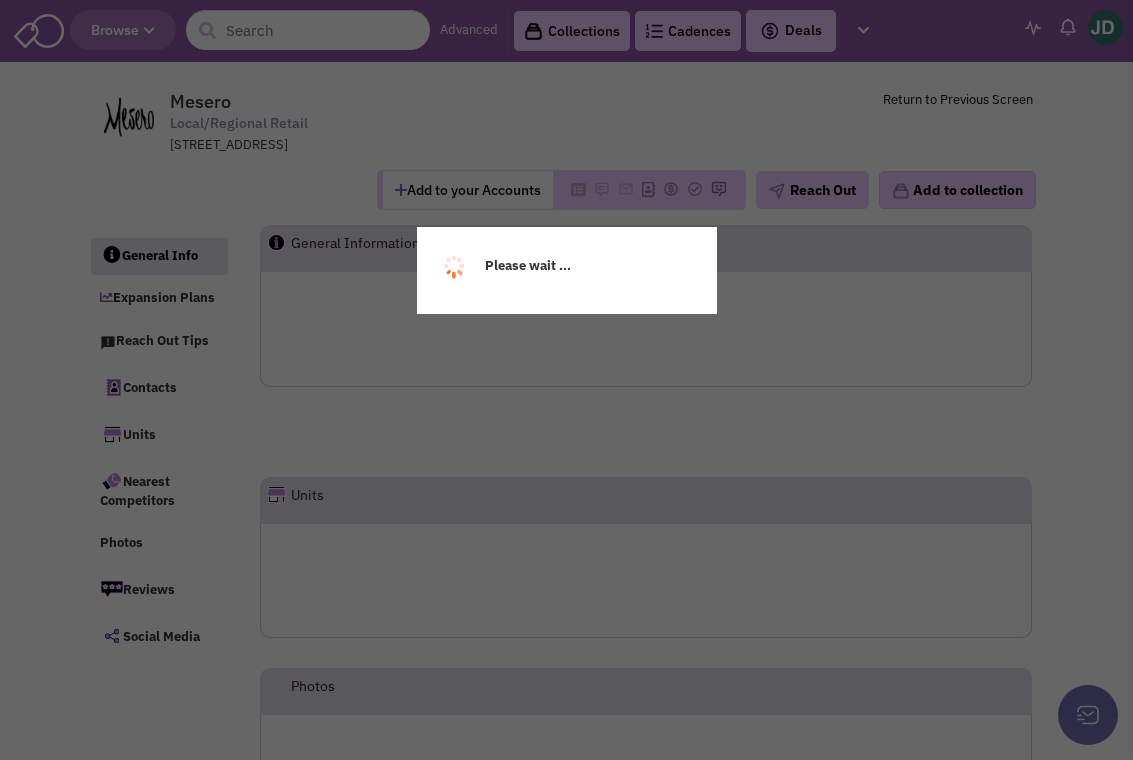 scroll, scrollTop: 0, scrollLeft: 0, axis: both 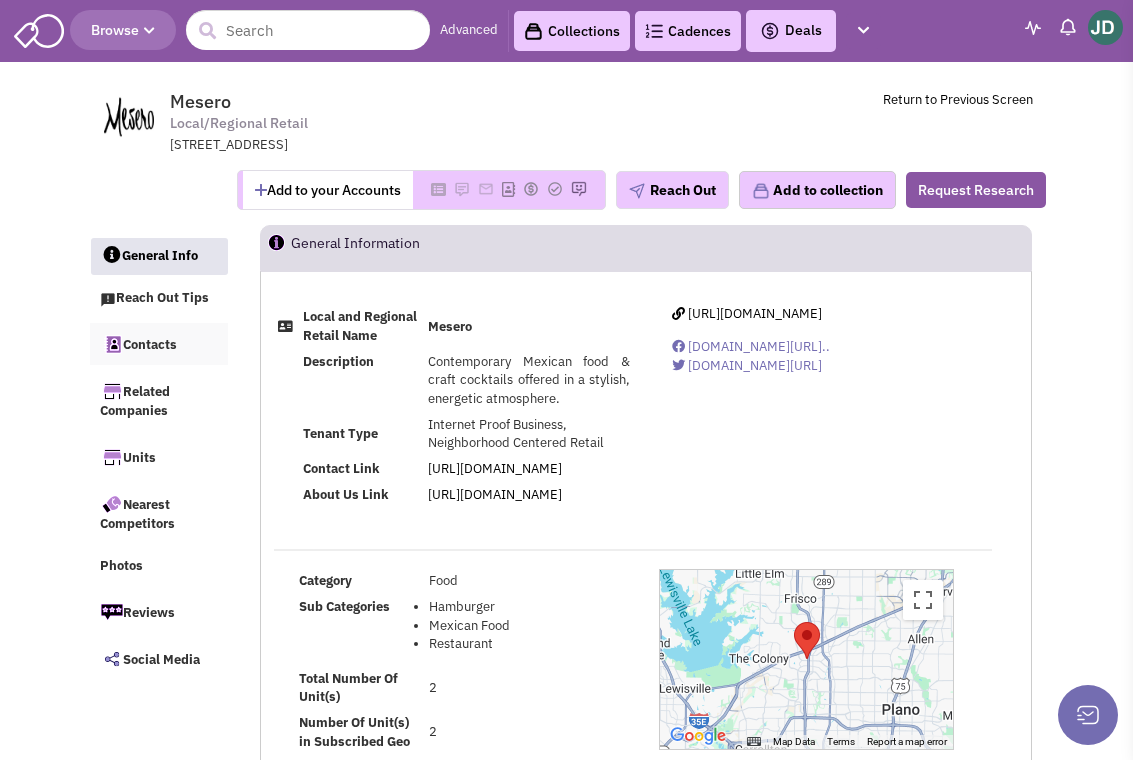 click on "Contacts" at bounding box center [159, 344] 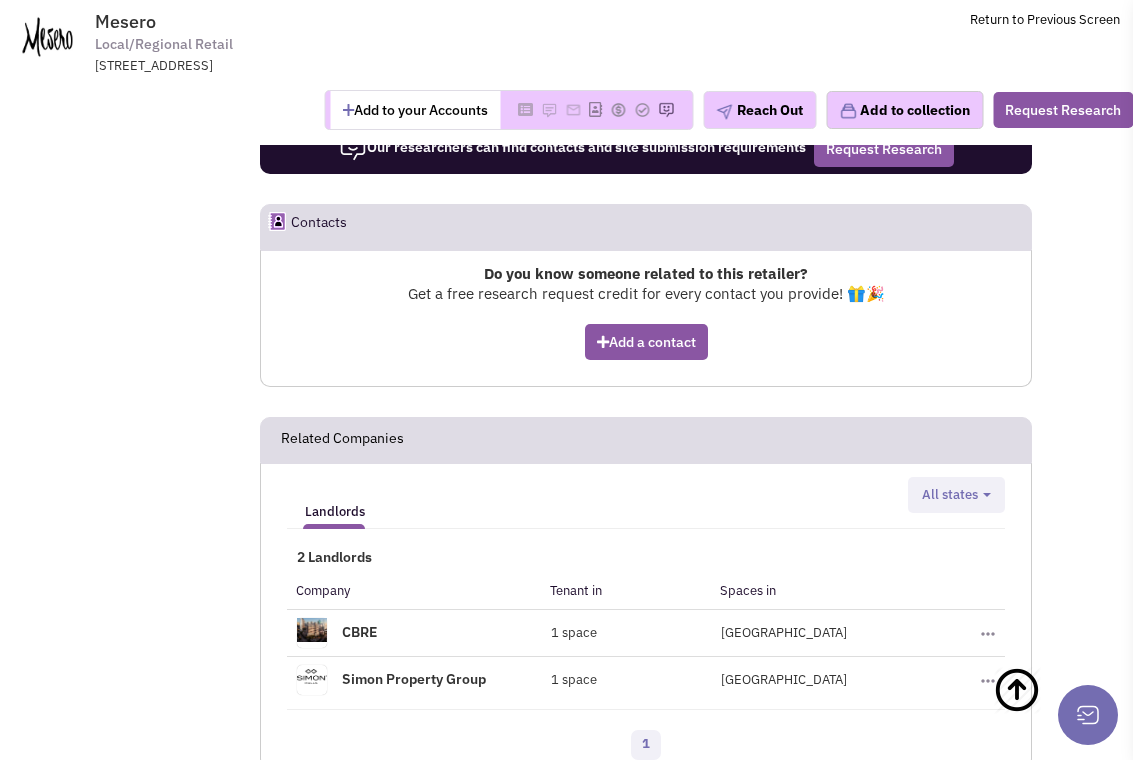scroll, scrollTop: 853, scrollLeft: 0, axis: vertical 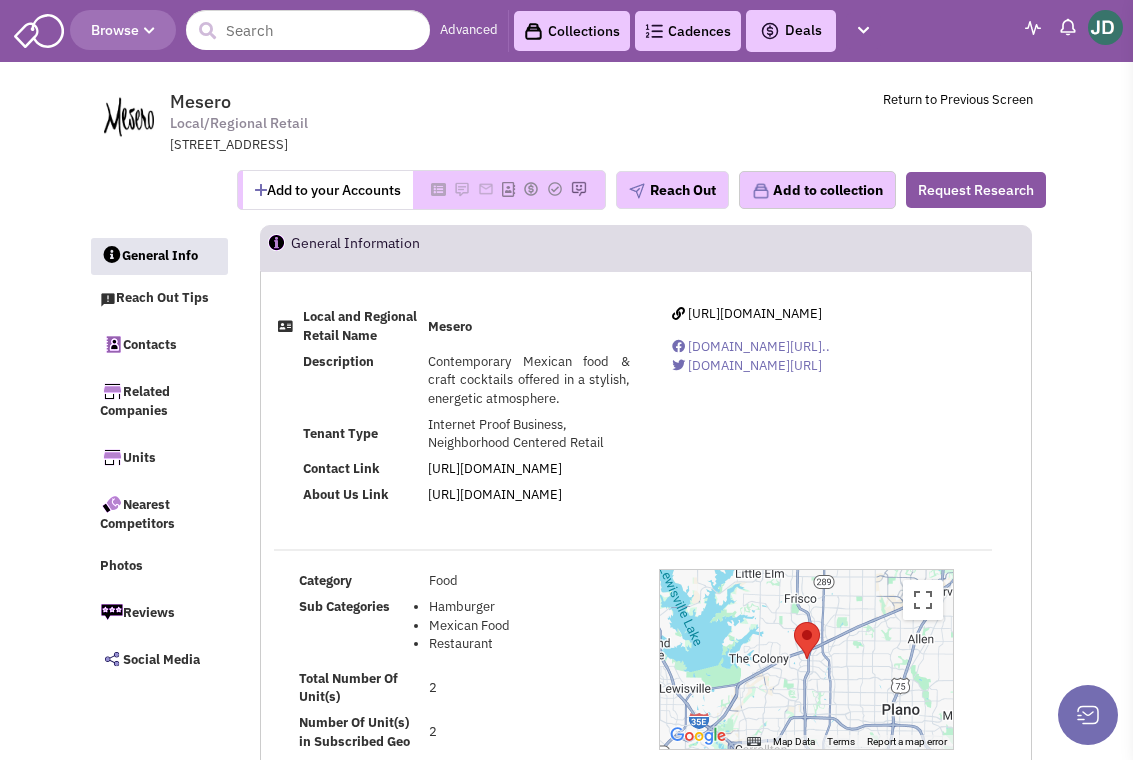 click on "Browse
Advanced
Collections
Cadences  0
Deals" at bounding box center [566, 31] 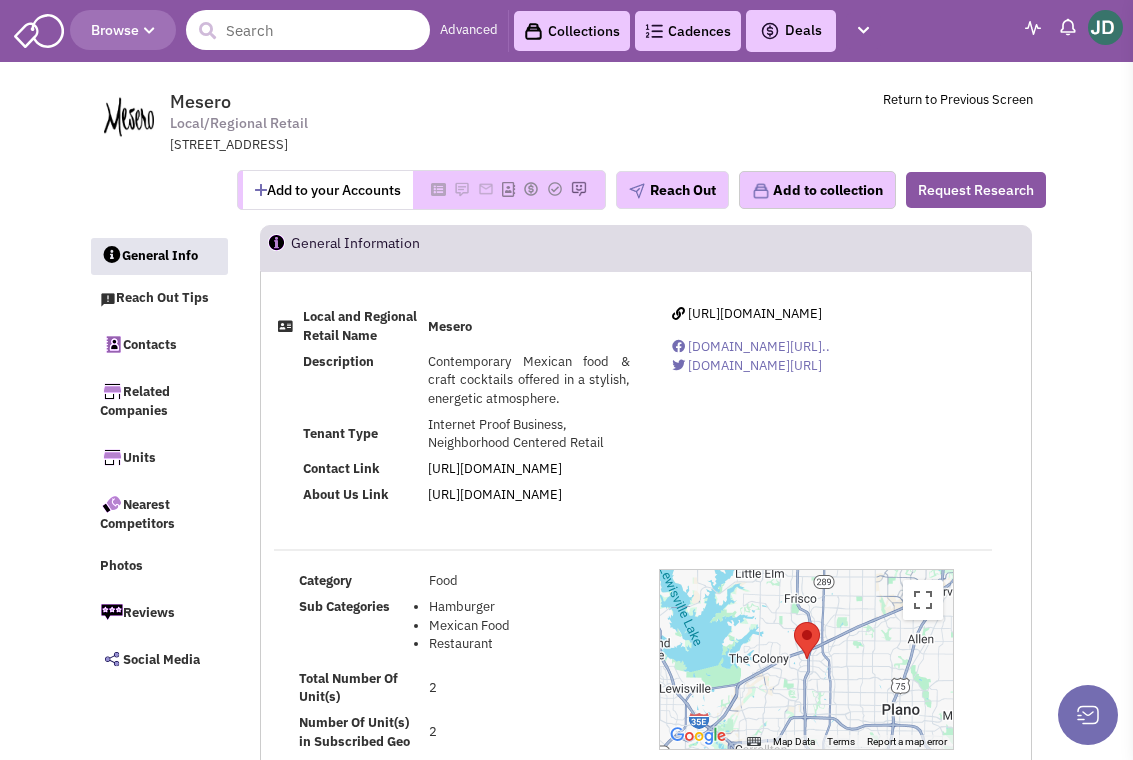 click at bounding box center [308, 30] 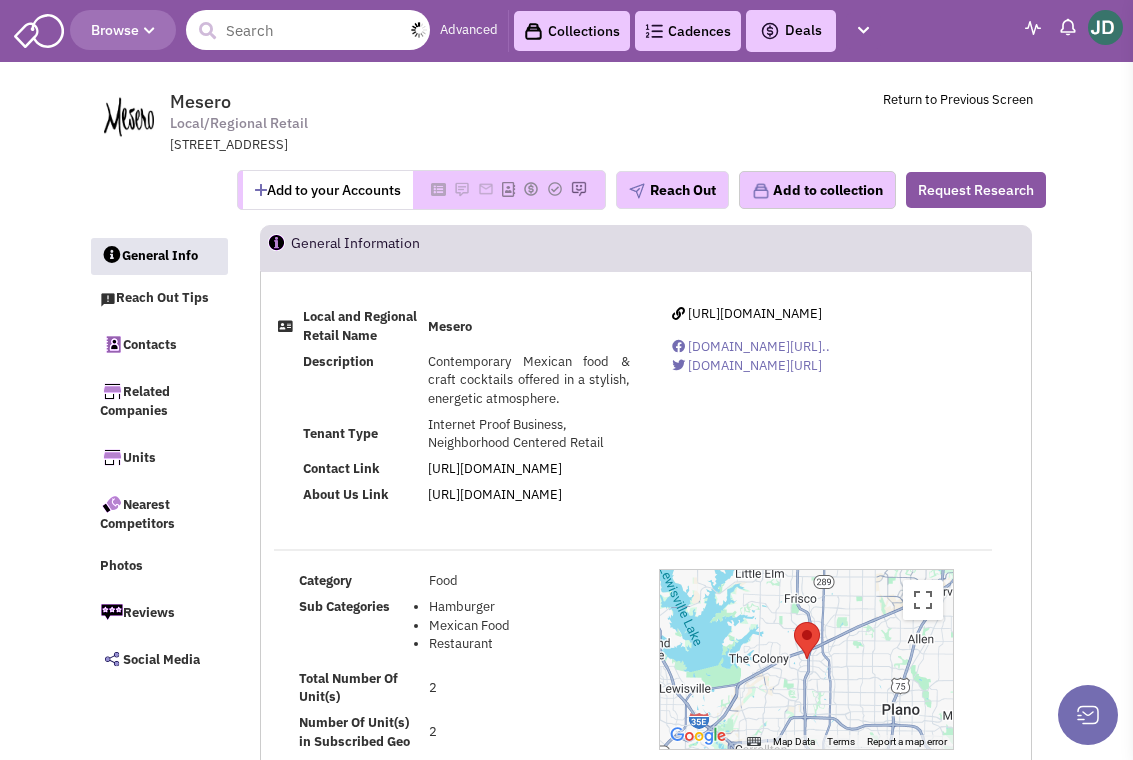paste on "[PERSON_NAME][EMAIL_ADDRESS][PERSON_NAME][DOMAIN_NAME]" 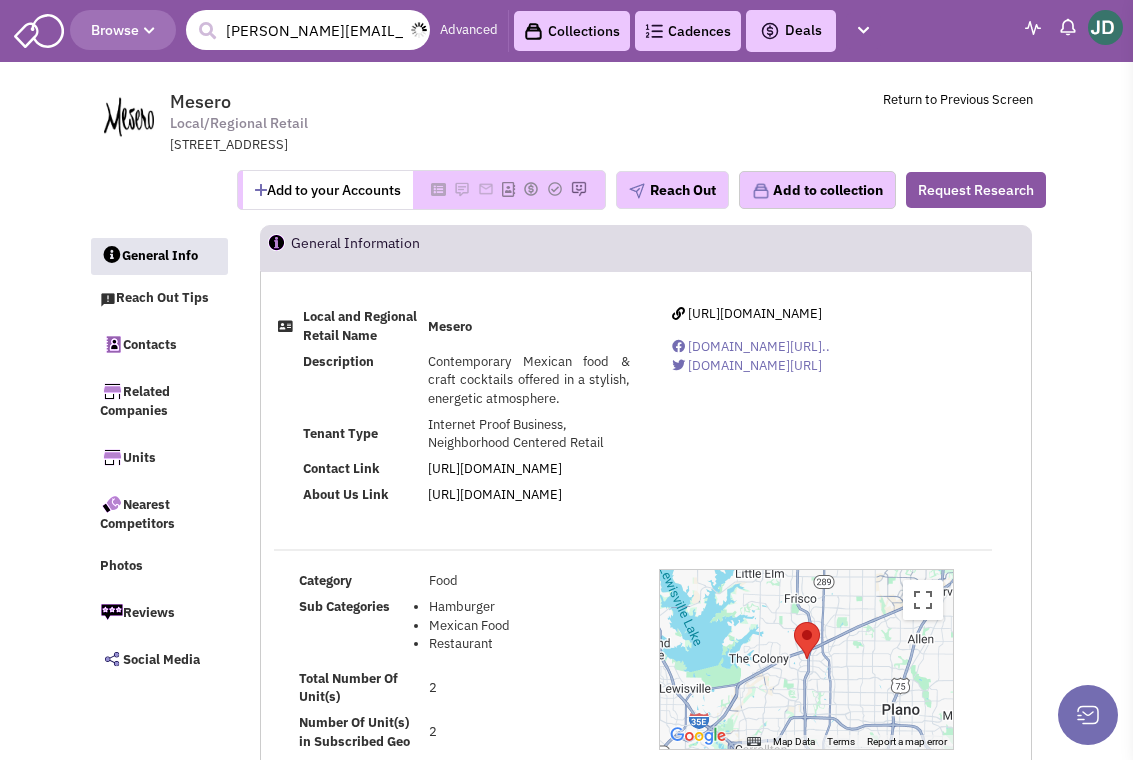 scroll, scrollTop: 0, scrollLeft: 15, axis: horizontal 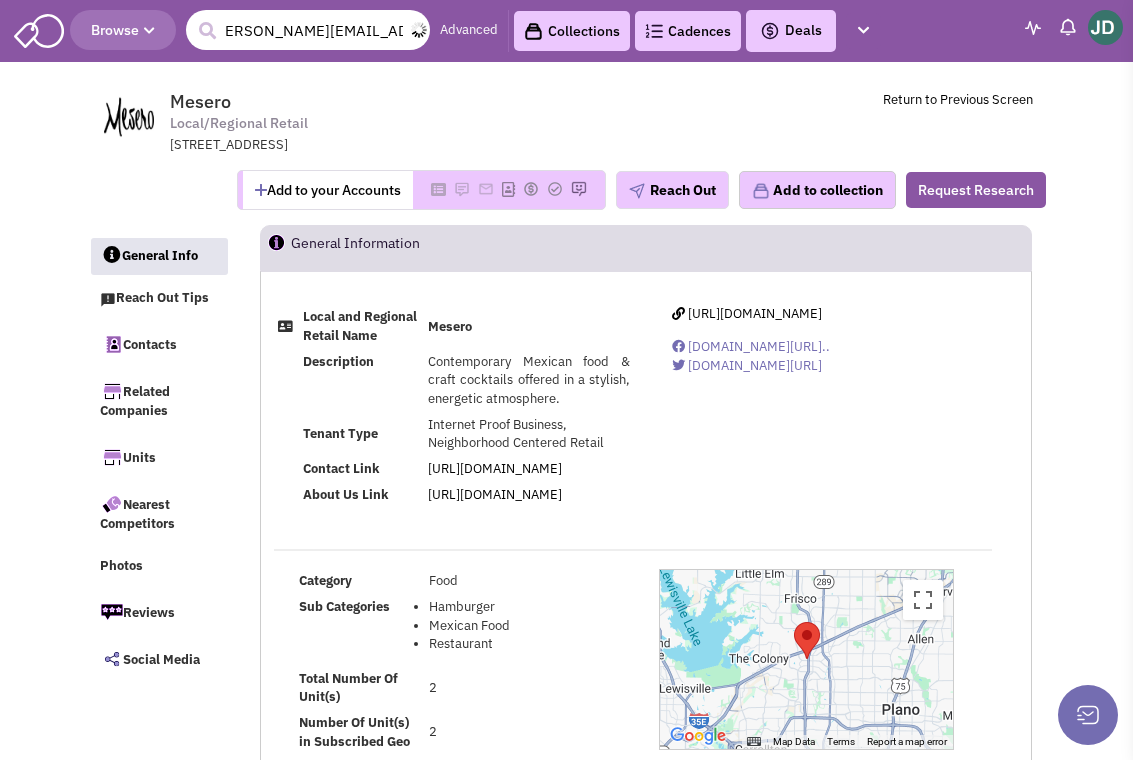 type on "[PERSON_NAME][EMAIL_ADDRESS][PERSON_NAME][DOMAIN_NAME]" 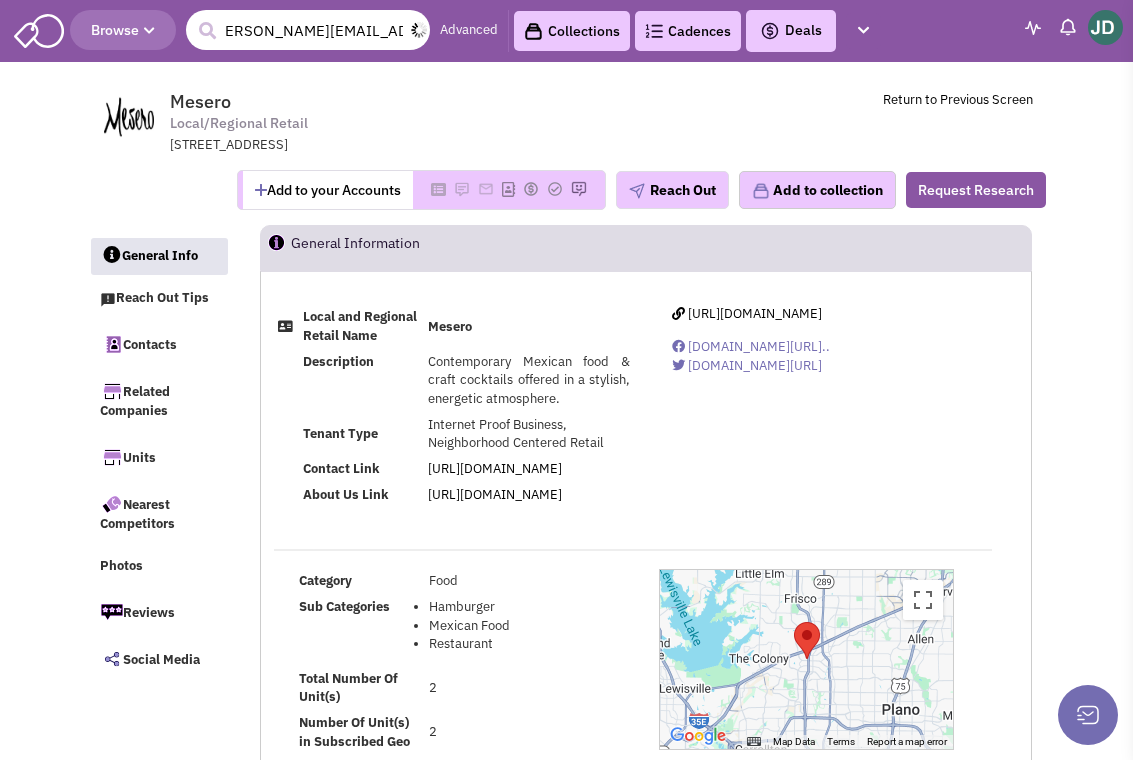 click at bounding box center [207, 31] 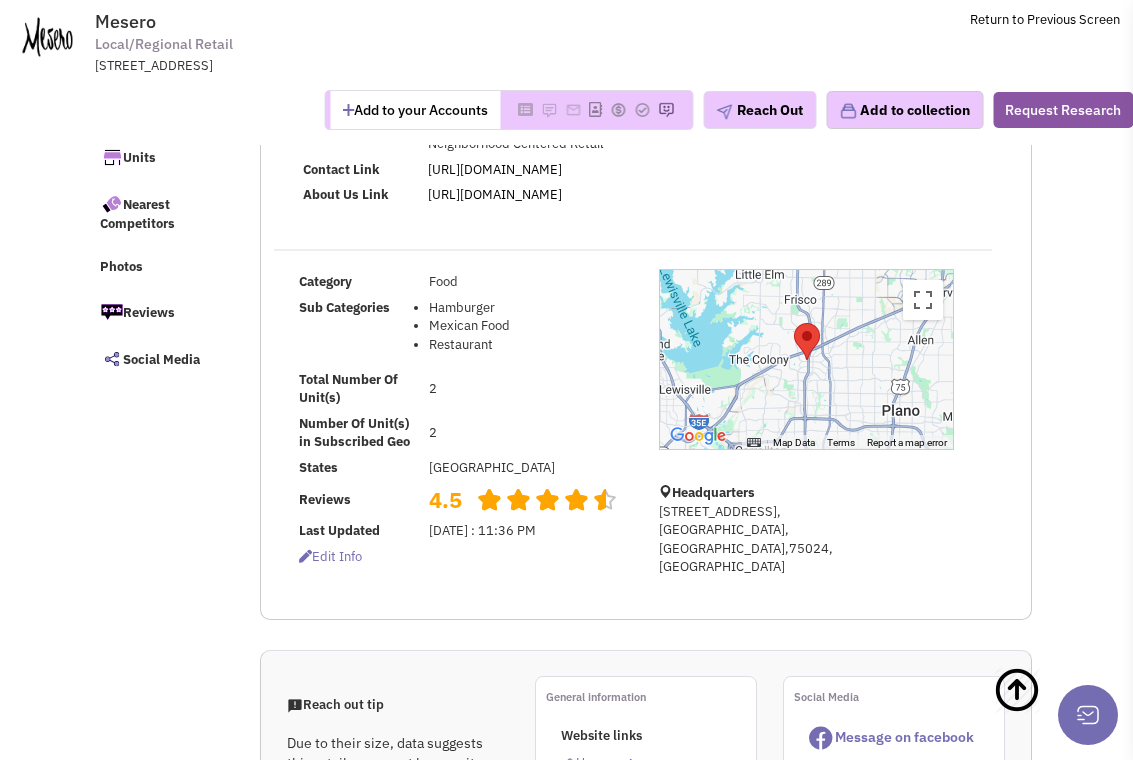 scroll, scrollTop: 0, scrollLeft: 0, axis: both 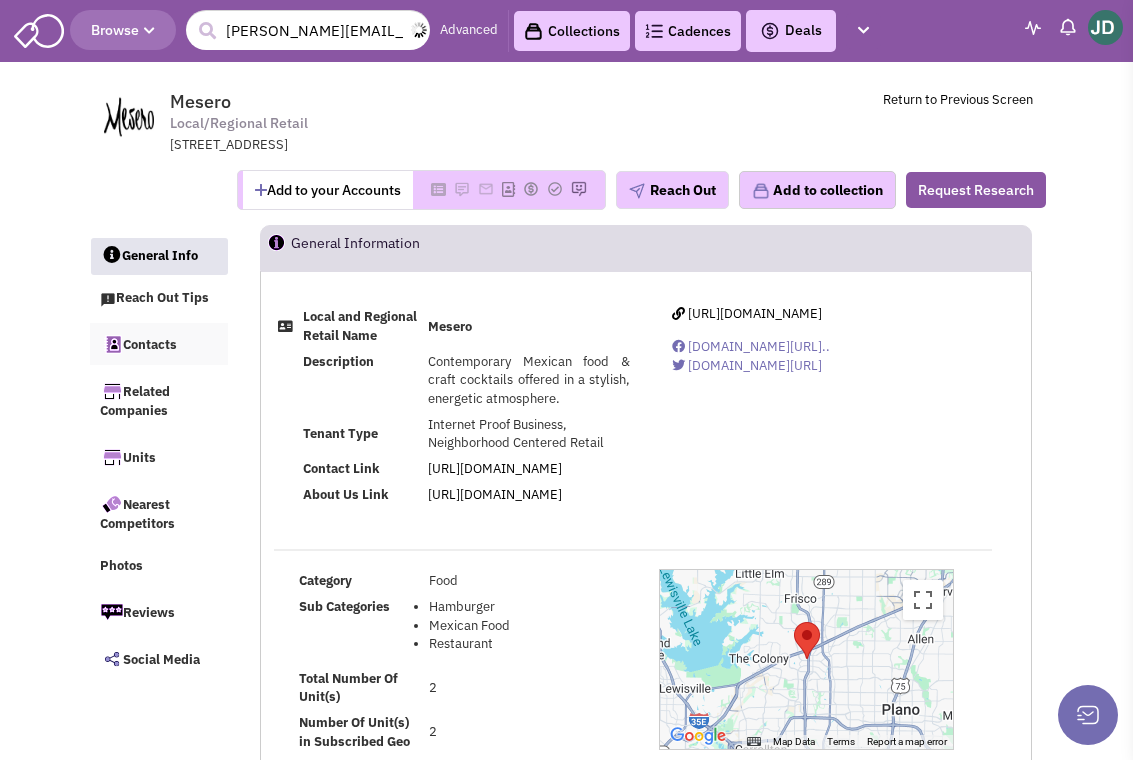 click on "Contacts" at bounding box center [159, 344] 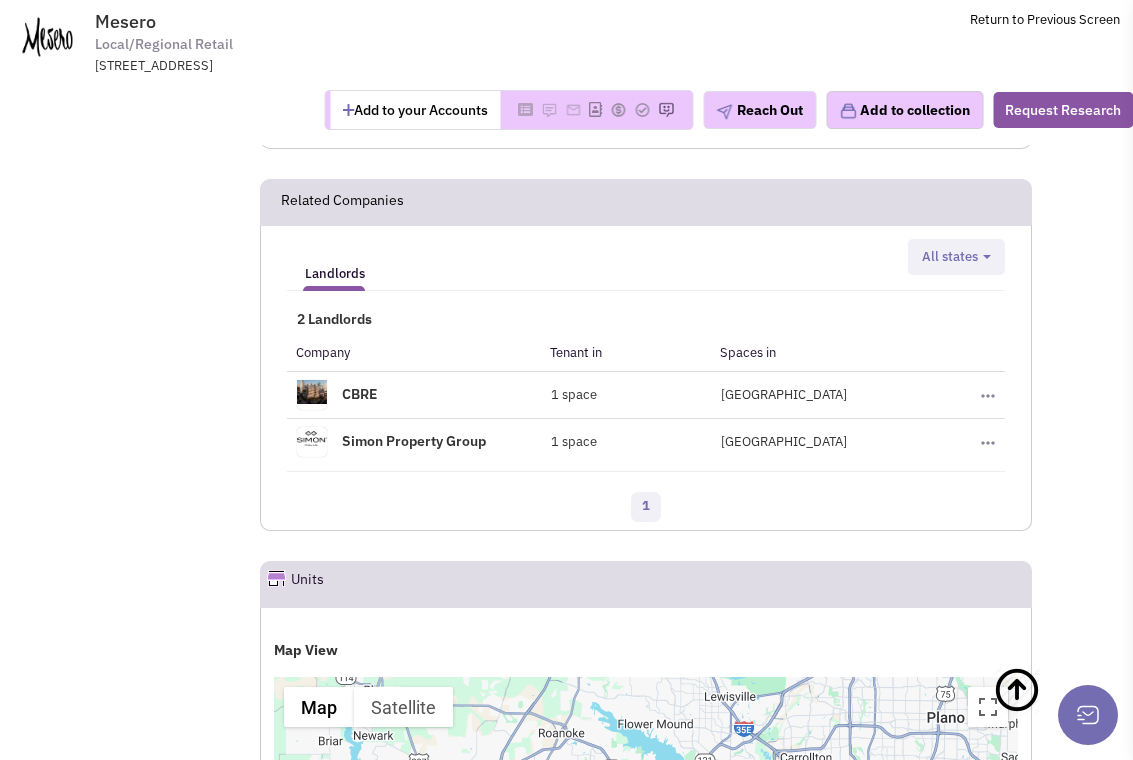 scroll, scrollTop: 1274, scrollLeft: 0, axis: vertical 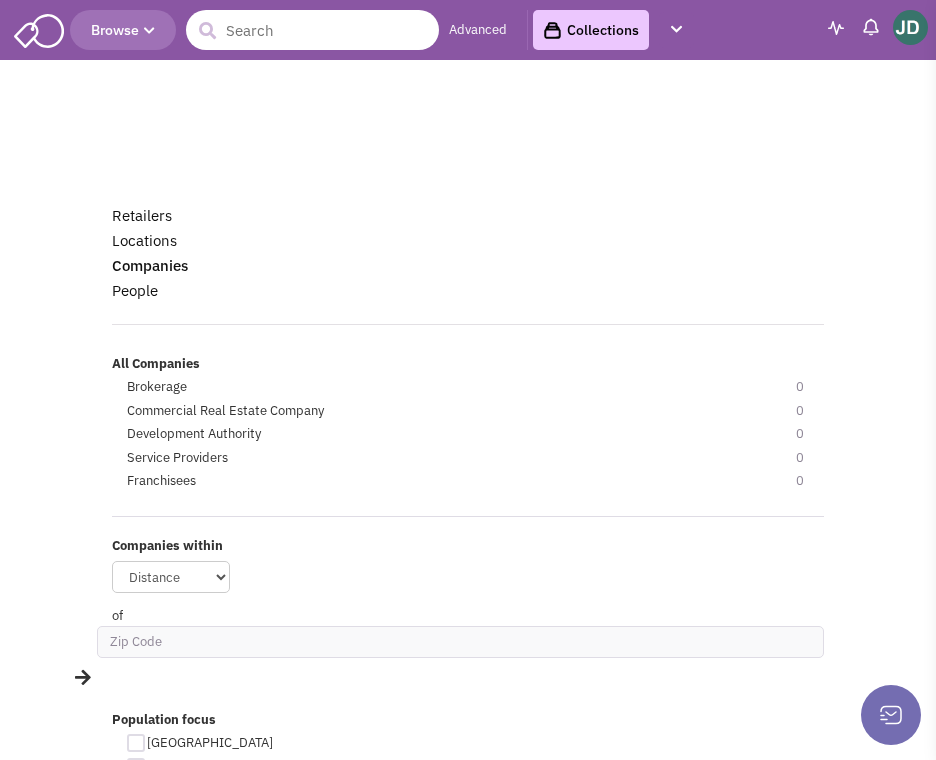 click at bounding box center [312, 30] 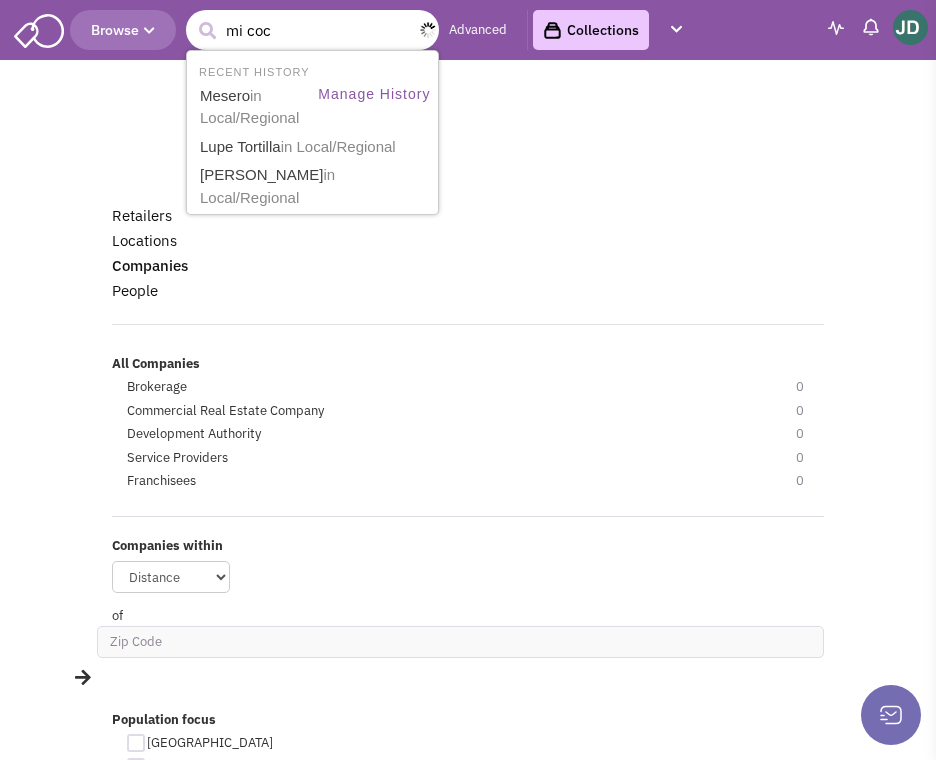 type on "mi coci" 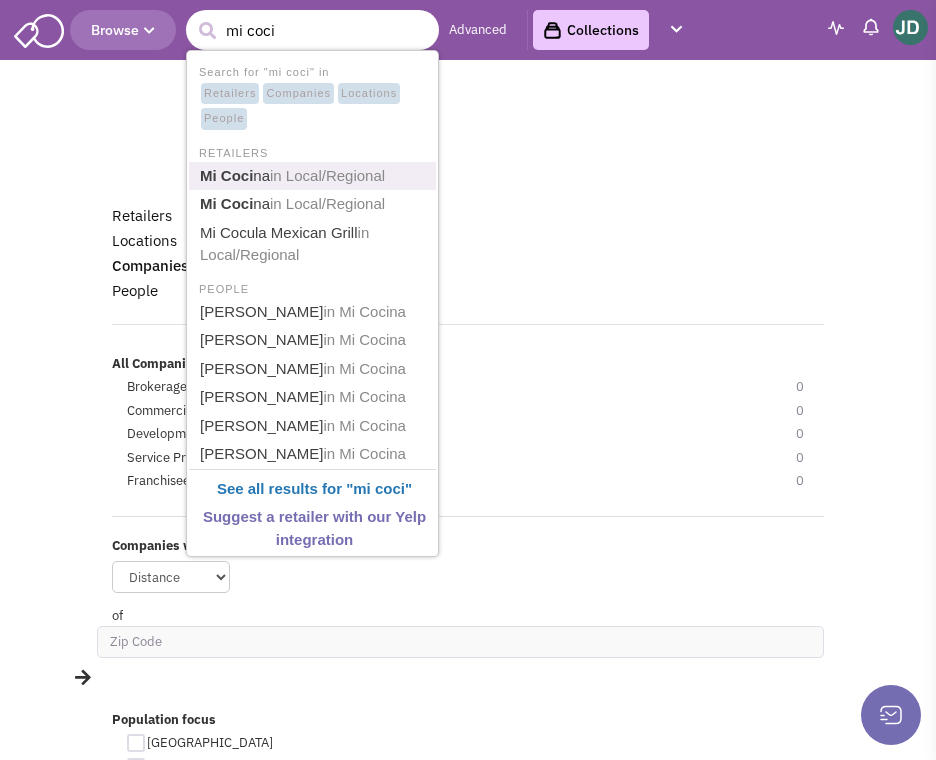 click on "Mi Coci na  in Local/Regional" at bounding box center [314, 176] 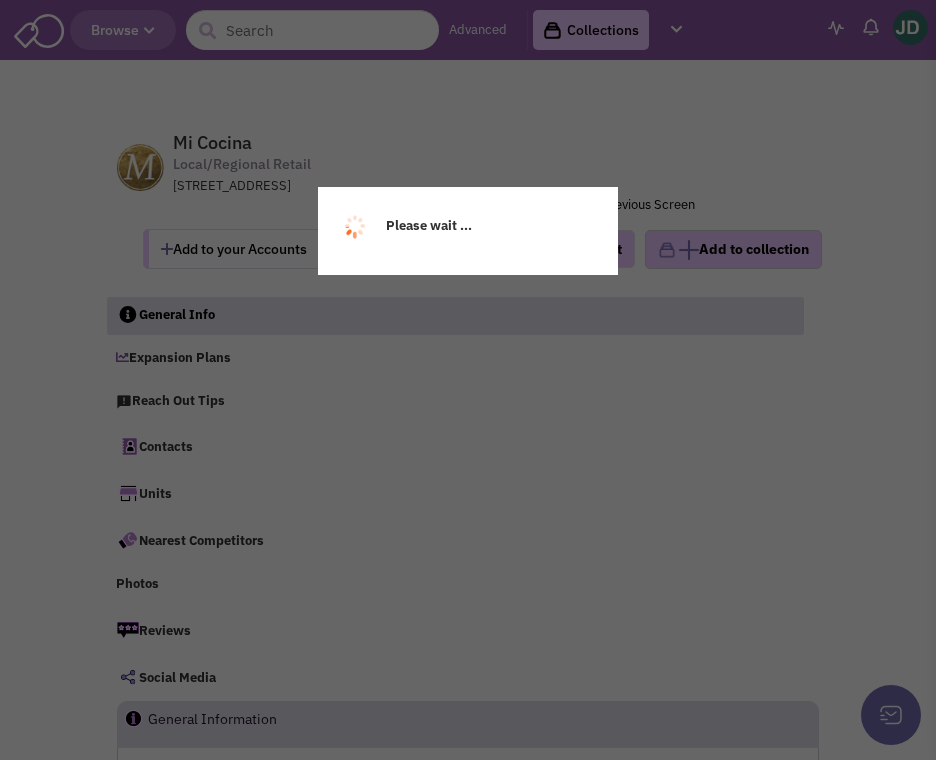 scroll, scrollTop: 0, scrollLeft: 0, axis: both 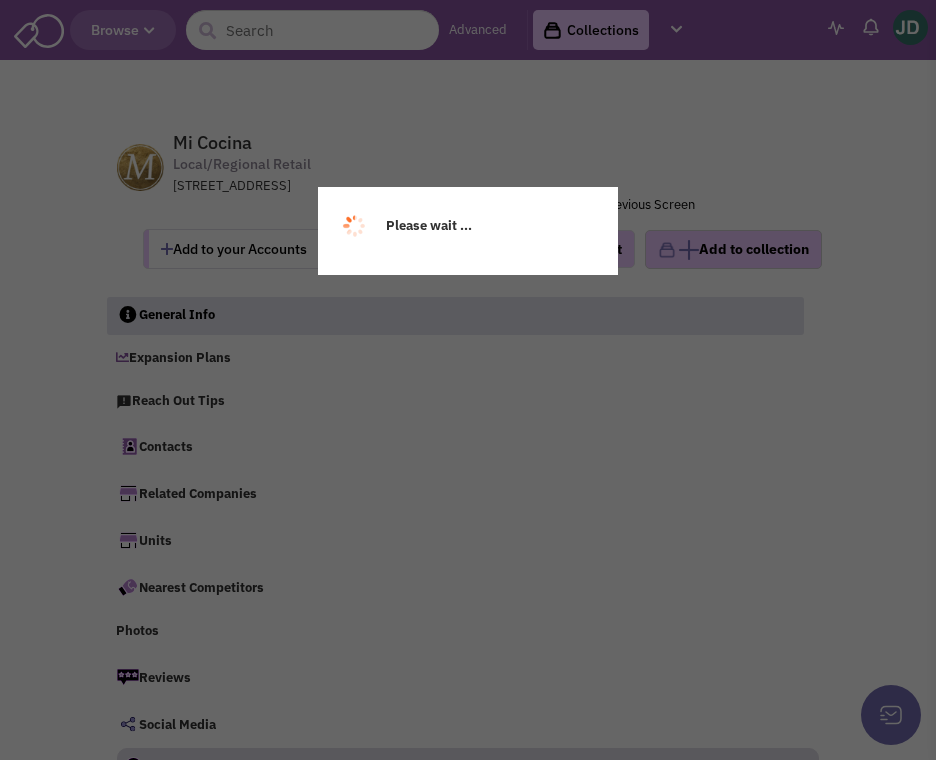select 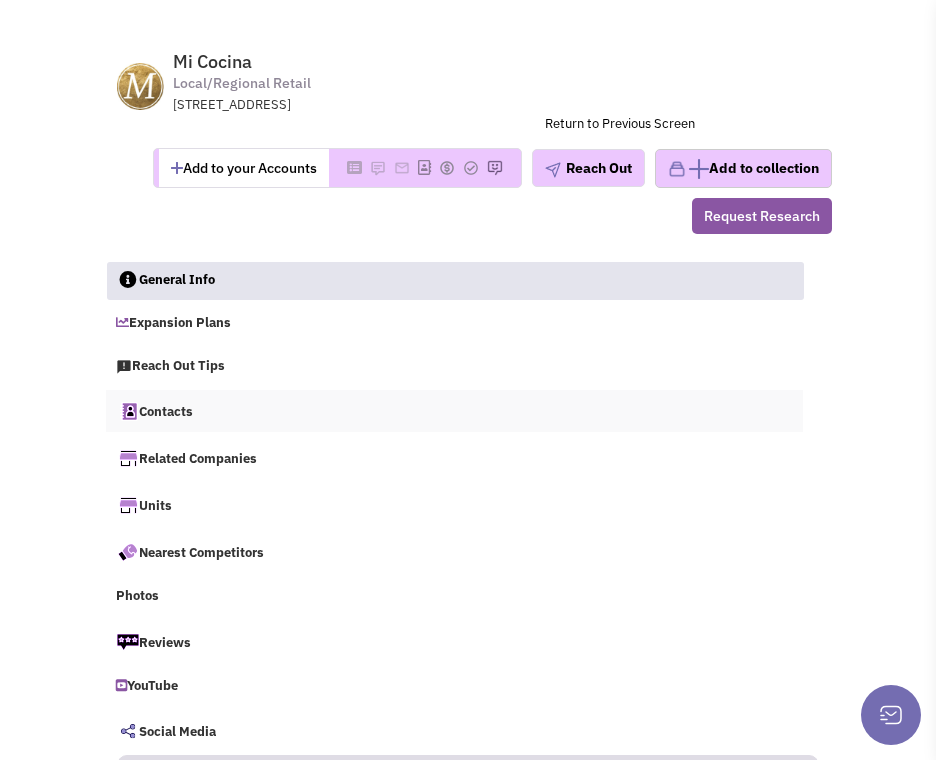 click on "Contacts" at bounding box center [454, 411] 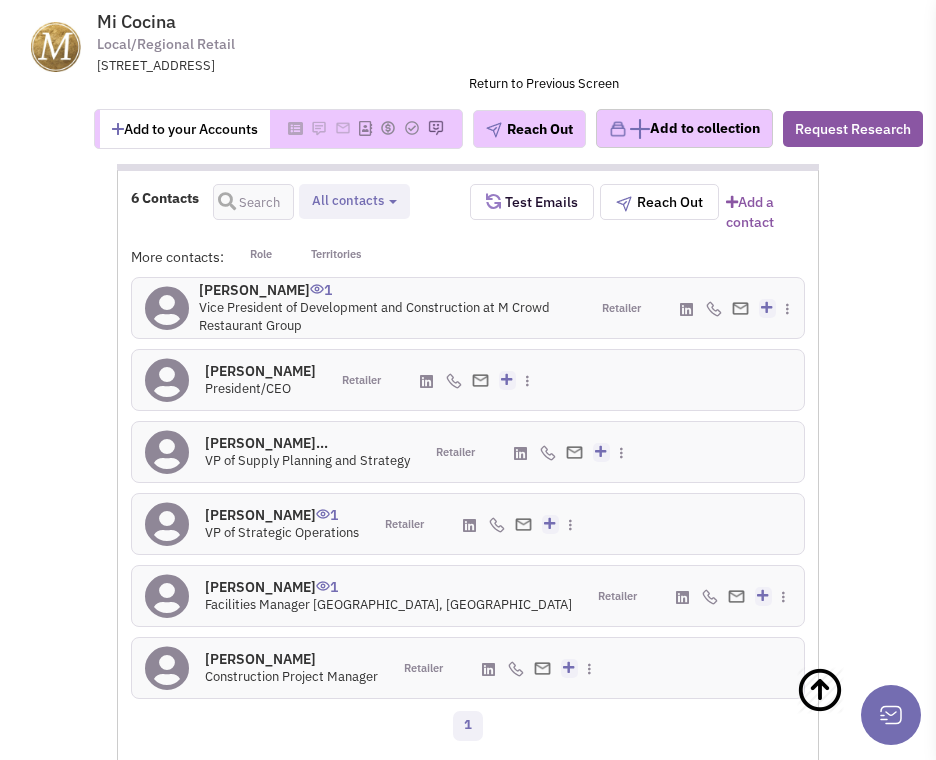 scroll, scrollTop: 3192, scrollLeft: 0, axis: vertical 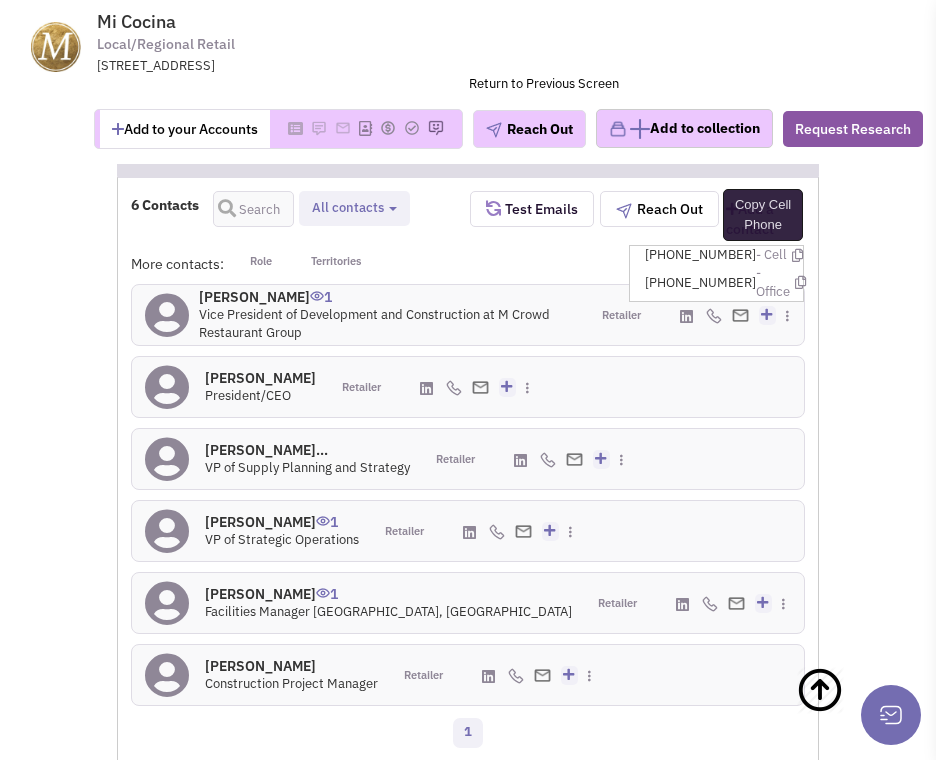 click at bounding box center [797, 255] 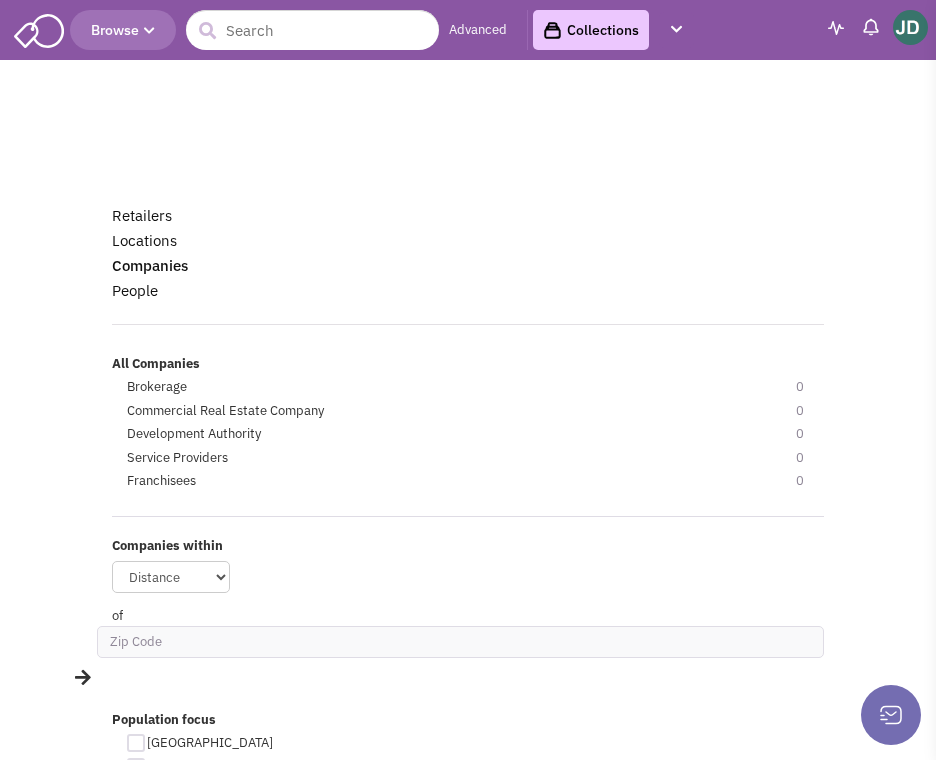 scroll, scrollTop: 0, scrollLeft: 0, axis: both 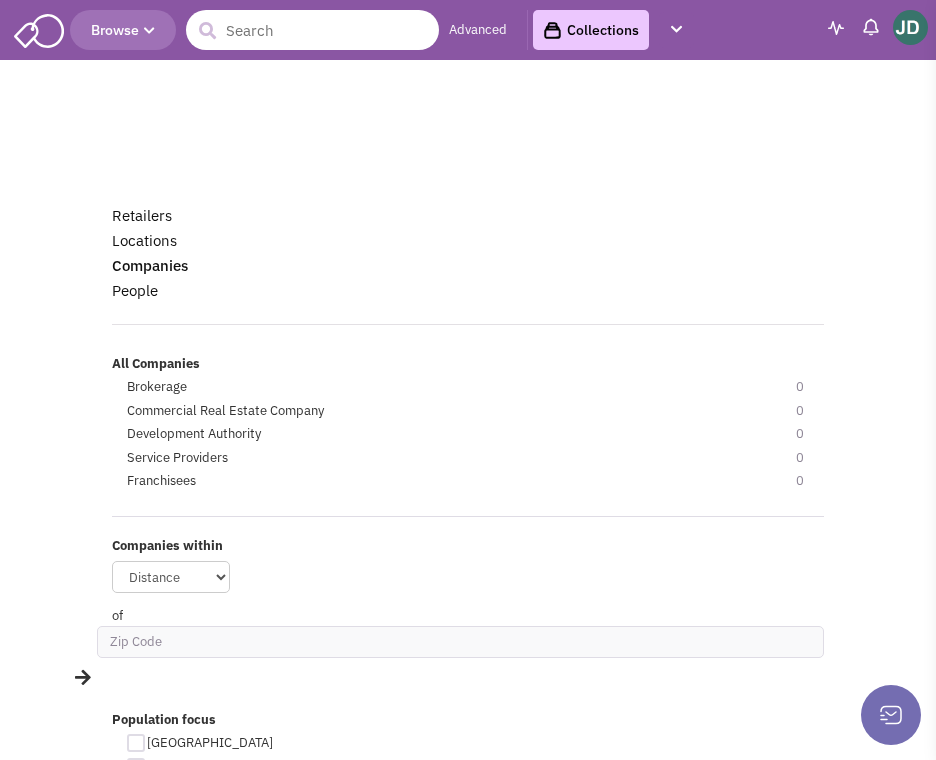 click at bounding box center [312, 30] 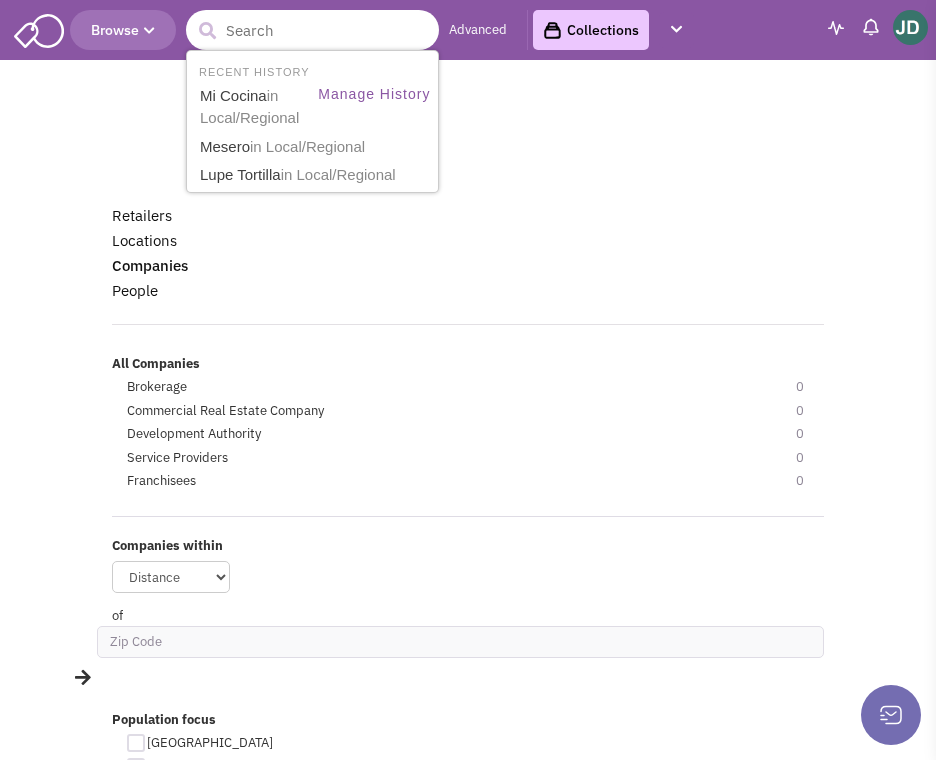 scroll, scrollTop: 0, scrollLeft: 0, axis: both 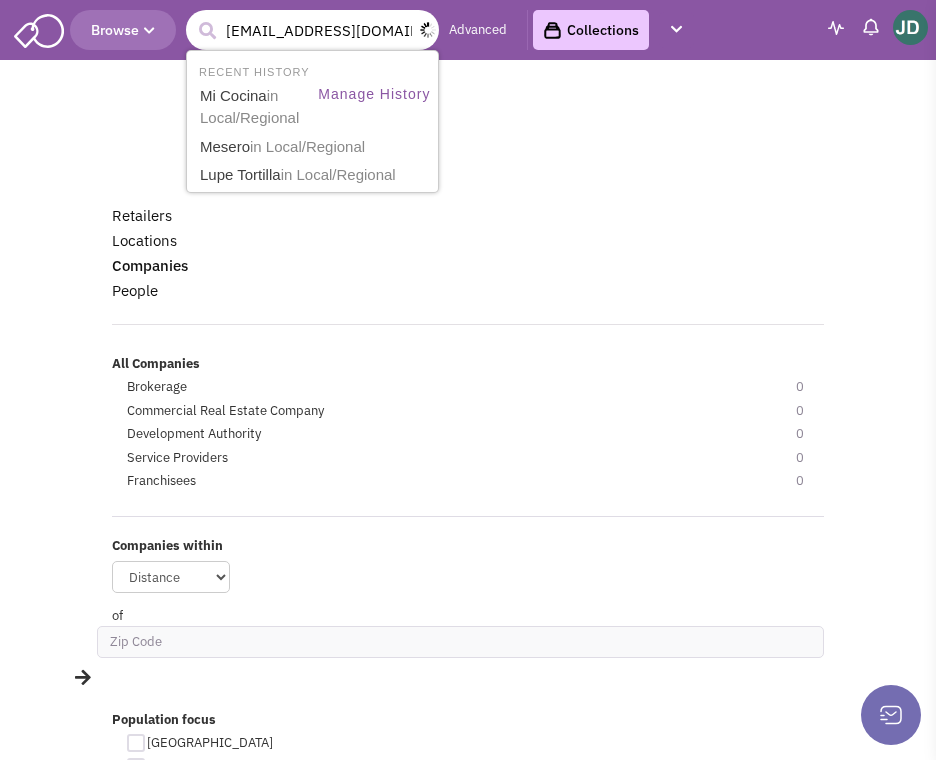 type on "[EMAIL_ADDRESS][DOMAIN_NAME]" 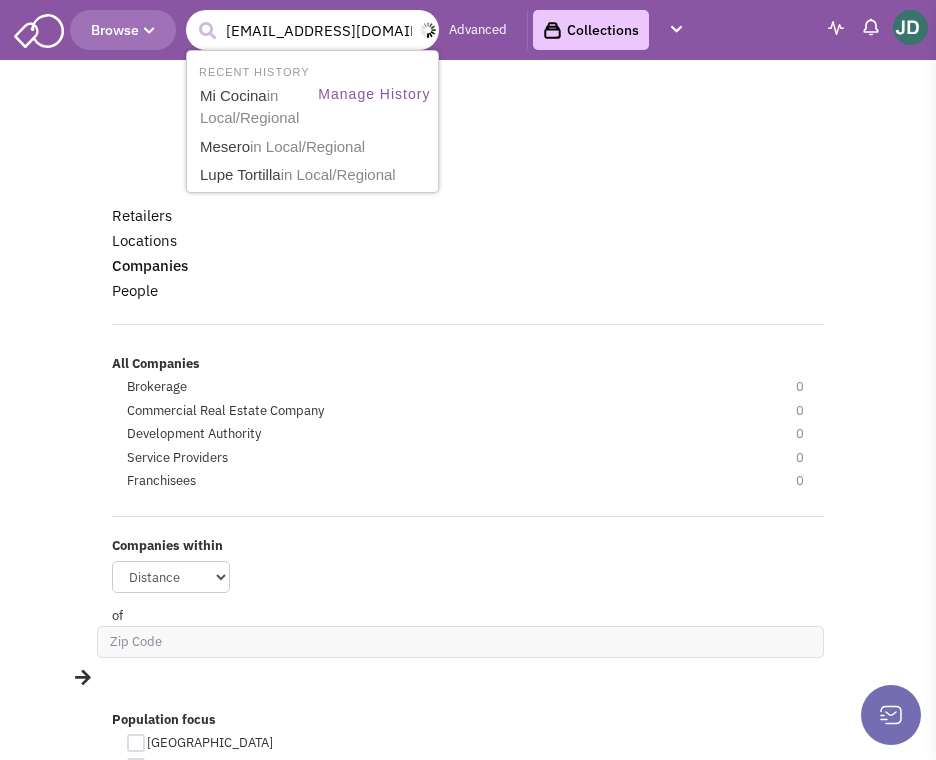 click at bounding box center [207, 31] 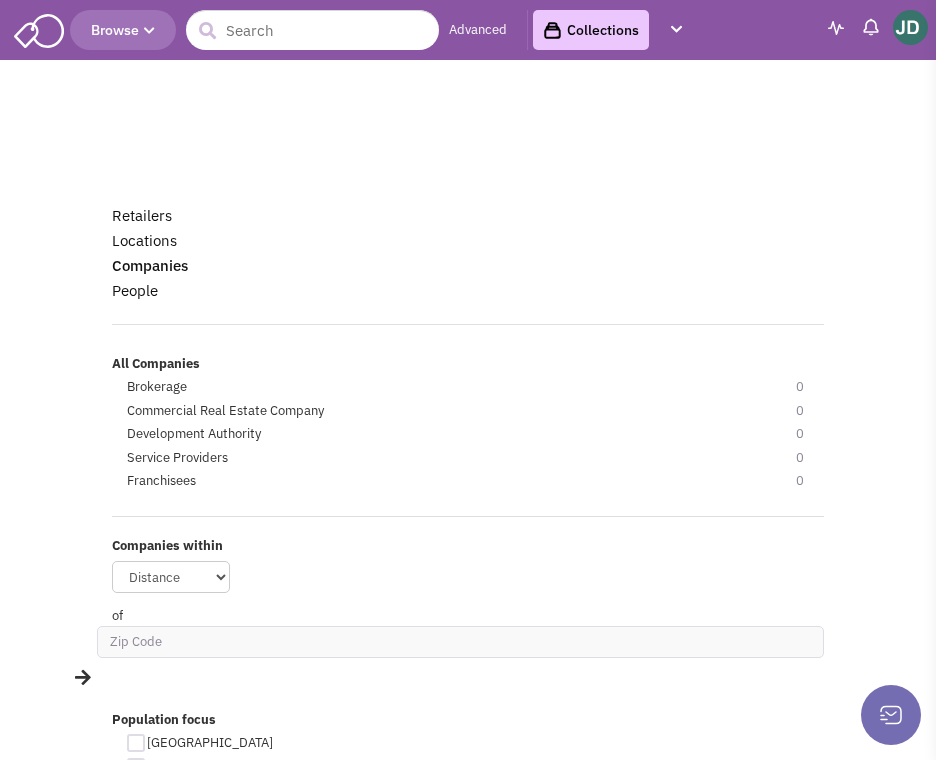 scroll, scrollTop: 0, scrollLeft: 0, axis: both 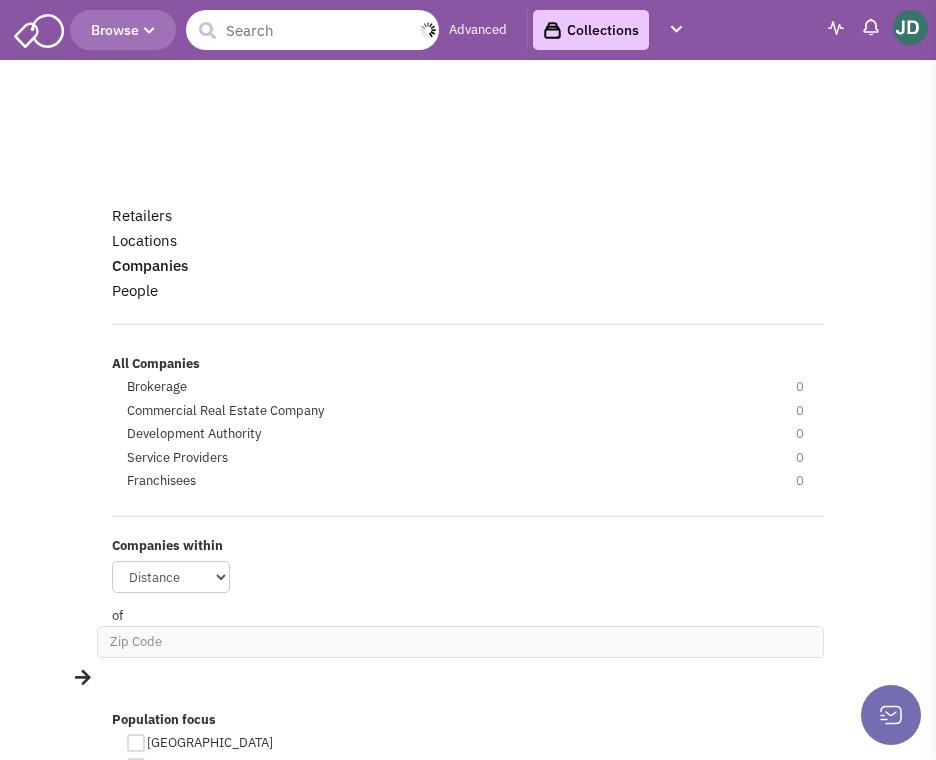 click at bounding box center [312, 30] 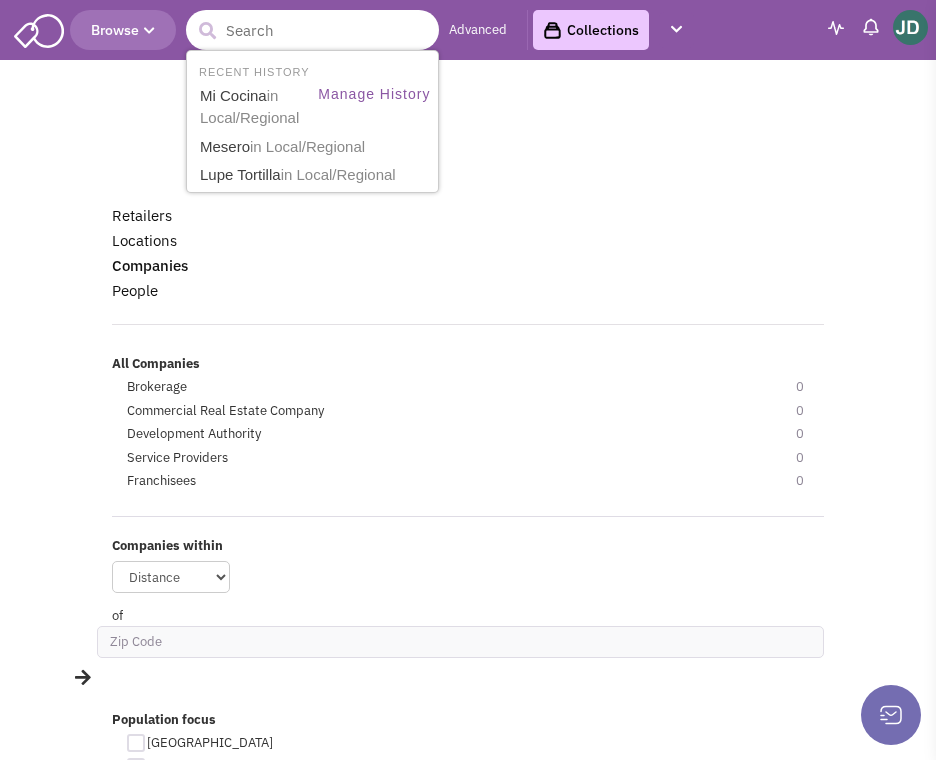 paste on "[EMAIL_ADDRESS][DOMAIN_NAME]" 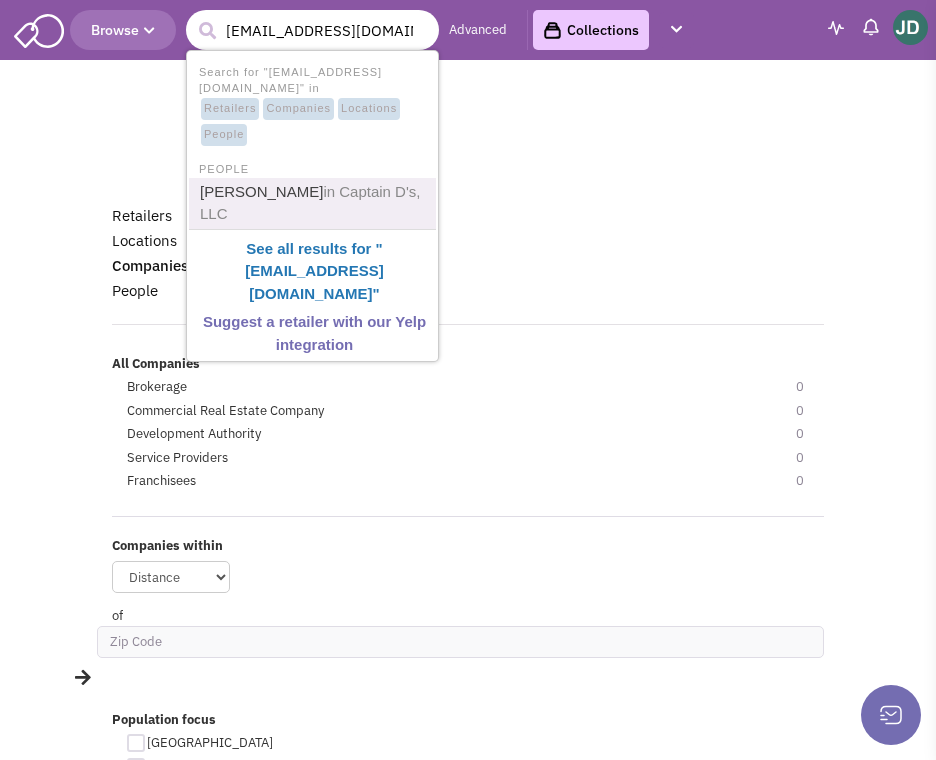 click on "[PERSON_NAME]  in Captain D's, LLC" at bounding box center (314, 203) 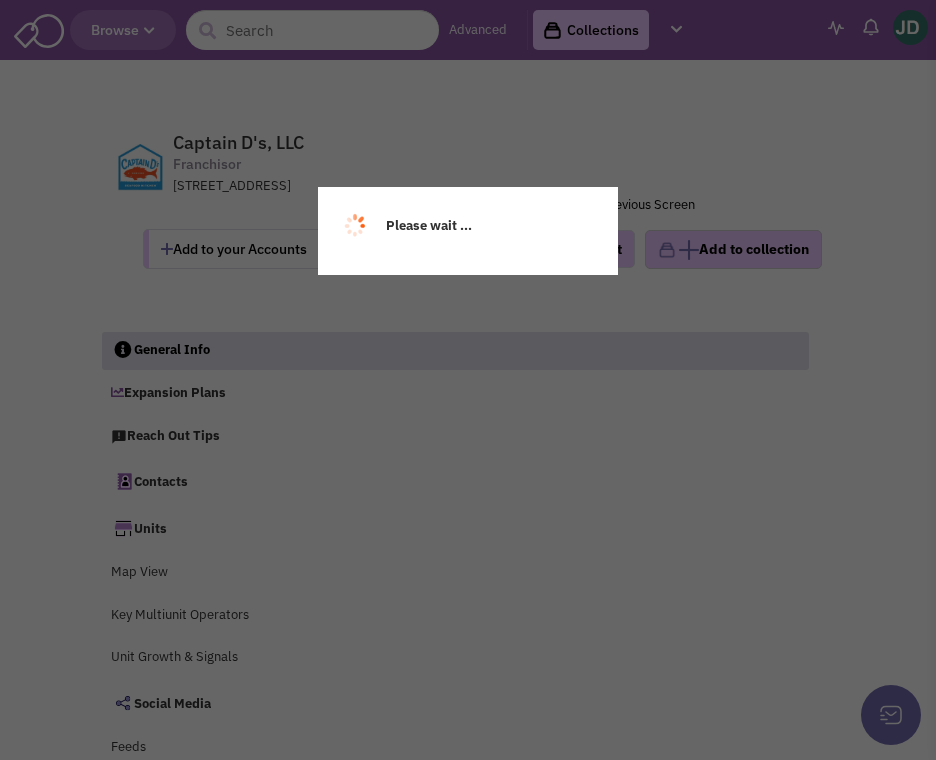 scroll, scrollTop: 0, scrollLeft: 0, axis: both 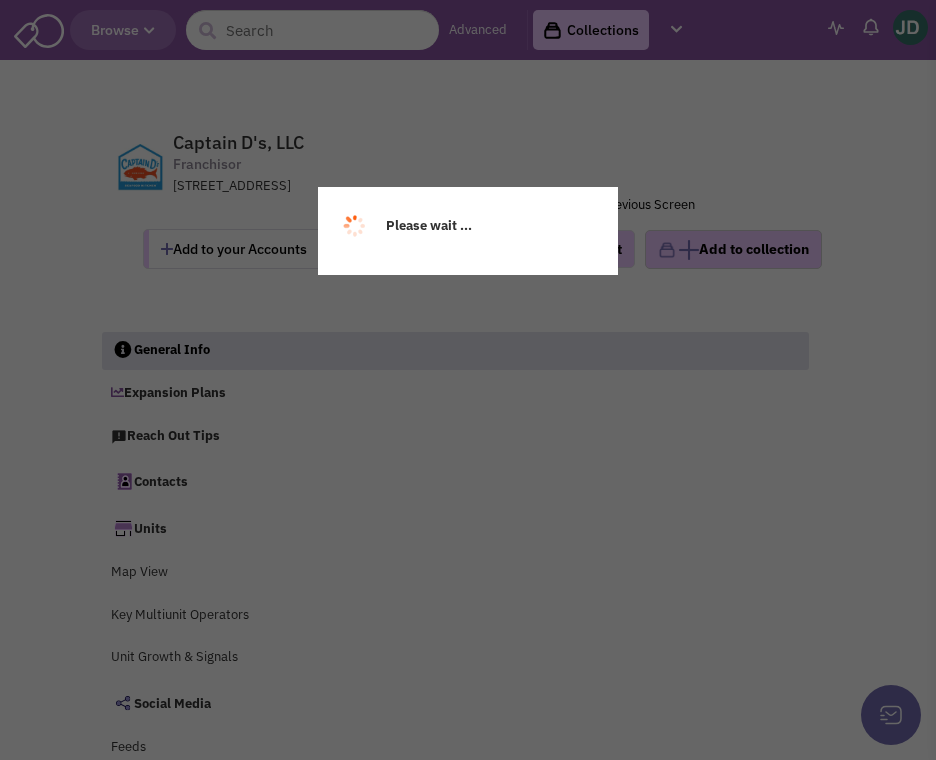 select 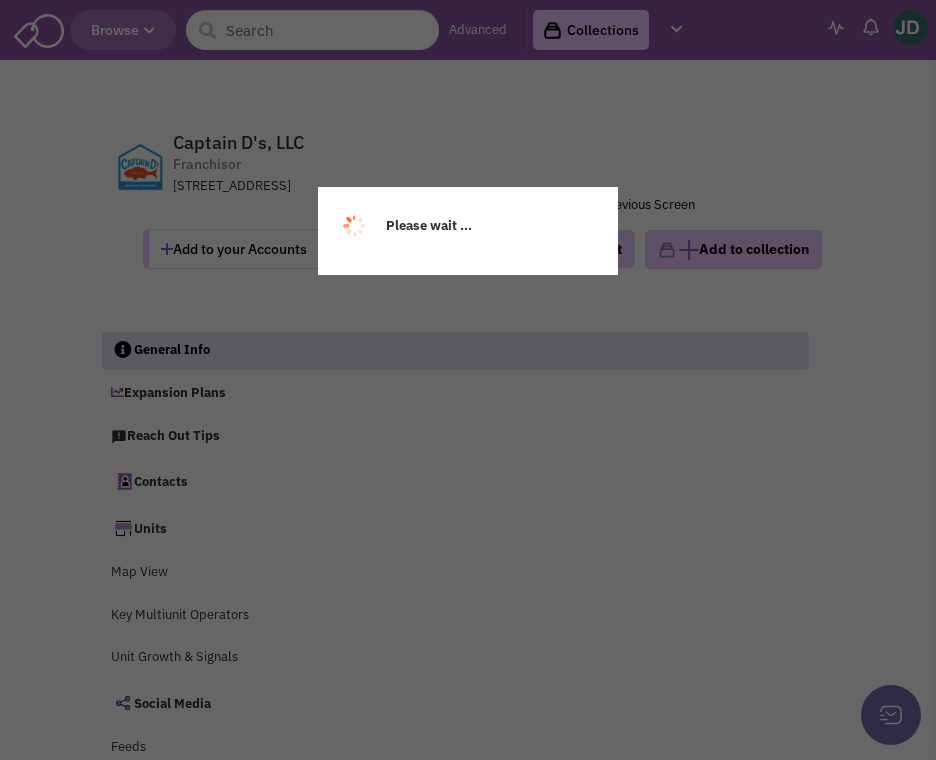 select 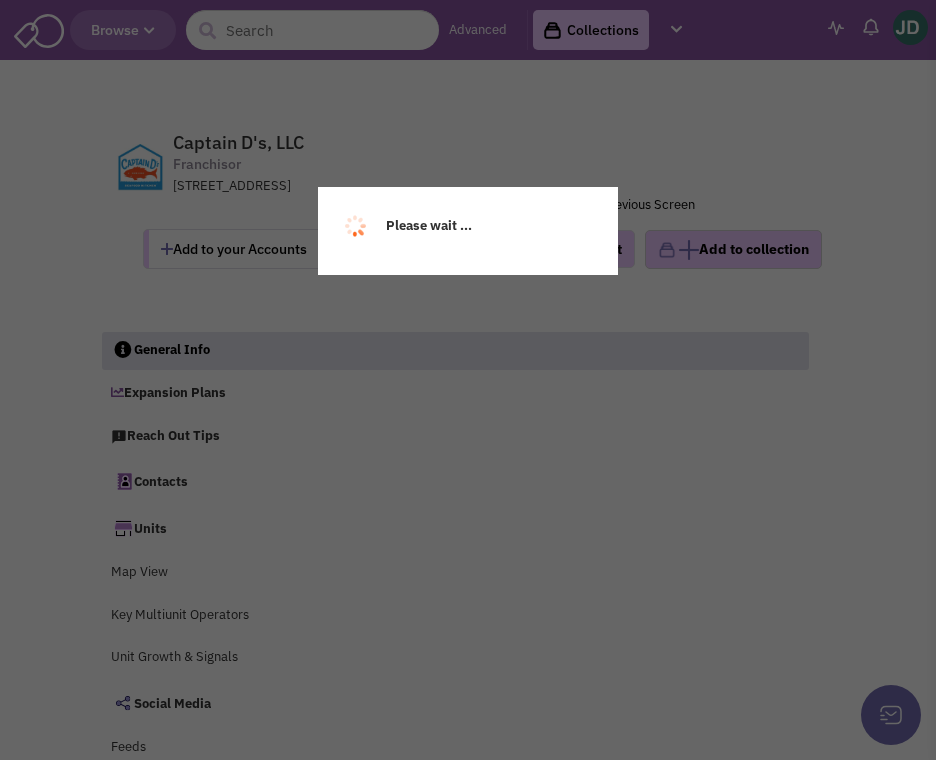 select 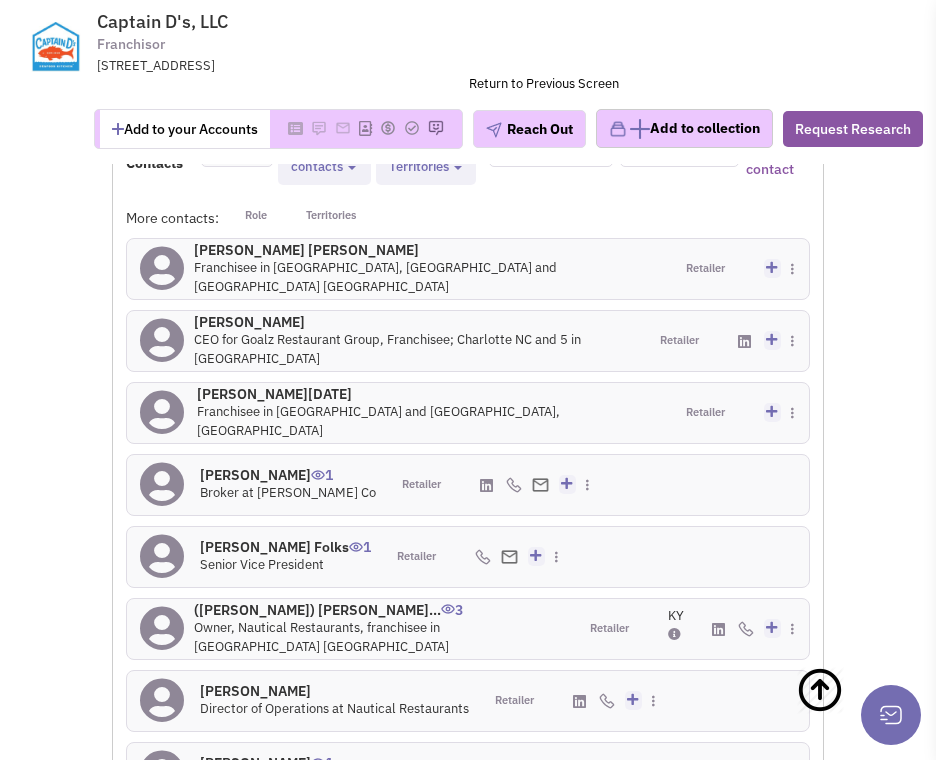 scroll, scrollTop: 4693, scrollLeft: 0, axis: vertical 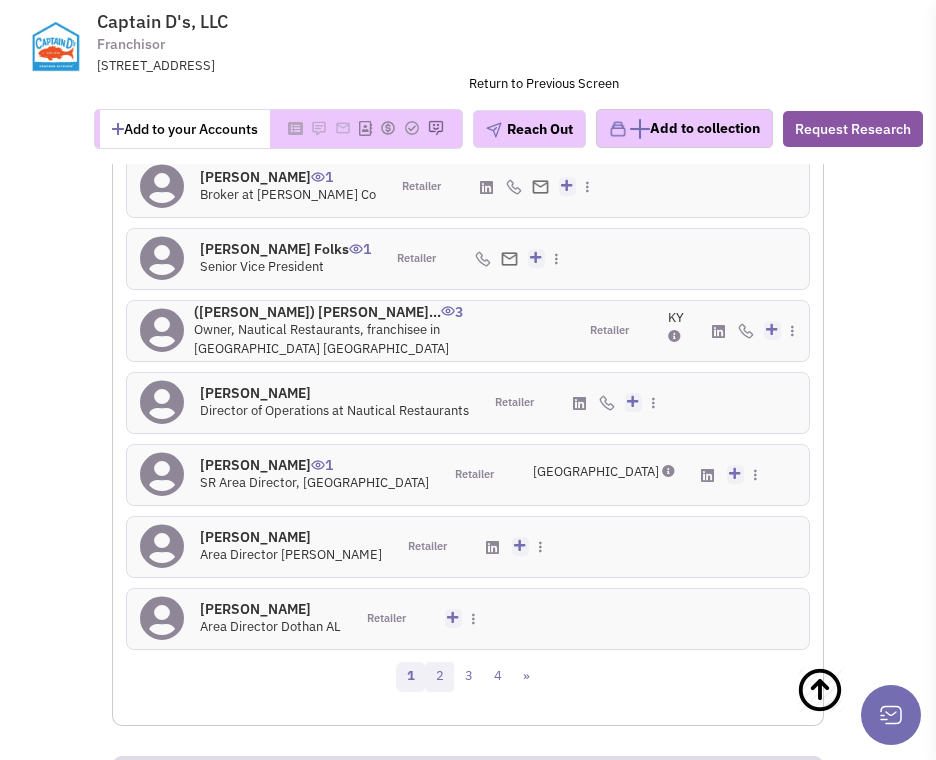 click on "2" at bounding box center (440, 677) 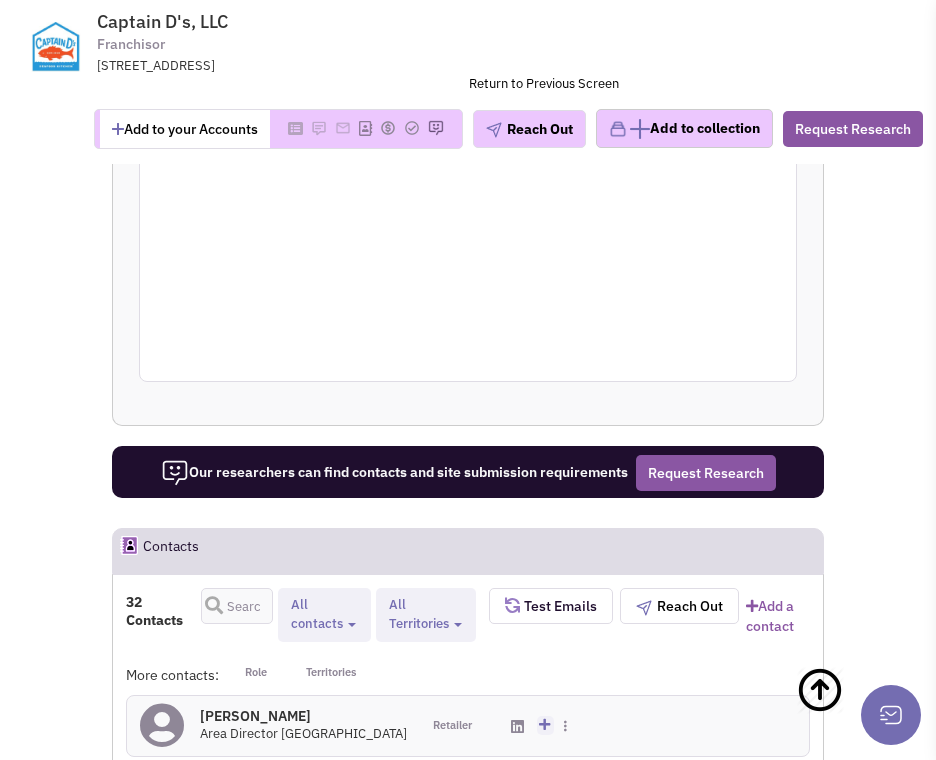 click on "More contacts:
Role
Territories" at bounding box center (468, 680) 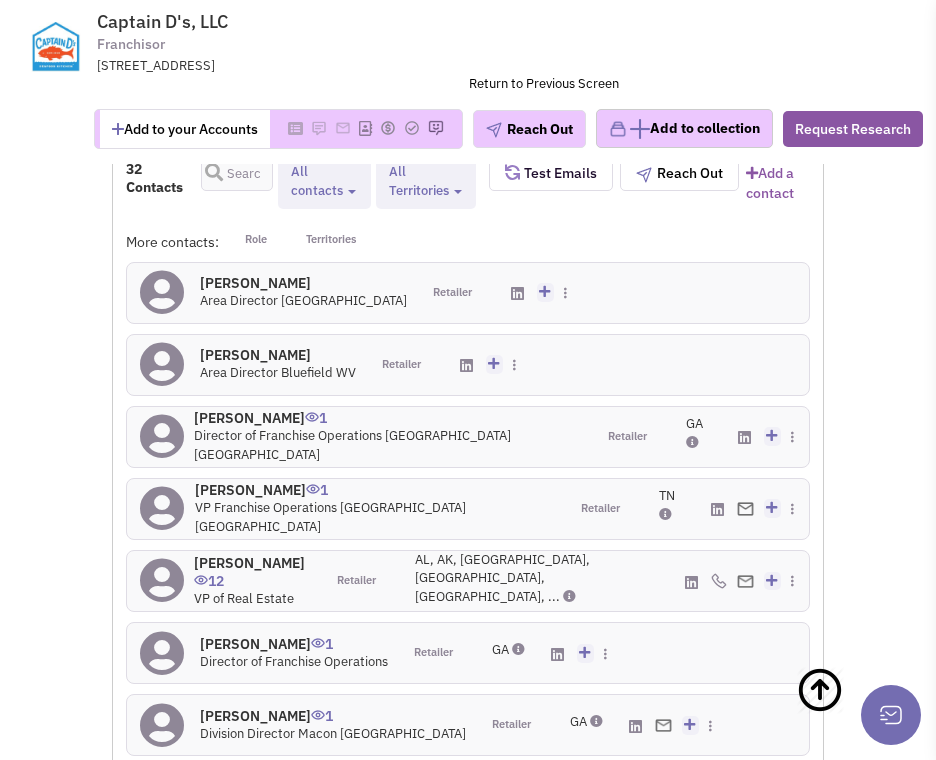 scroll, scrollTop: 4400, scrollLeft: 0, axis: vertical 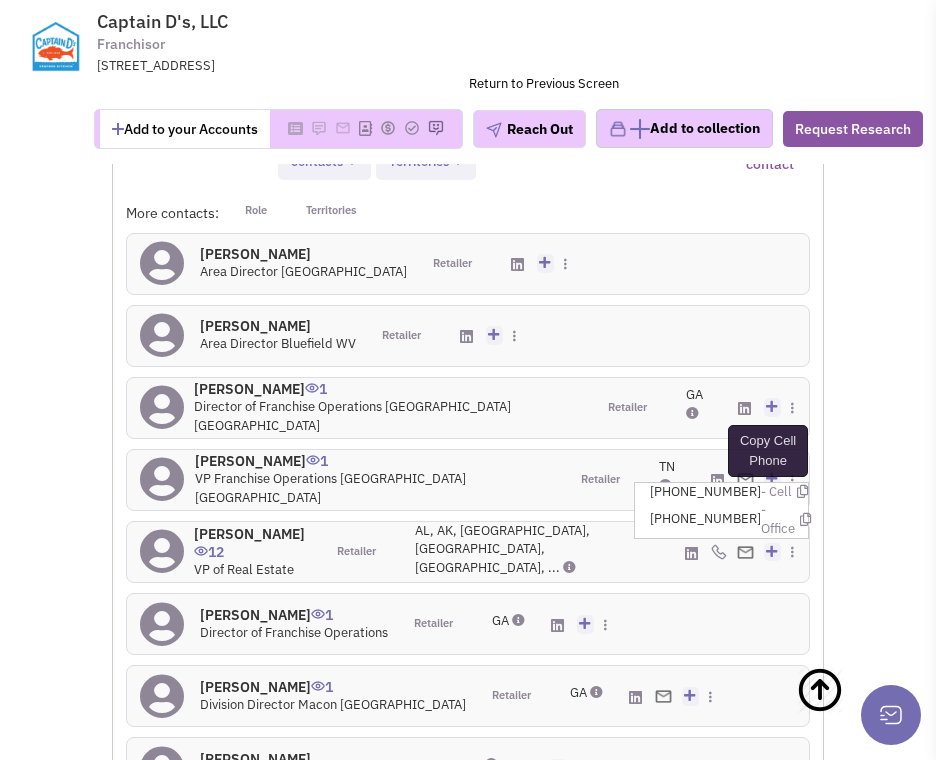 click at bounding box center (802, 491) 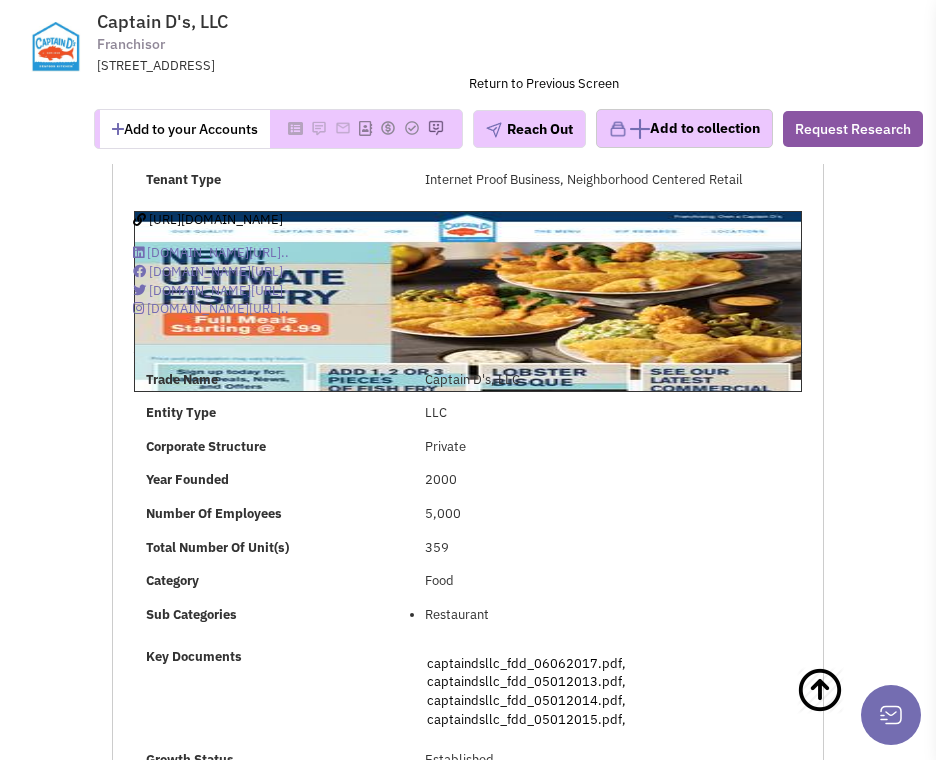 scroll, scrollTop: 0, scrollLeft: 0, axis: both 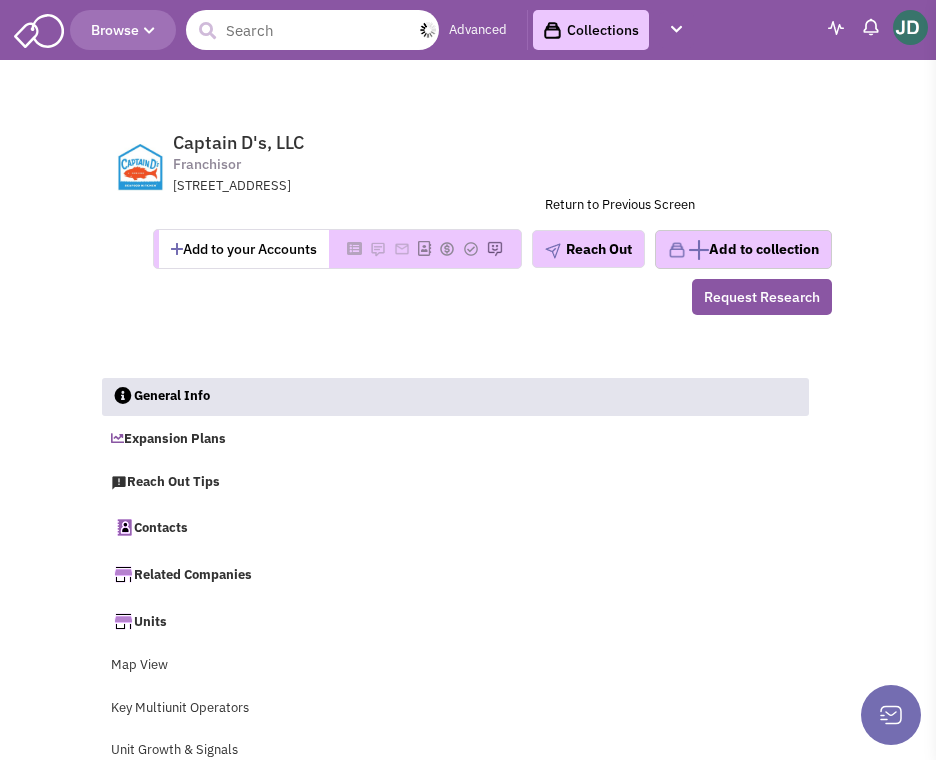 click at bounding box center [312, 30] 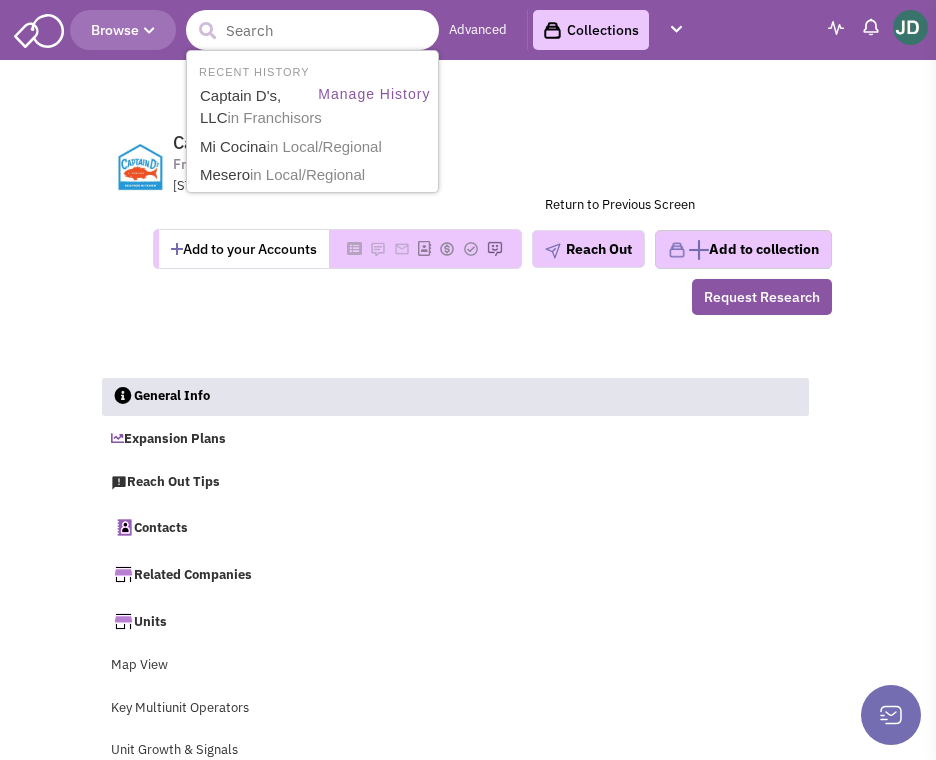 paste on "ecrago@redlobster.com" 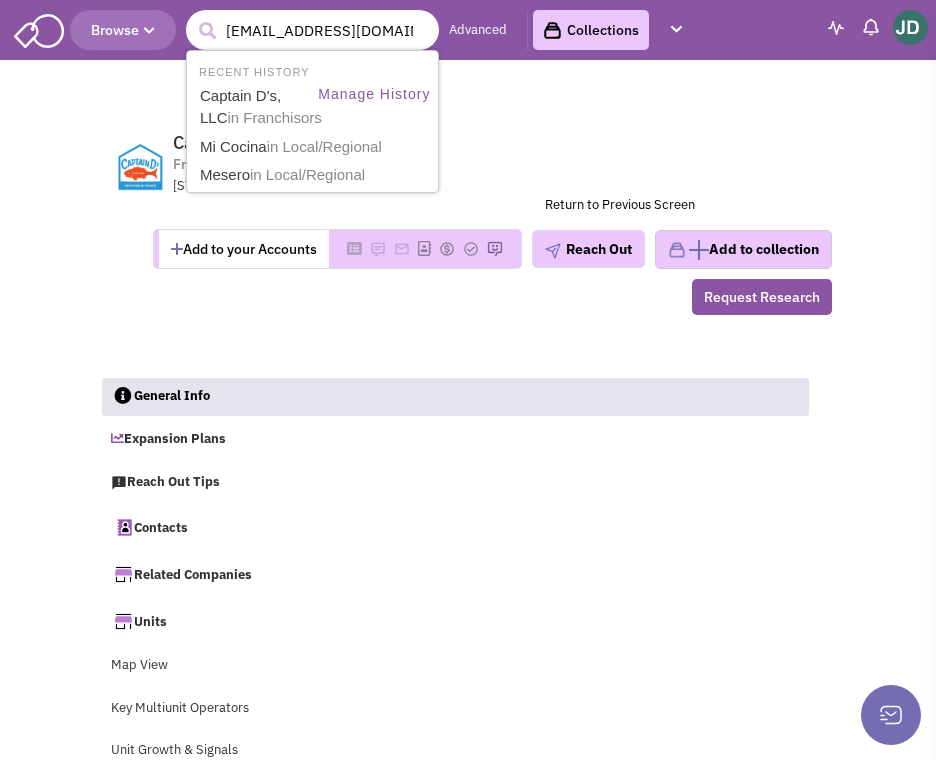 type on "ecrago@redlobster.com" 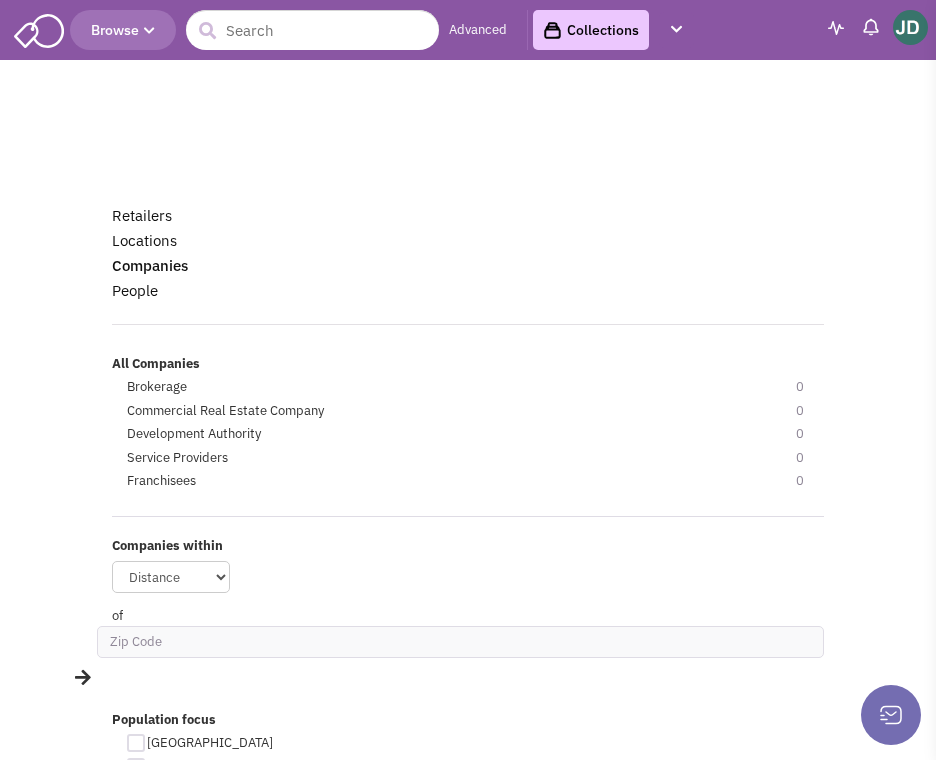 scroll, scrollTop: 0, scrollLeft: 0, axis: both 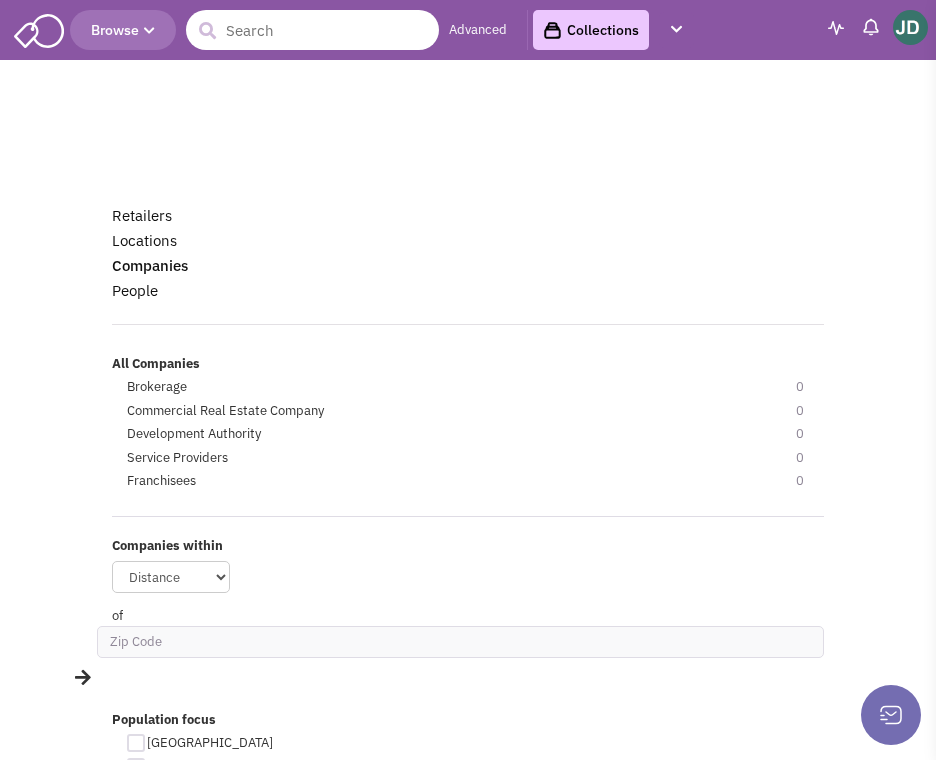 click at bounding box center (312, 30) 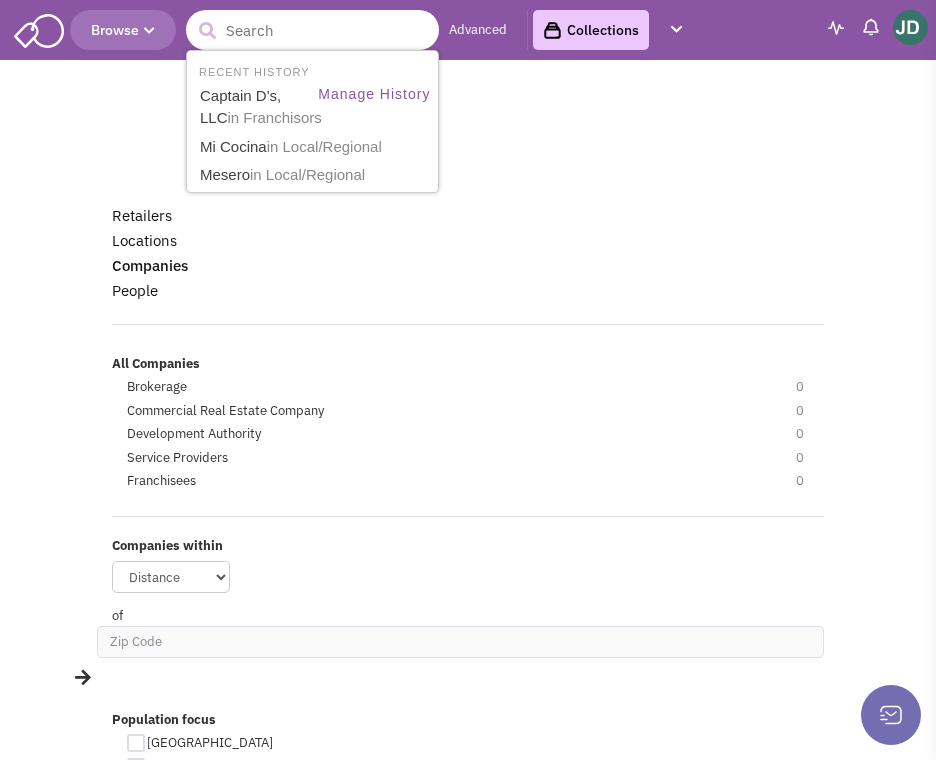 paste on "[EMAIL_ADDRESS][DOMAIN_NAME]" 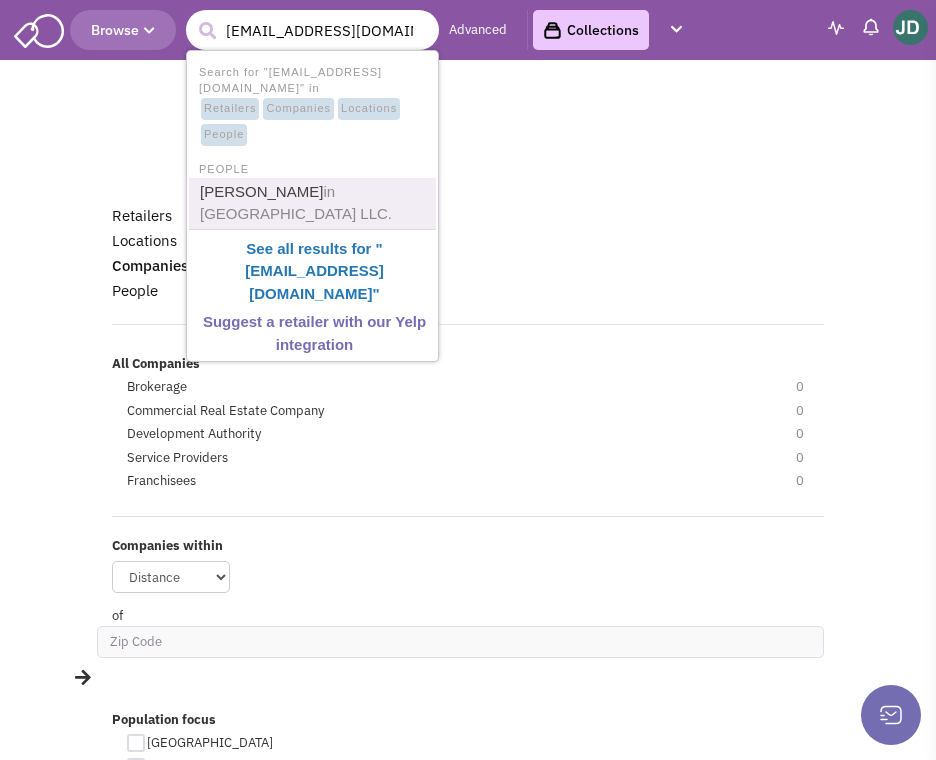 click on "[PERSON_NAME]  in [GEOGRAPHIC_DATA] LLC." at bounding box center [314, 203] 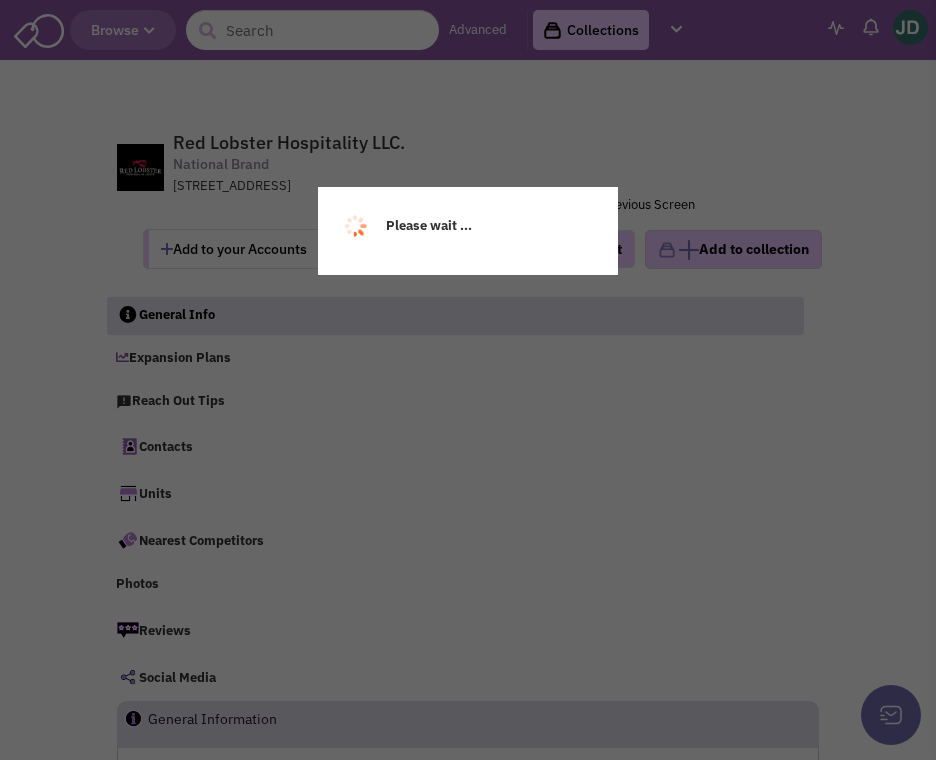 scroll, scrollTop: 0, scrollLeft: 0, axis: both 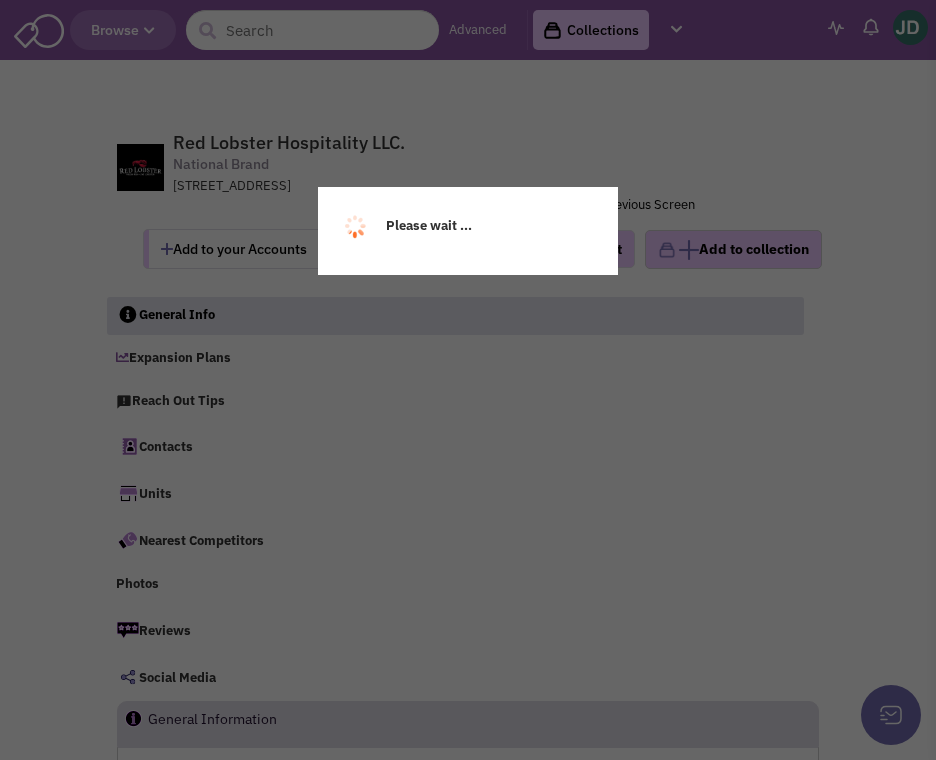 select 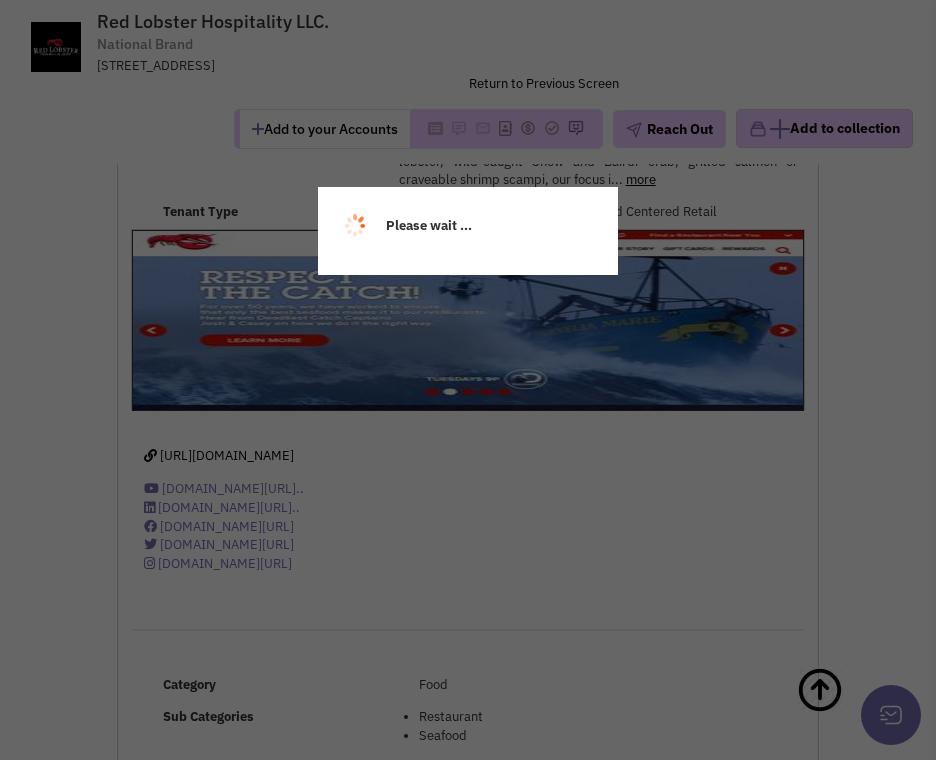 select 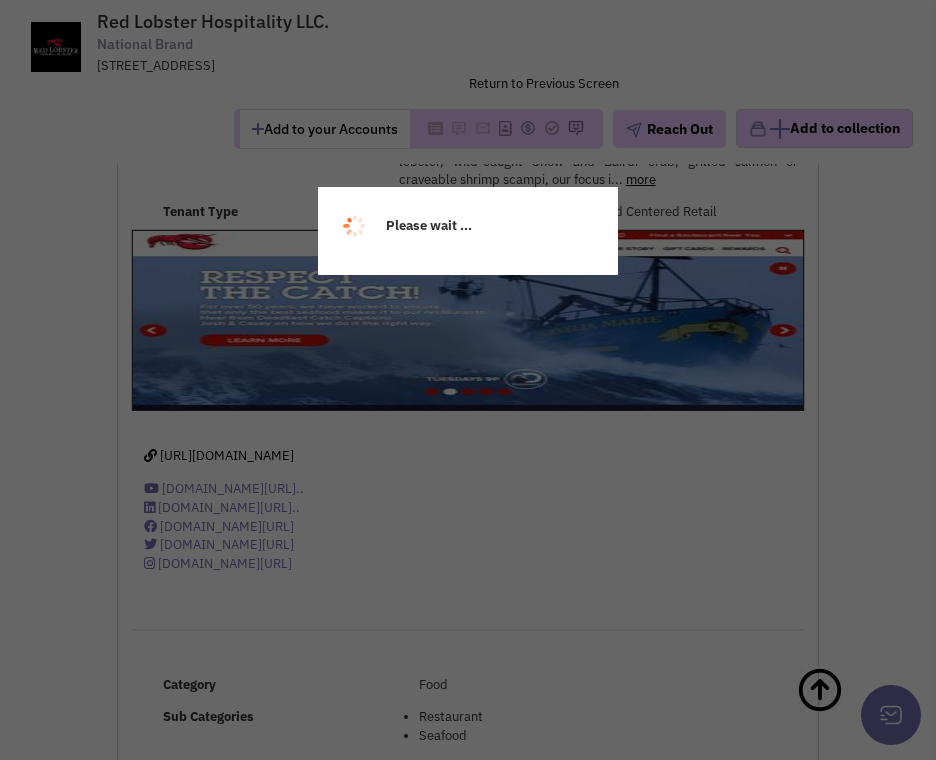 select 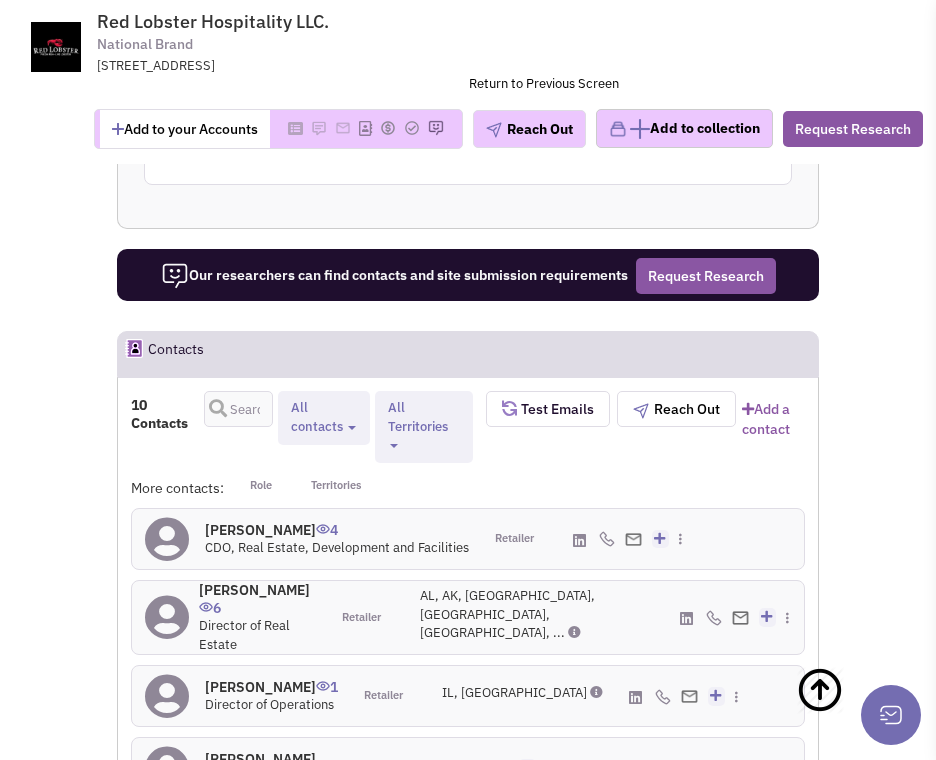 scroll, scrollTop: 3667, scrollLeft: 0, axis: vertical 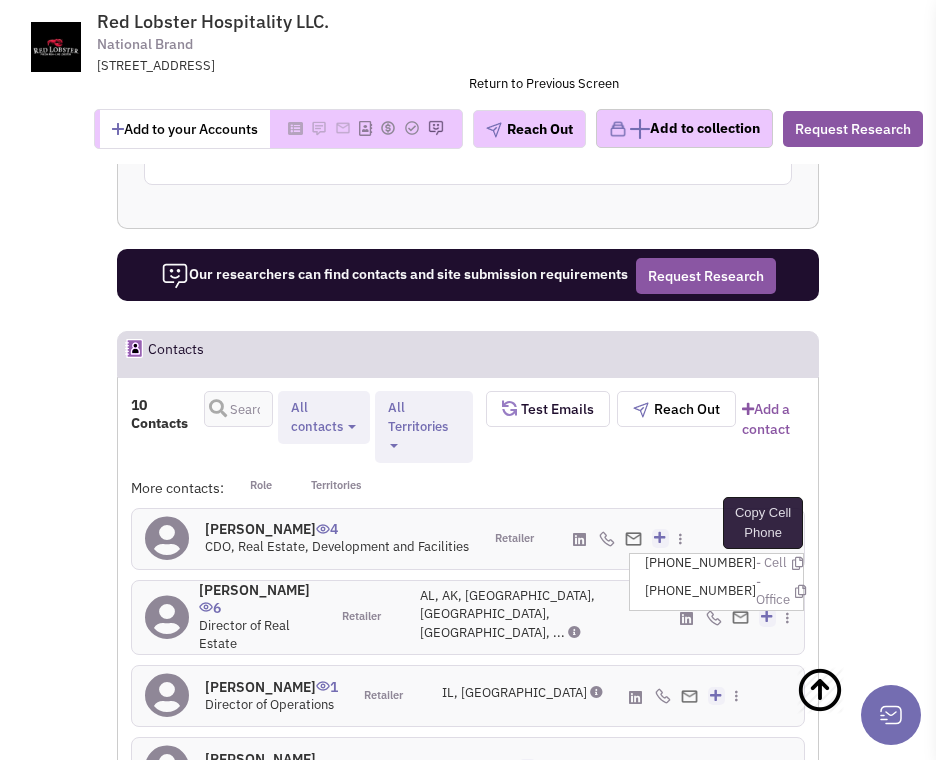 click at bounding box center [797, 563] 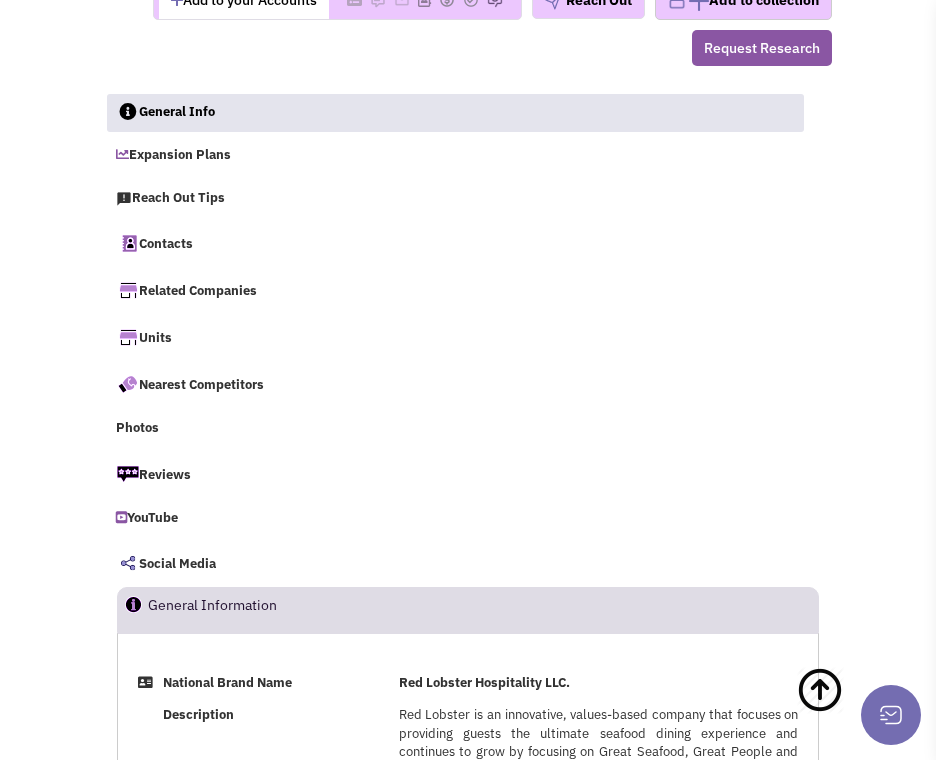 scroll, scrollTop: 0, scrollLeft: 0, axis: both 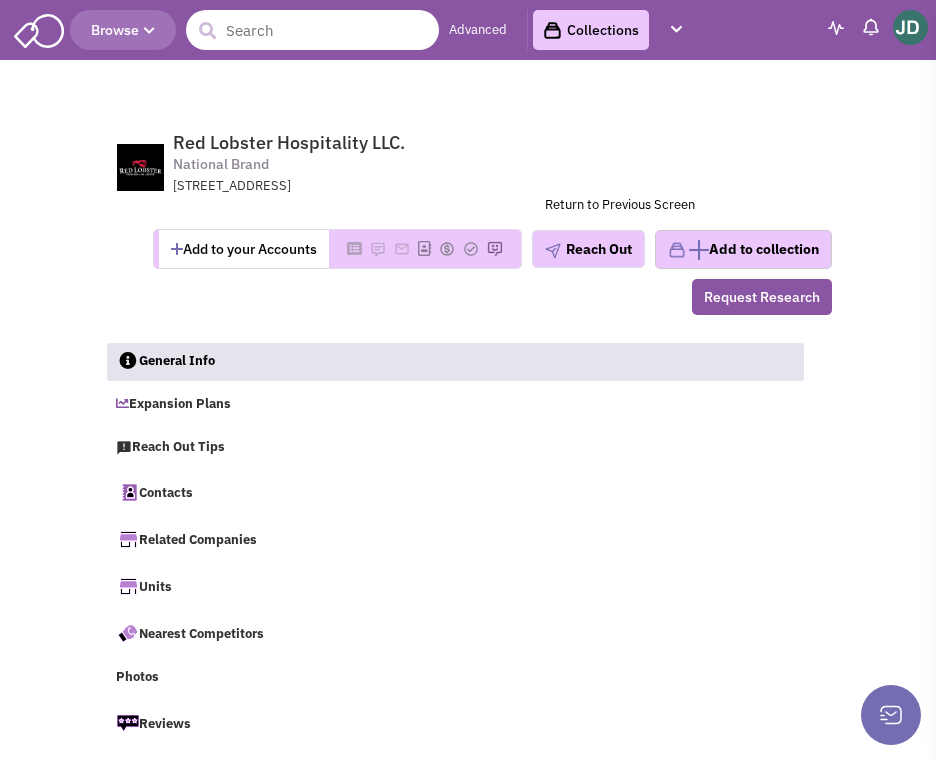 click at bounding box center (312, 30) 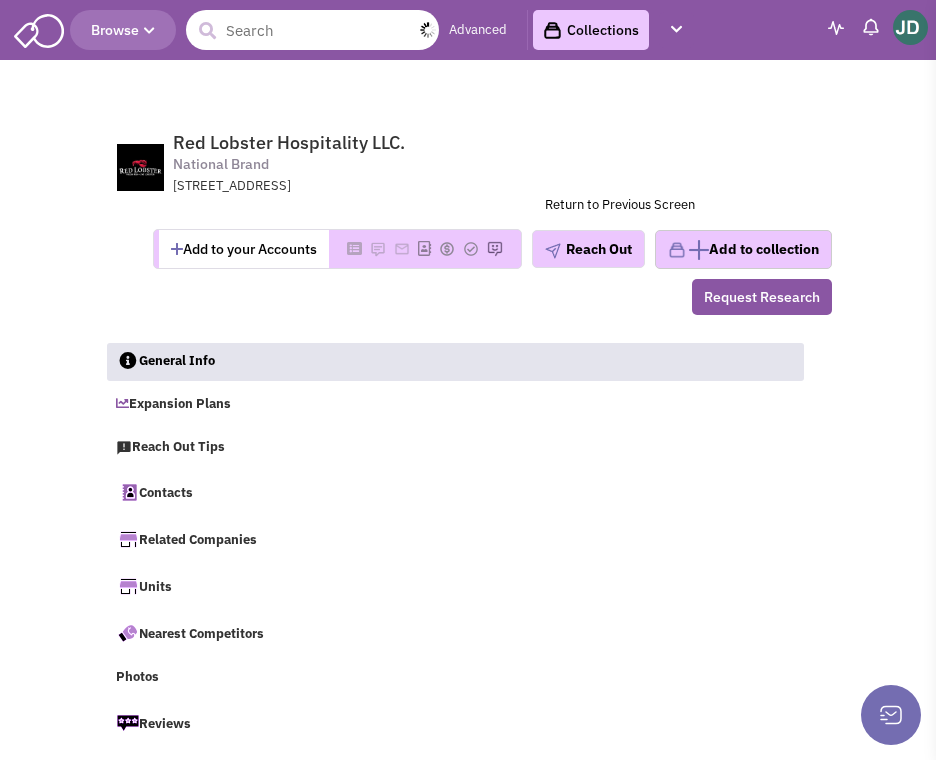 paste on "[EMAIL_ADDRESS][DOMAIN_NAME]" 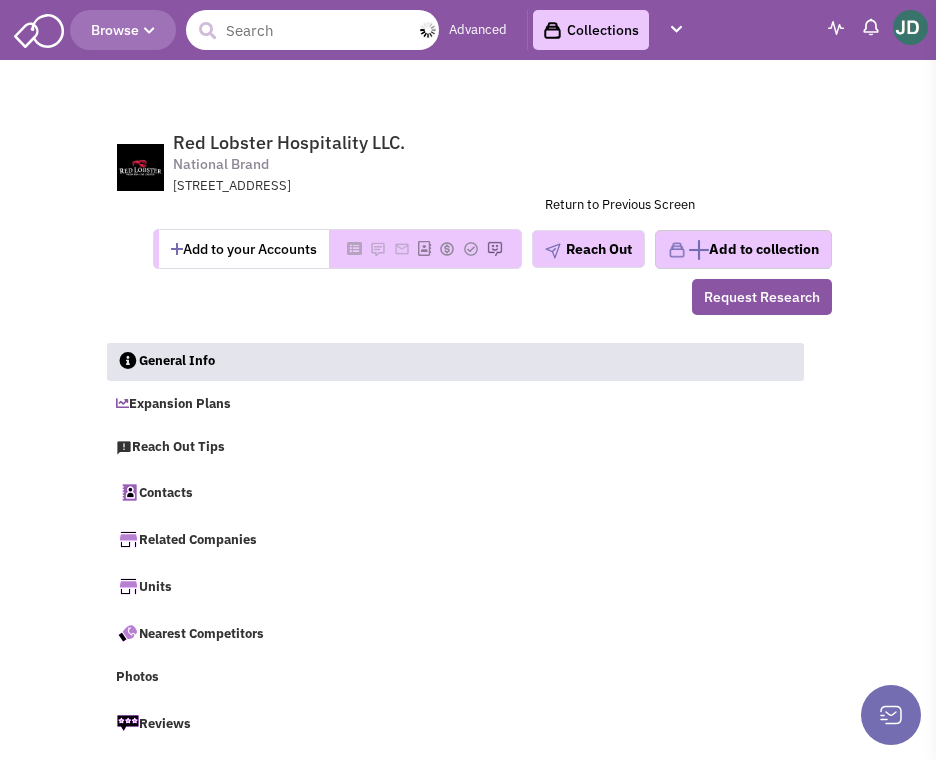 type on "[EMAIL_ADDRESS][DOMAIN_NAME]" 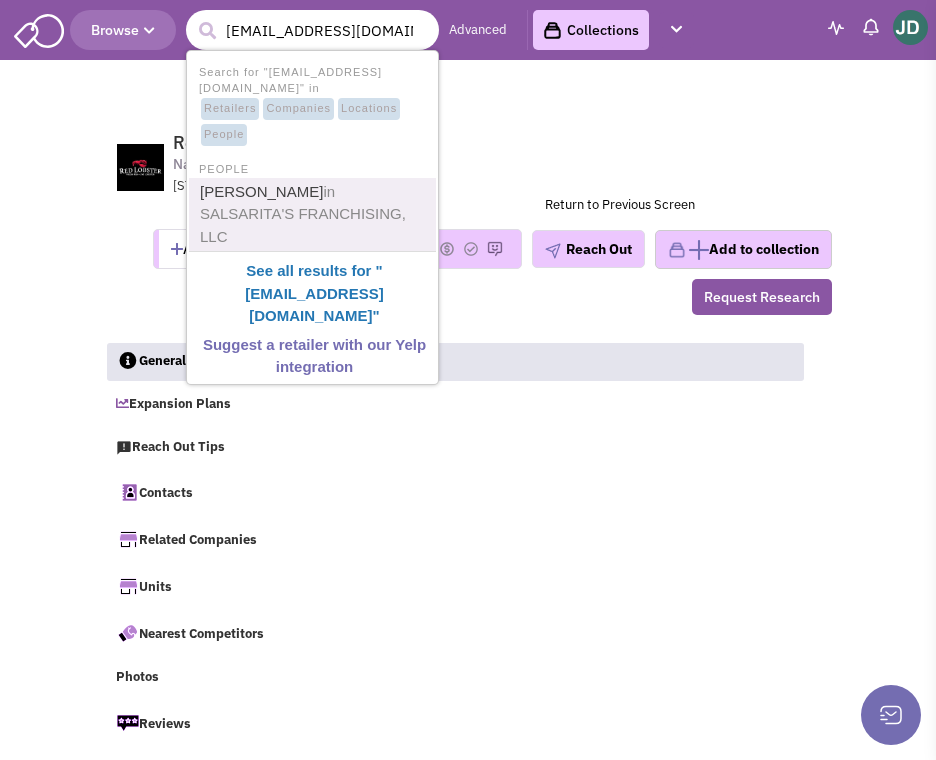 click on "Marsha  Shimp  in SALSARITA'S FRANCHISING, LLC" at bounding box center (314, 215) 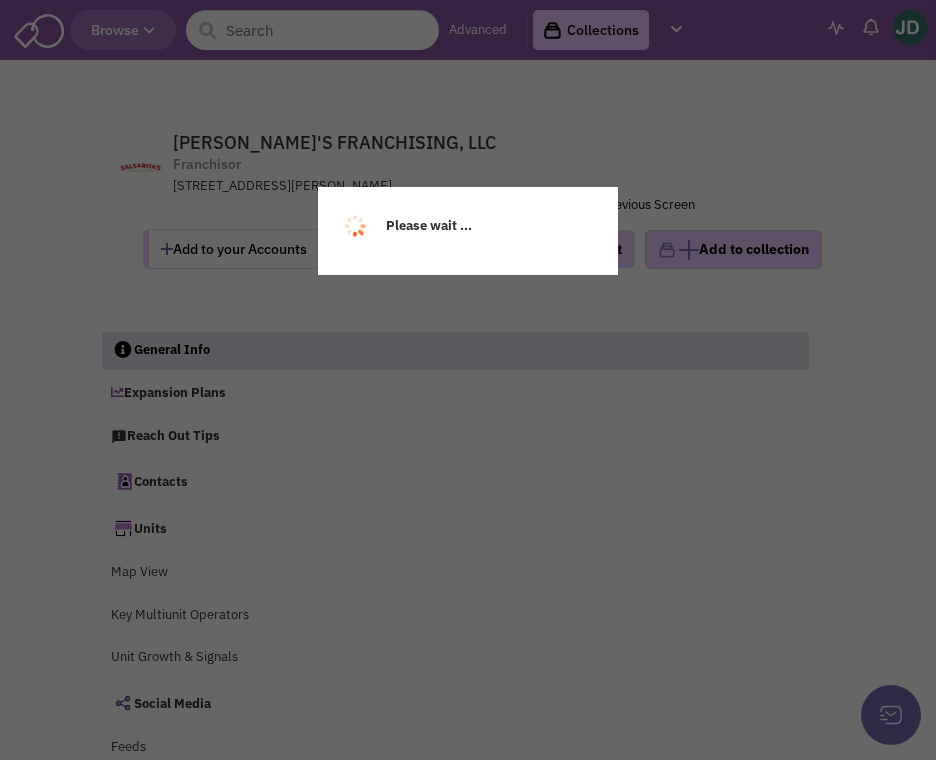 scroll, scrollTop: 0, scrollLeft: 0, axis: both 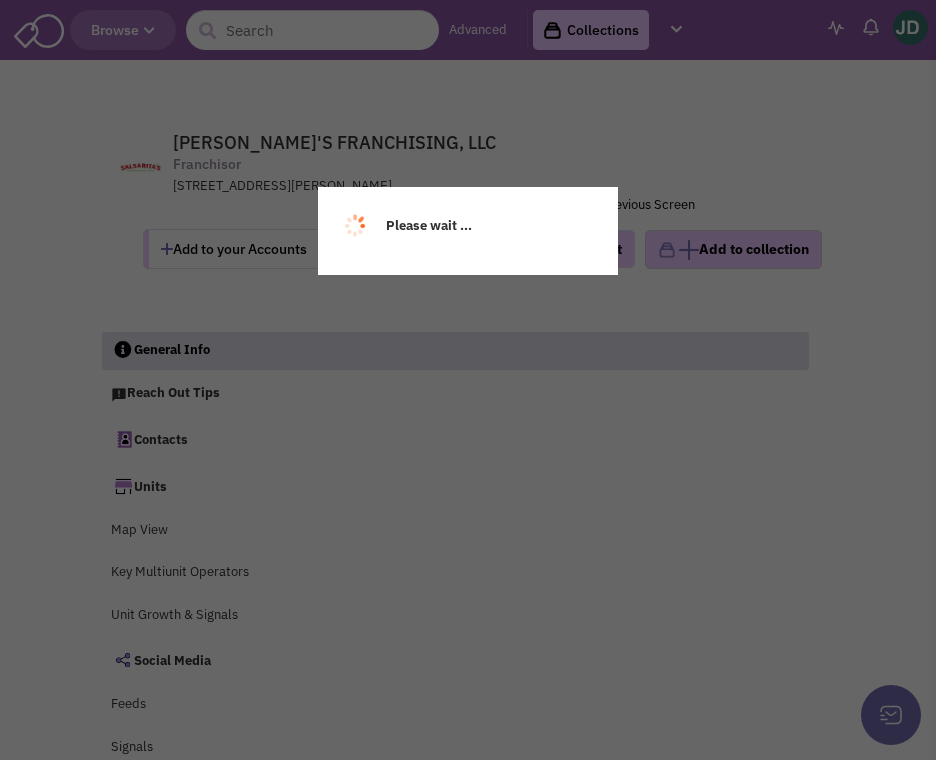 select 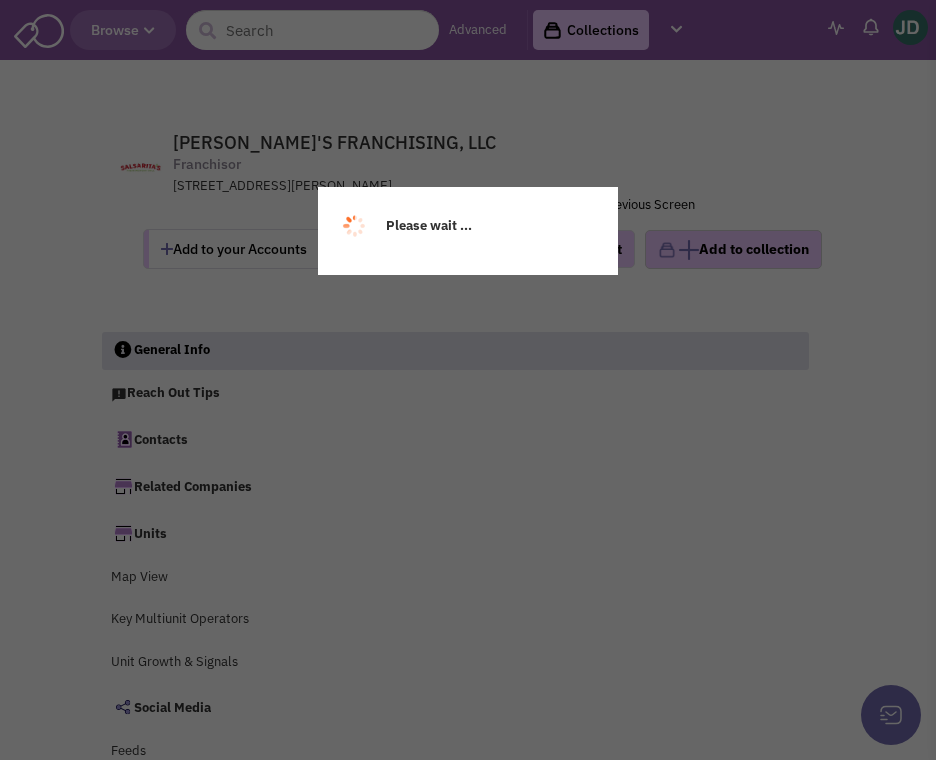 select 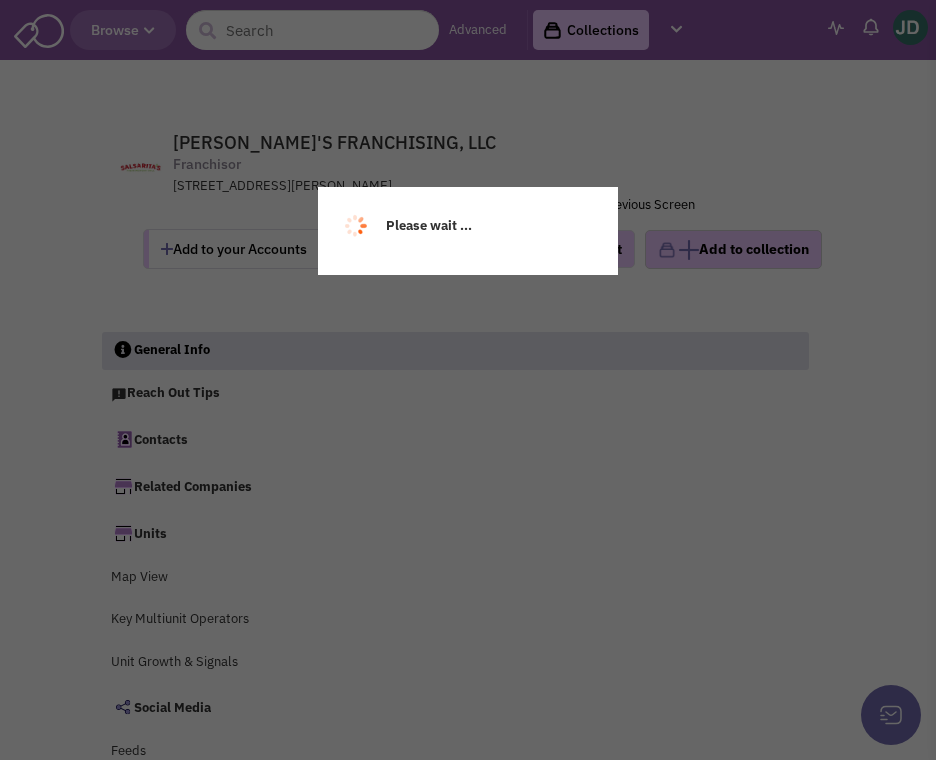 select 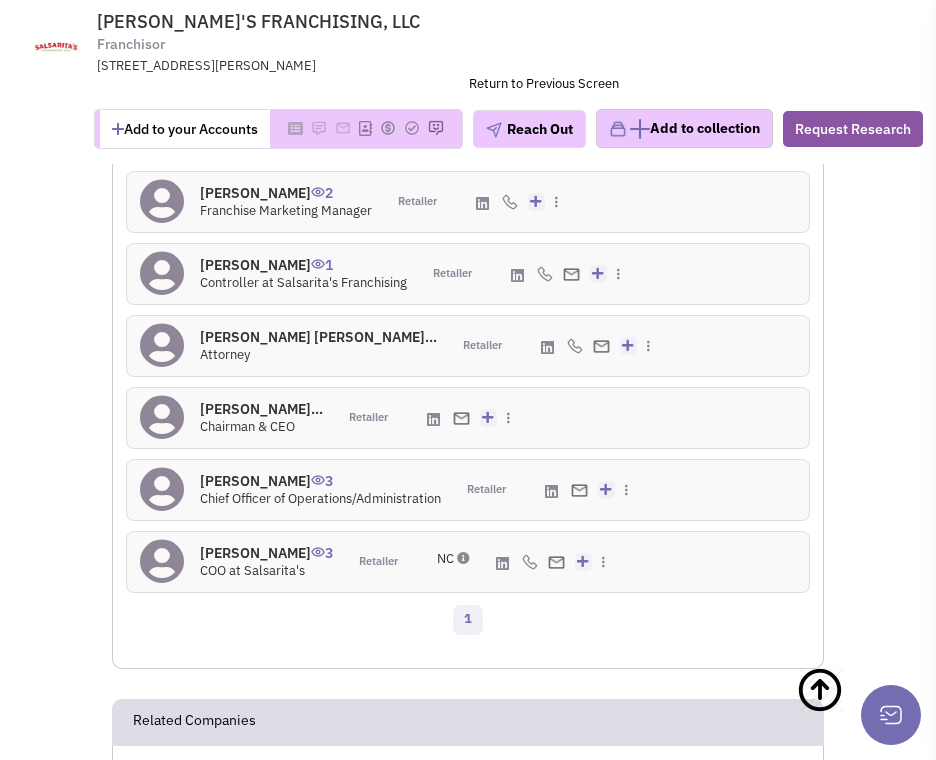 scroll, scrollTop: 3726, scrollLeft: 0, axis: vertical 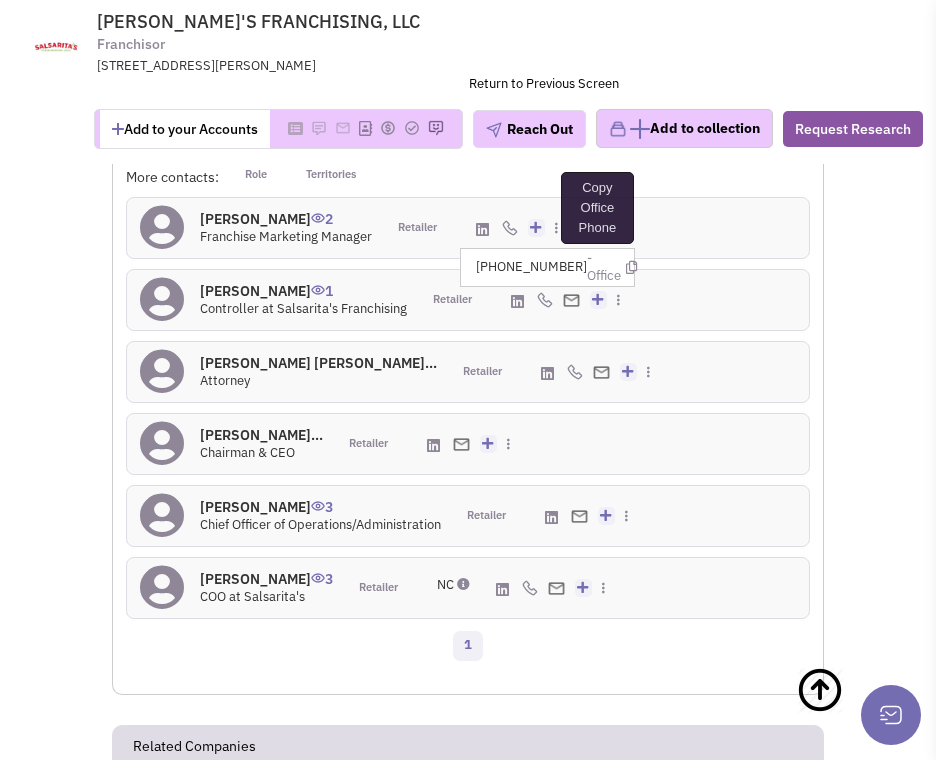 click at bounding box center [631, 267] 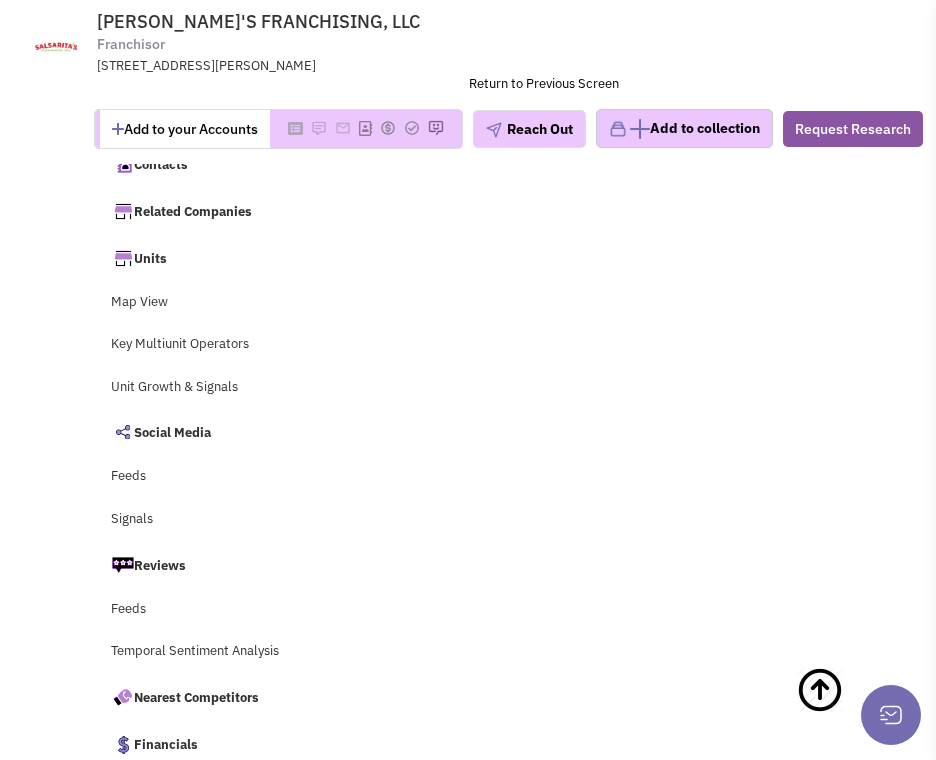 scroll, scrollTop: 0, scrollLeft: 0, axis: both 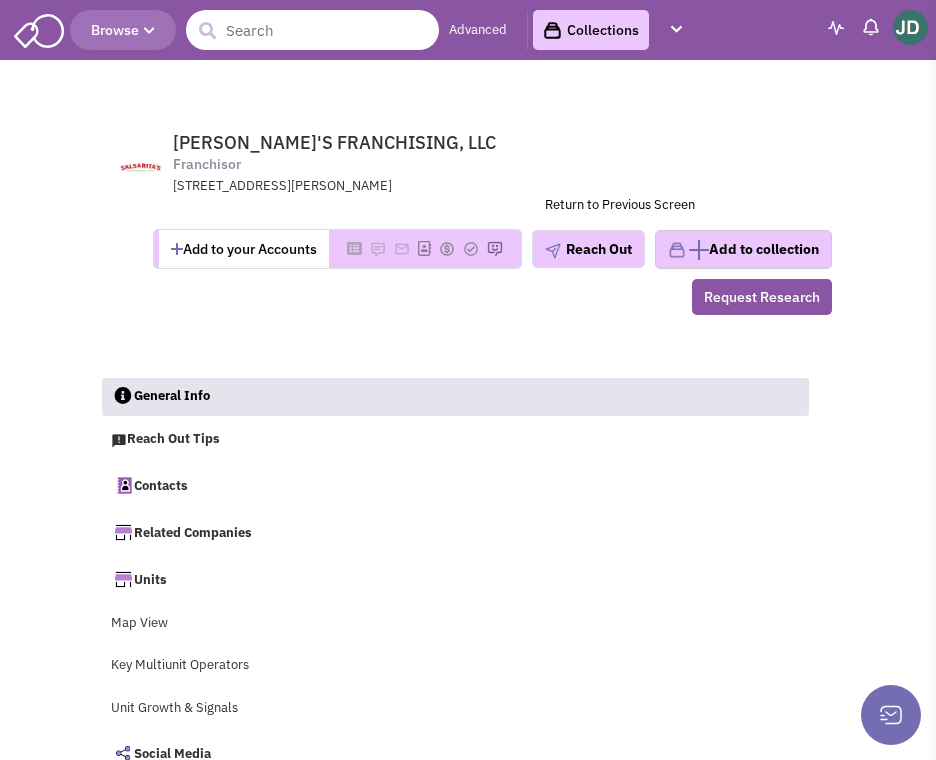 click at bounding box center [312, 30] 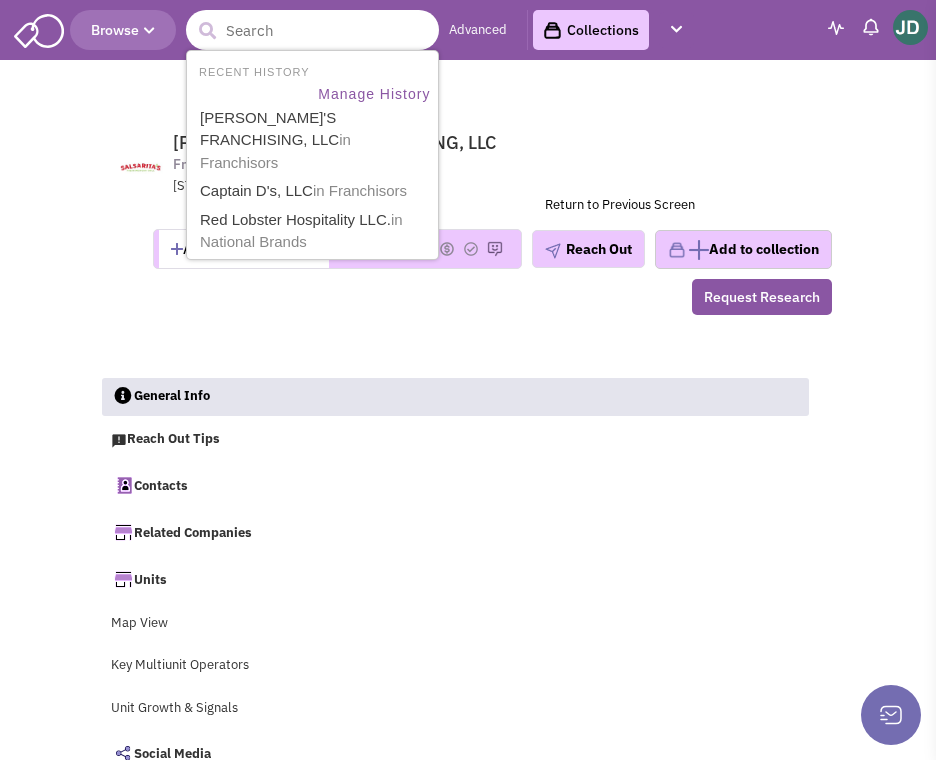 paste on "[PERSON_NAME][EMAIL_ADDRESS][PERSON_NAME][DOMAIN_NAME]" 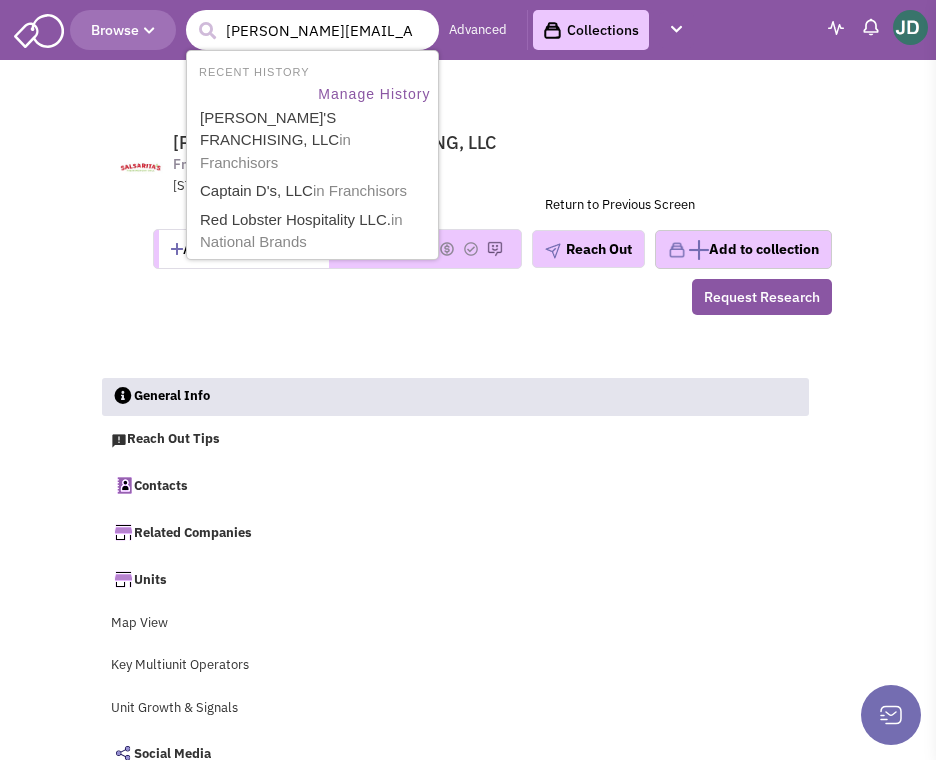 scroll, scrollTop: 0, scrollLeft: 51, axis: horizontal 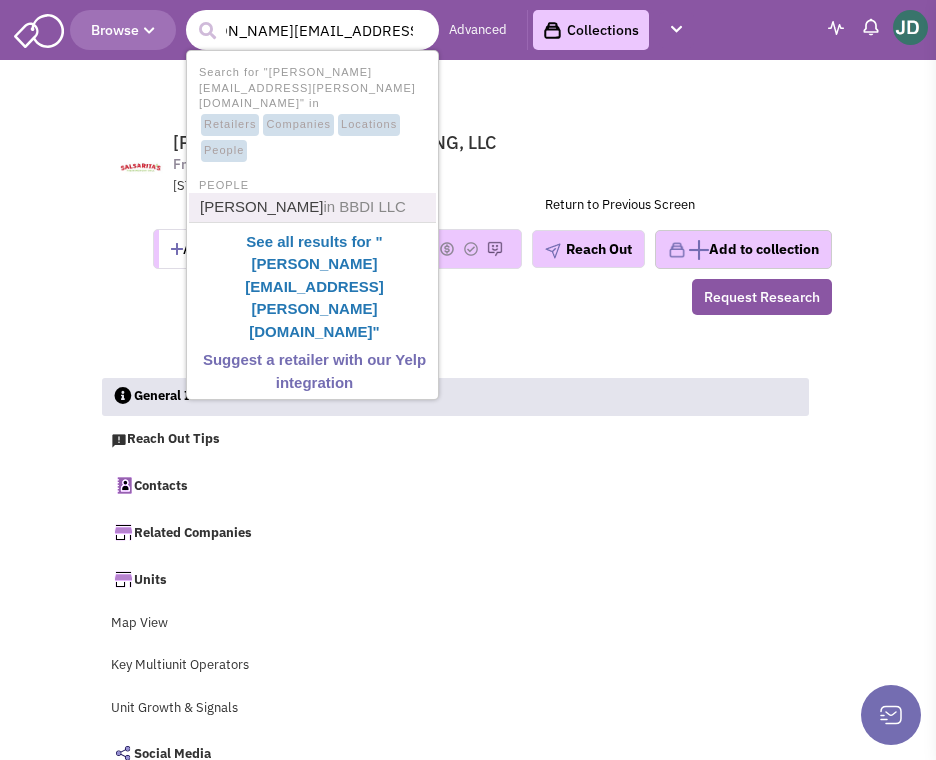 click on "in BBDI LLC" at bounding box center [364, 206] 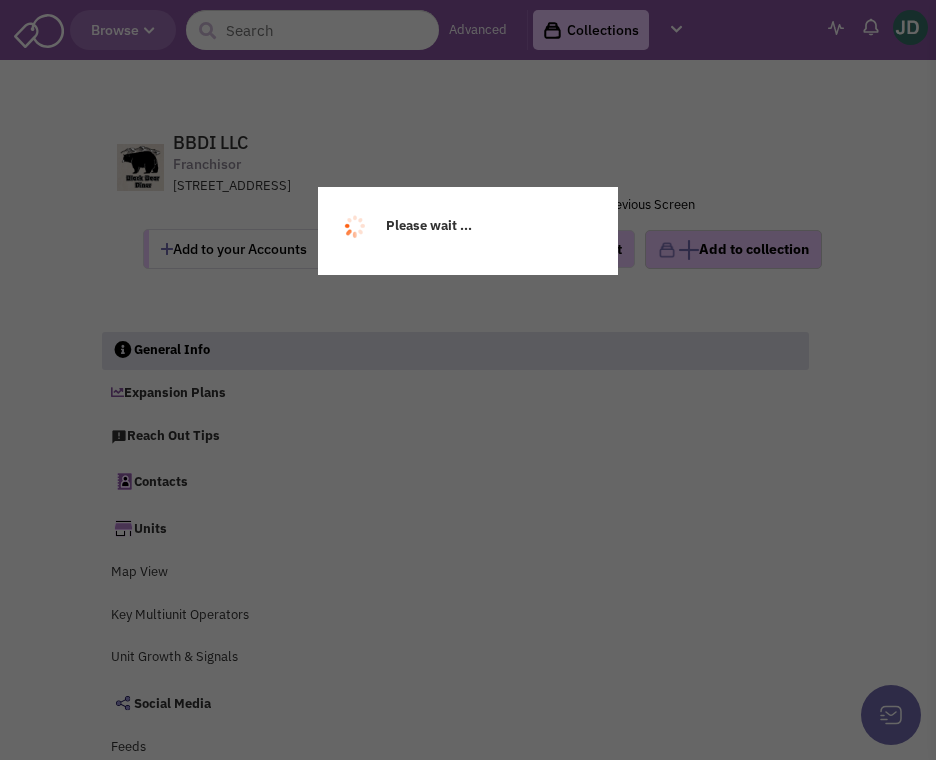 scroll, scrollTop: 0, scrollLeft: 0, axis: both 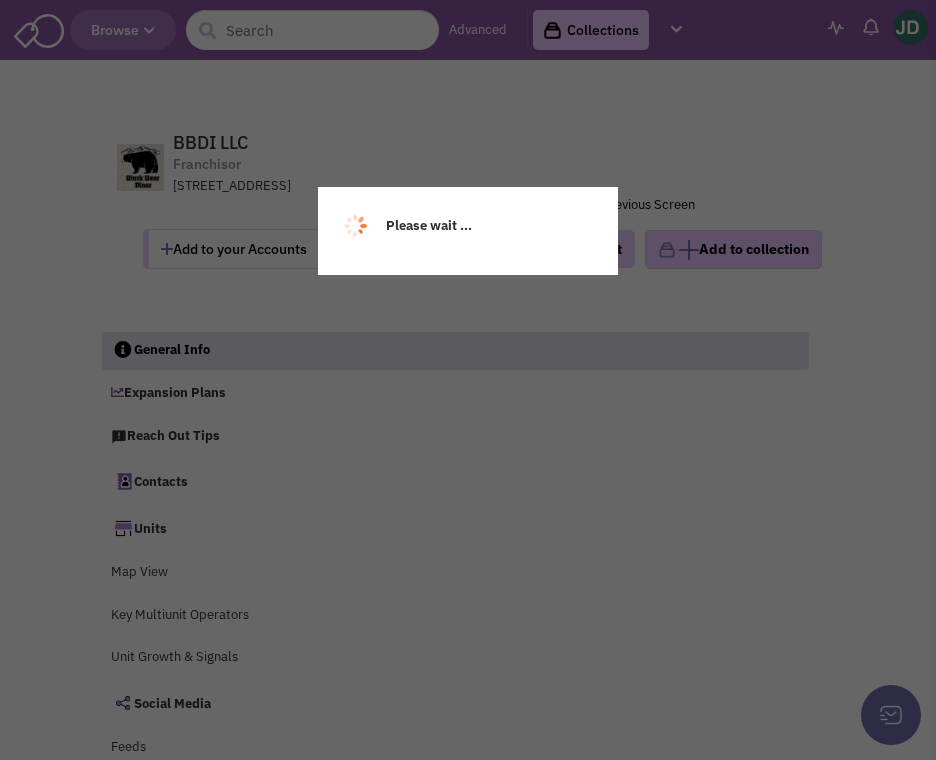 select 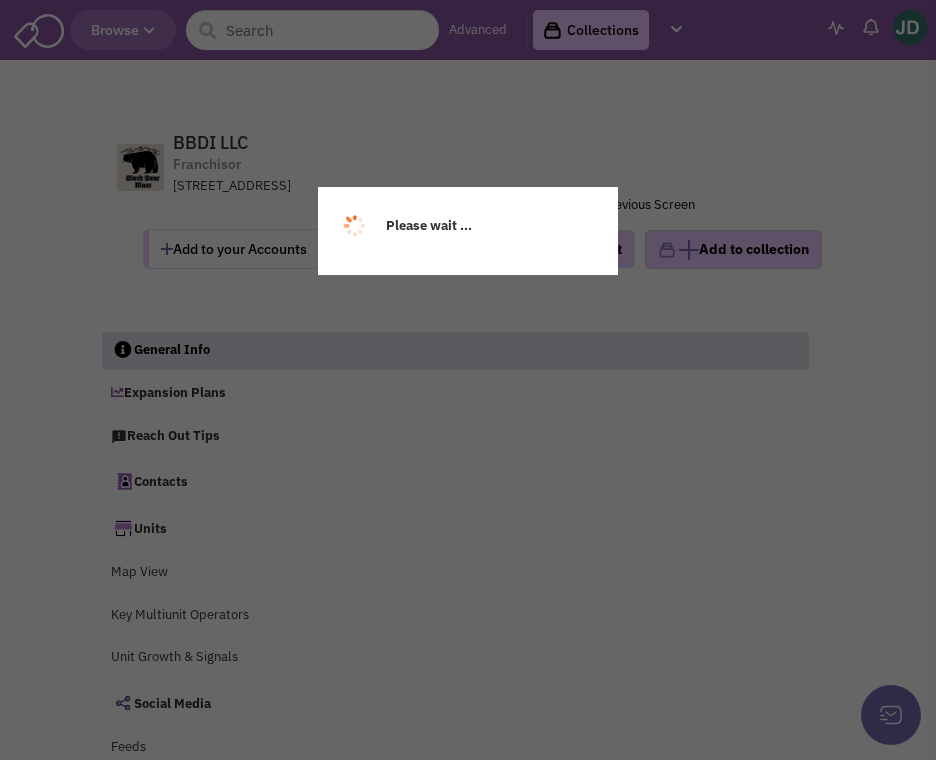 select 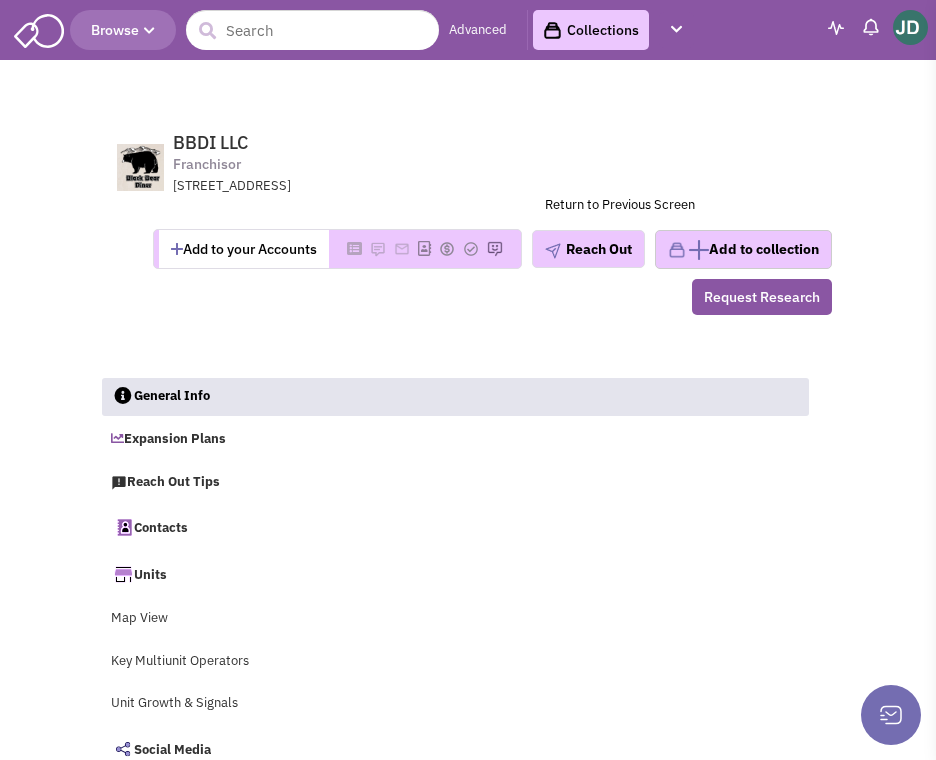 select 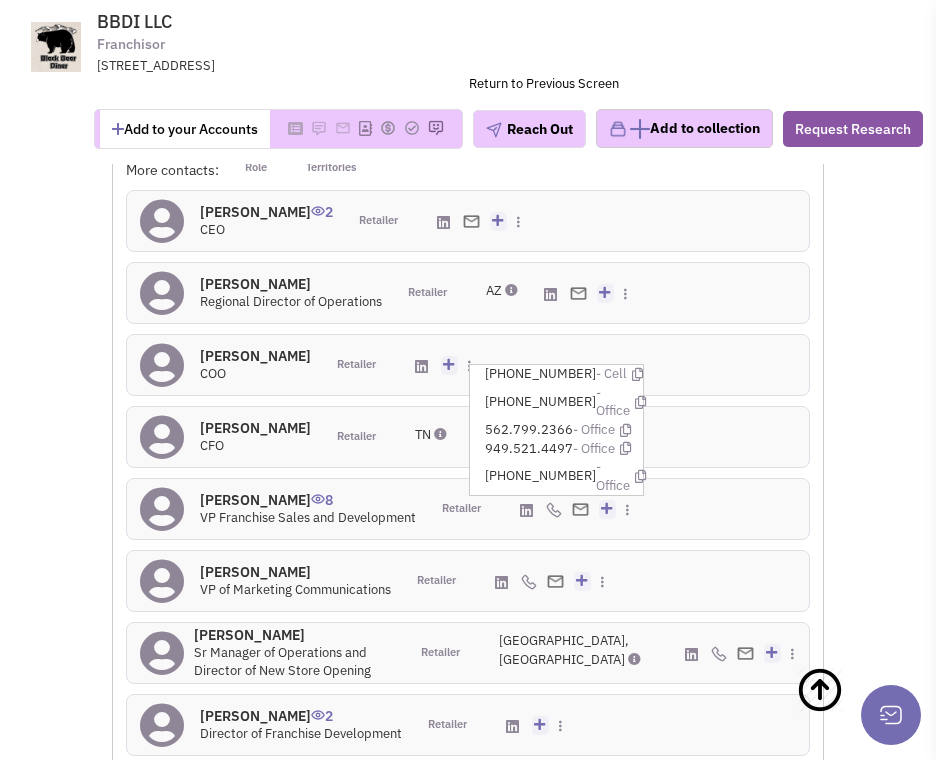 scroll, scrollTop: 4195, scrollLeft: 0, axis: vertical 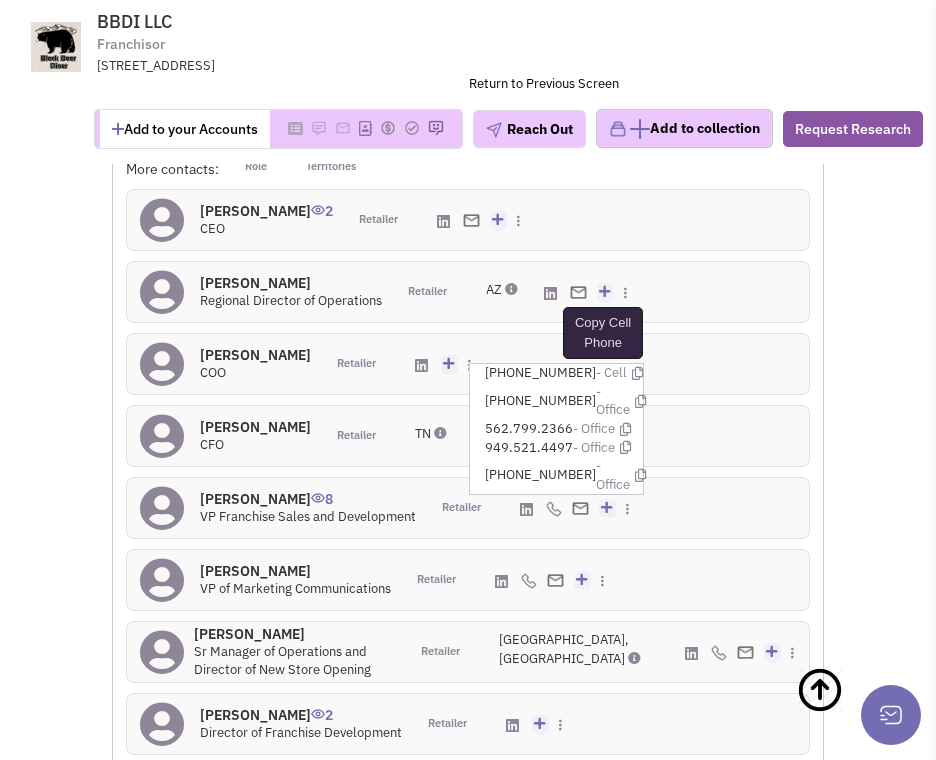 click at bounding box center (637, 373) 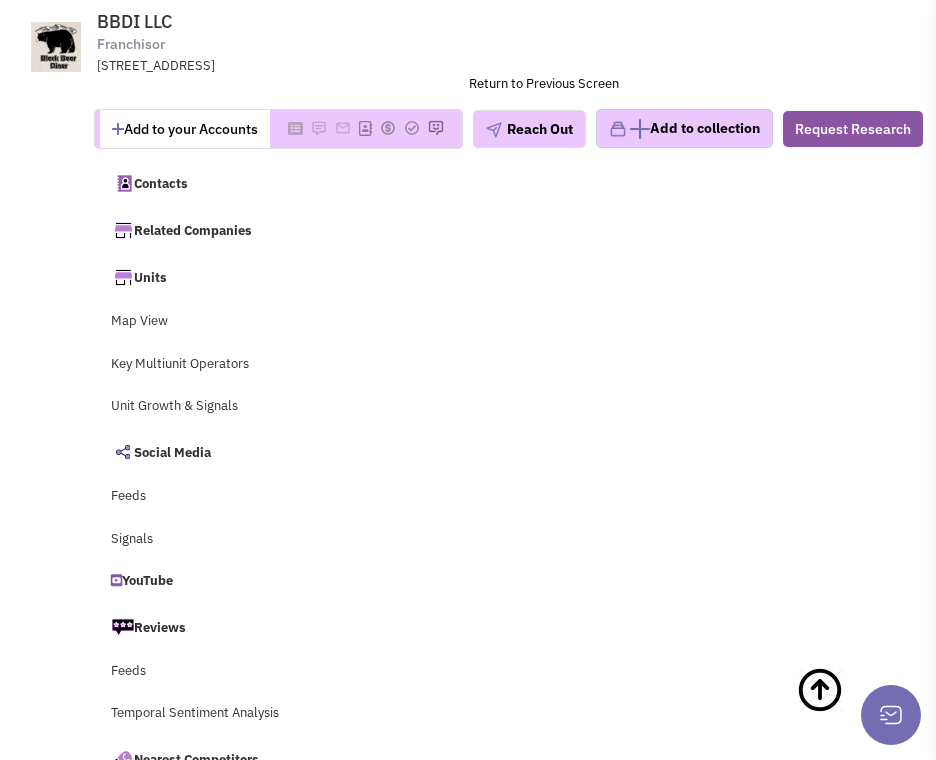 scroll, scrollTop: 0, scrollLeft: 0, axis: both 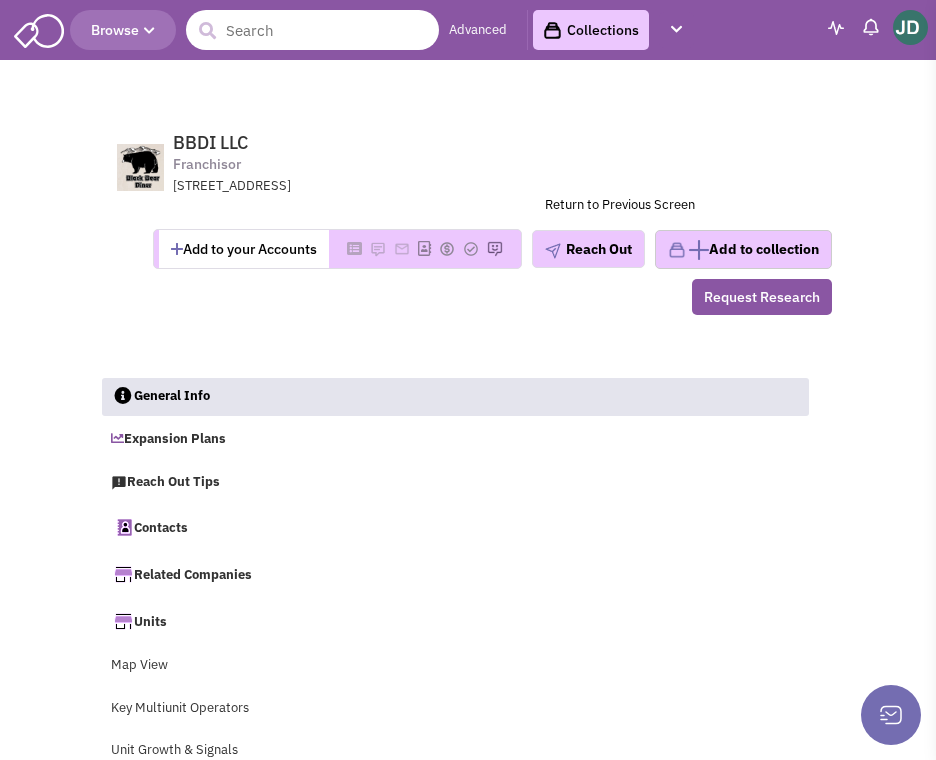 click at bounding box center [312, 30] 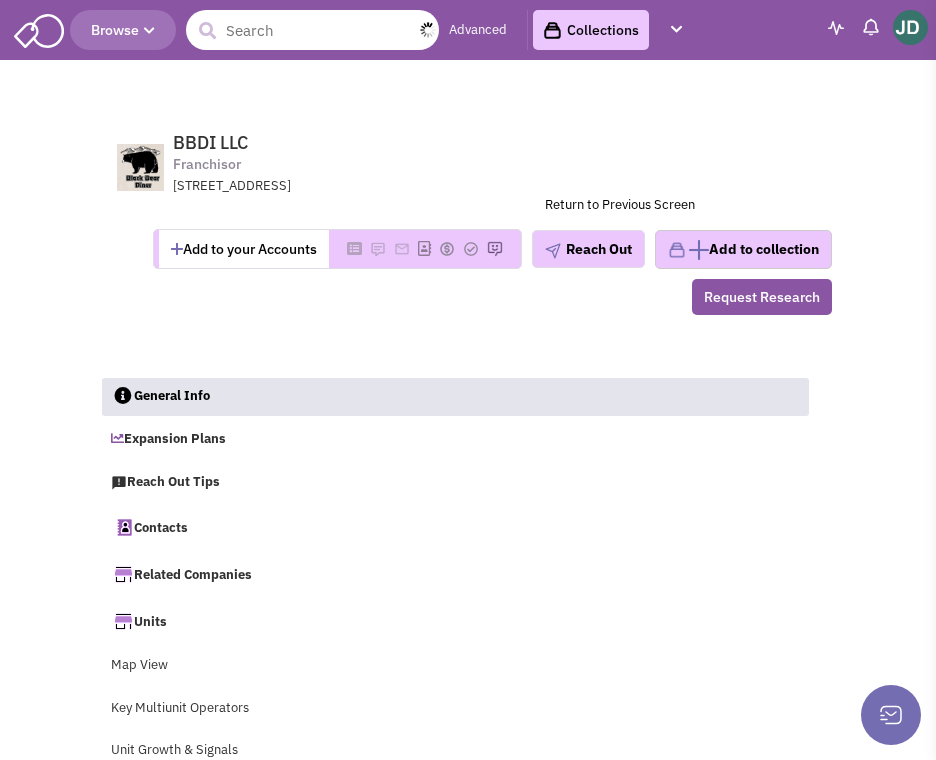paste on "harry.whitsell@sixtyvines.com" 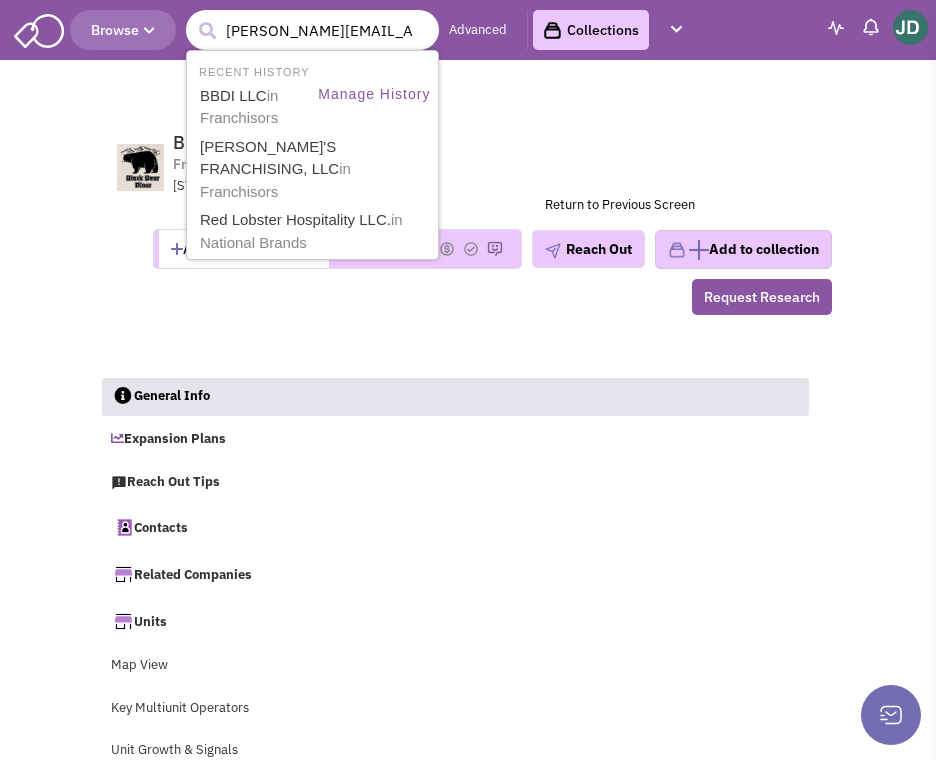 scroll, scrollTop: 0, scrollLeft: 16, axis: horizontal 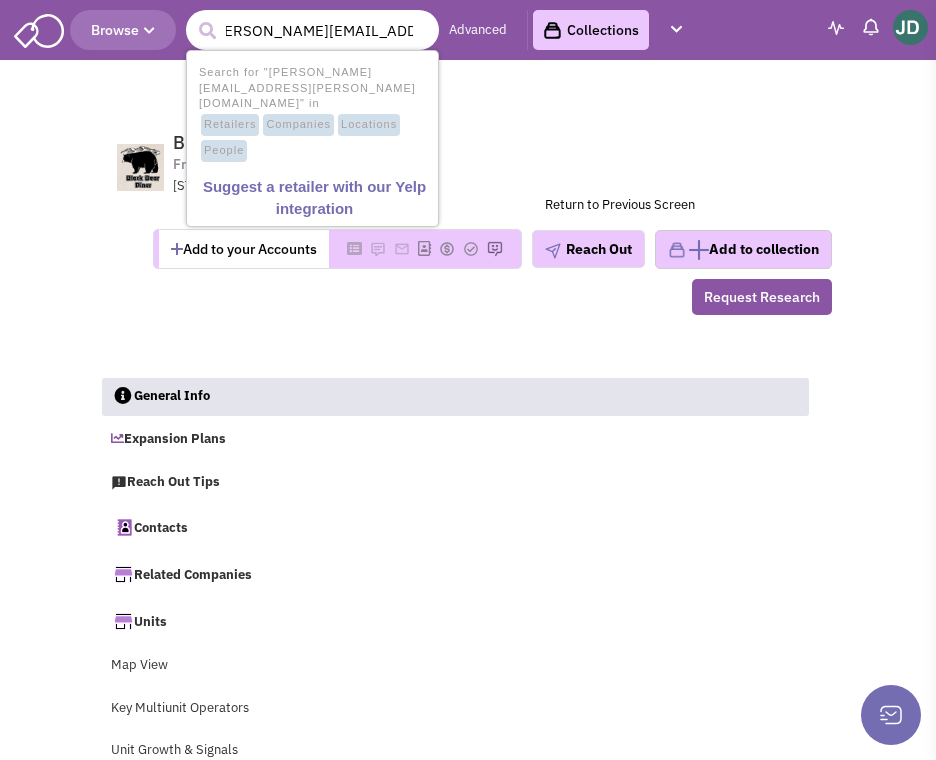 type on "harry.whitsell@sixtyvines.com" 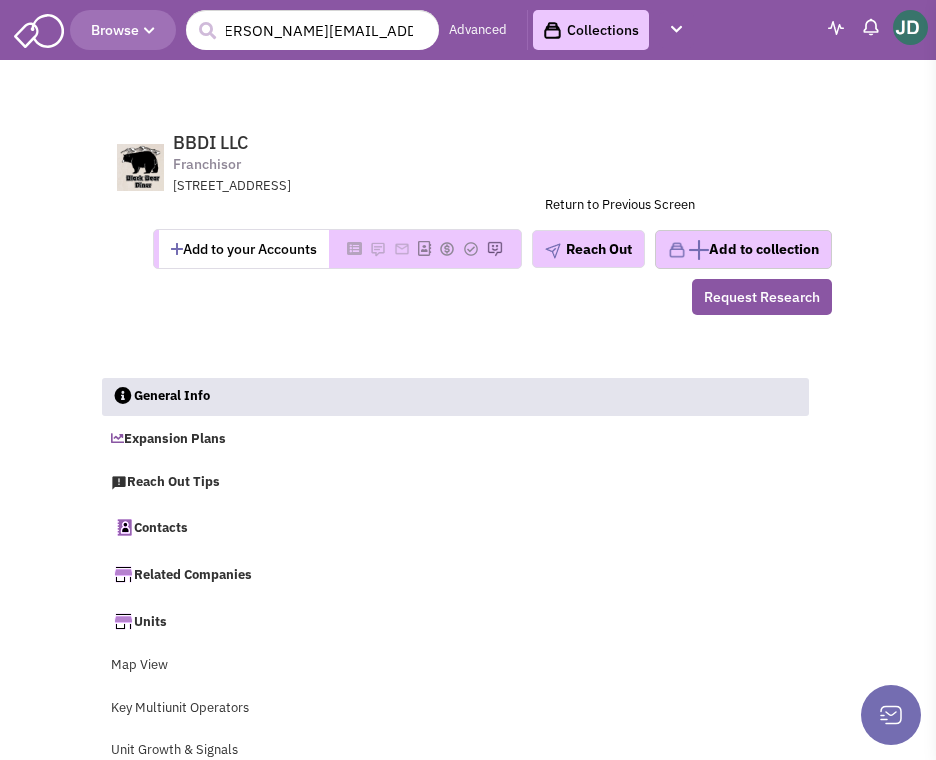 scroll, scrollTop: 0, scrollLeft: 0, axis: both 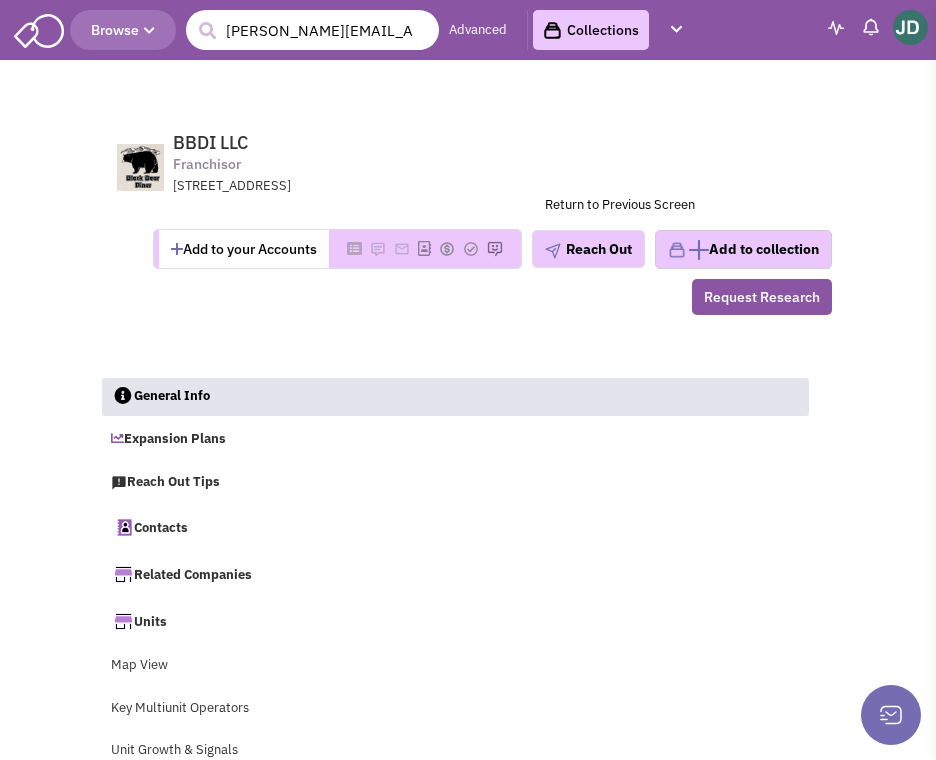 click on "harry.whitsell@sixtyvines.com" at bounding box center (312, 30) 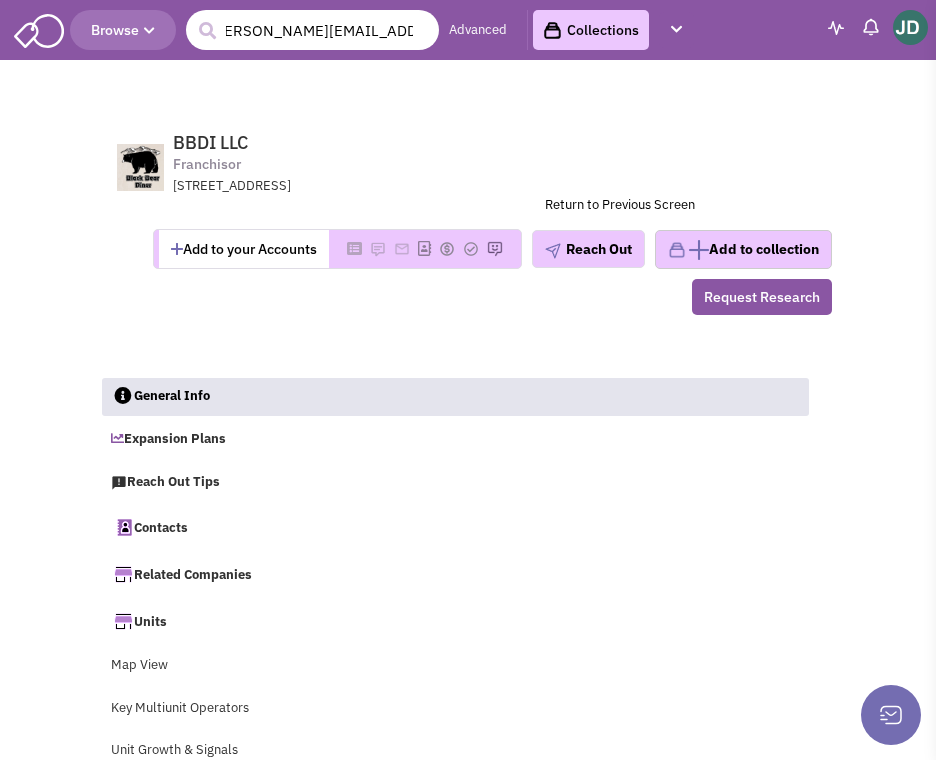 drag, startPoint x: 225, startPoint y: 27, endPoint x: 607, endPoint y: 23, distance: 382.02094 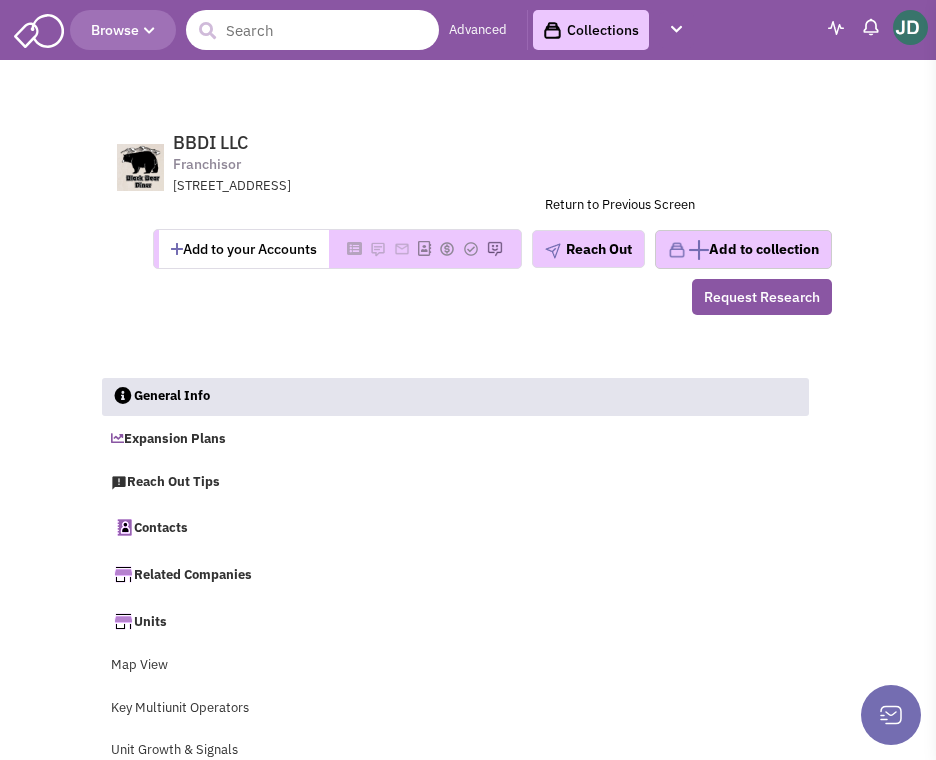 scroll, scrollTop: 0, scrollLeft: 0, axis: both 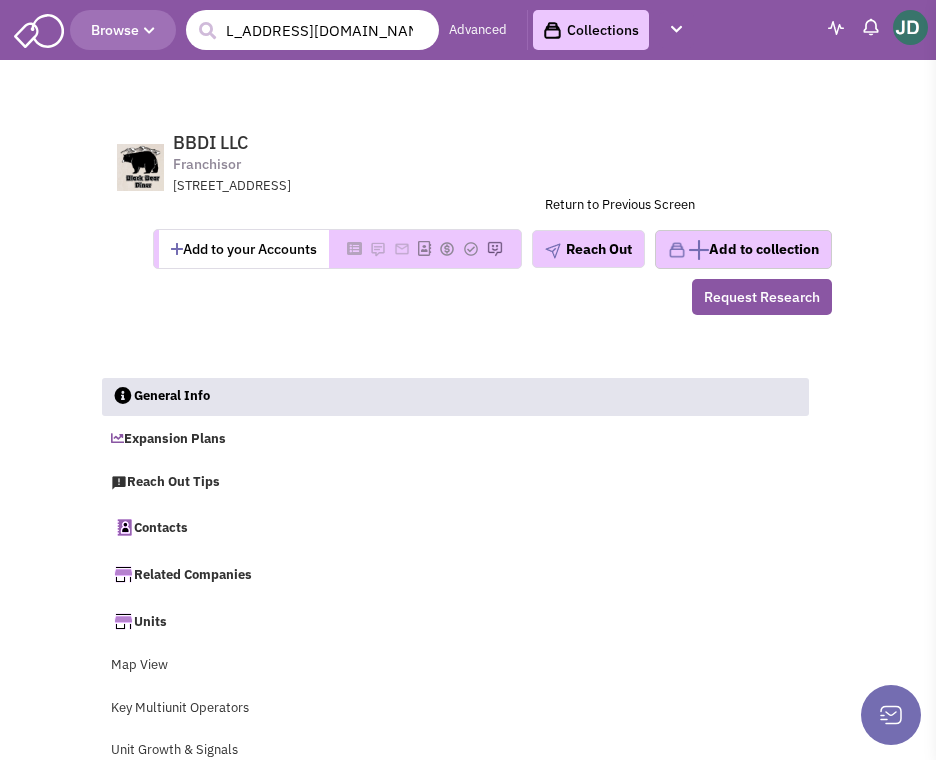 type on "rondastoker@bloominbrands.com" 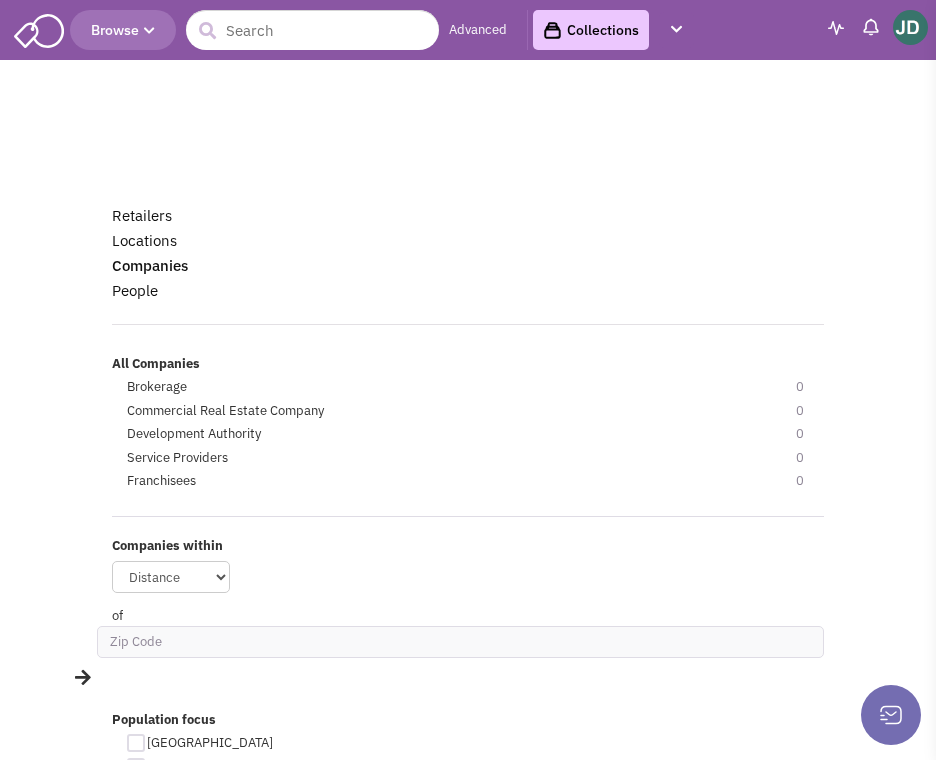 scroll, scrollTop: 0, scrollLeft: 0, axis: both 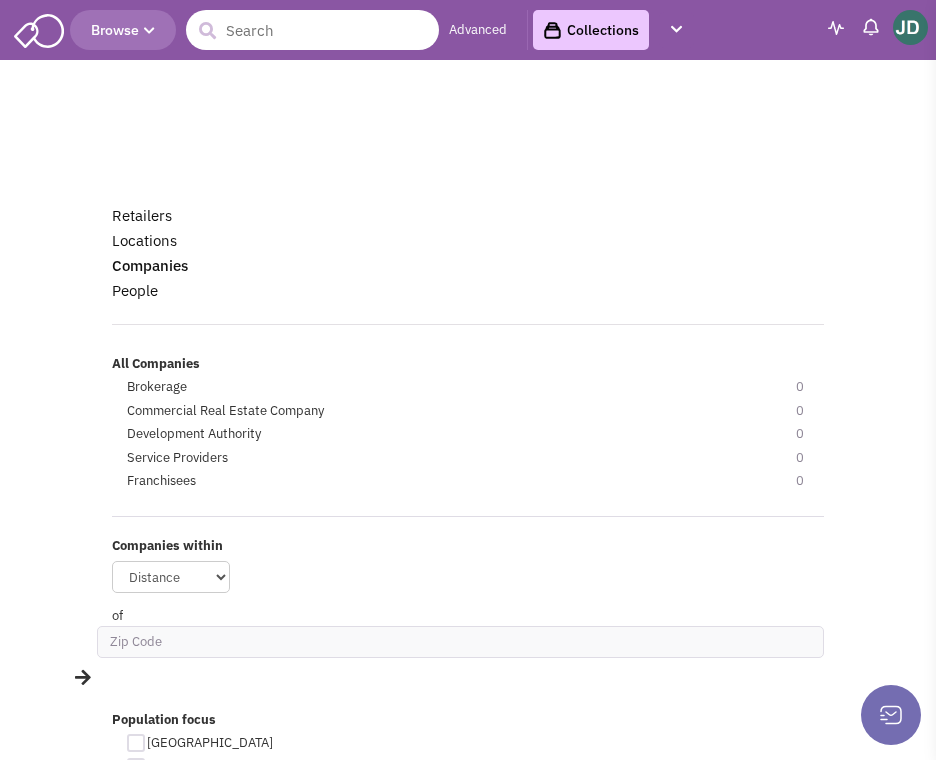 click at bounding box center [312, 30] 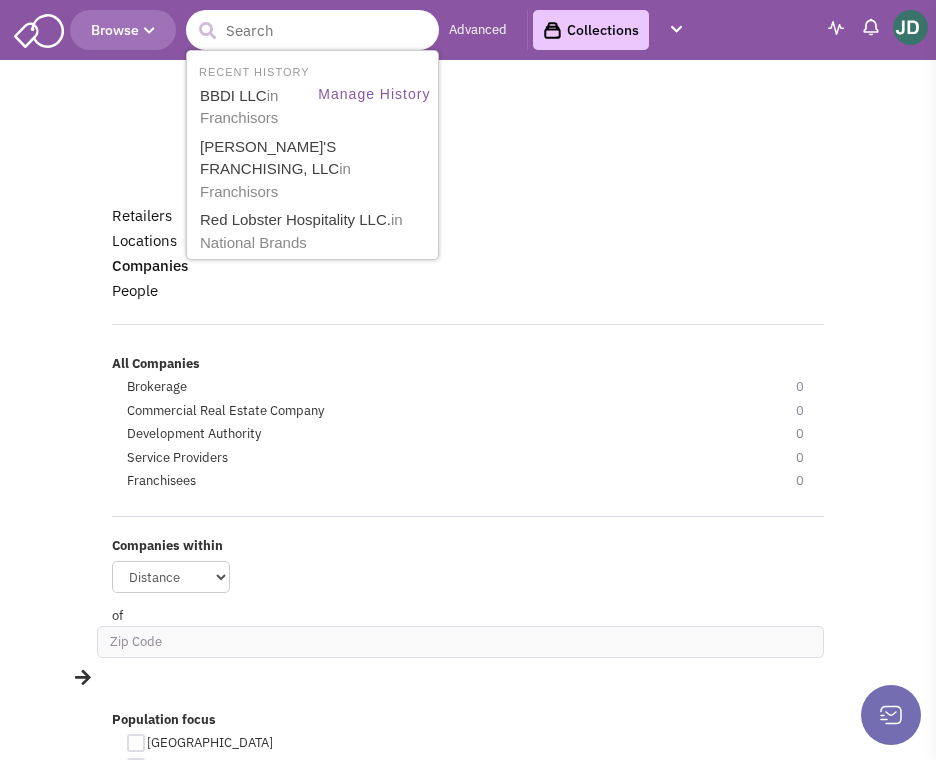 paste on "[EMAIL_ADDRESS][DOMAIN_NAME]" 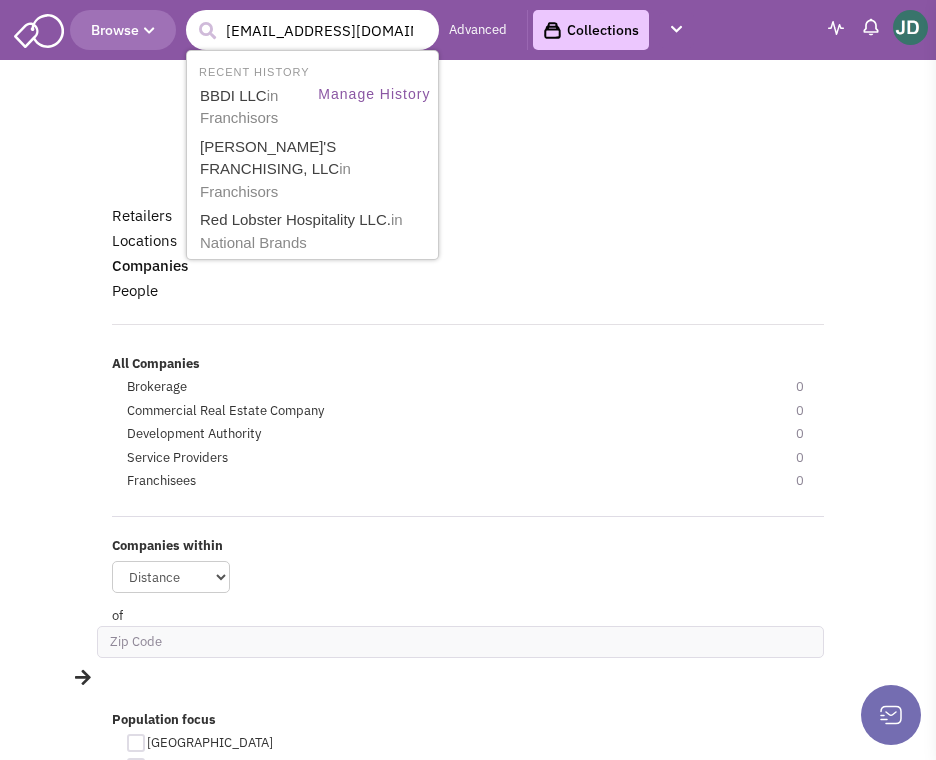 scroll, scrollTop: 0, scrollLeft: 42, axis: horizontal 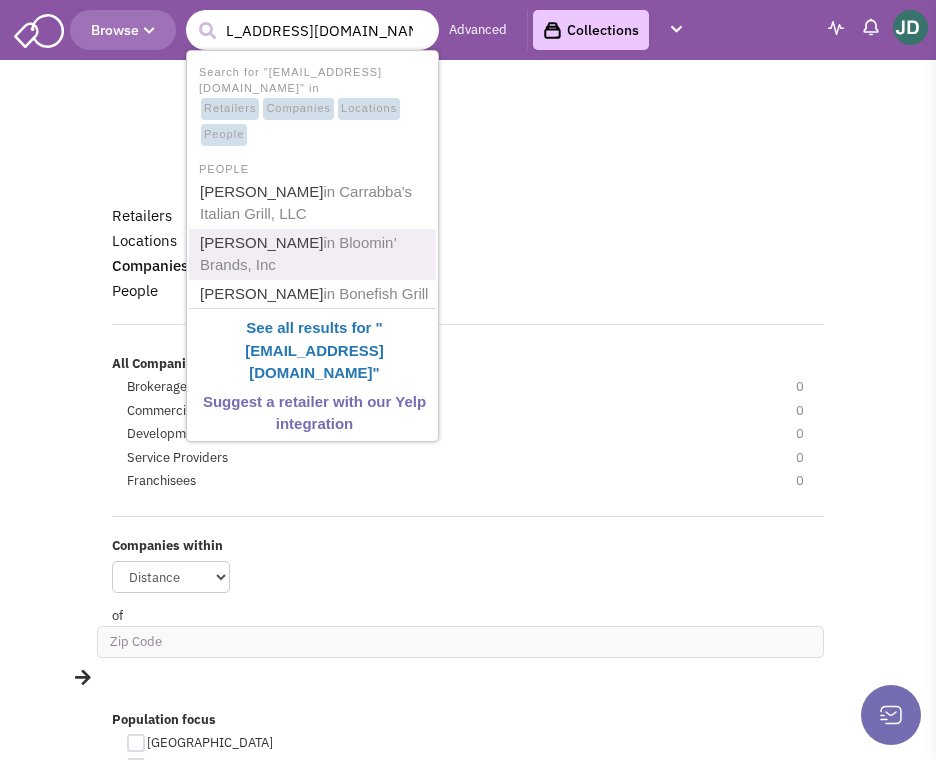 click on "Ronda  Stoker  in Bloomin’ Brands, Inc" at bounding box center [314, 254] 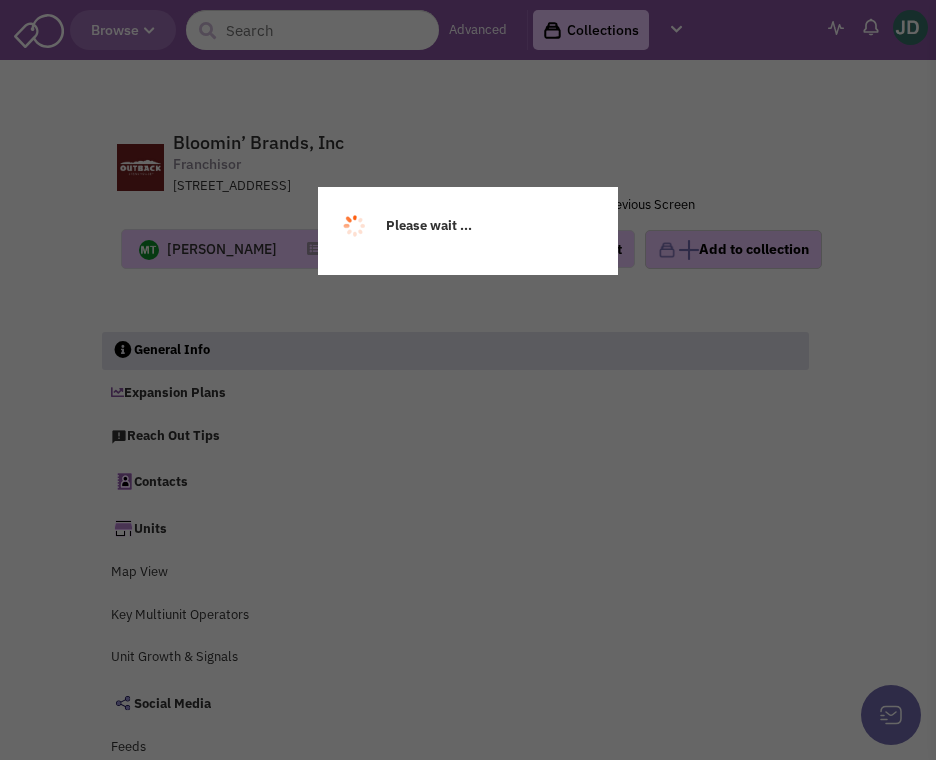 scroll, scrollTop: 0, scrollLeft: 0, axis: both 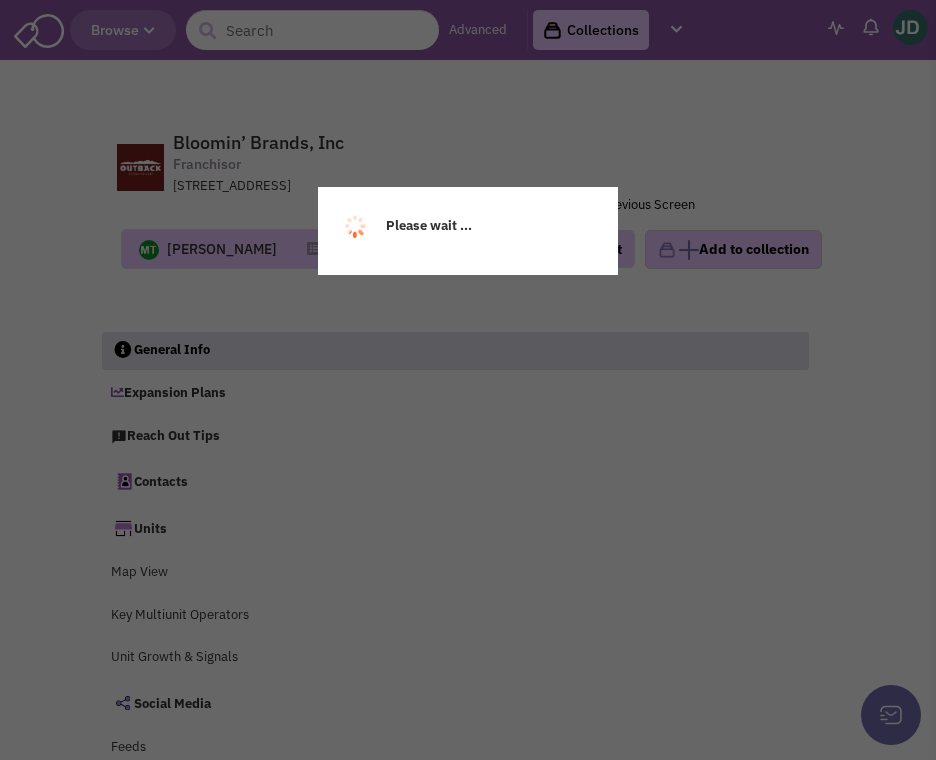select 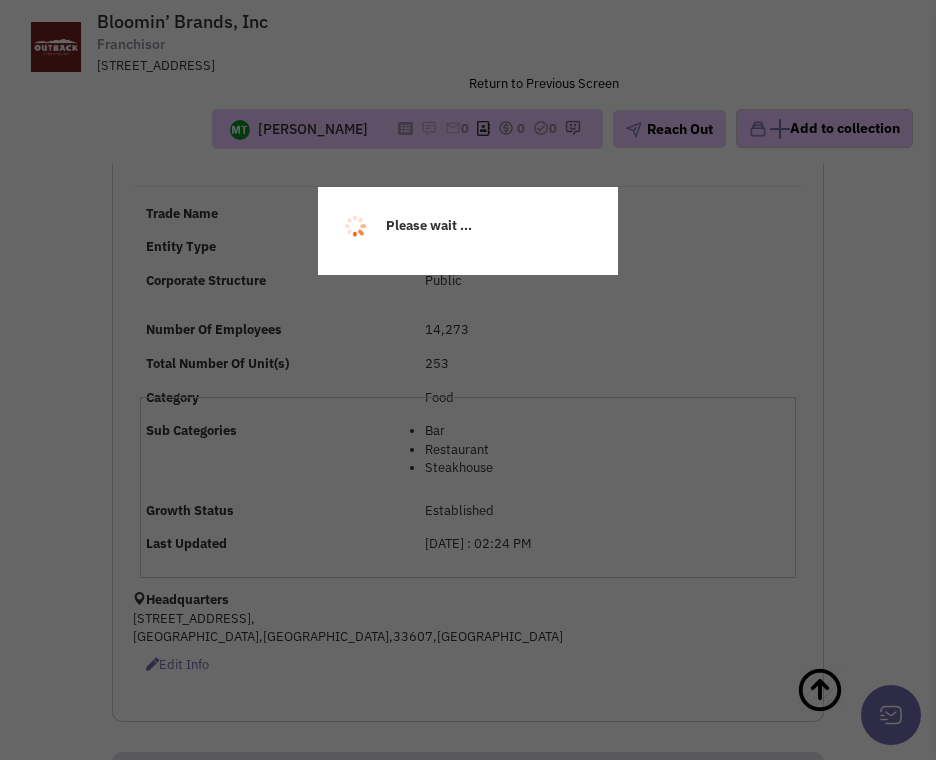 select 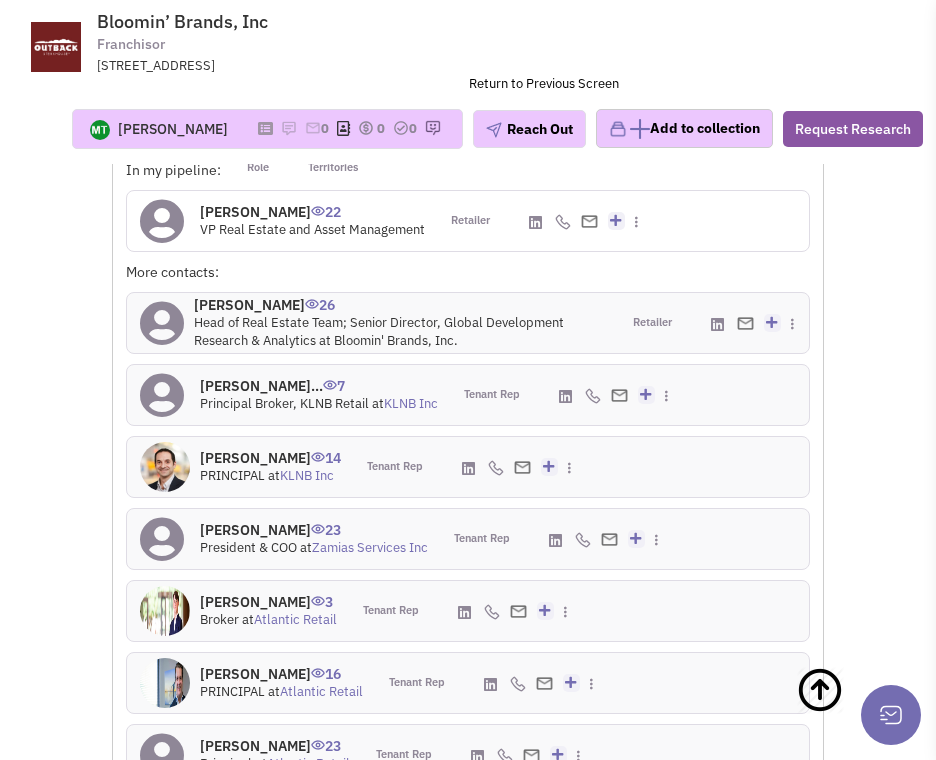 scroll, scrollTop: 3969, scrollLeft: 0, axis: vertical 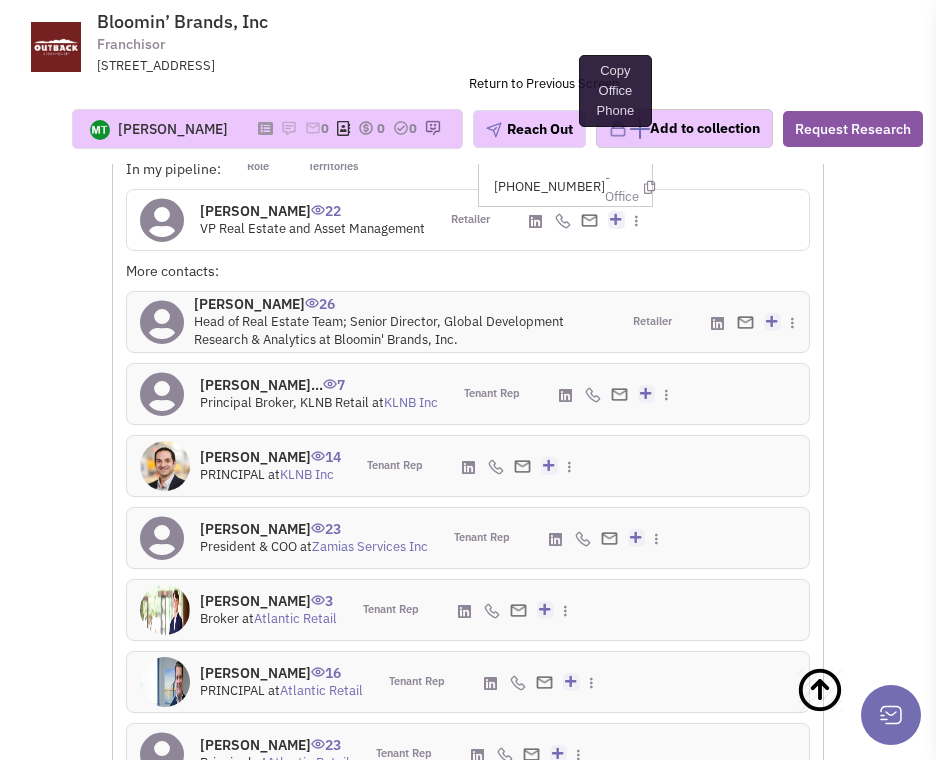 click at bounding box center (649, 150) 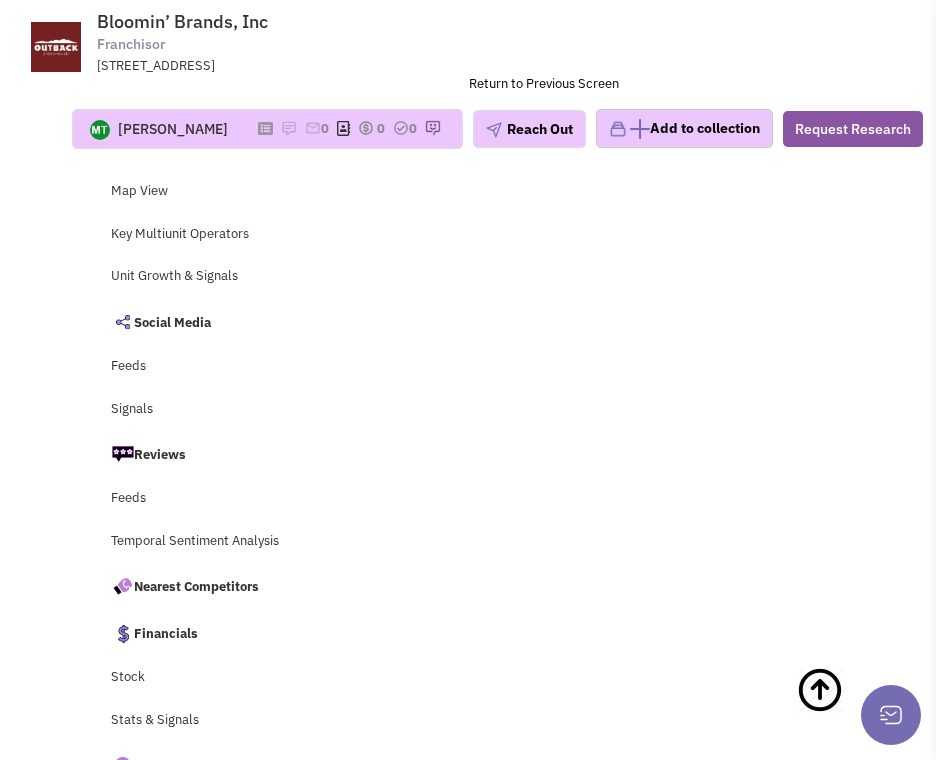 scroll, scrollTop: 0, scrollLeft: 0, axis: both 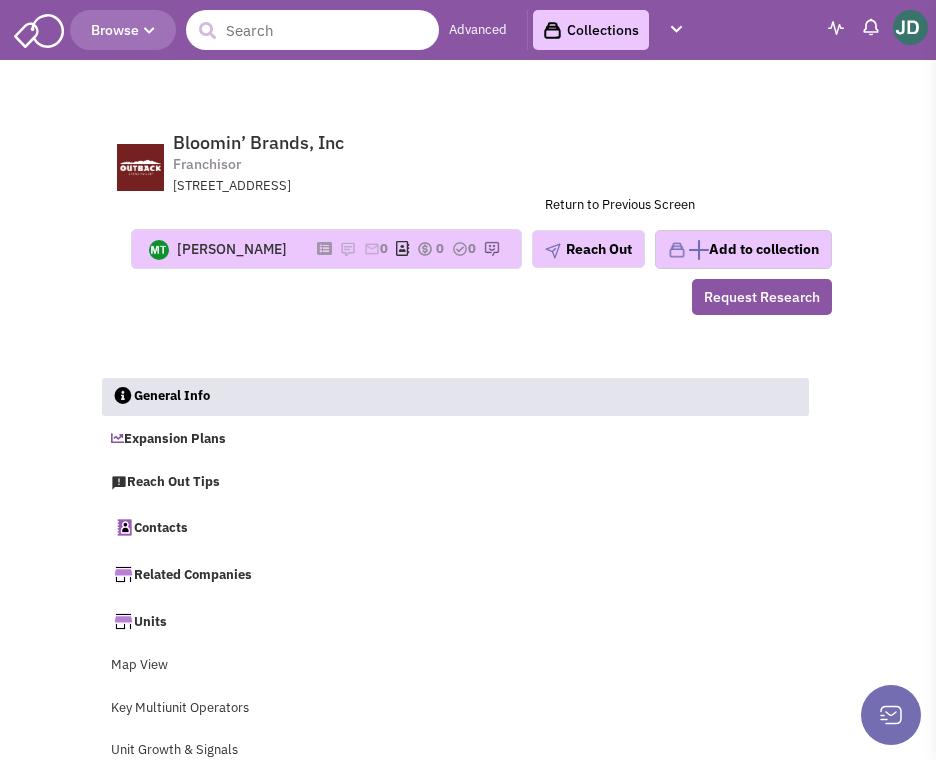 click at bounding box center (312, 30) 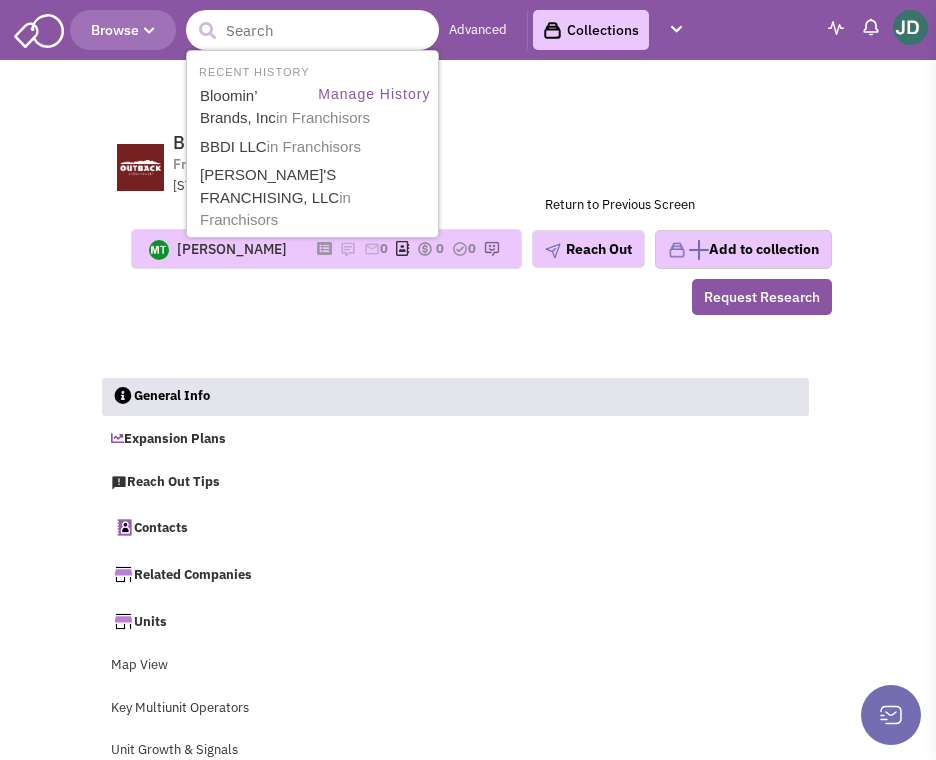 paste on "vishal@nandosindia.com" 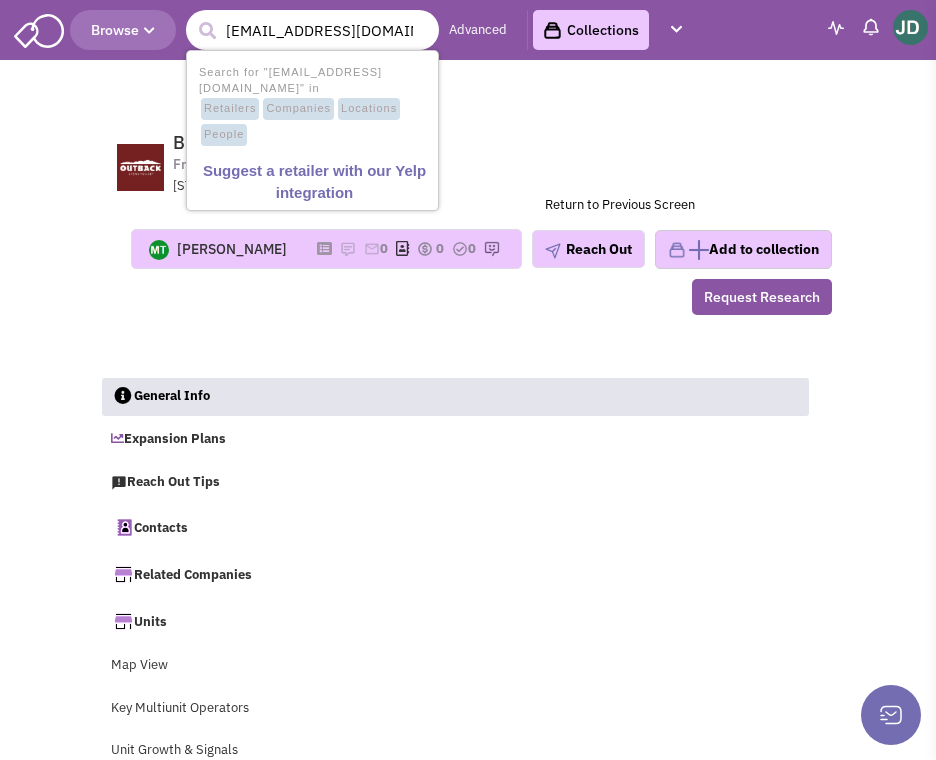 type on "vishal@nandosindia.com" 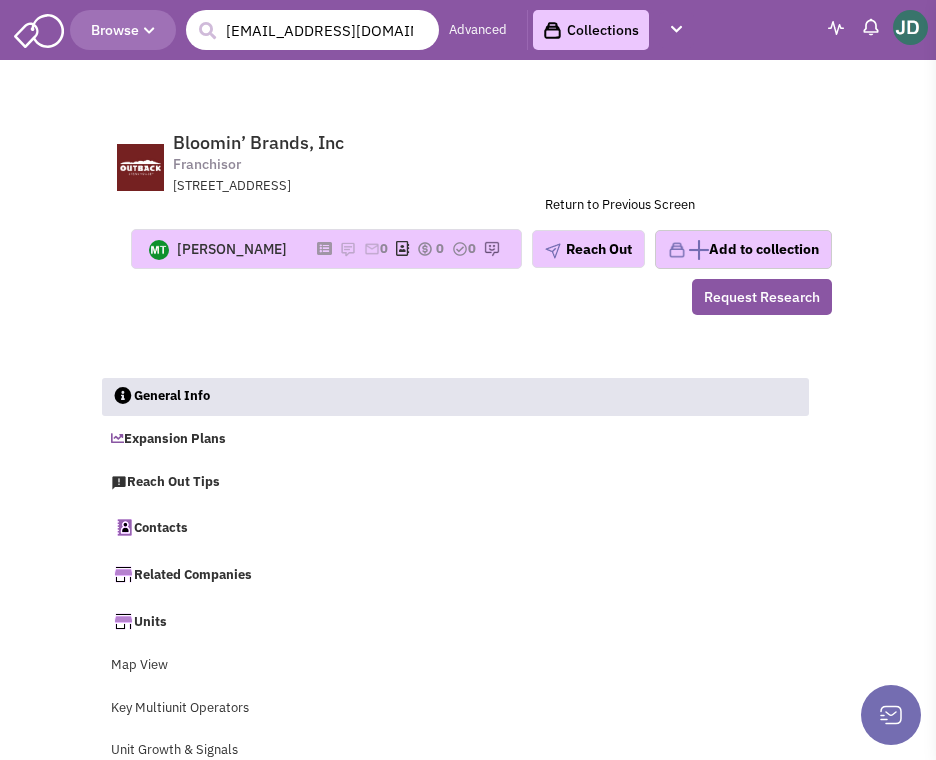 click at bounding box center [207, 31] 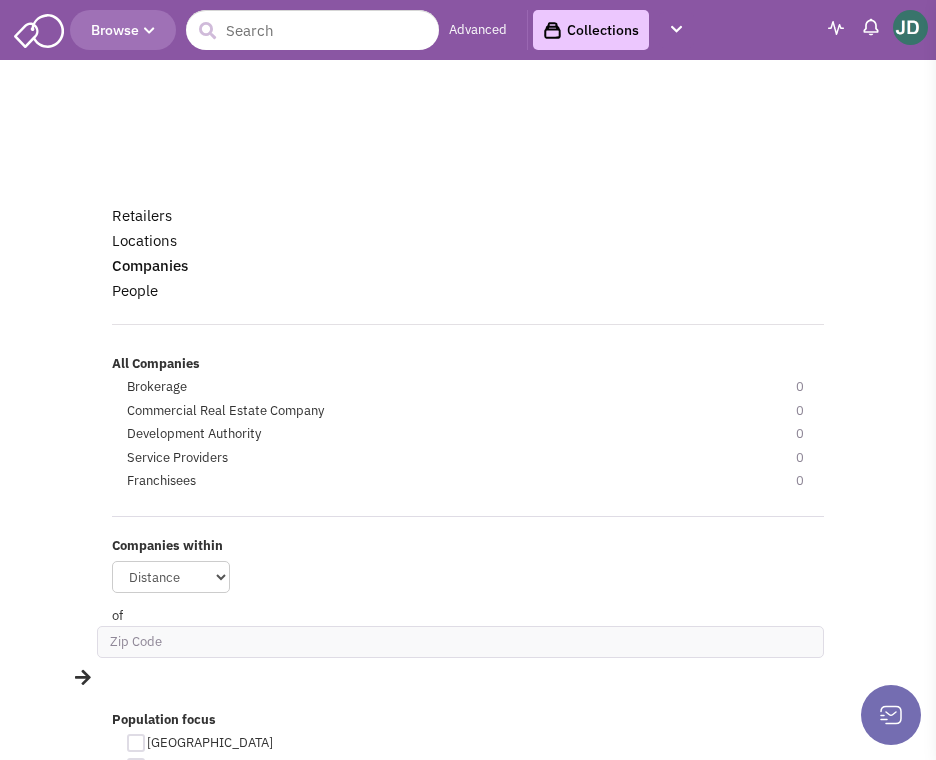 scroll, scrollTop: 0, scrollLeft: 0, axis: both 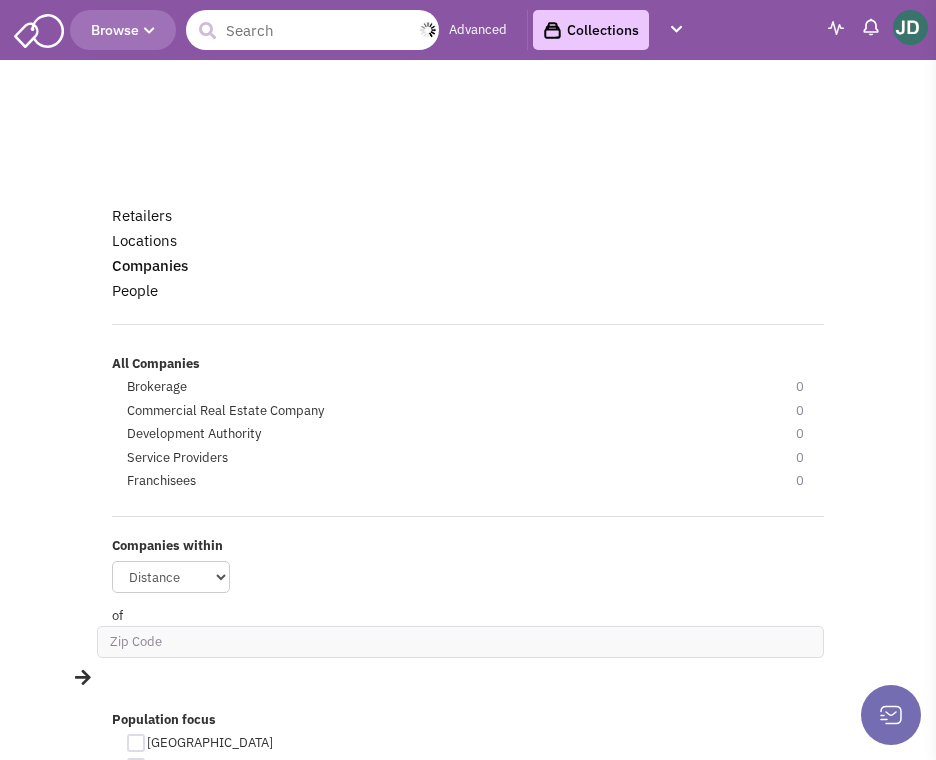 click at bounding box center [312, 30] 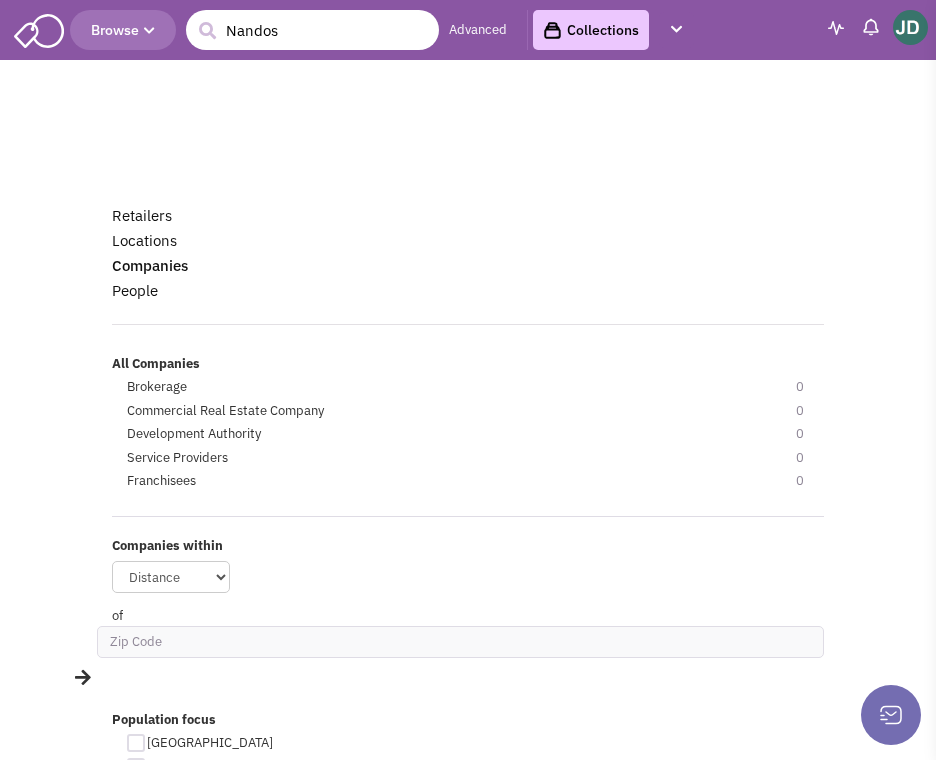 drag, startPoint x: 293, startPoint y: 32, endPoint x: 88, endPoint y: 24, distance: 205.15604 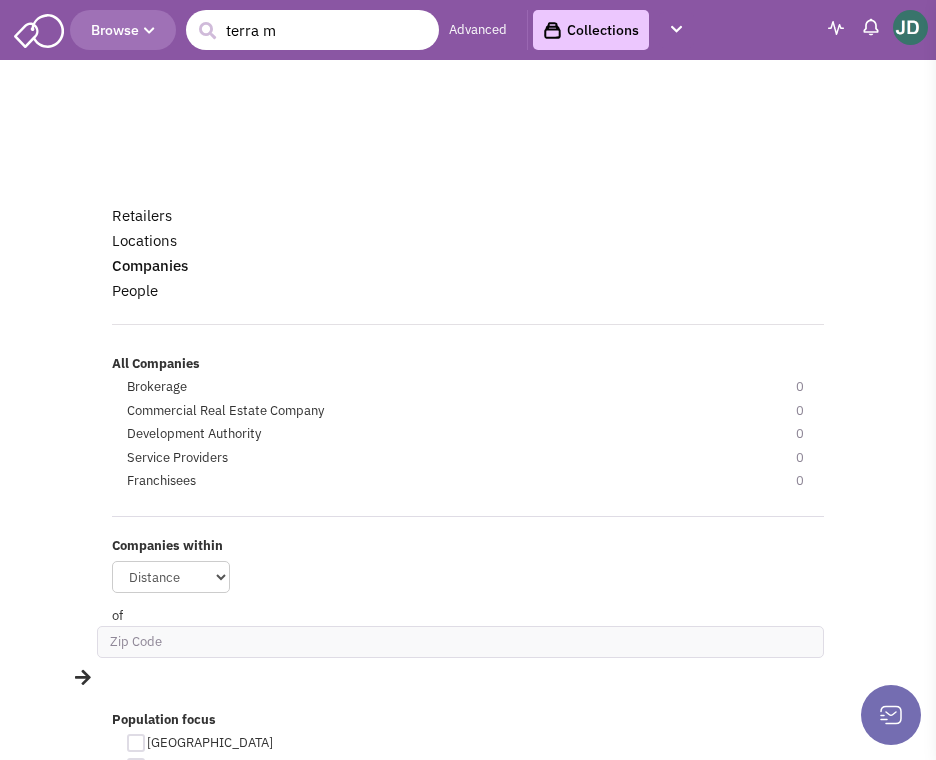 drag, startPoint x: 308, startPoint y: 43, endPoint x: 112, endPoint y: 29, distance: 196.49936 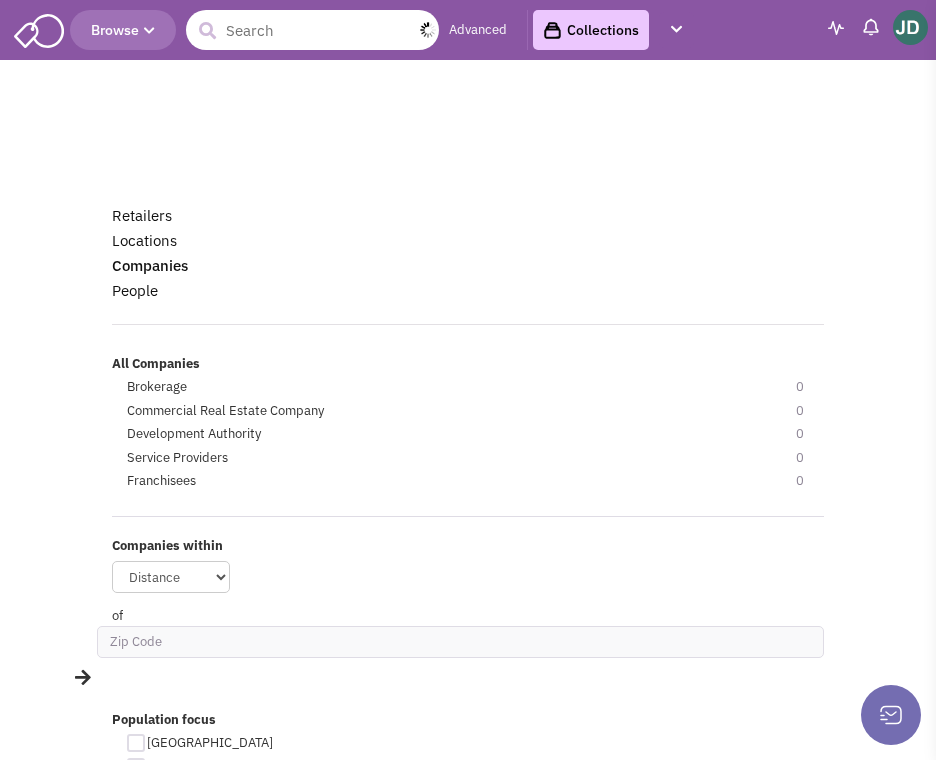 paste on "[PERSON_NAME][EMAIL_ADDRESS][DOMAIN_NAME]" 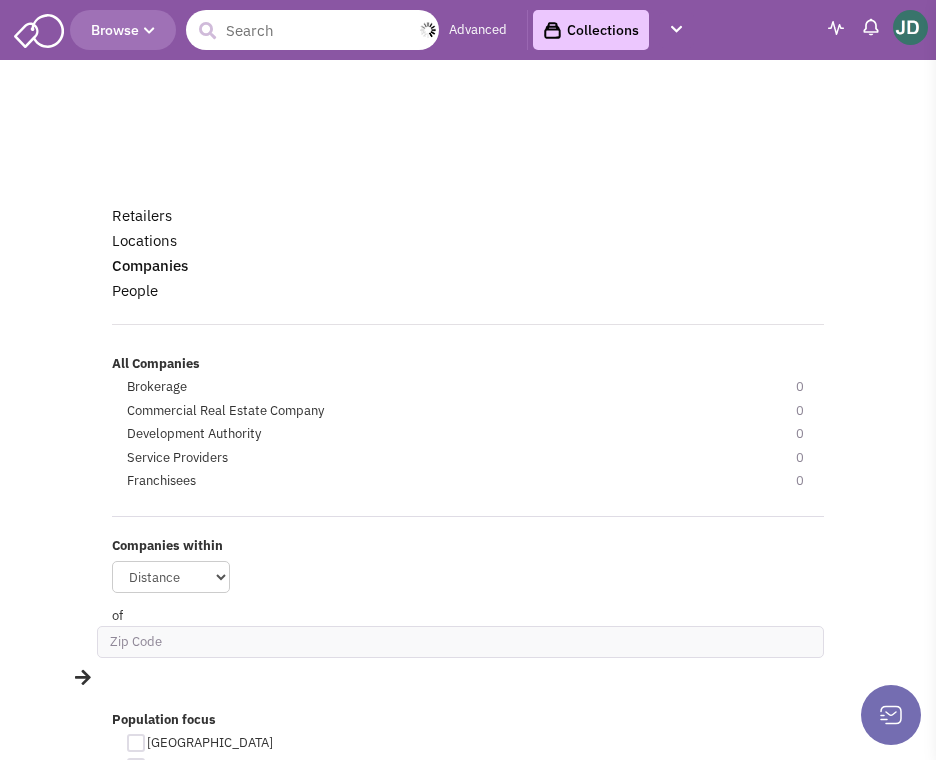 type on "[PERSON_NAME][EMAIL_ADDRESS][DOMAIN_NAME]" 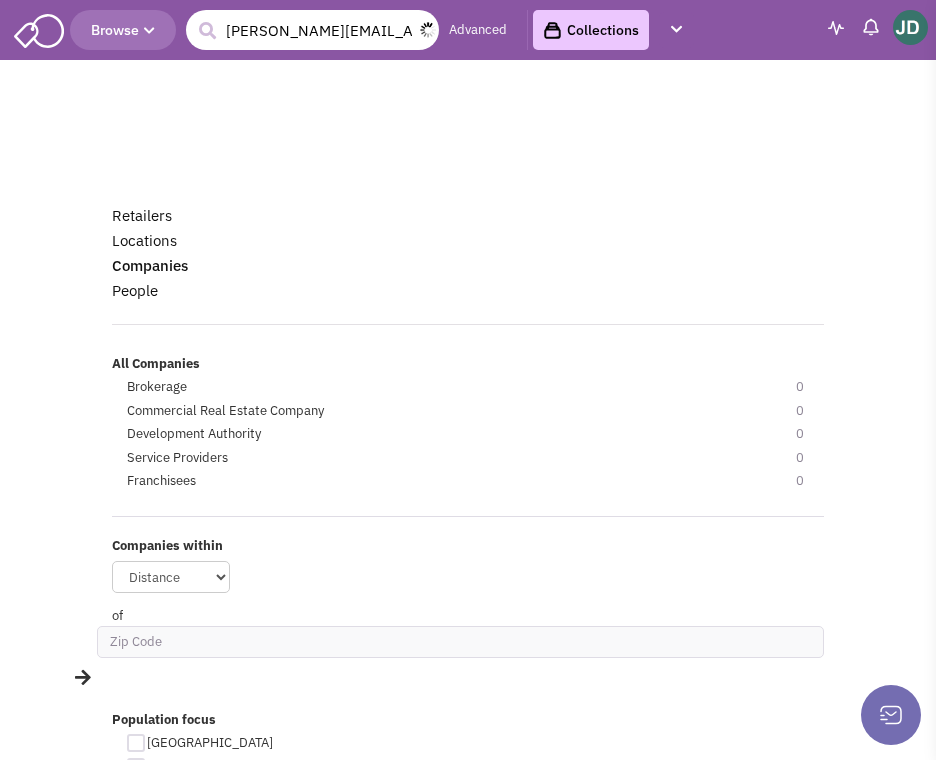 scroll, scrollTop: 0, scrollLeft: 29, axis: horizontal 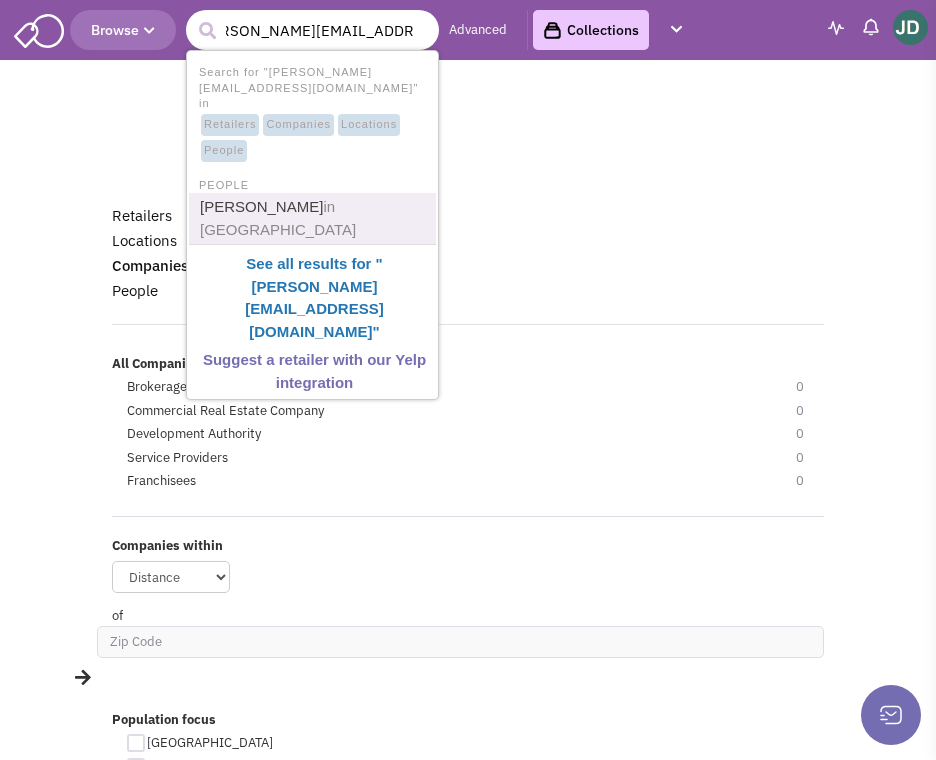 click on "Adam  Shanaa  in Terra Mediterranean" at bounding box center (314, 218) 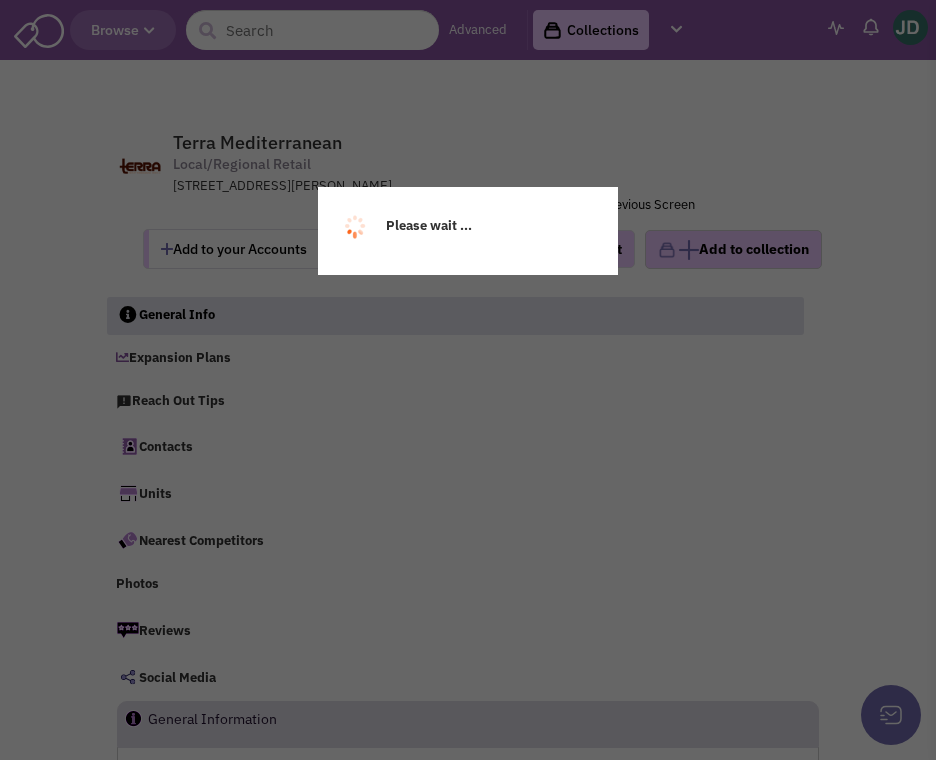 scroll, scrollTop: 0, scrollLeft: 0, axis: both 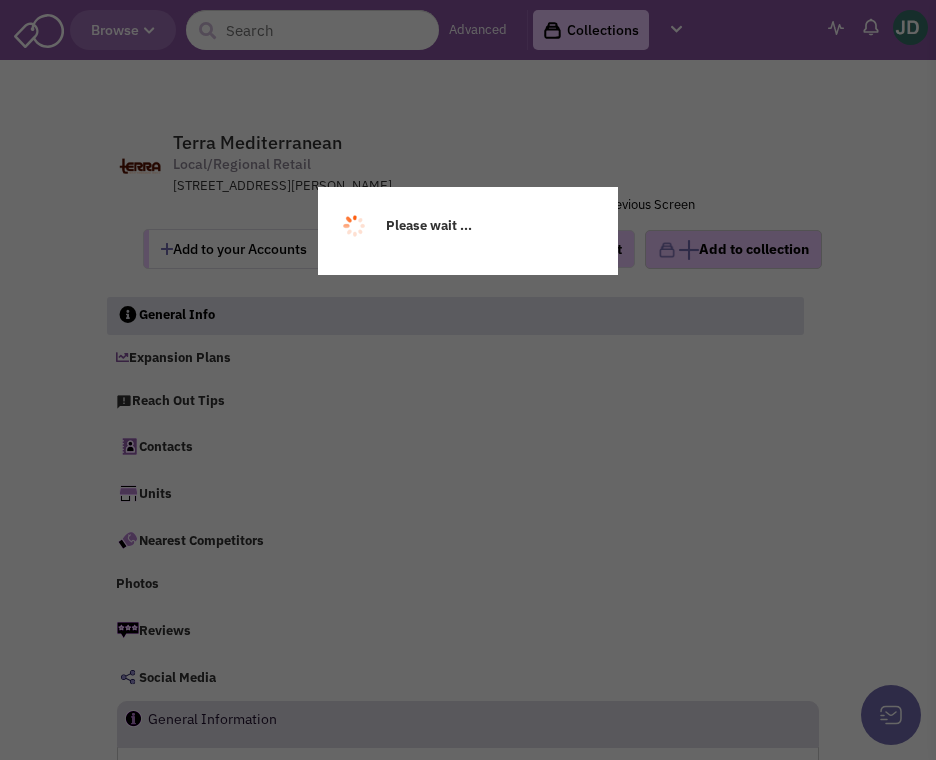select 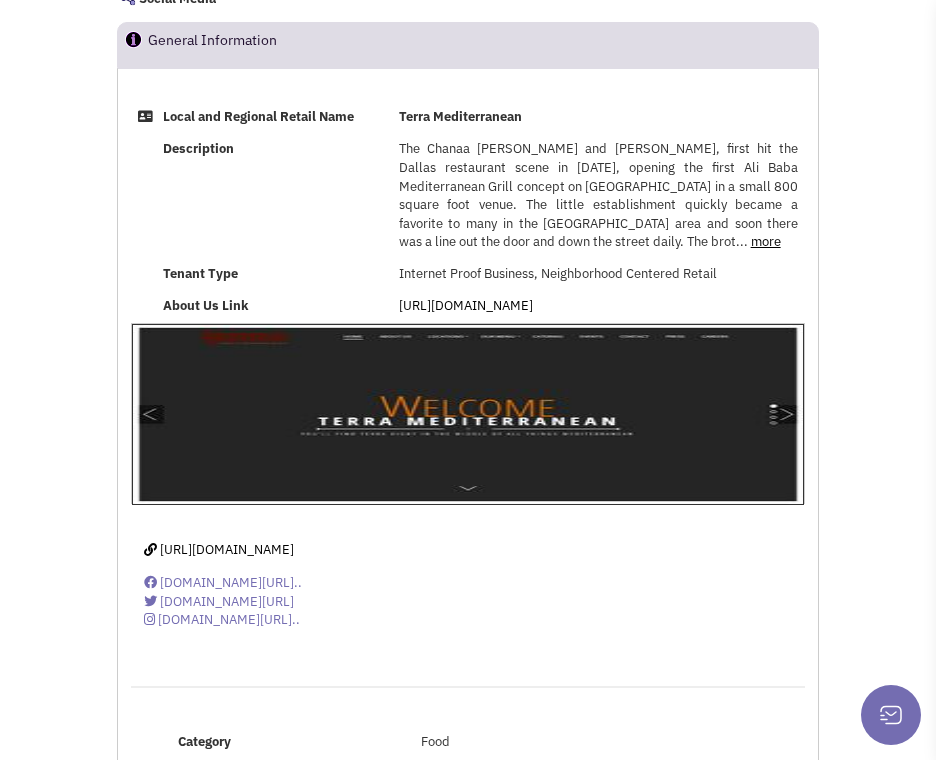 select 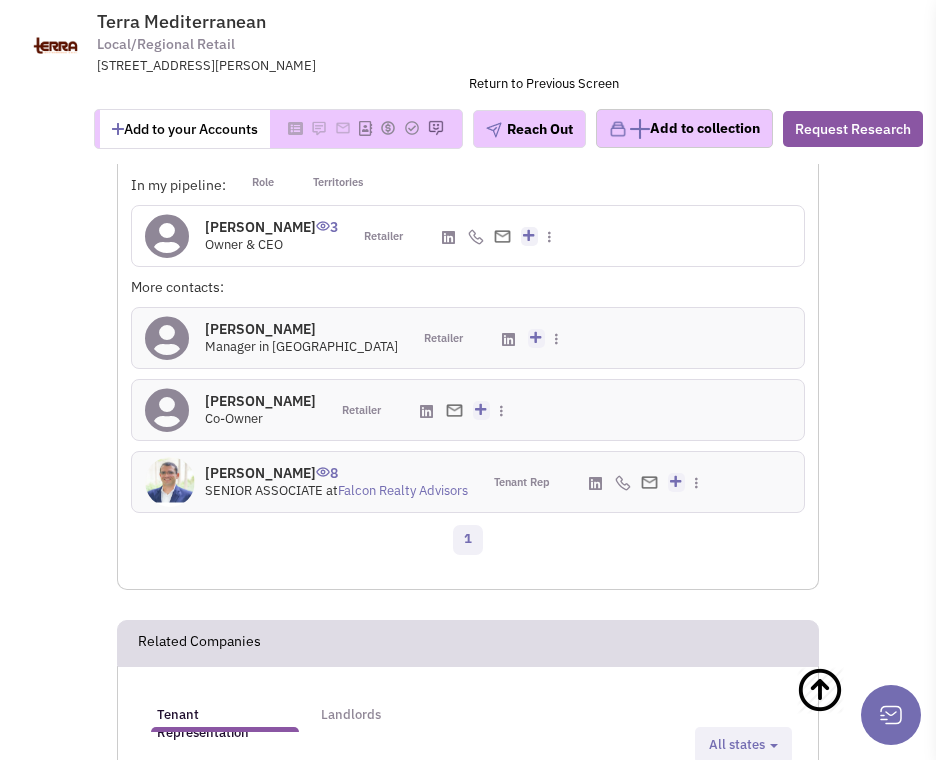 scroll, scrollTop: 3344, scrollLeft: 0, axis: vertical 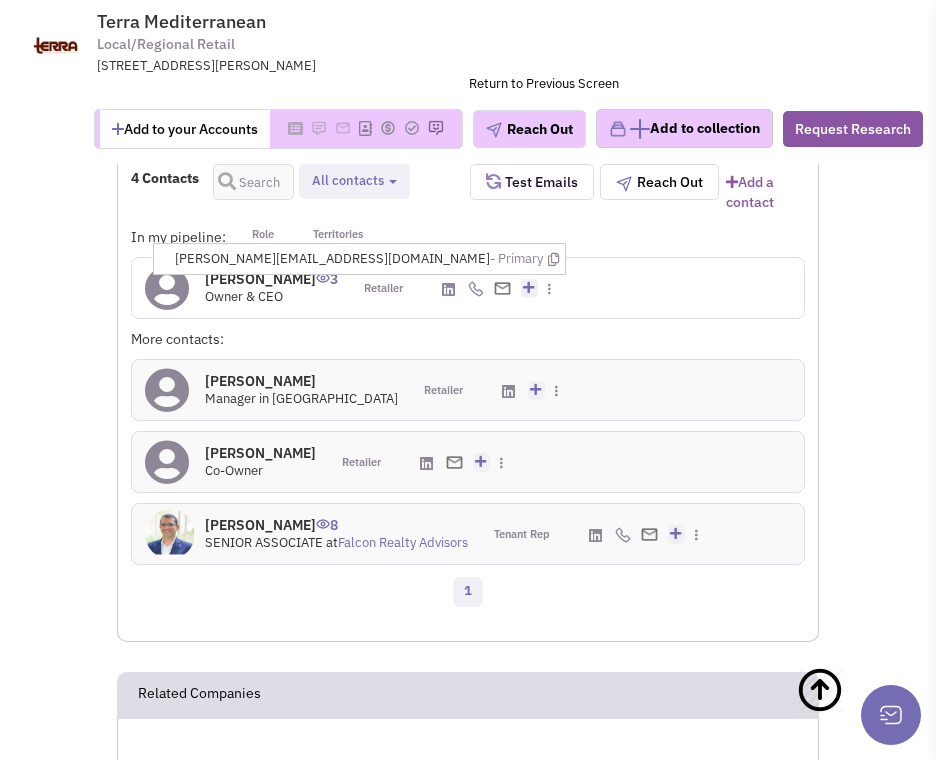 click on "[PERSON_NAME]
3
Owner & CEO
Retailer" at bounding box center (468, 288) 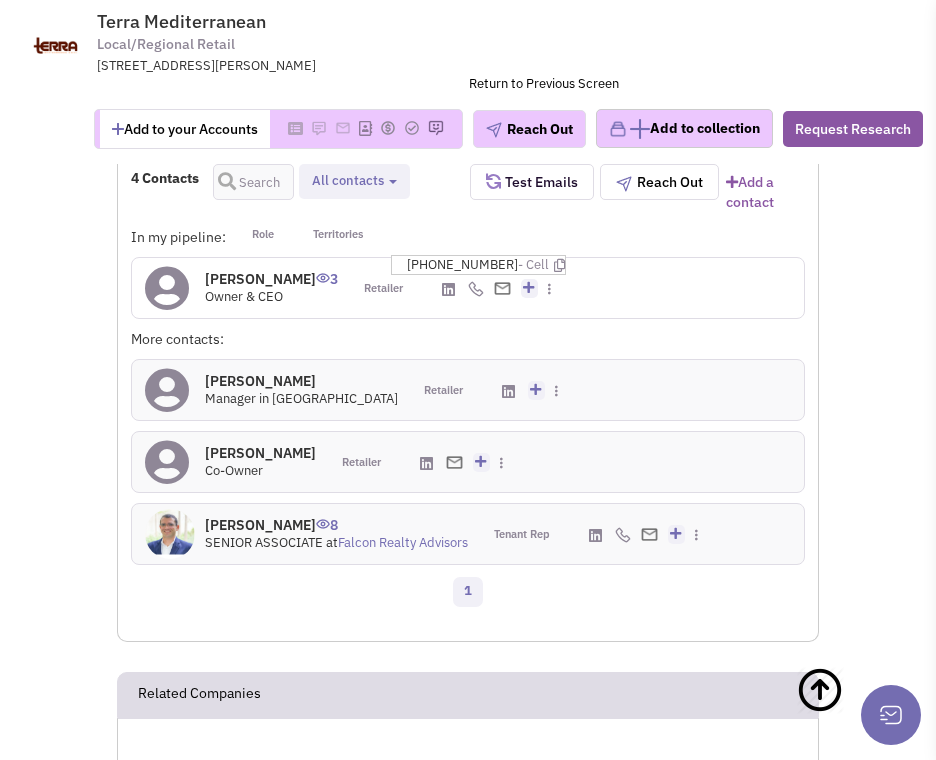 click on "(972) 567-6321
- Cell
Copy Cell Phone" at bounding box center [486, 265] 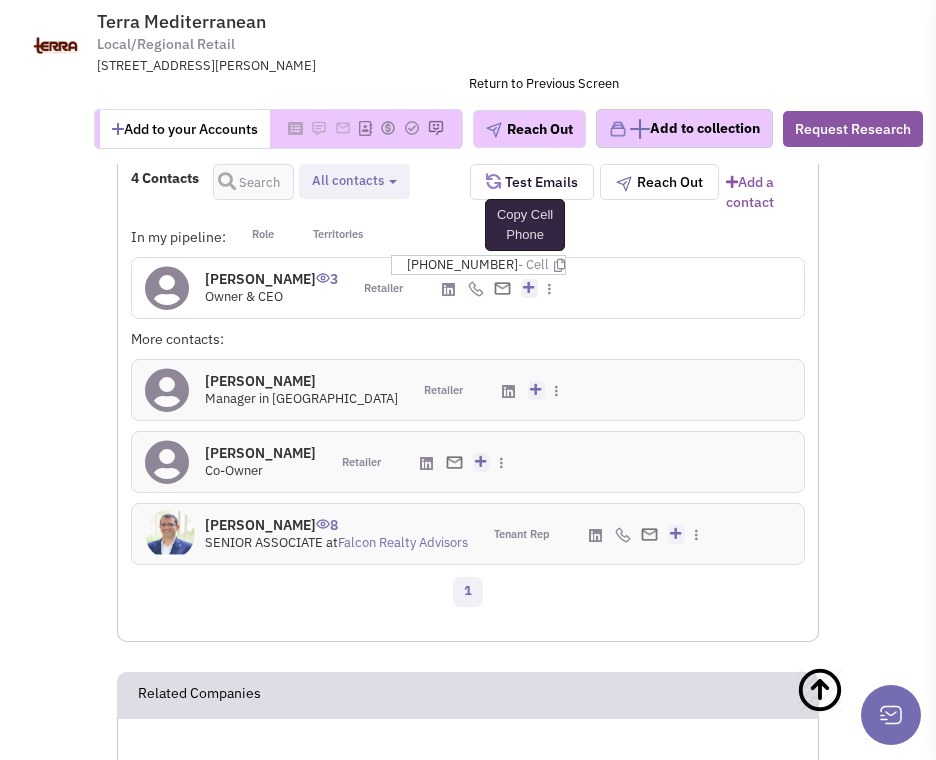 click at bounding box center (559, 265) 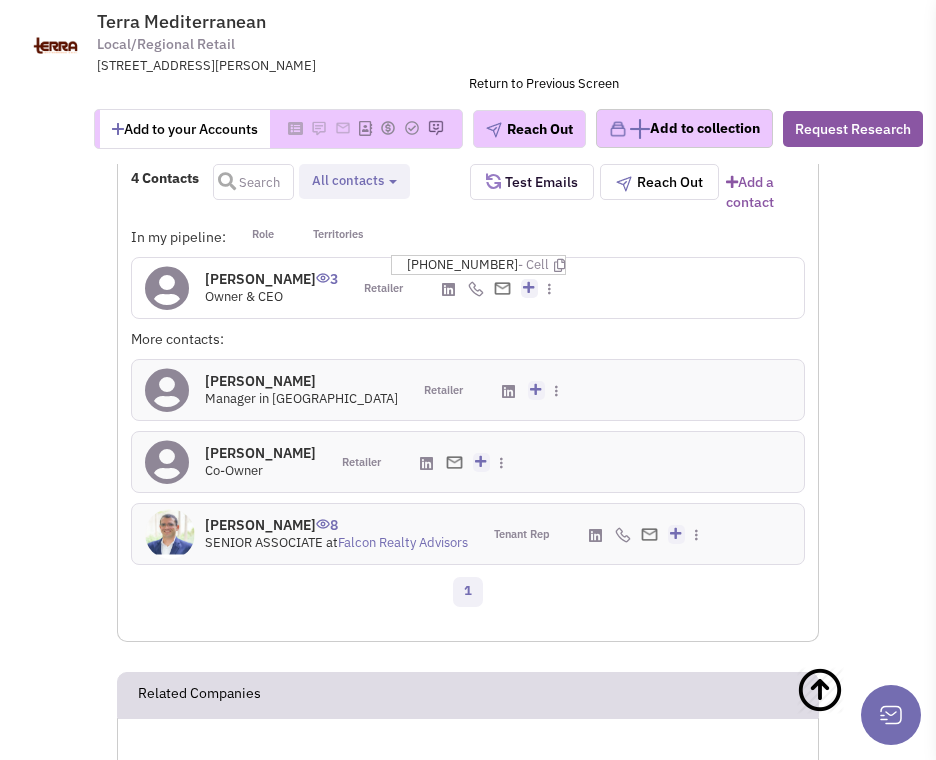 click at bounding box center [253, 182] 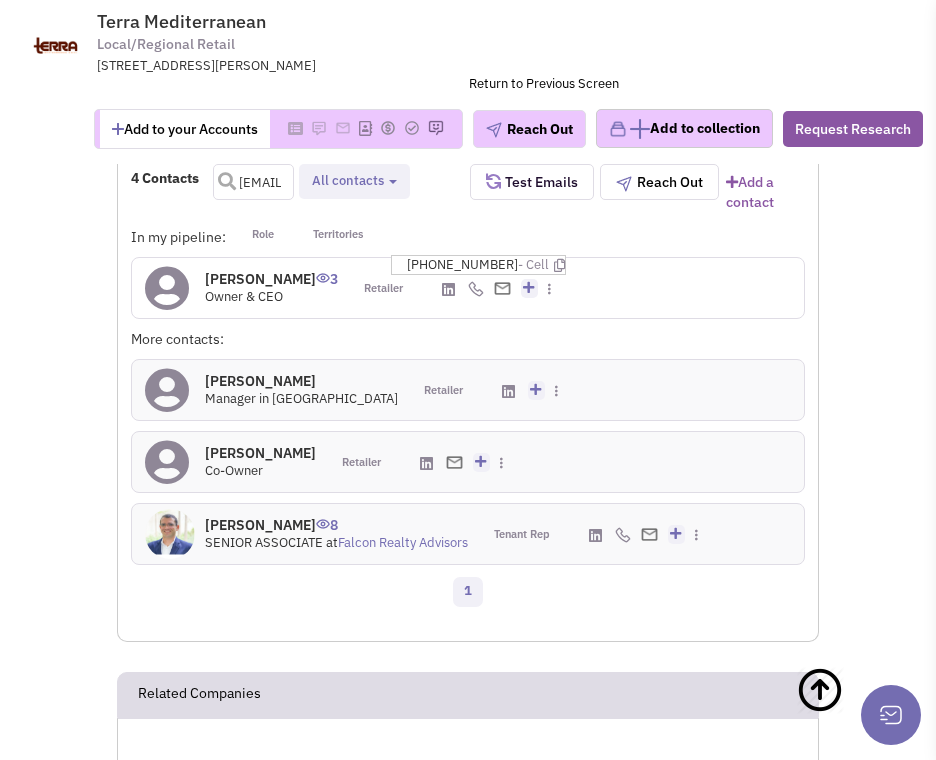 scroll, scrollTop: 0, scrollLeft: 125, axis: horizontal 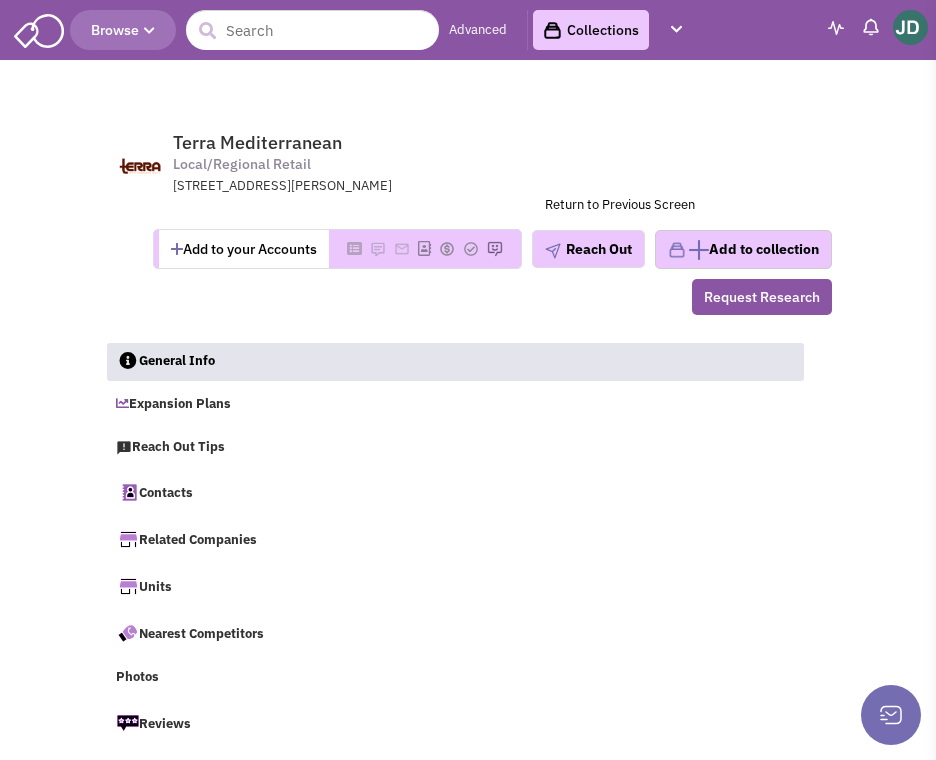type on "russa@texasroadhouse.com" 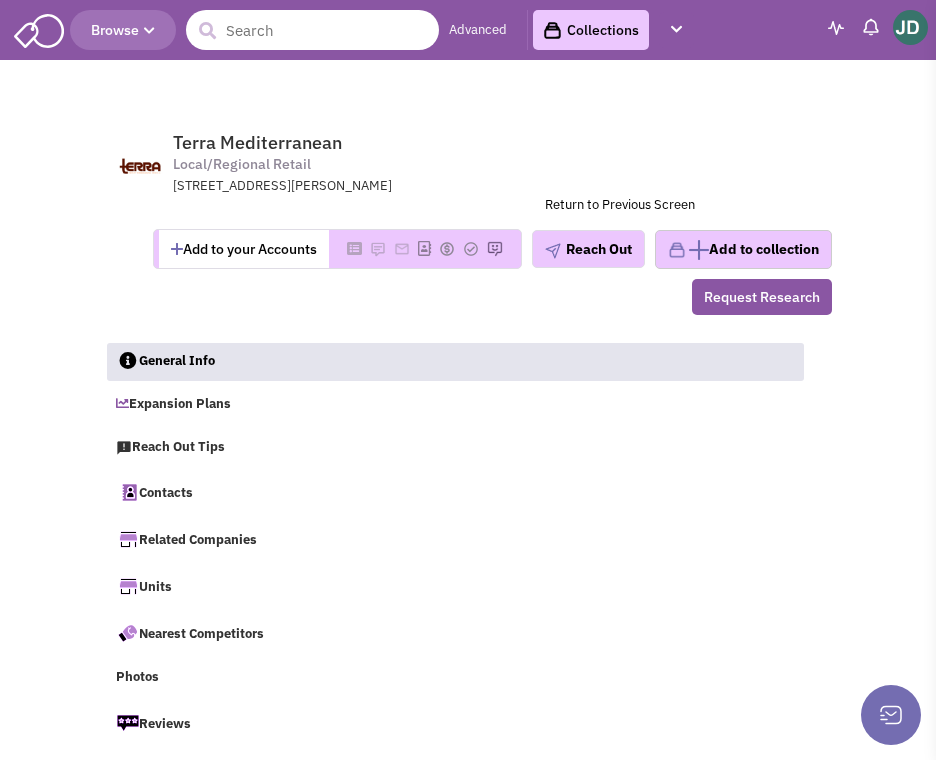 click at bounding box center (312, 30) 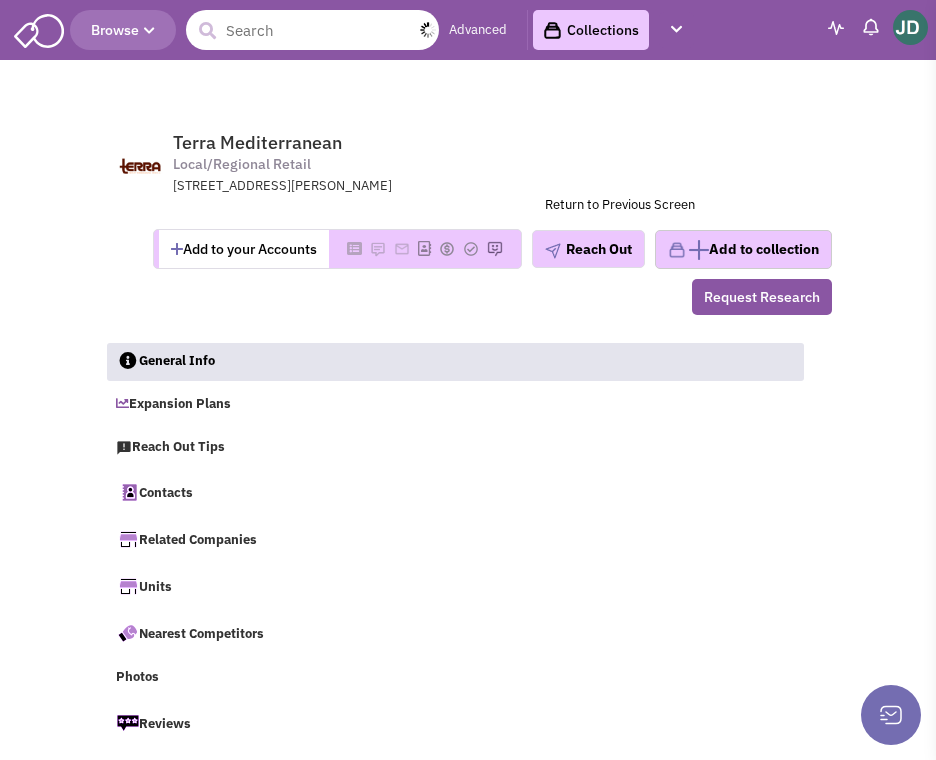 paste on "russa@texasroadhouse.com" 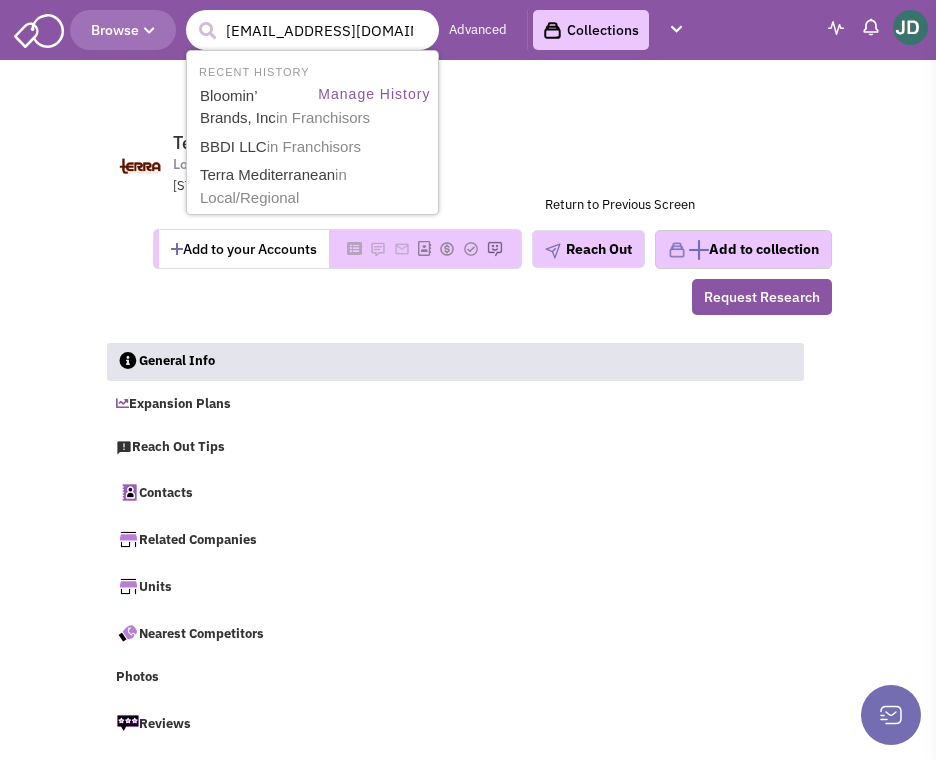 scroll, scrollTop: 0, scrollLeft: 3, axis: horizontal 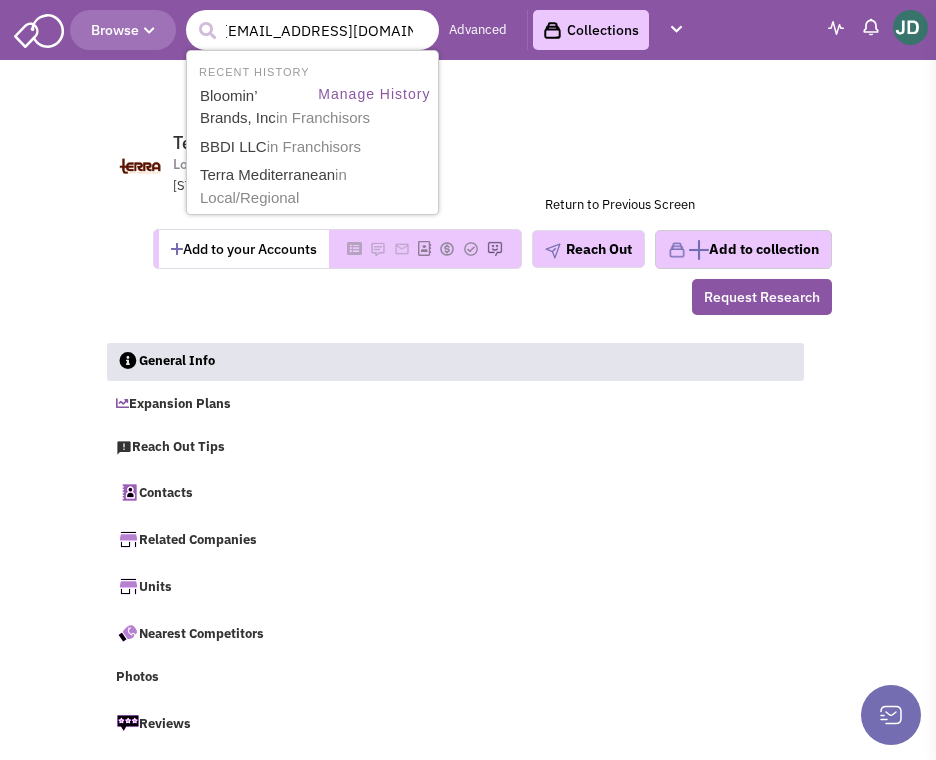 type on "russa@texasroadhouse.com" 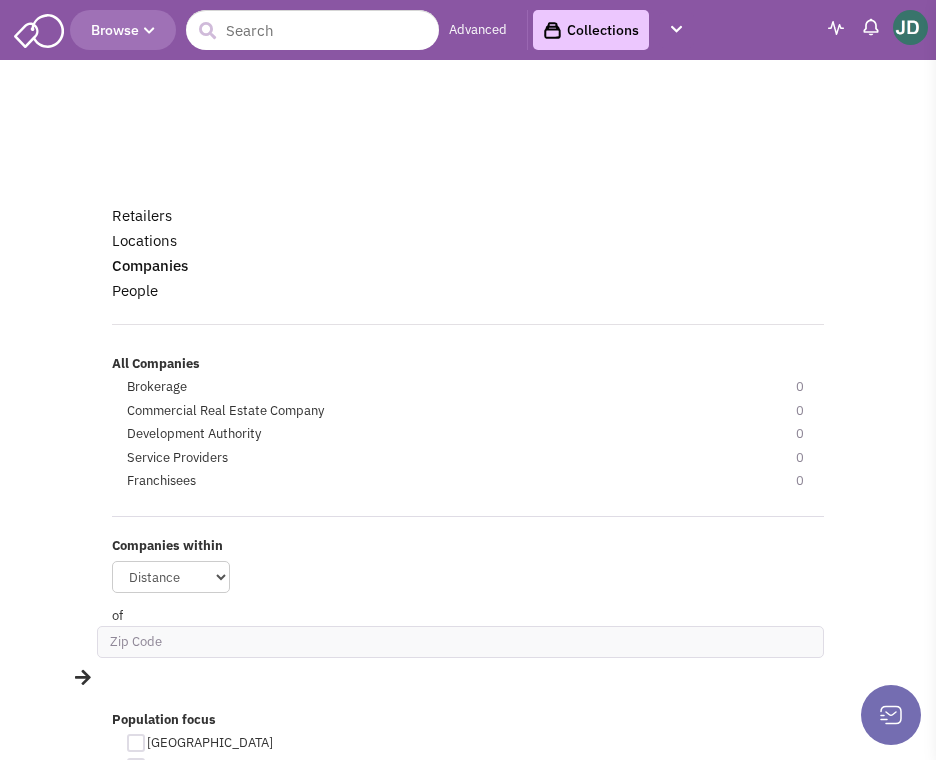 scroll, scrollTop: 0, scrollLeft: 0, axis: both 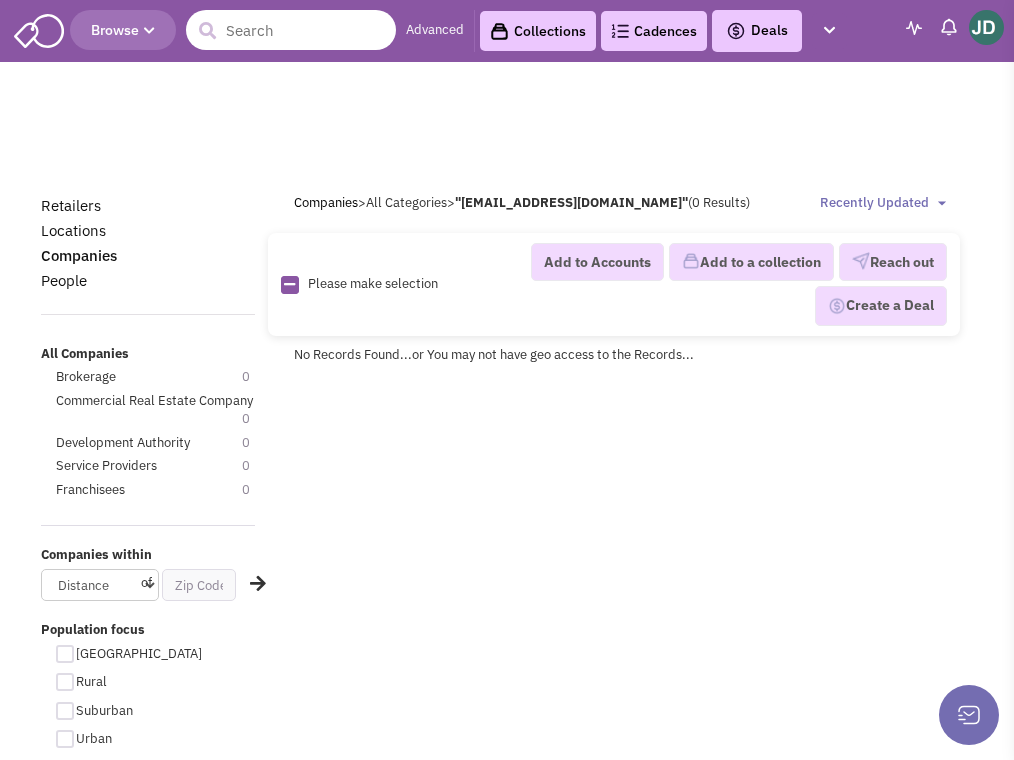 click at bounding box center (291, 30) 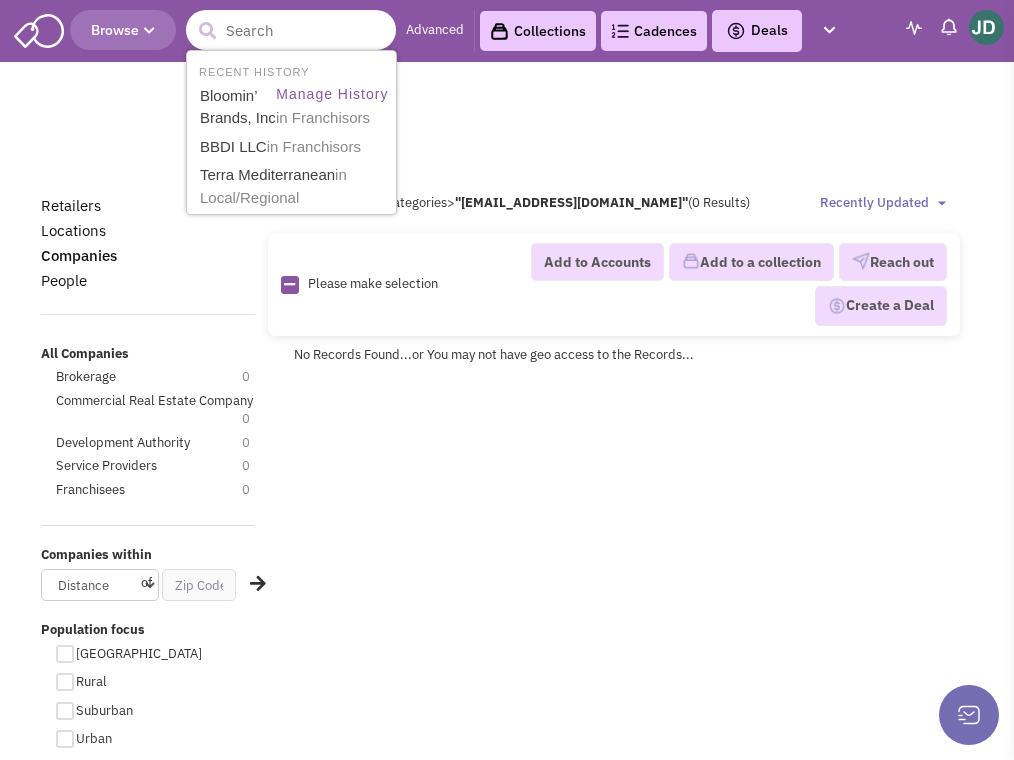 paste on "[EMAIL_ADDRESS][DOMAIN_NAME]" 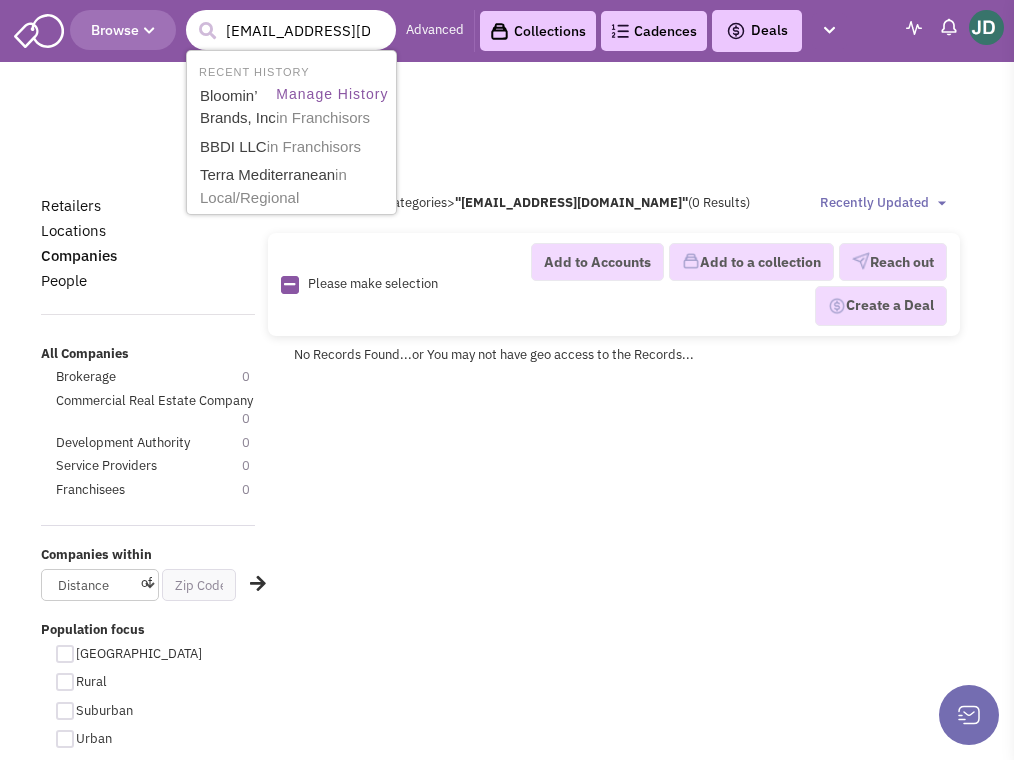 scroll, scrollTop: 0, scrollLeft: 45, axis: horizontal 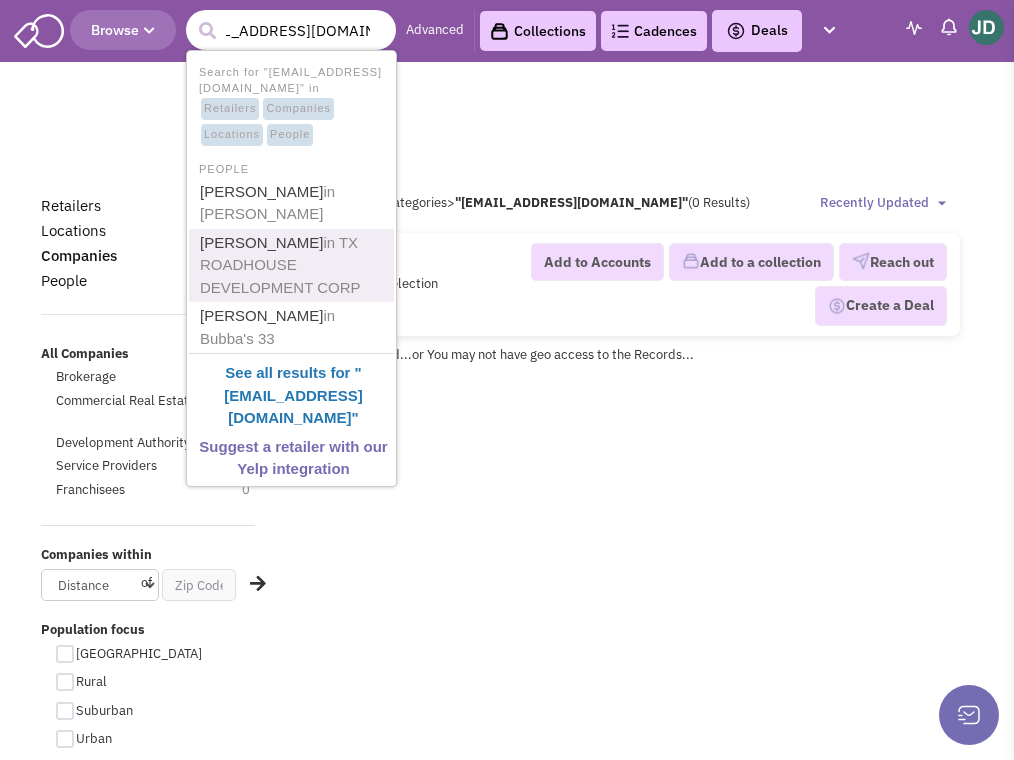 click on "in TX ROADHOUSE DEVELOPMENT CORP" at bounding box center [280, 265] 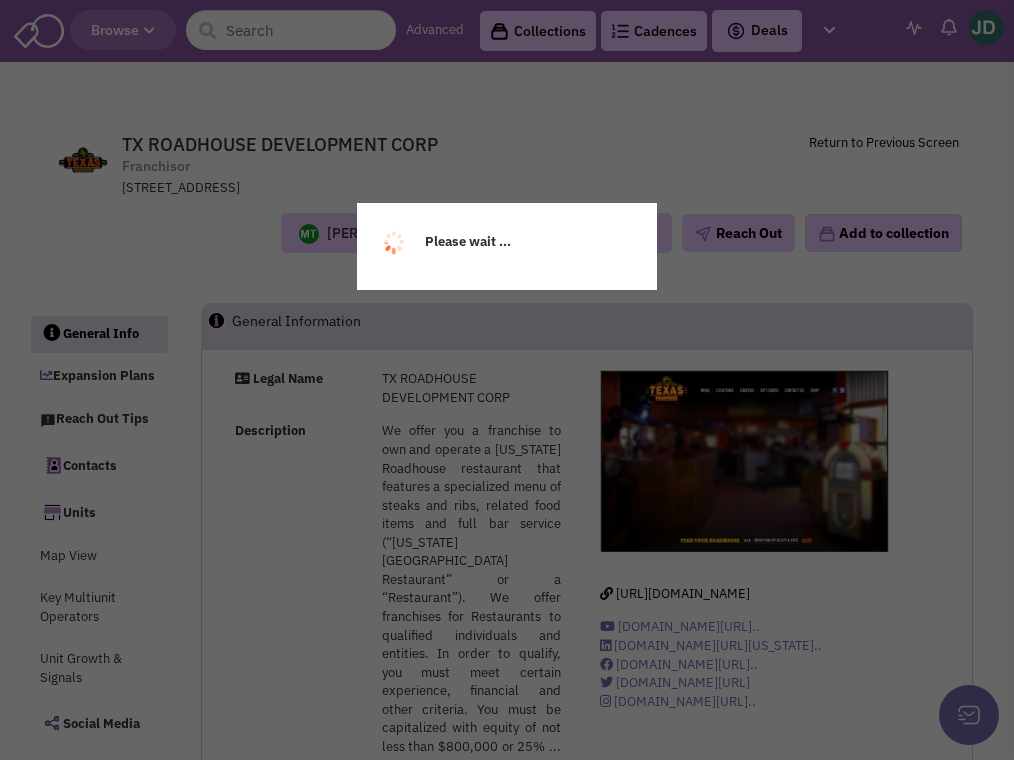 scroll, scrollTop: 0, scrollLeft: 0, axis: both 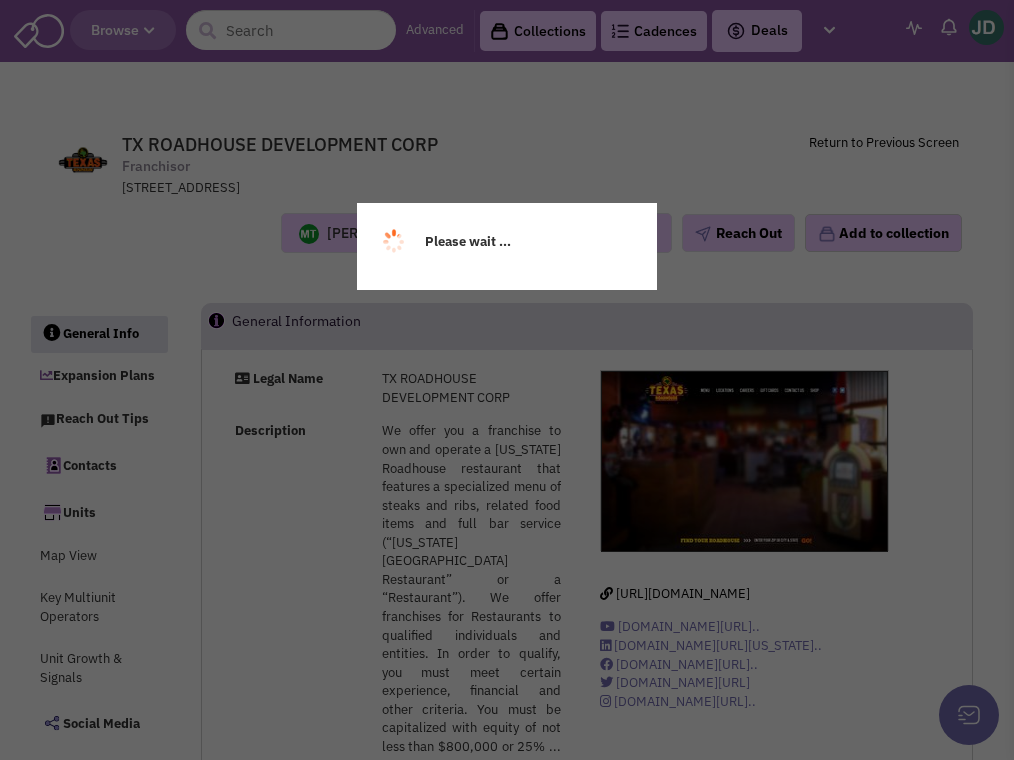 select 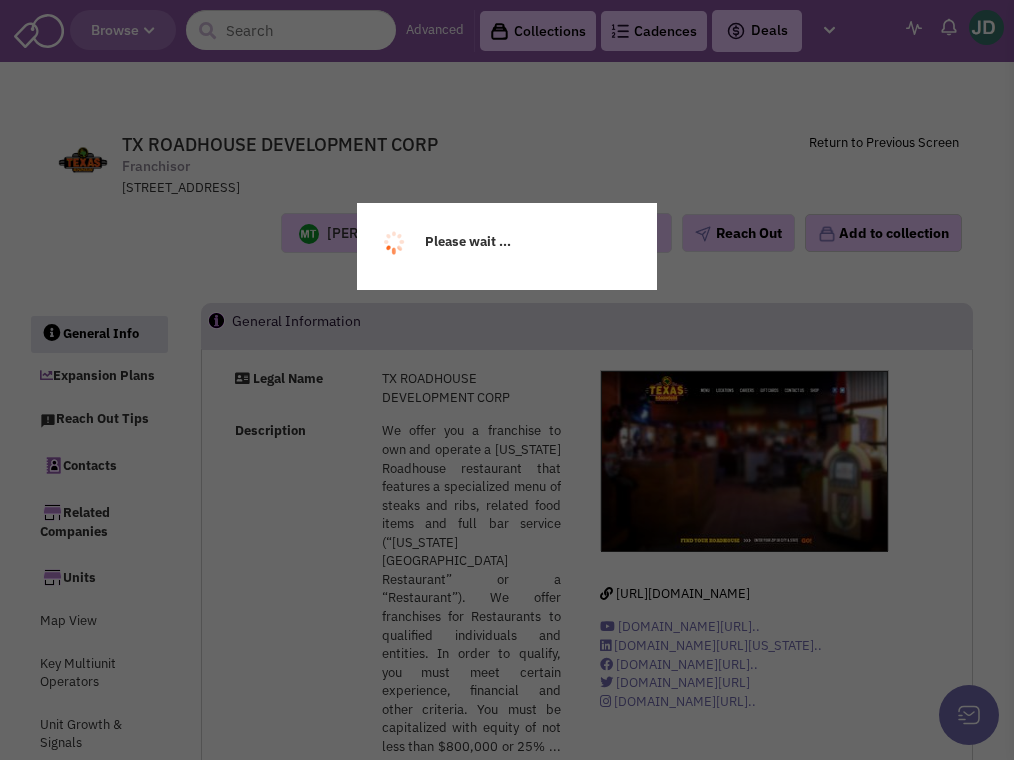 select 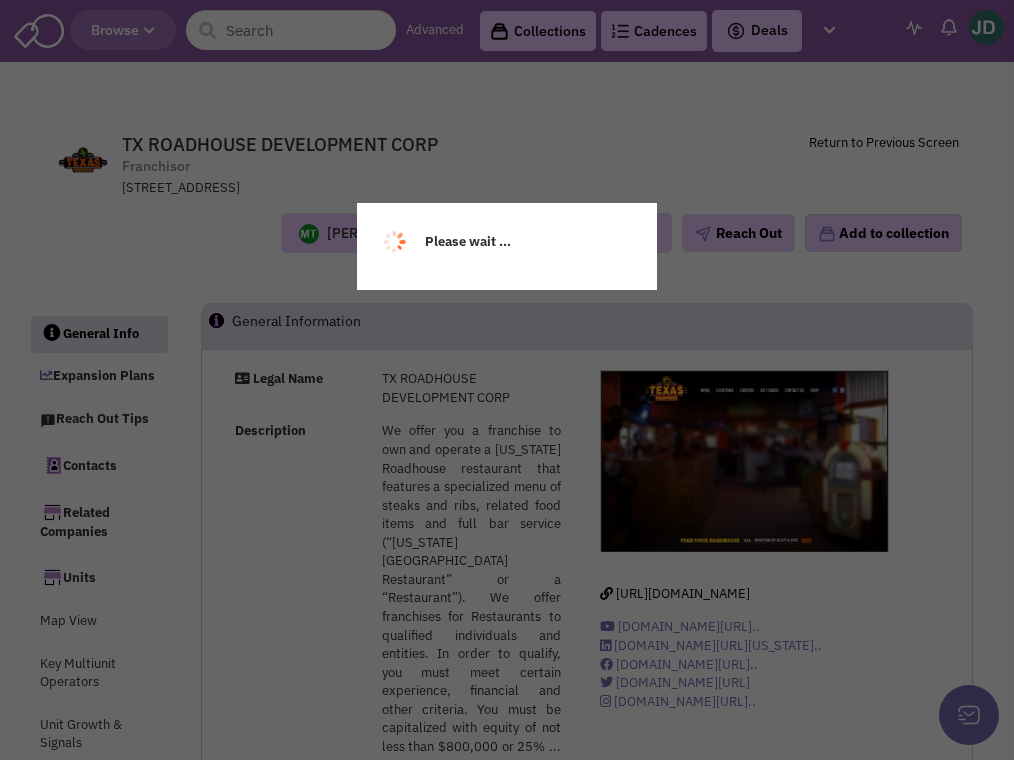 select 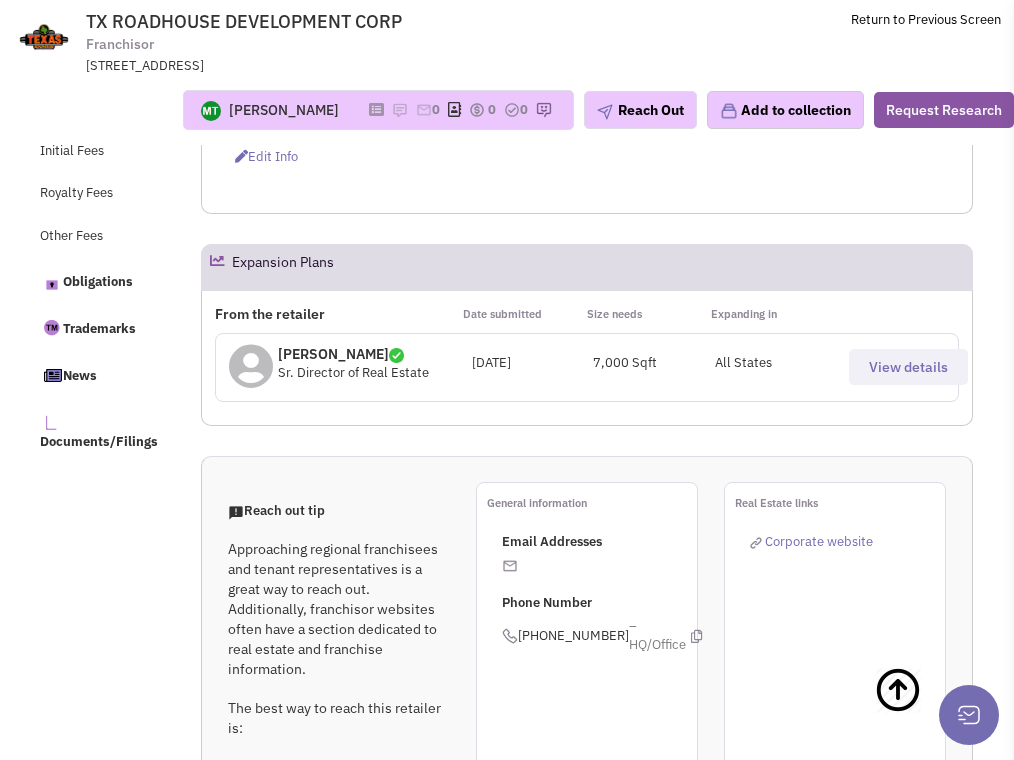 scroll, scrollTop: 1097, scrollLeft: 0, axis: vertical 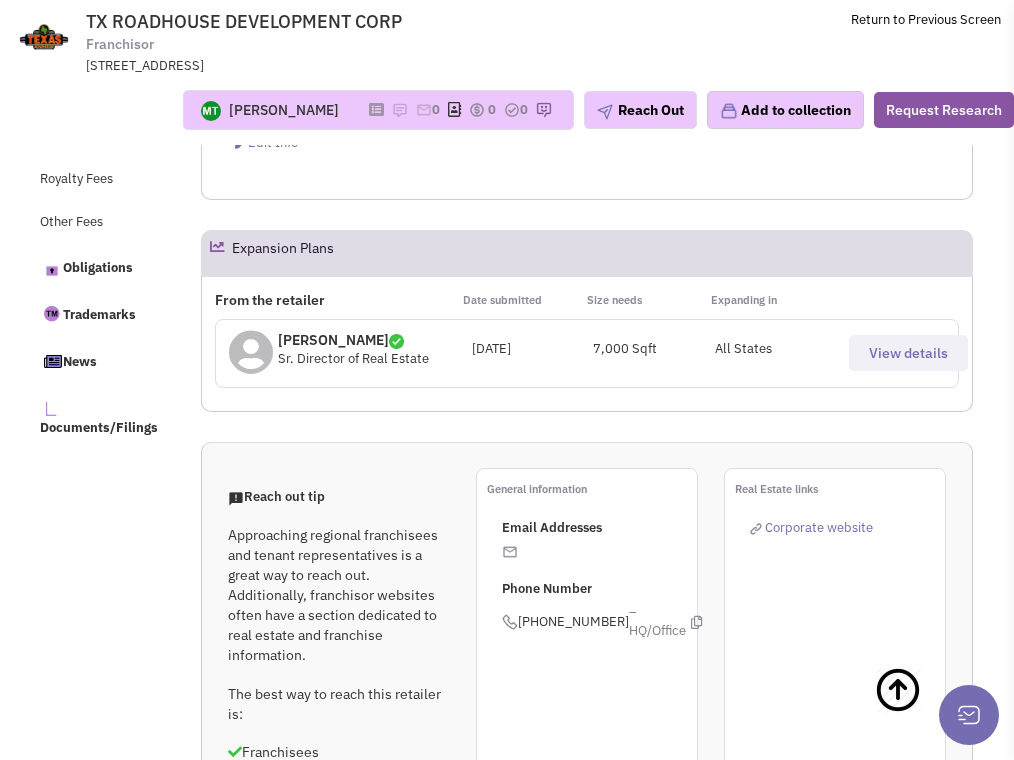 click on "[PERSON_NAME]" at bounding box center (353, 340) 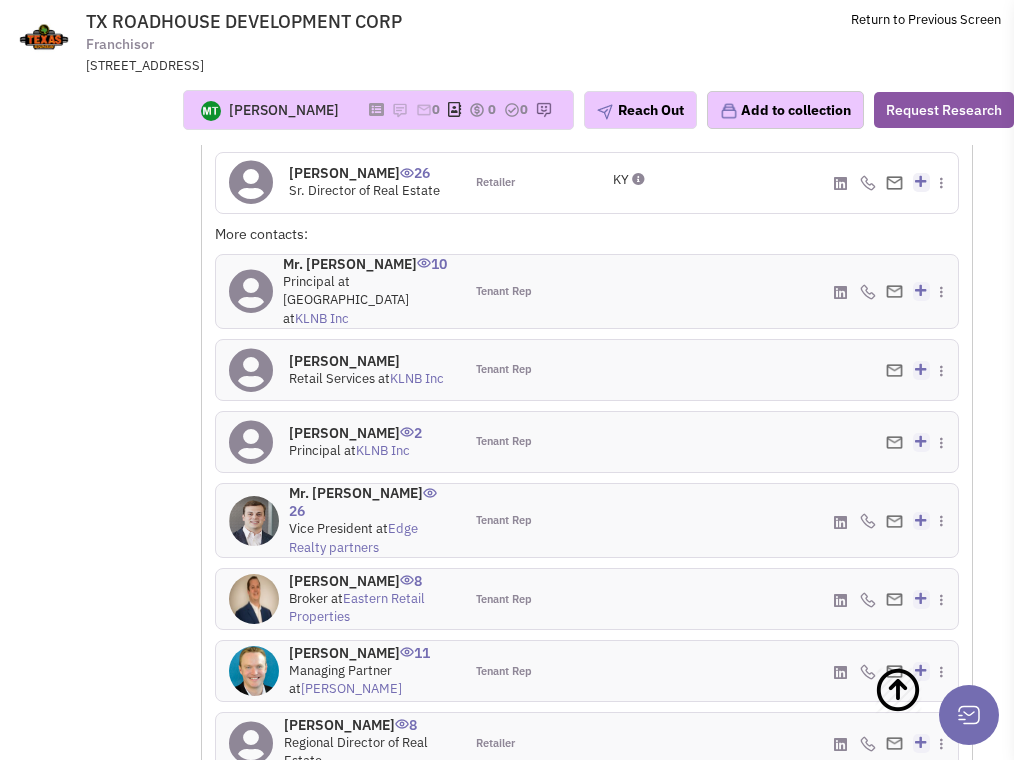 scroll, scrollTop: 2042, scrollLeft: 0, axis: vertical 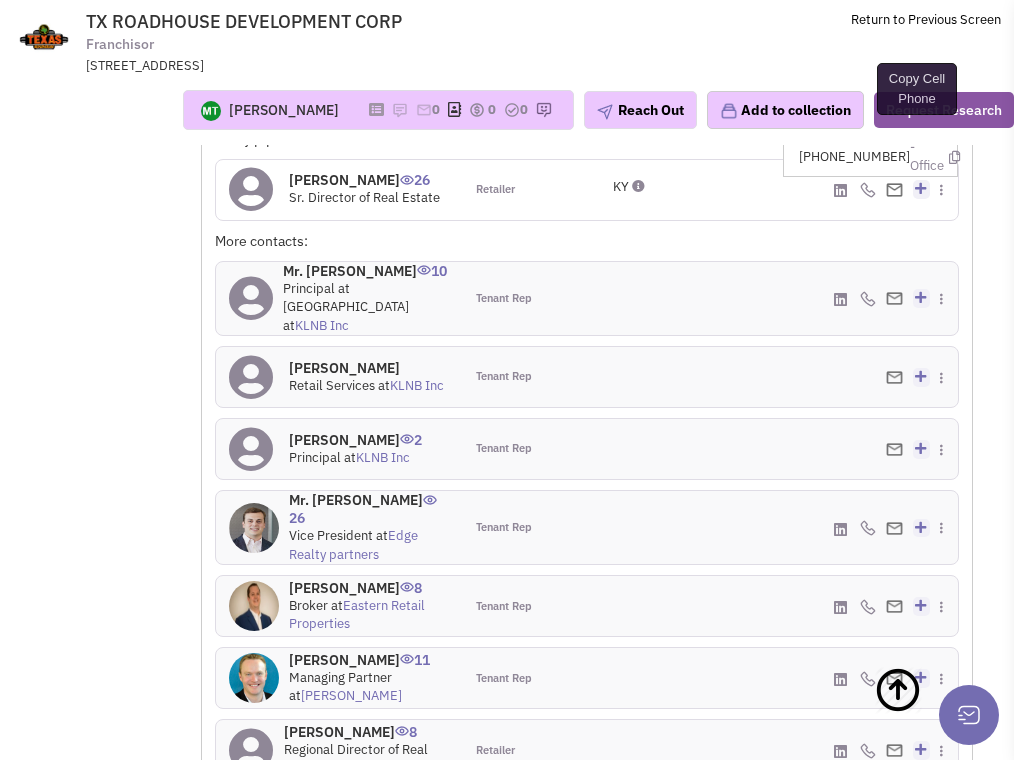 click at bounding box center [951, 129] 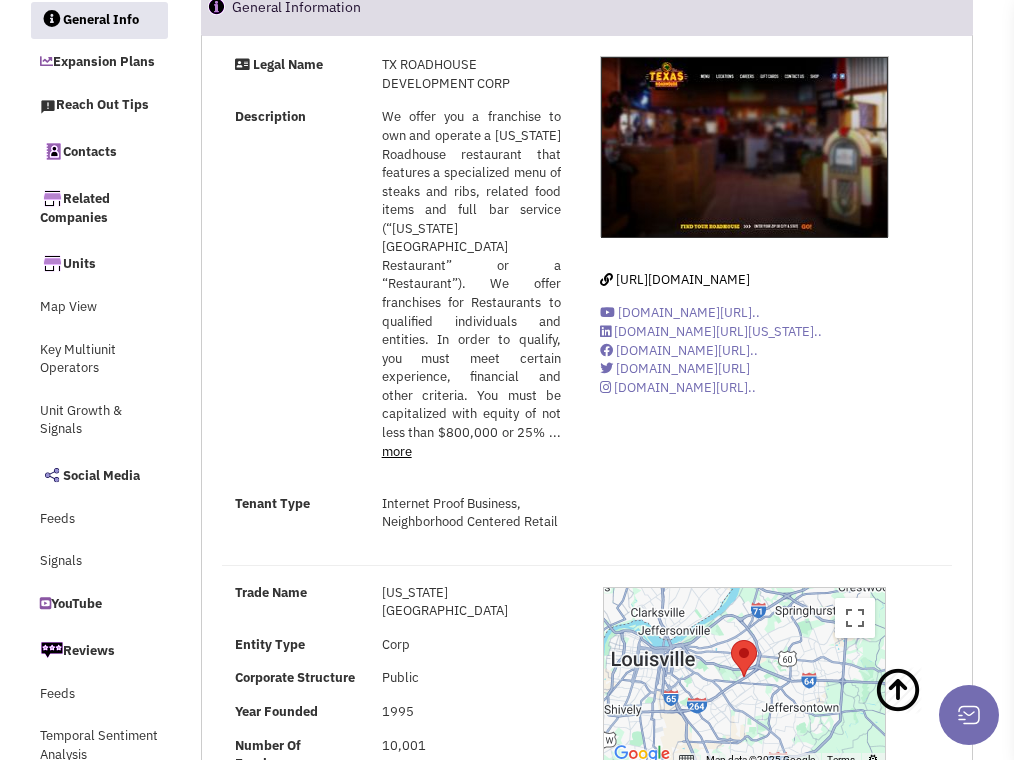 scroll, scrollTop: 0, scrollLeft: 0, axis: both 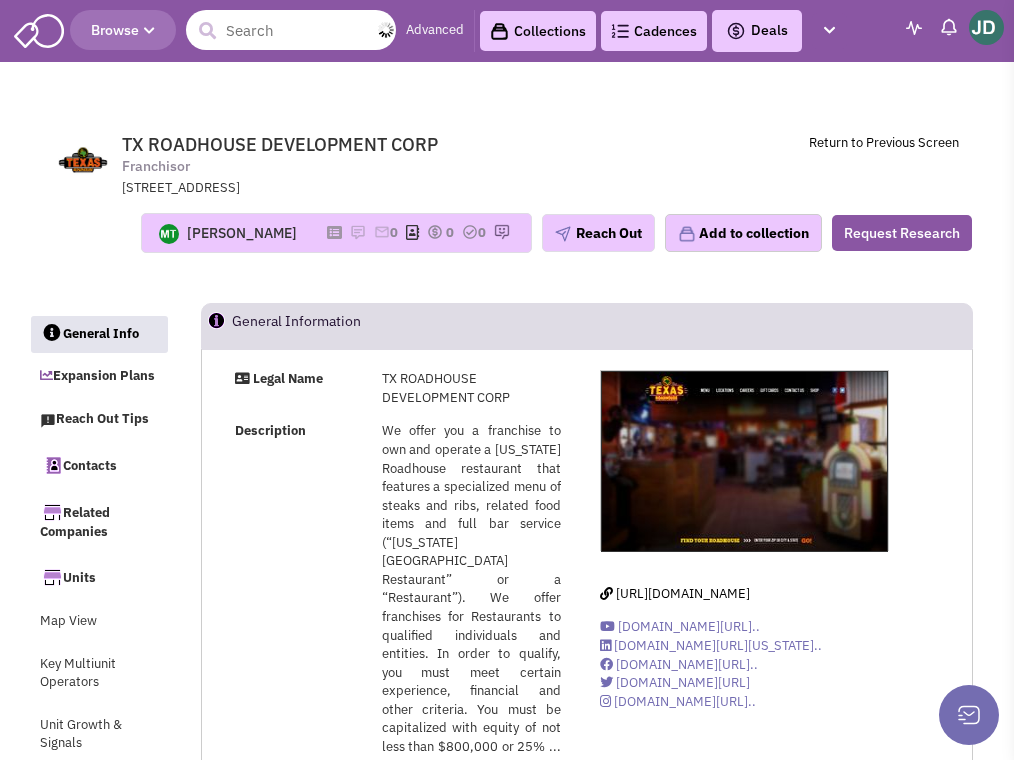 click at bounding box center [291, 30] 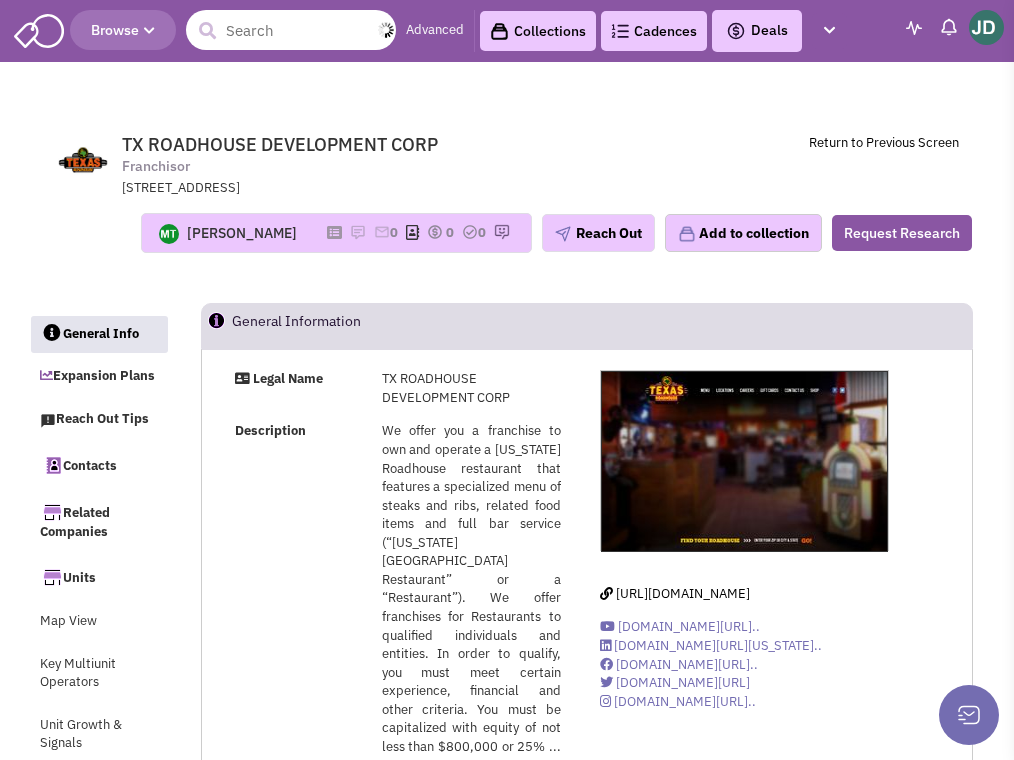 paste on "[PERSON_NAME][EMAIL_ADDRESS][DOMAIN_NAME]" 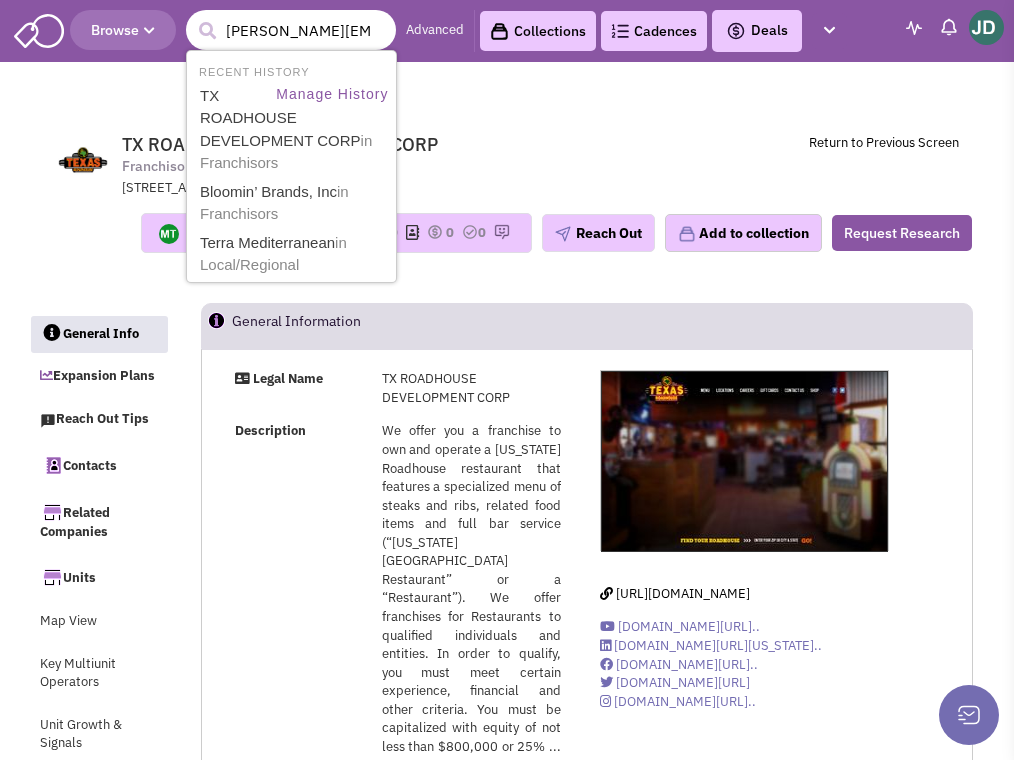 scroll, scrollTop: 0, scrollLeft: 123, axis: horizontal 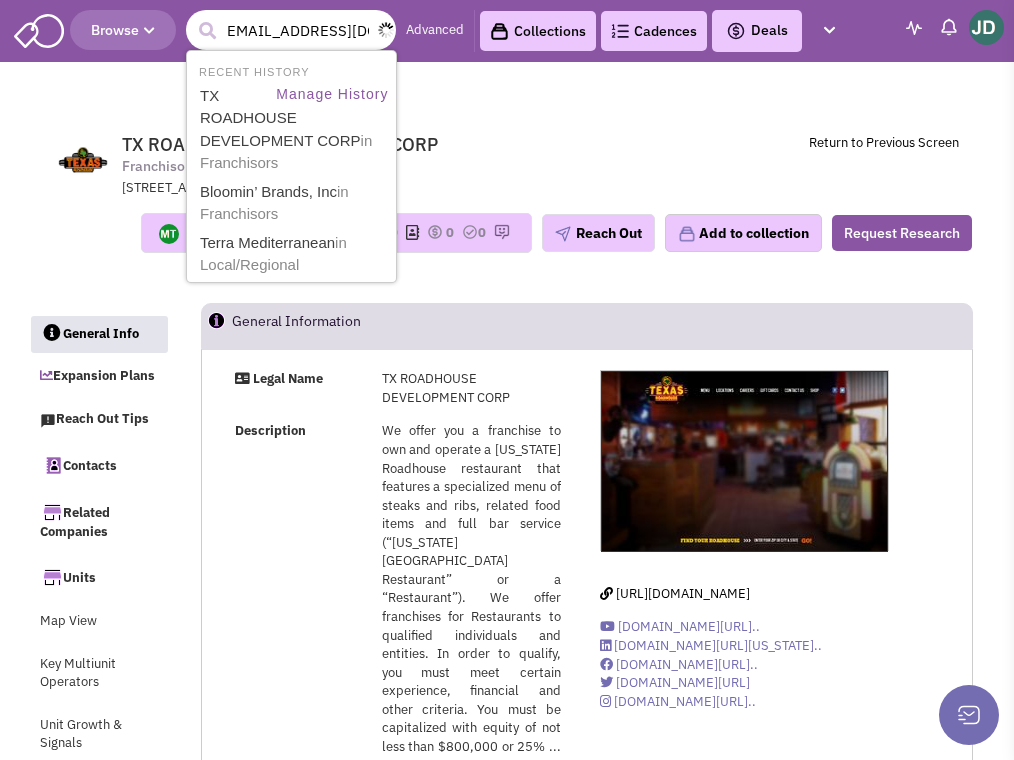 type on "[PERSON_NAME][EMAIL_ADDRESS][DOMAIN_NAME]" 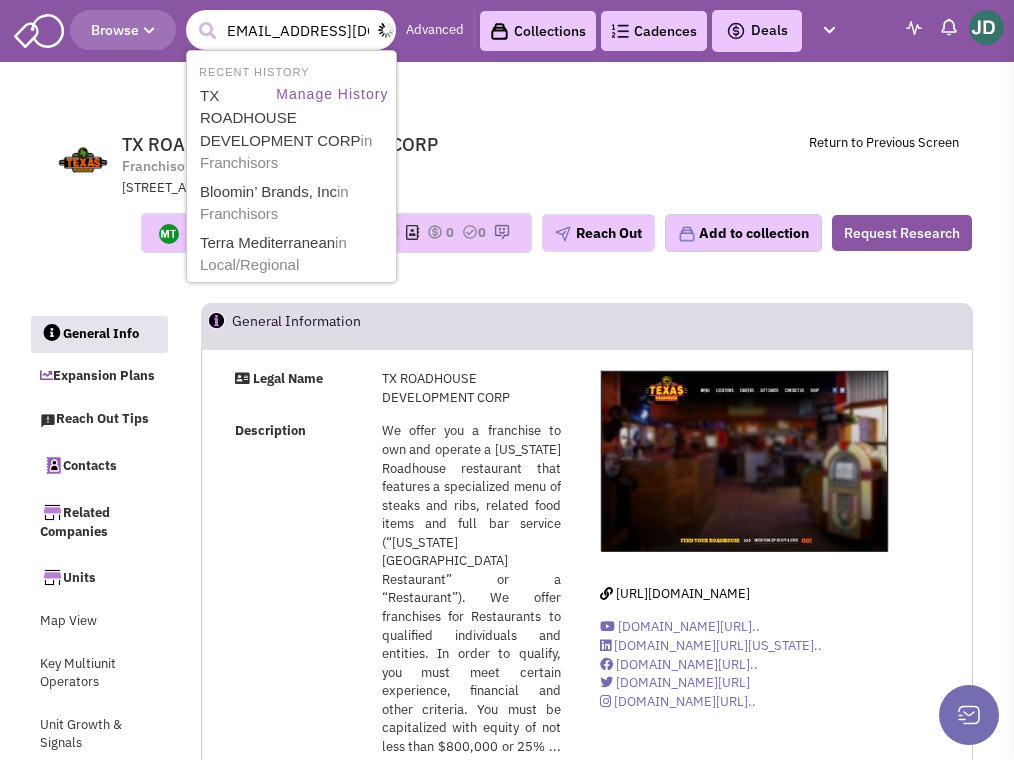 click at bounding box center [207, 31] 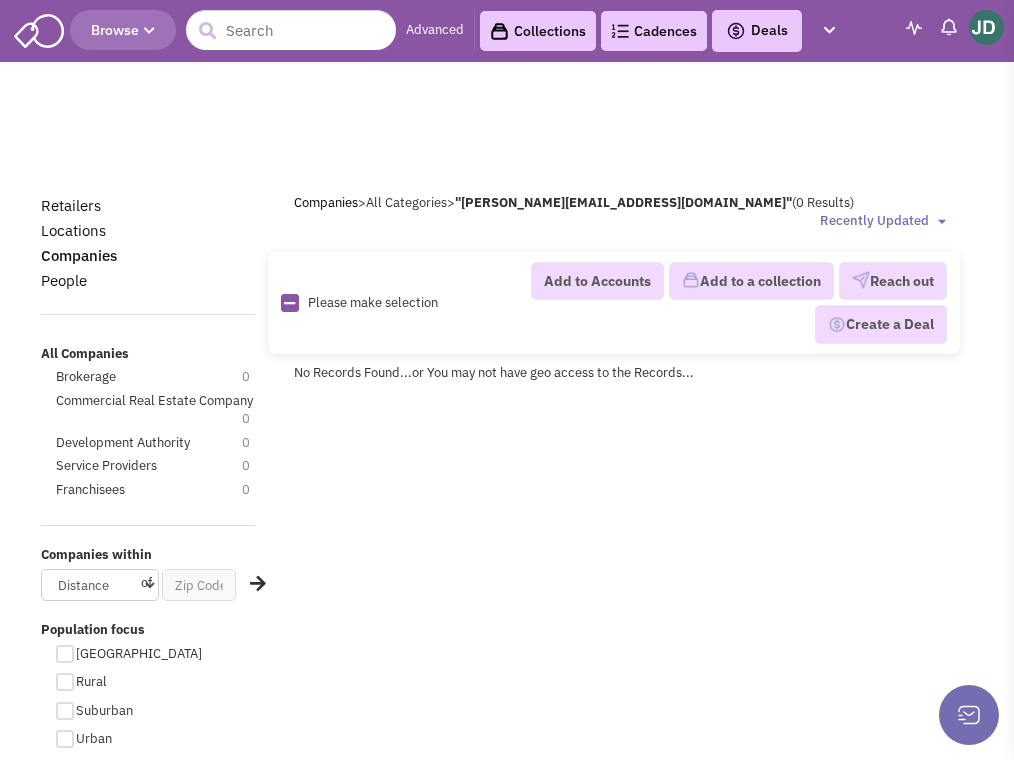 scroll, scrollTop: 0, scrollLeft: 0, axis: both 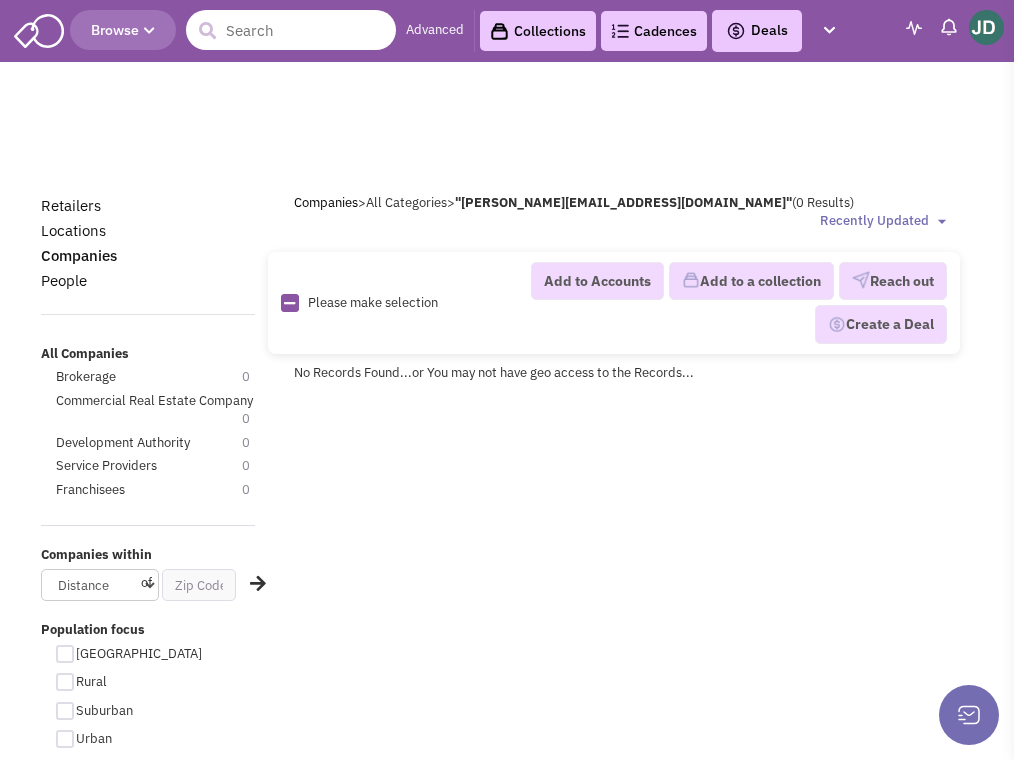 click at bounding box center [291, 30] 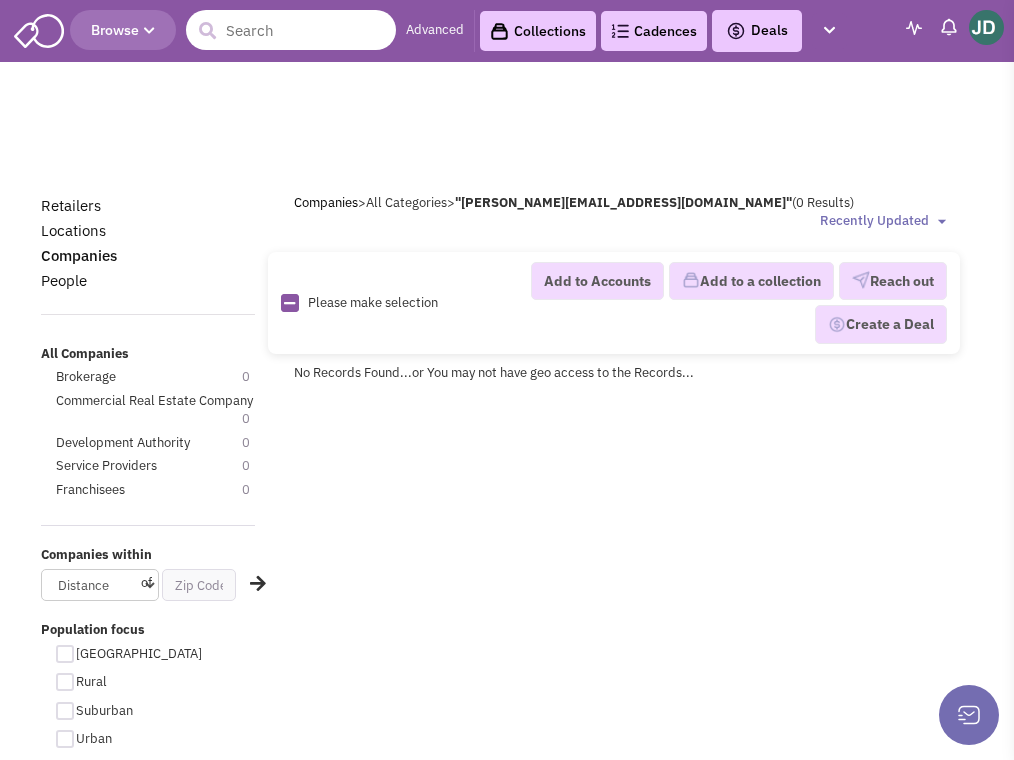 paste on "[PERSON_NAME][EMAIL_ADDRESS][DOMAIN_NAME]" 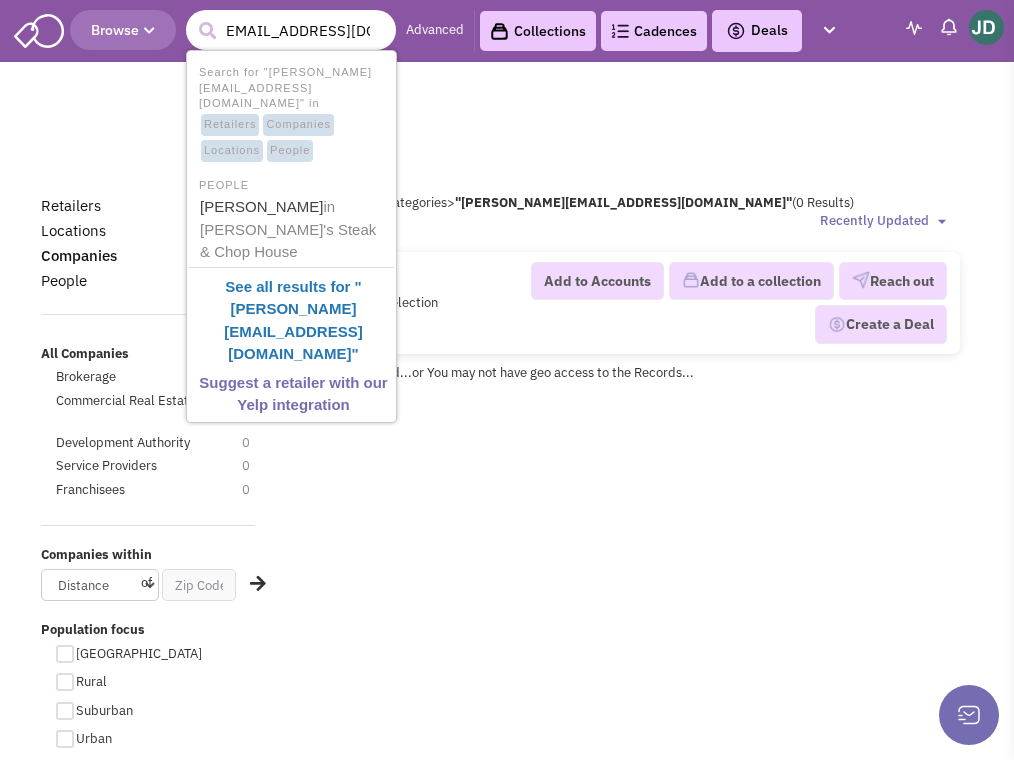 scroll, scrollTop: 0, scrollLeft: 123, axis: horizontal 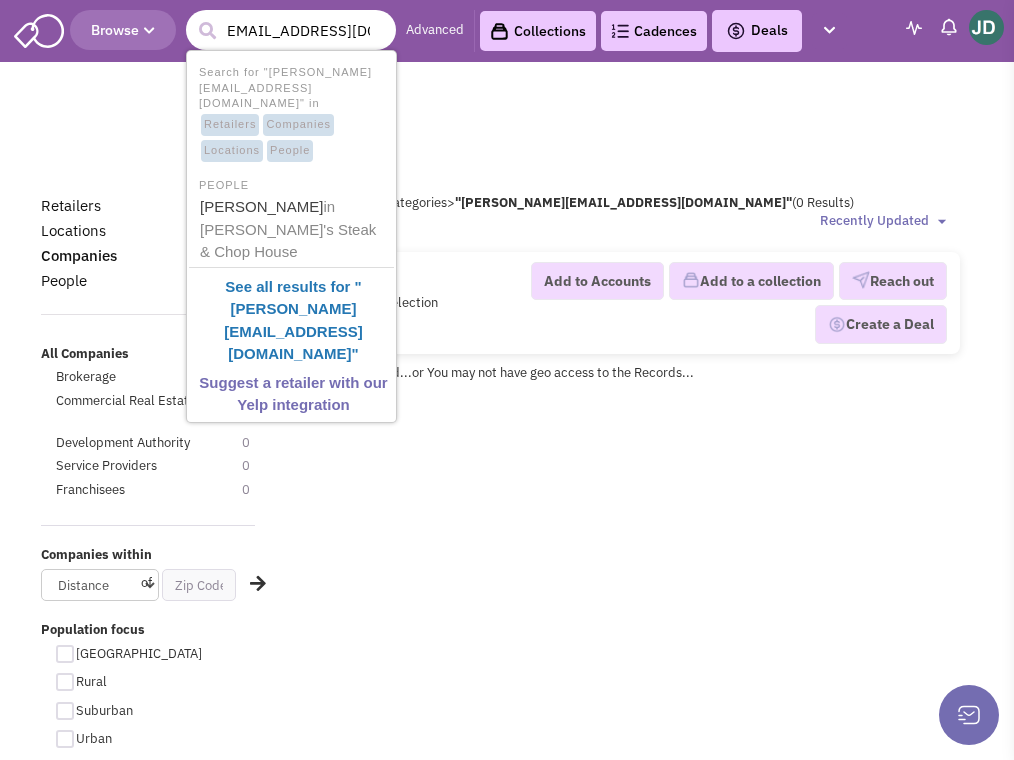 type on "[PERSON_NAME][EMAIL_ADDRESS][DOMAIN_NAME]" 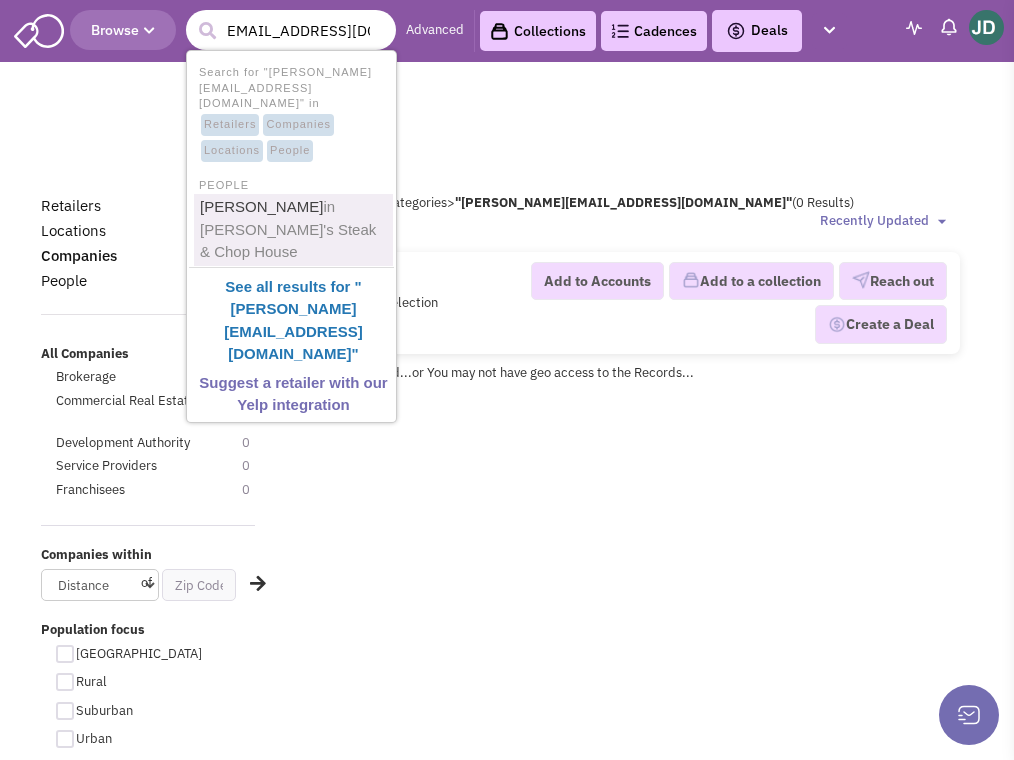 click at bounding box center (291, 270) 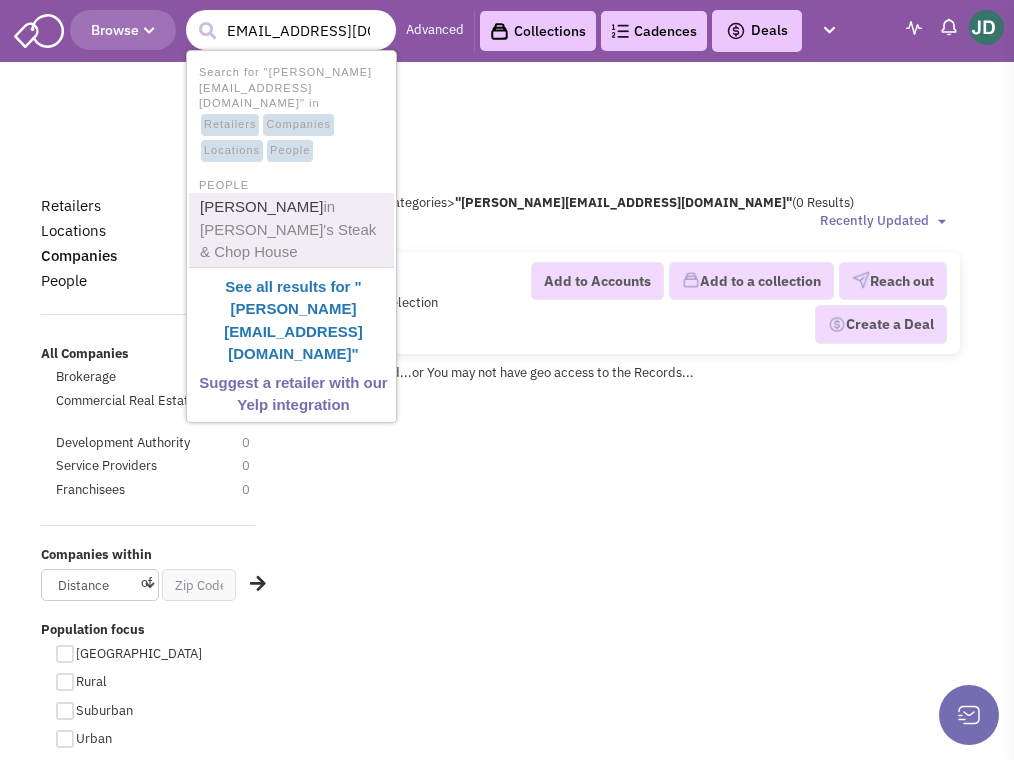 click on "[PERSON_NAME]  in [PERSON_NAME]'s Steak & Chop House" at bounding box center [293, 230] 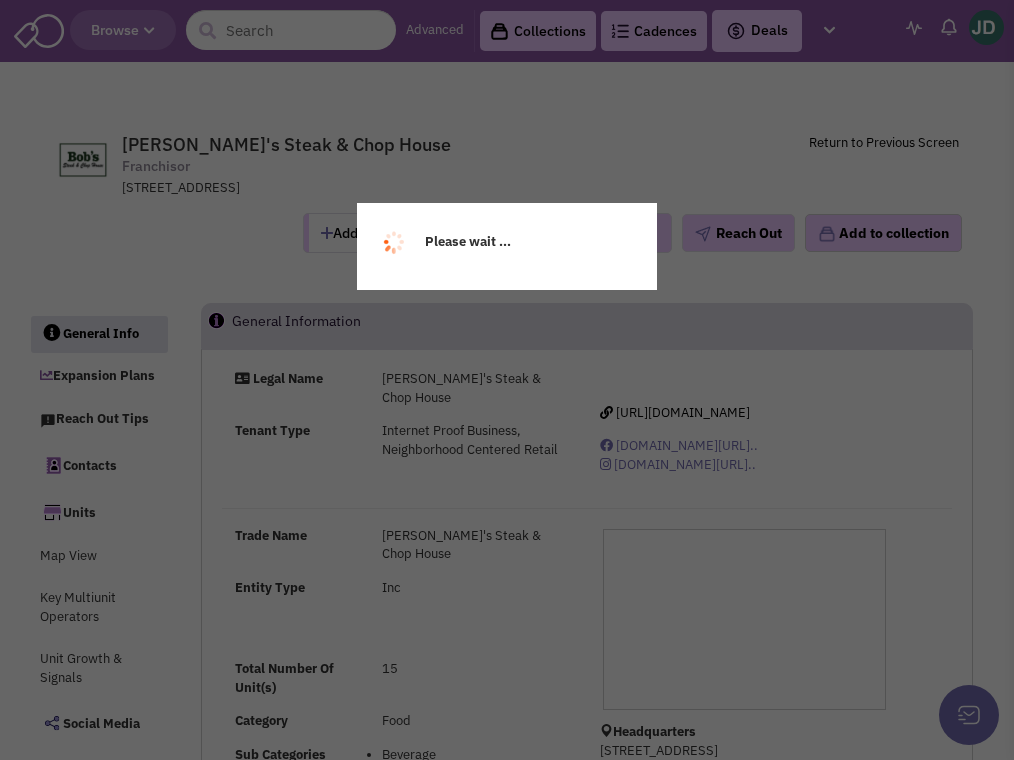 scroll, scrollTop: 0, scrollLeft: 0, axis: both 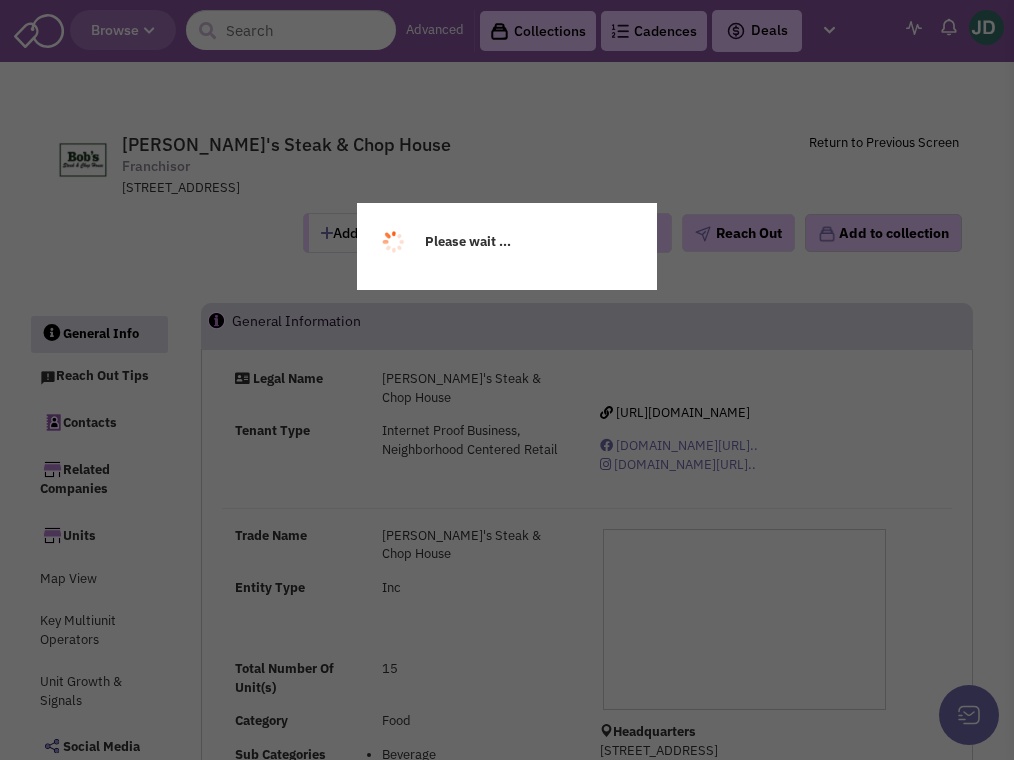 select 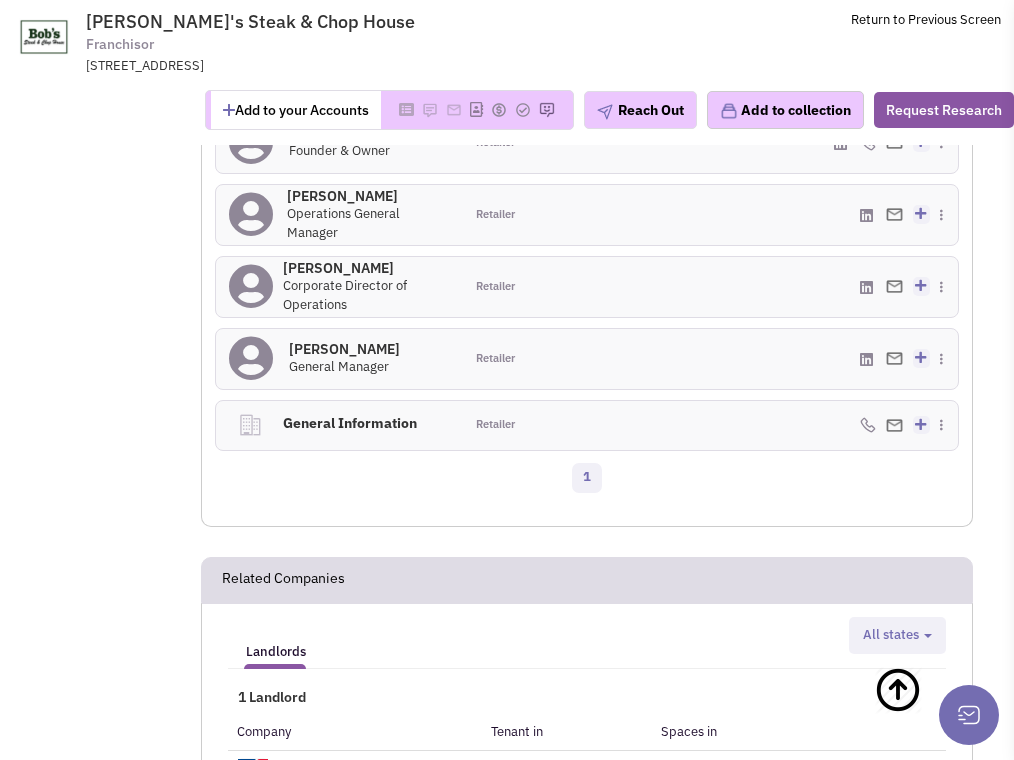 scroll, scrollTop: 1311, scrollLeft: 0, axis: vertical 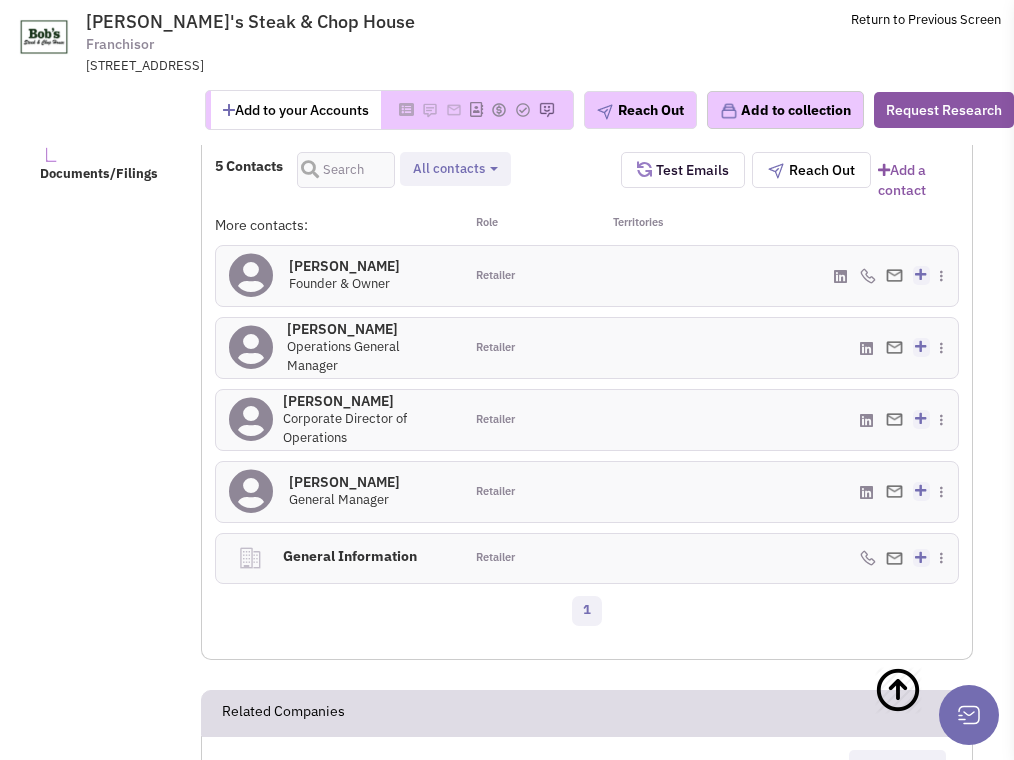 click on "[PERSON_NAME]
0" at bounding box center (344, 266) 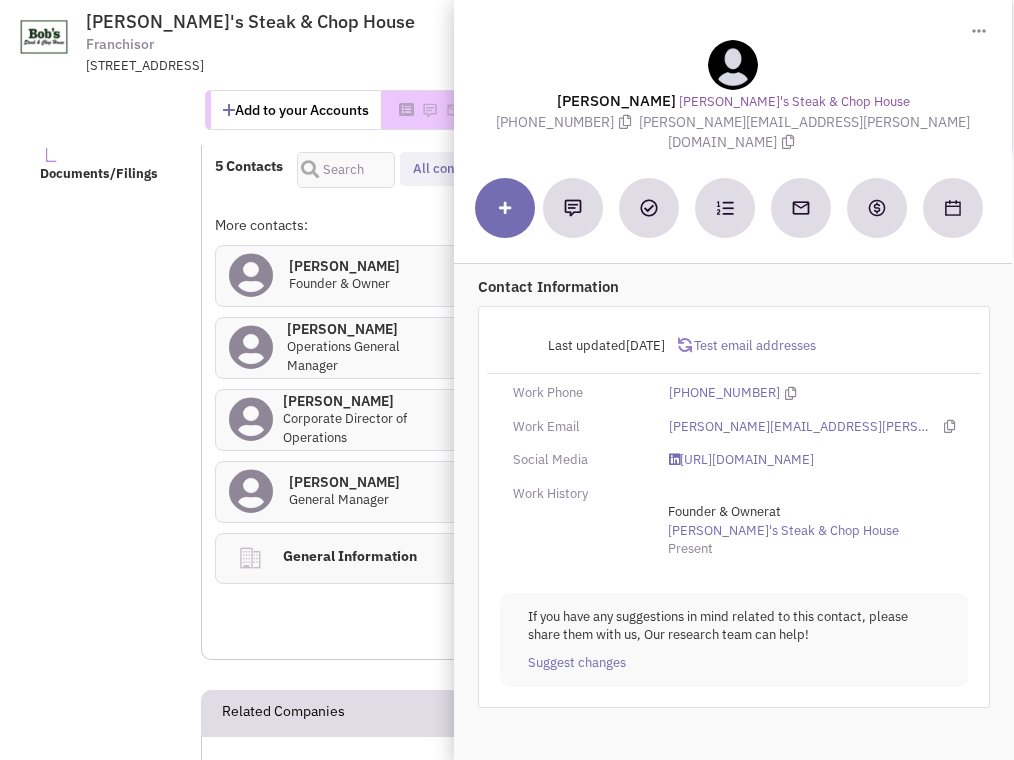 drag, startPoint x: 614, startPoint y: 100, endPoint x: 640, endPoint y: 99, distance: 26.019224 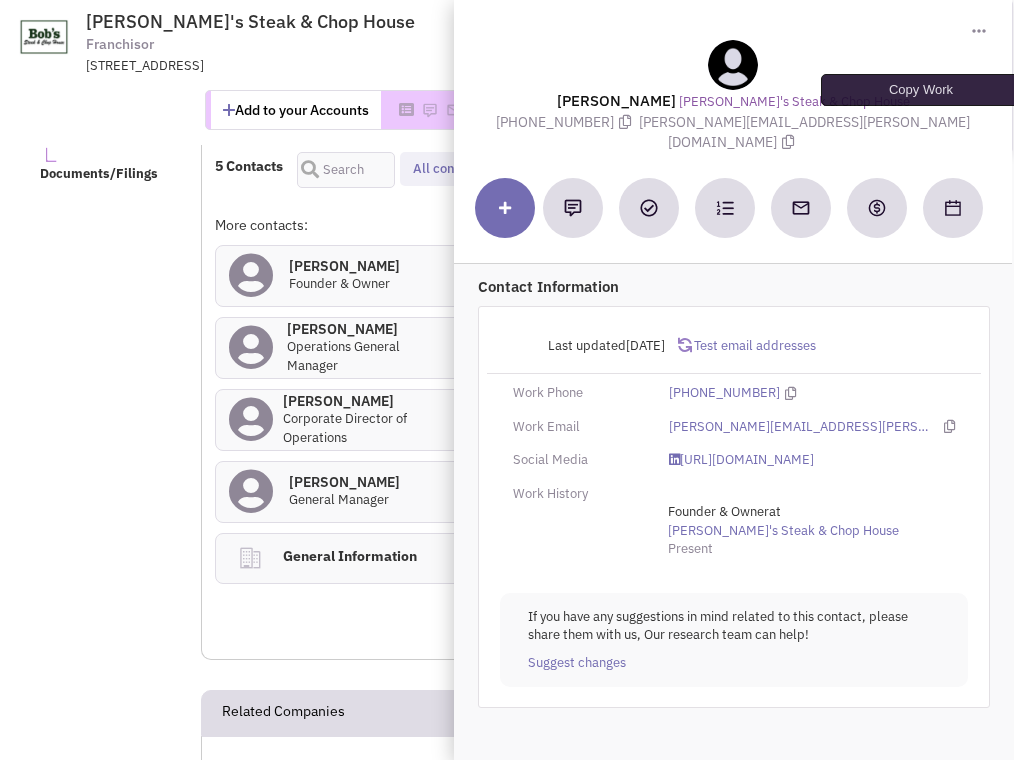 click at bounding box center (788, 142) 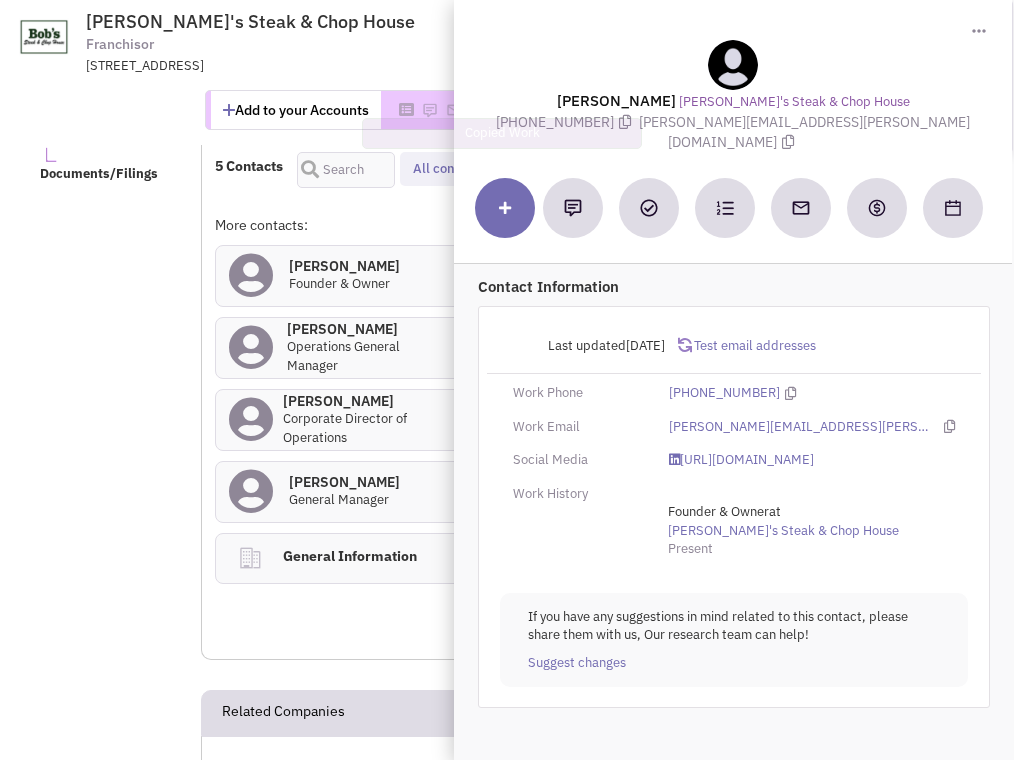 click on "(972) 608-2627" at bounding box center (567, 122) 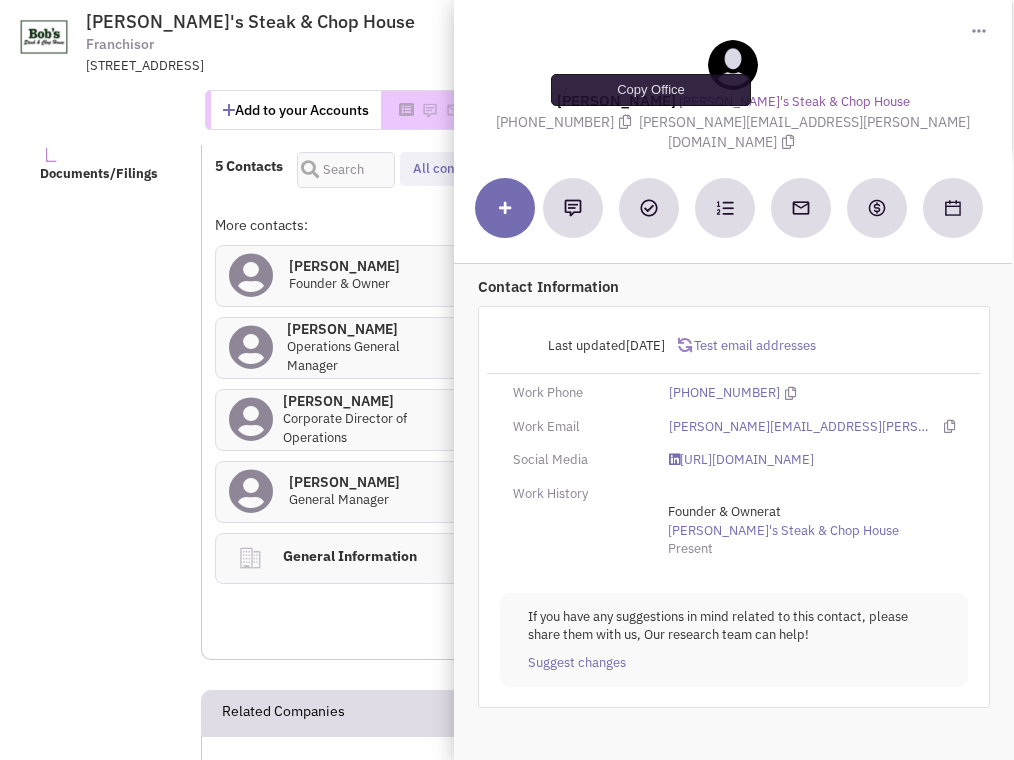 click at bounding box center [625, 122] 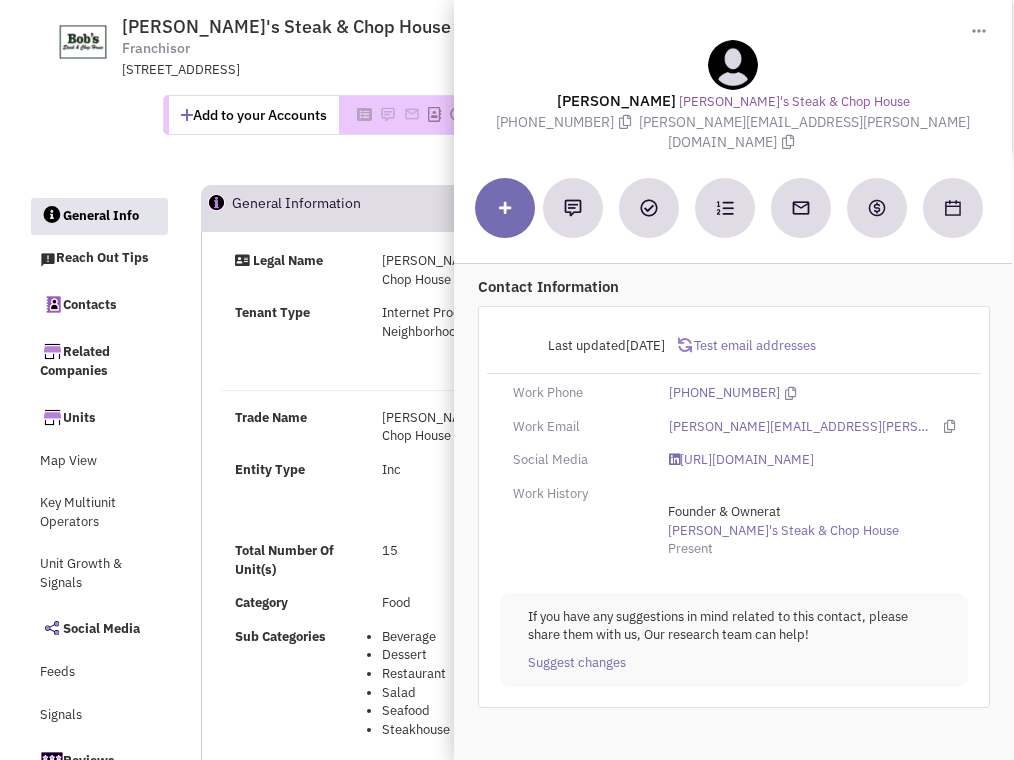 scroll, scrollTop: 0, scrollLeft: 0, axis: both 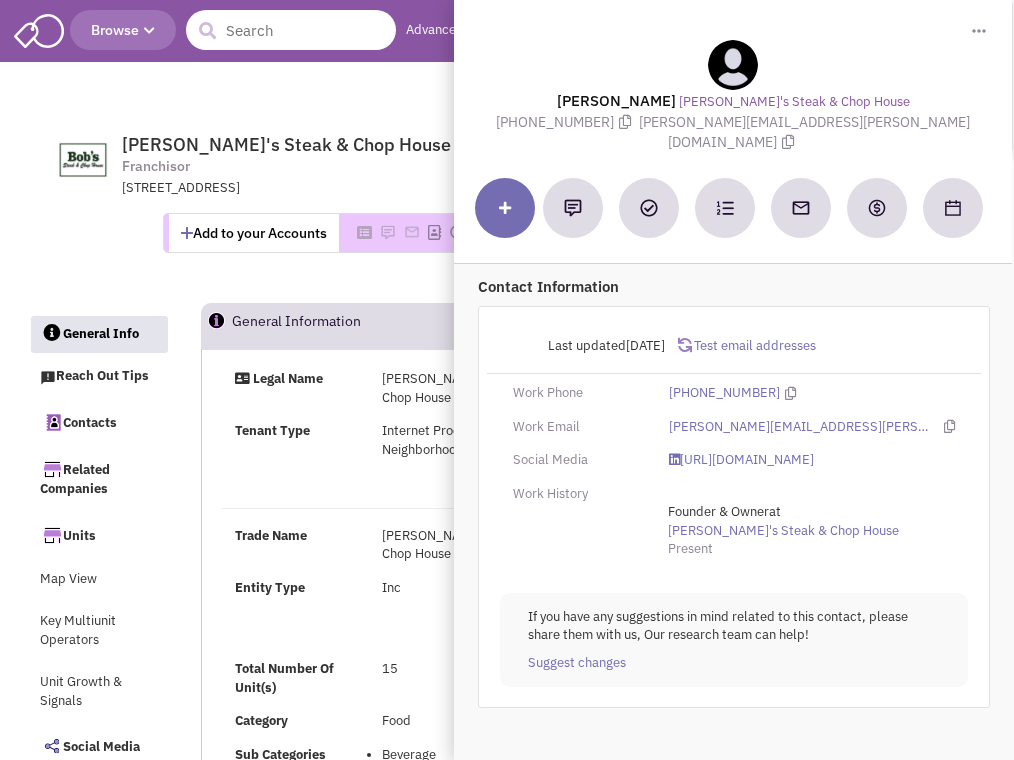 click at bounding box center [291, 30] 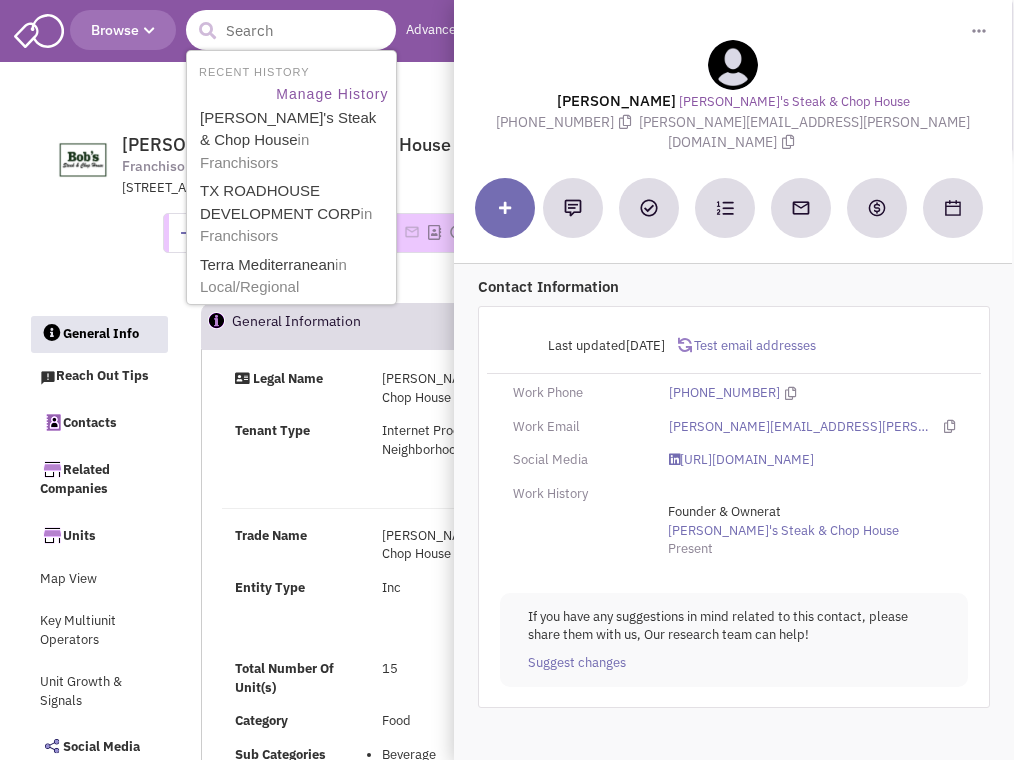 paste on "cannon.karns@localfavorite.com" 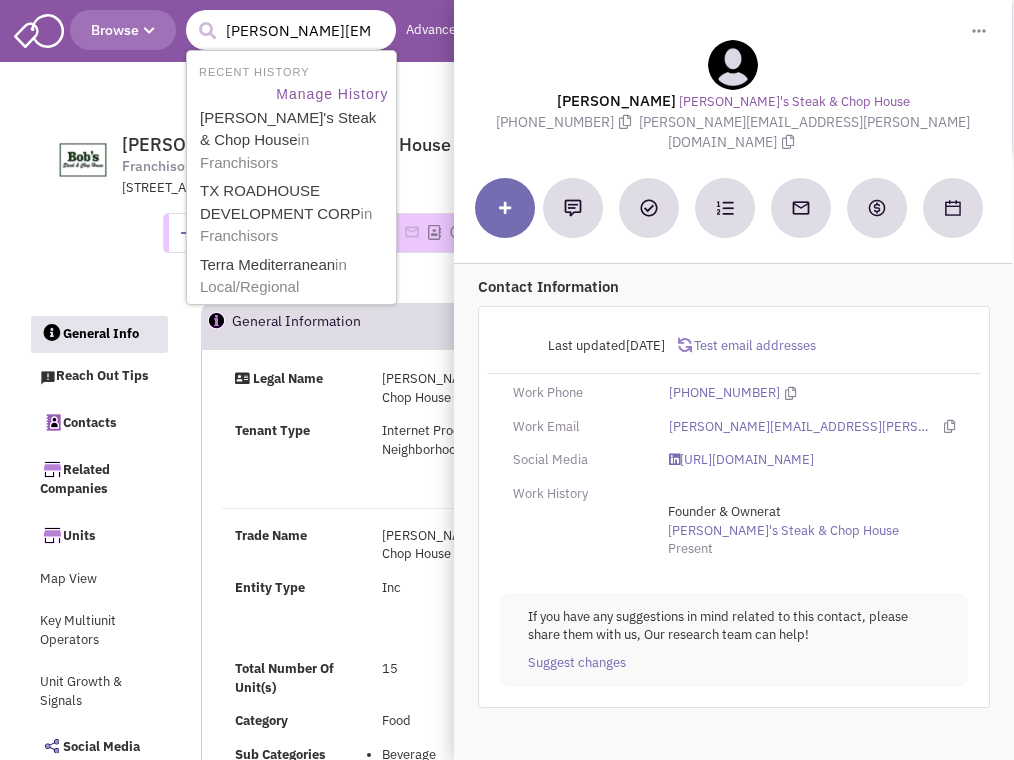 scroll, scrollTop: 0, scrollLeft: 75, axis: horizontal 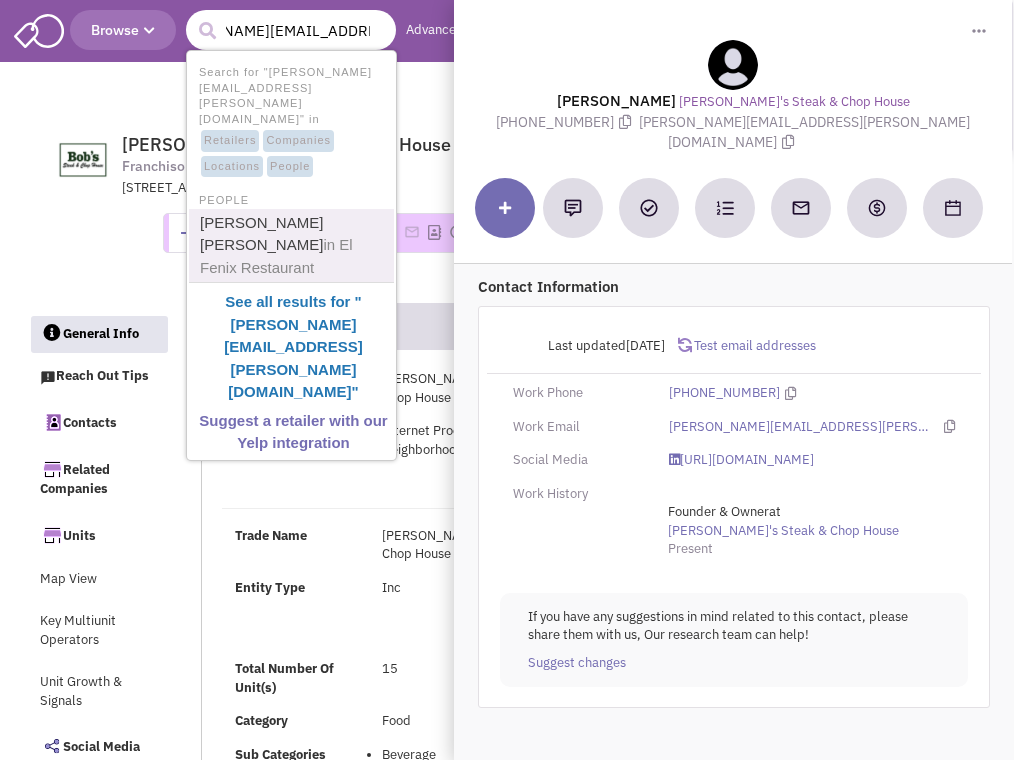 click on "Cannon  Karns  in El Fenix Restaurant" at bounding box center (293, 246) 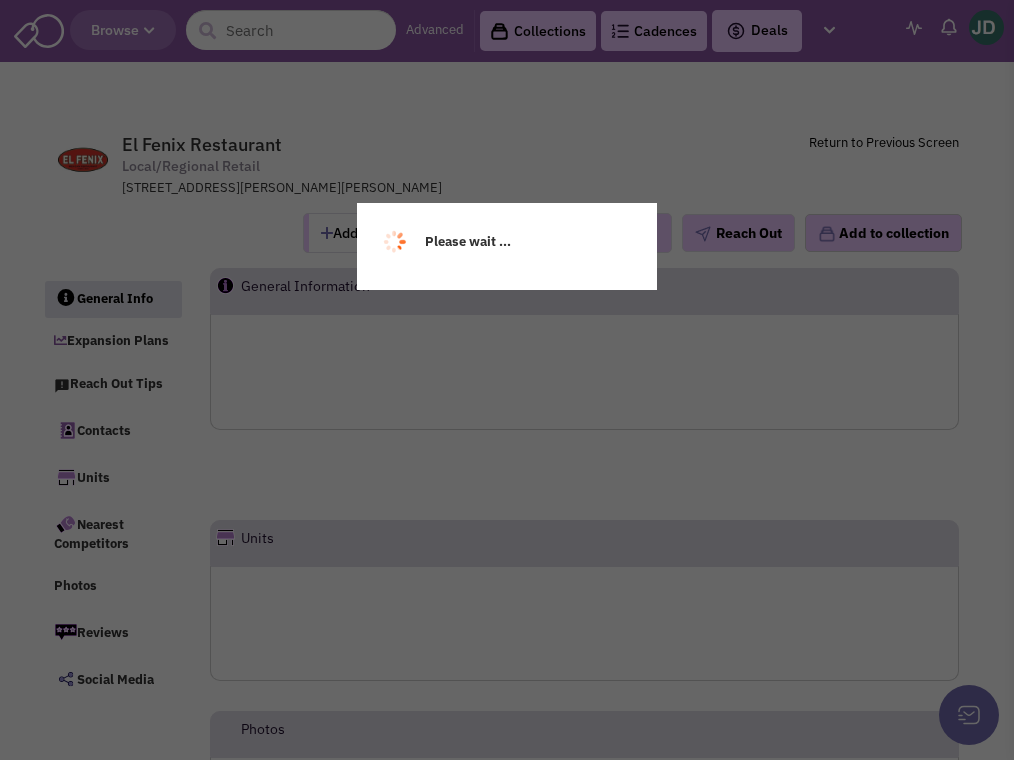 scroll, scrollTop: 0, scrollLeft: 0, axis: both 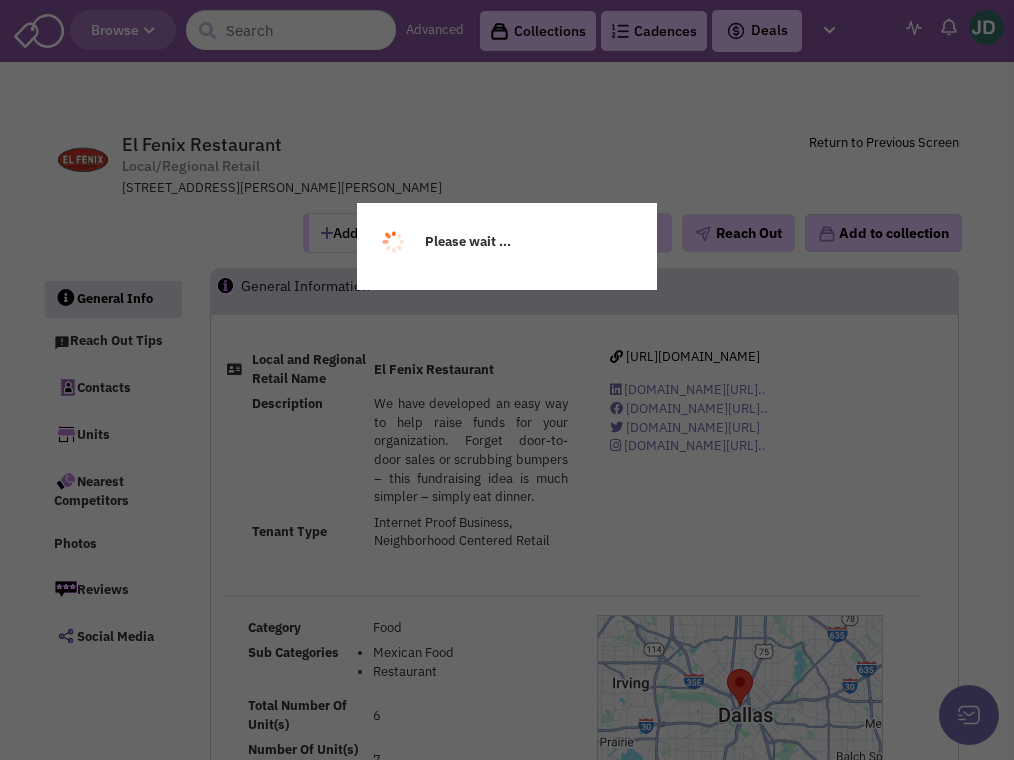 select 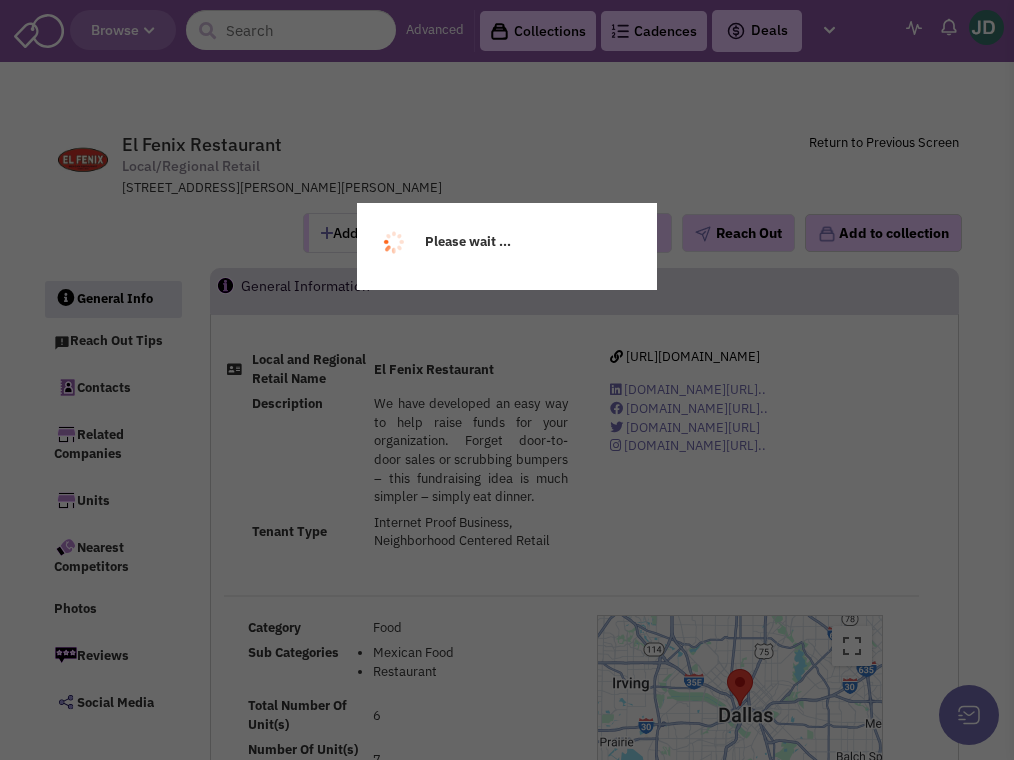 select 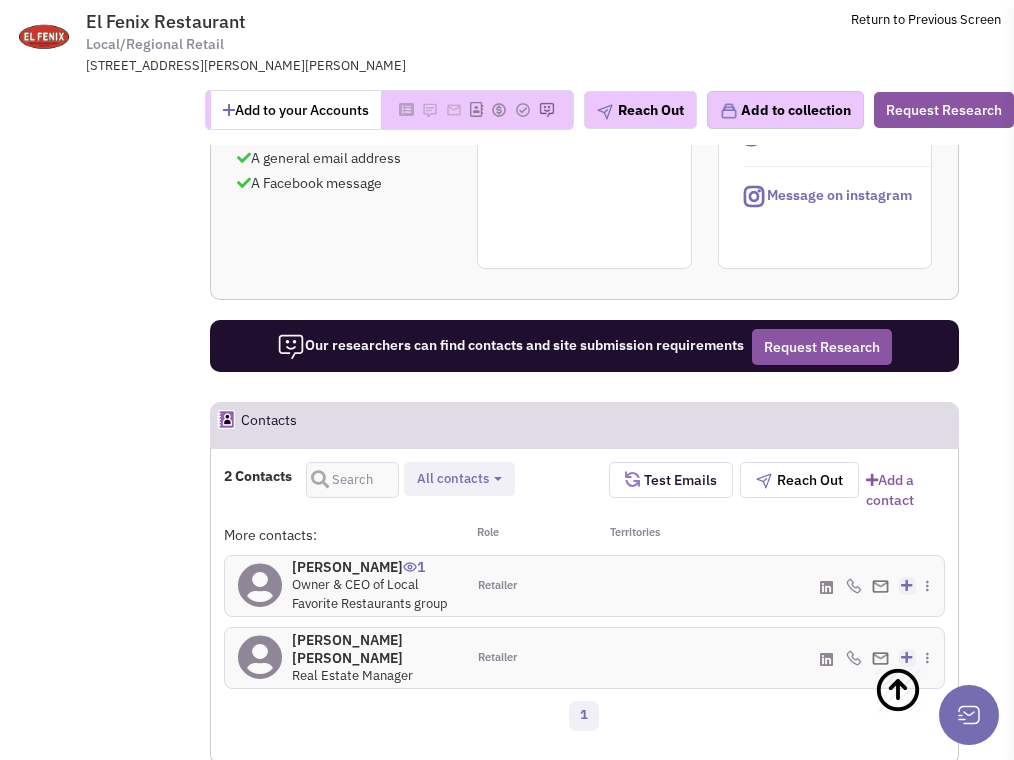 scroll, scrollTop: 906, scrollLeft: 0, axis: vertical 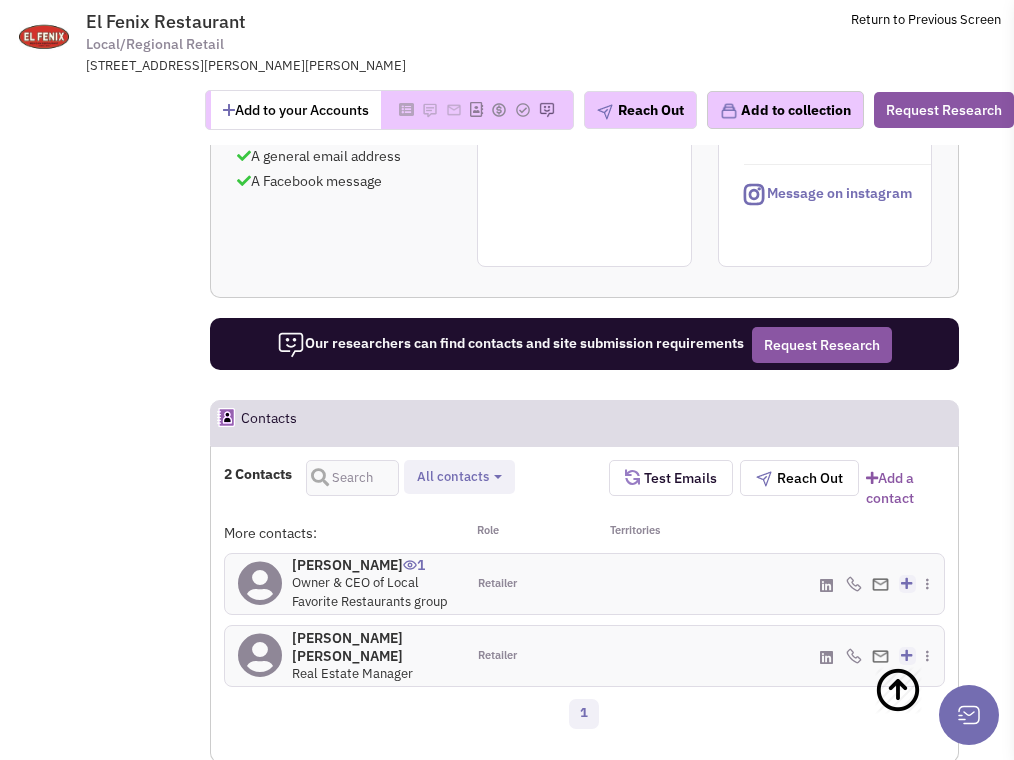 click on "Mike   Karns
1" at bounding box center [372, 565] 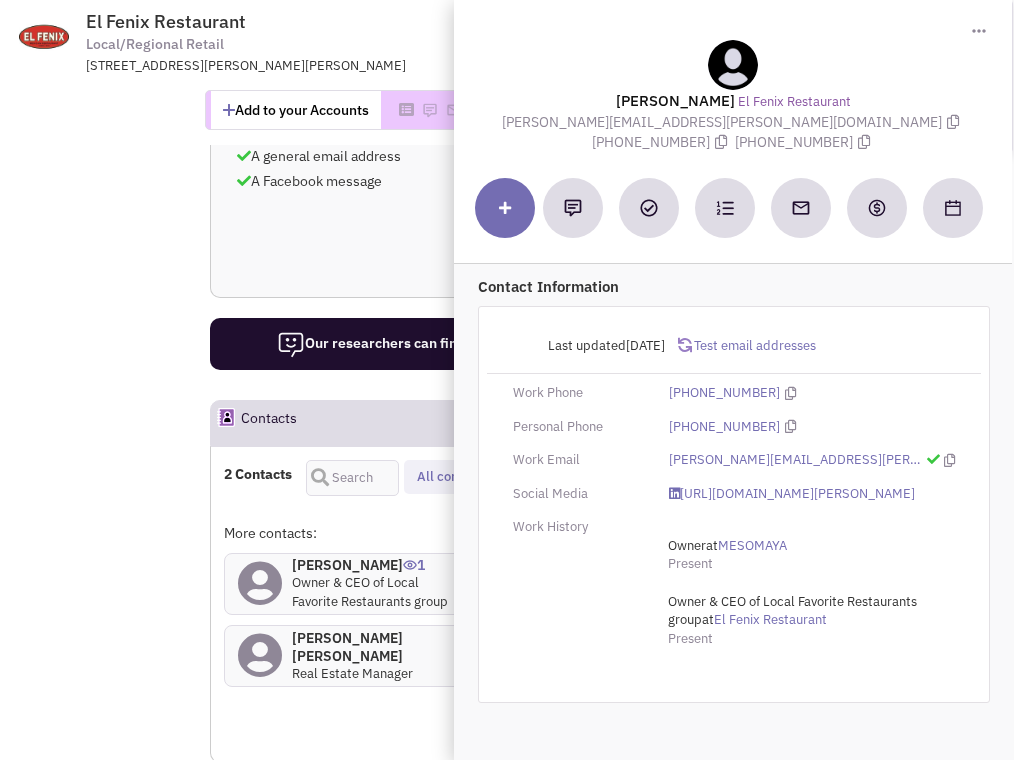 click on "Last updated  8/16/2024
Test email addresses
Work Phone
(972) 241-2171
Personal Phone
(214) 507-9200
Work Email
mike.karns@localfavorite.com
Social Media
https://www.linkedin.com/in/mike-karns-201b759/
Owner" at bounding box center [734, 504] 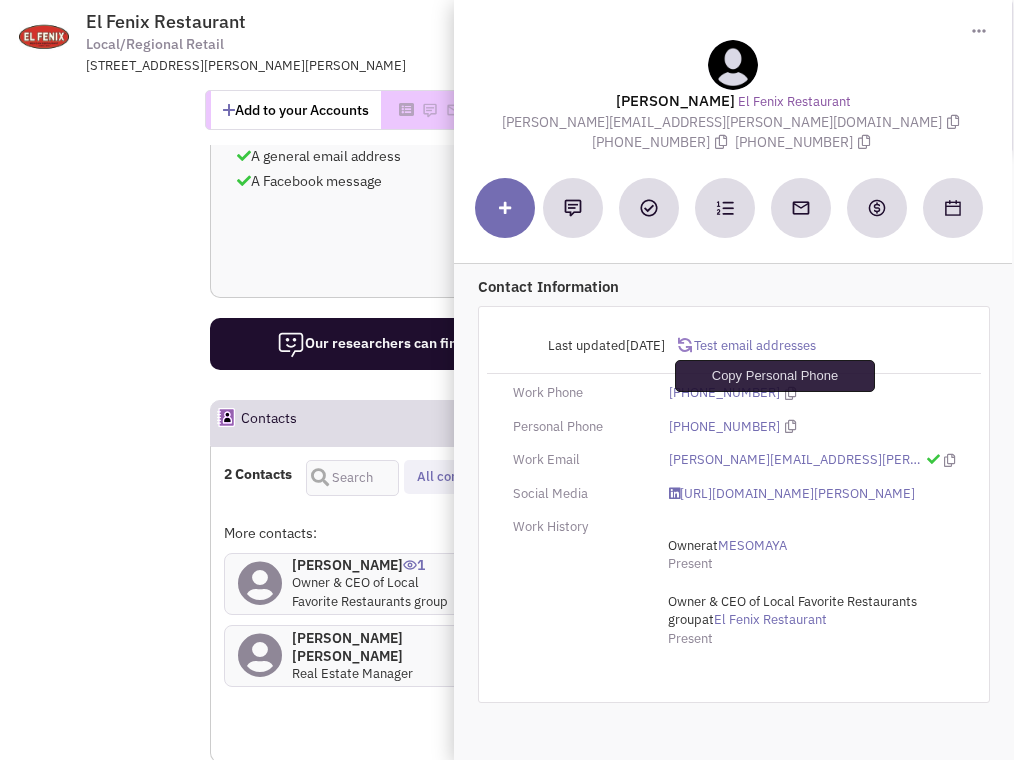 click at bounding box center [790, 426] 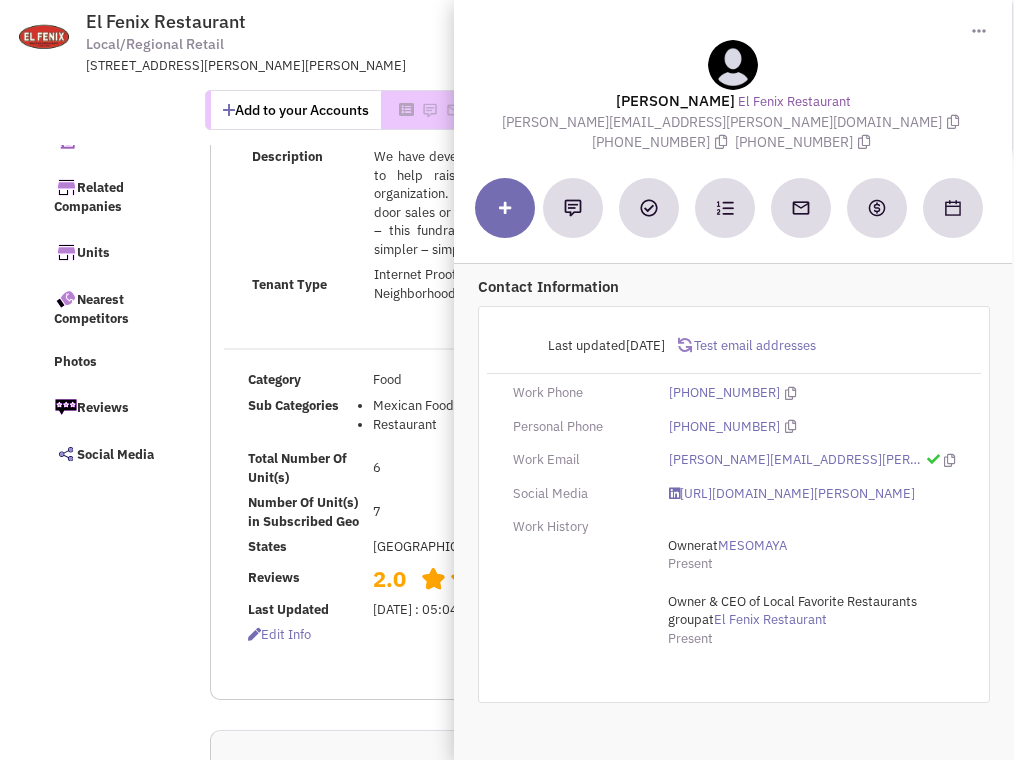 scroll, scrollTop: 0, scrollLeft: 0, axis: both 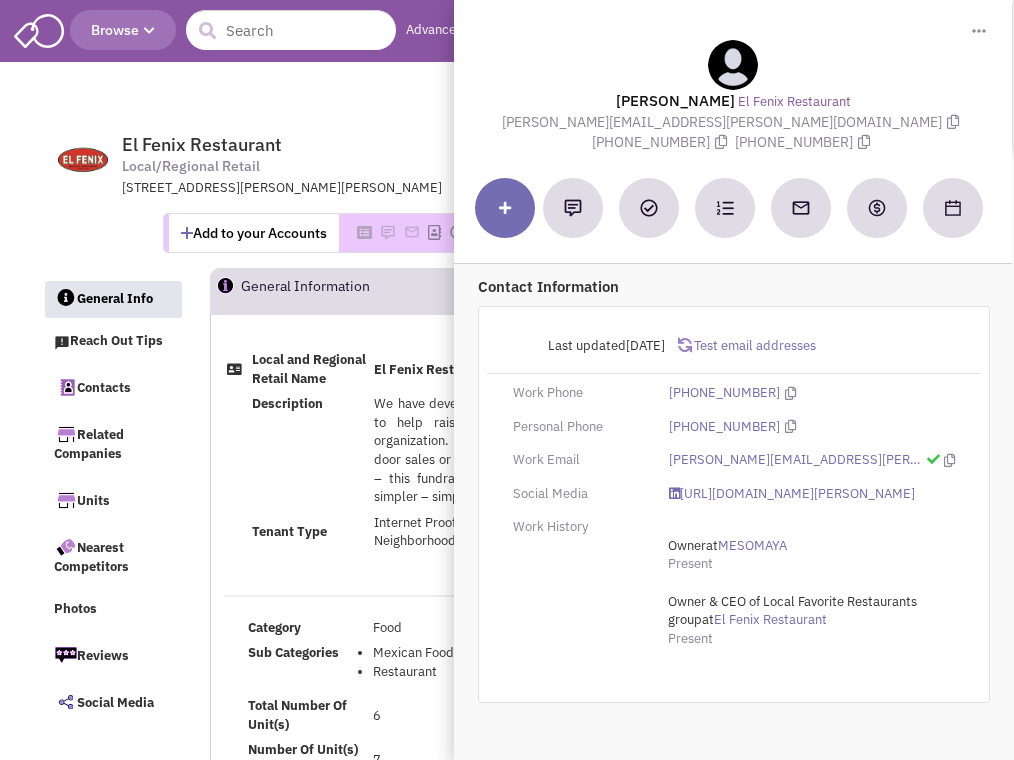 click on "Browse
Advanced
Collections
Cadences  0
Deals" at bounding box center [507, 31] 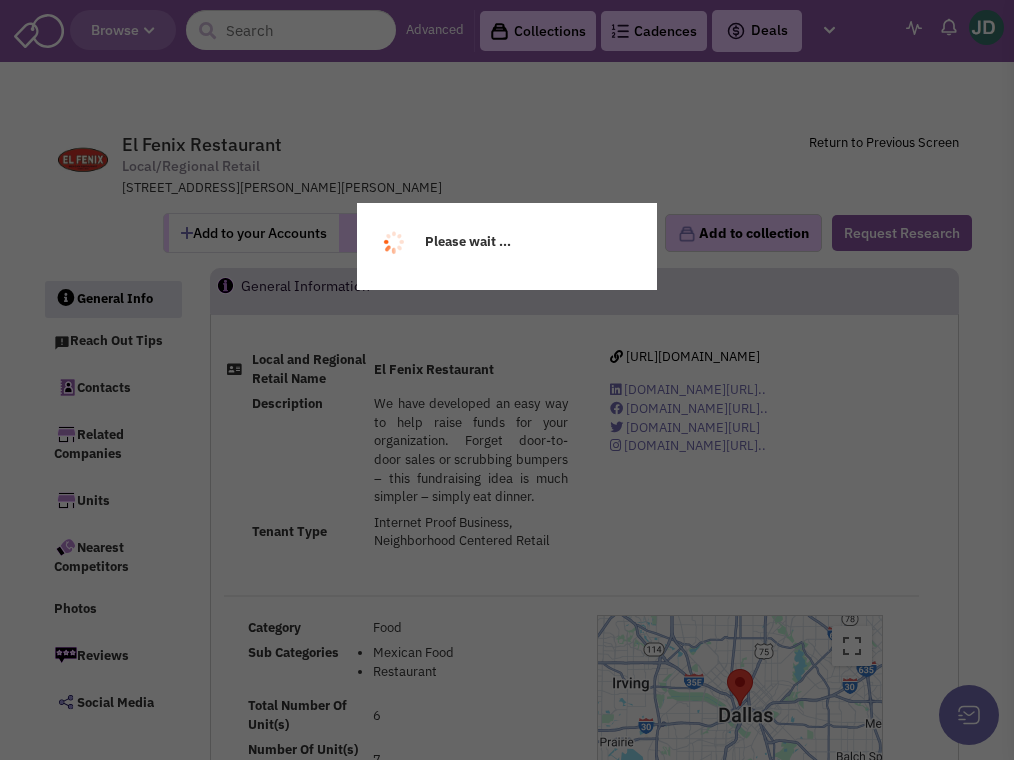 click on "Please wait ..." at bounding box center [507, 380] 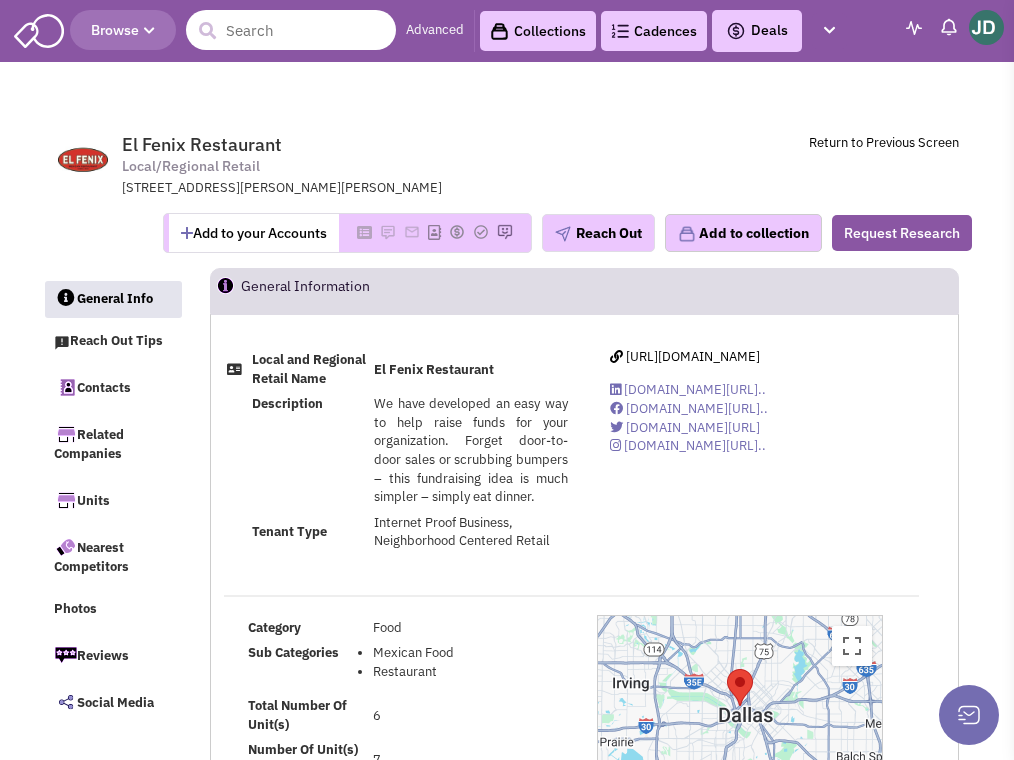 click at bounding box center (291, 30) 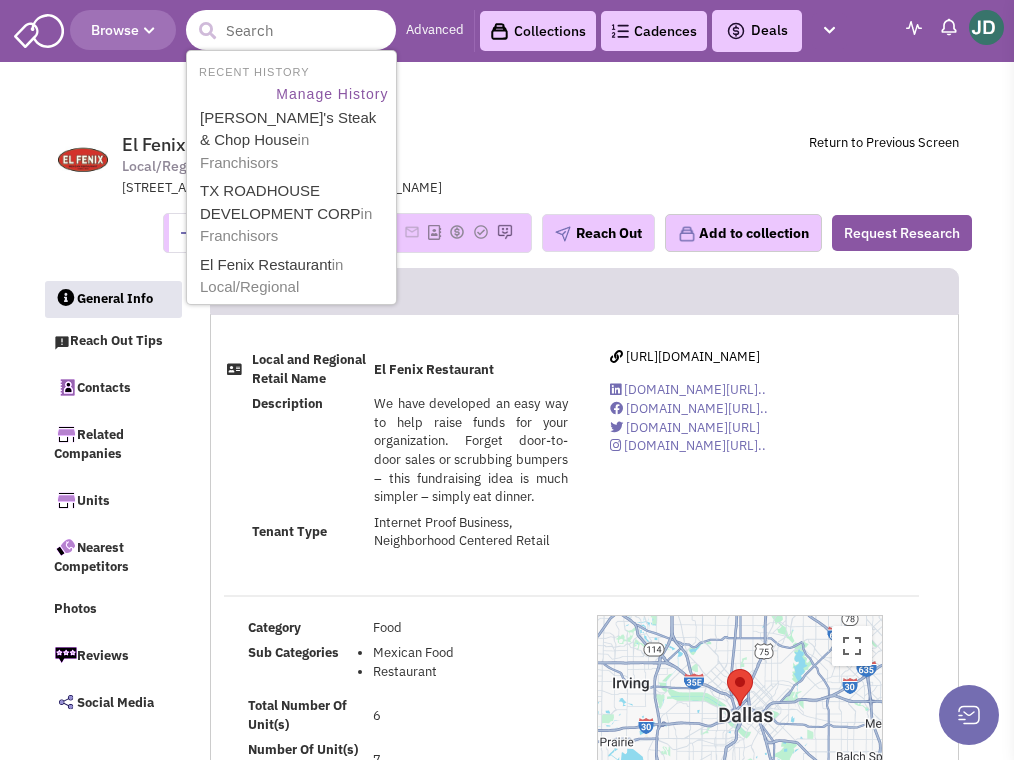 paste on "hdpappas@pappas.com" 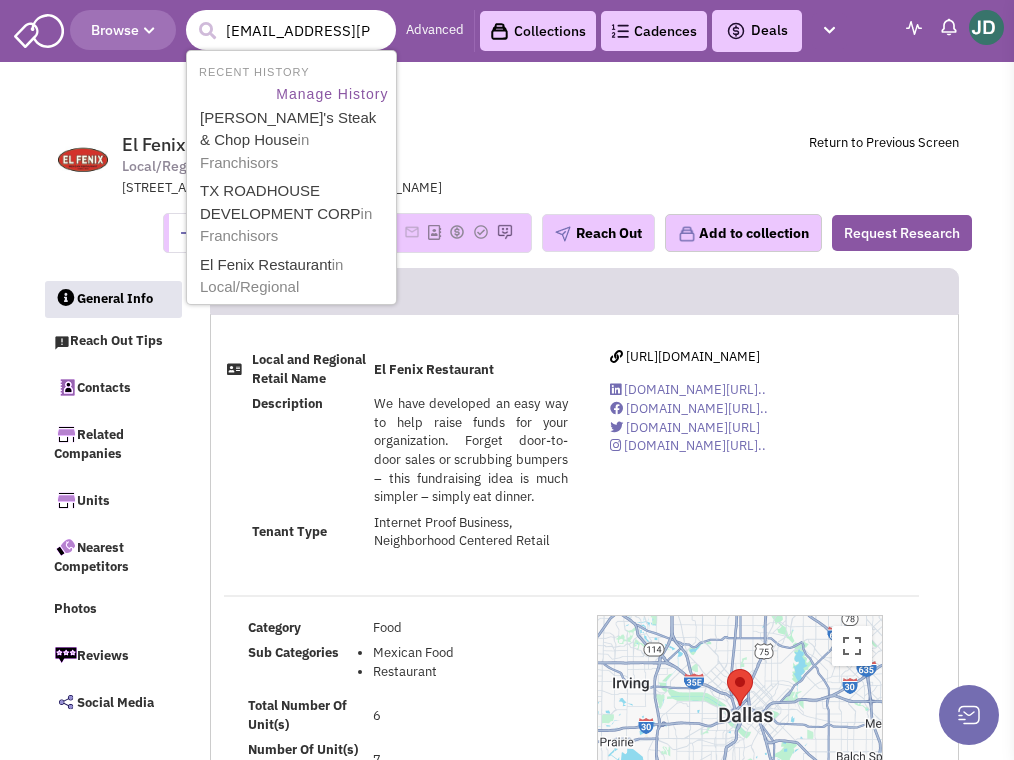 scroll, scrollTop: 0, scrollLeft: 17, axis: horizontal 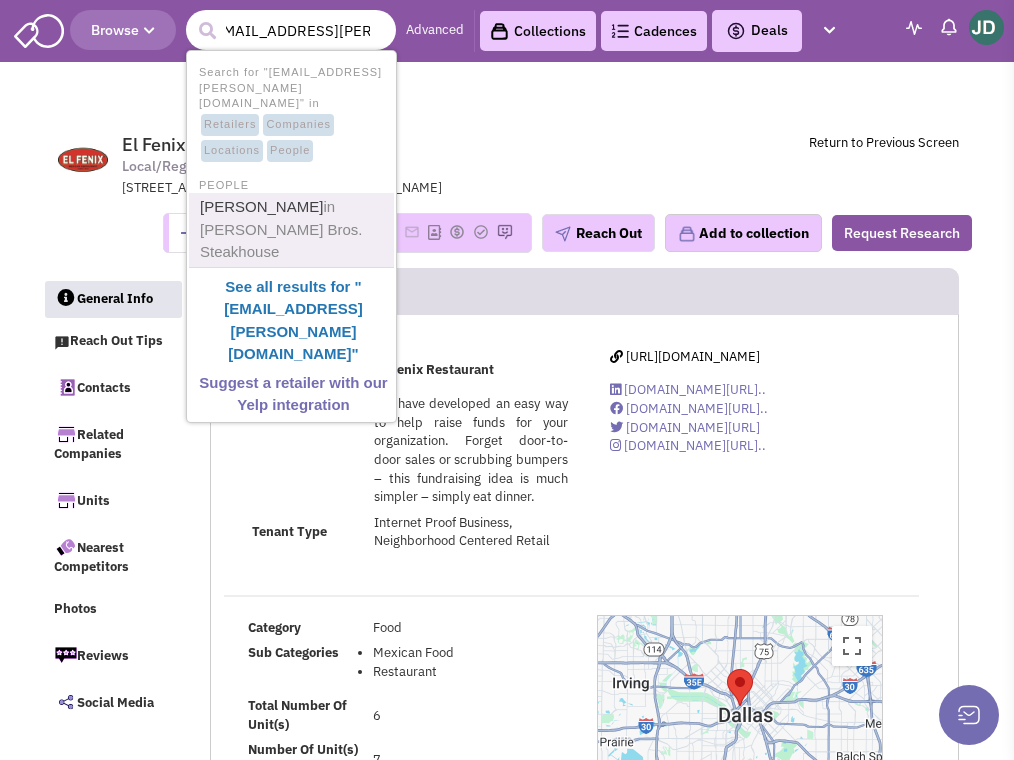click on "in Pappas Bros. Steakhouse" at bounding box center [281, 229] 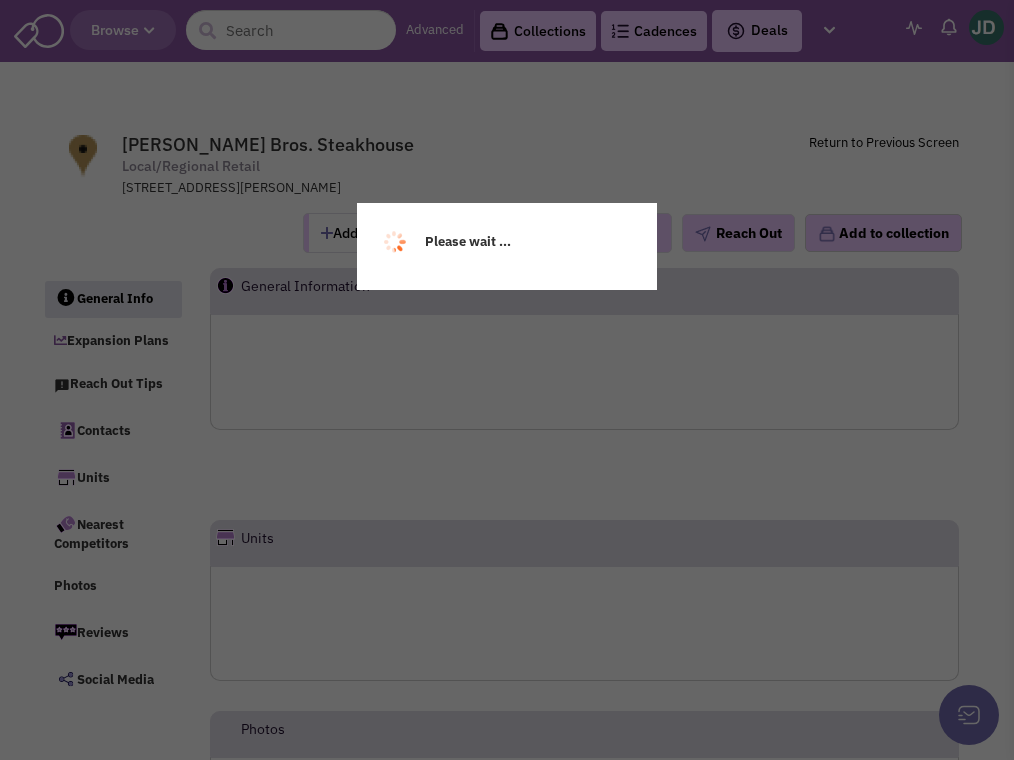 scroll, scrollTop: 0, scrollLeft: 0, axis: both 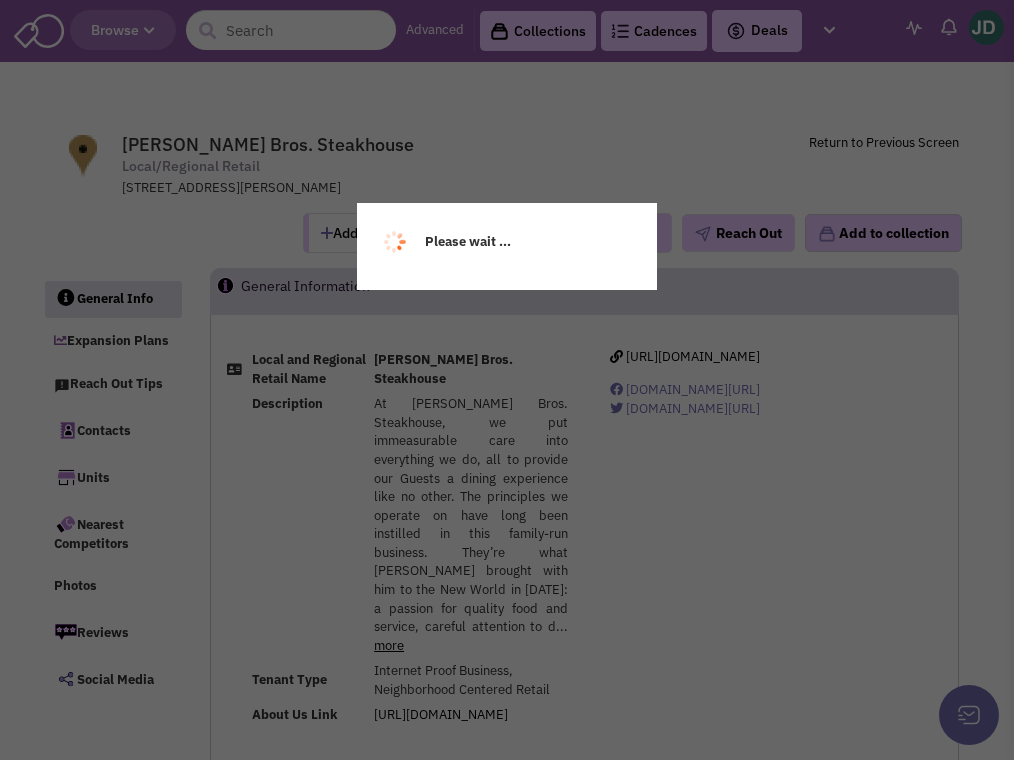 select 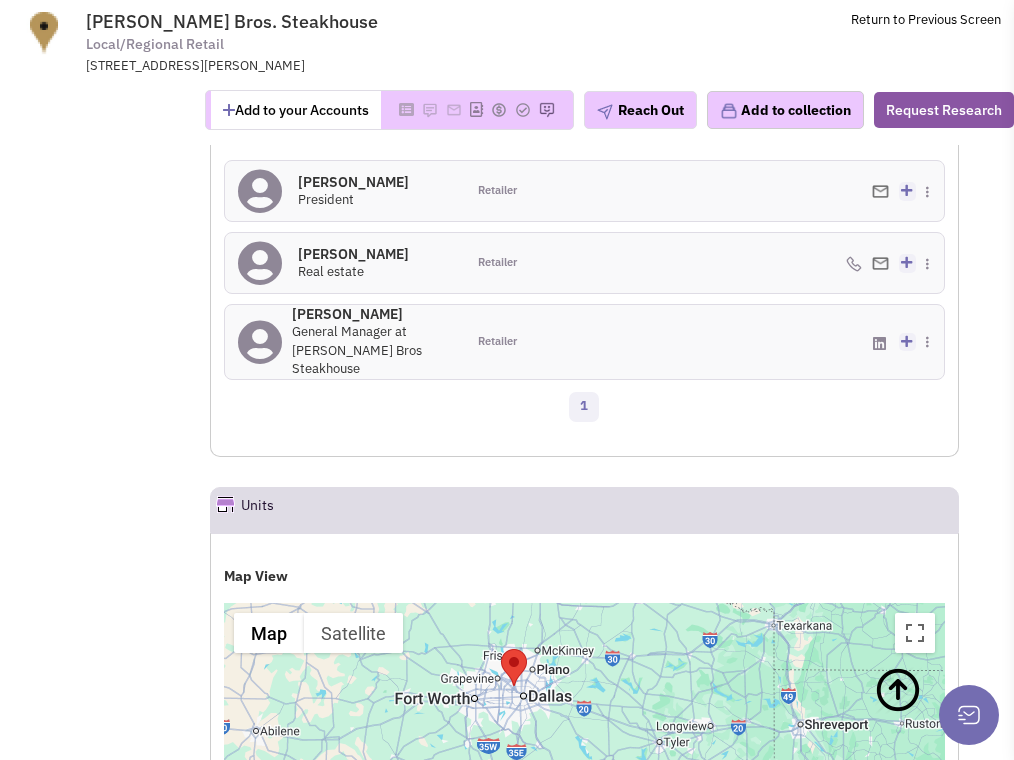 scroll, scrollTop: 1653, scrollLeft: 0, axis: vertical 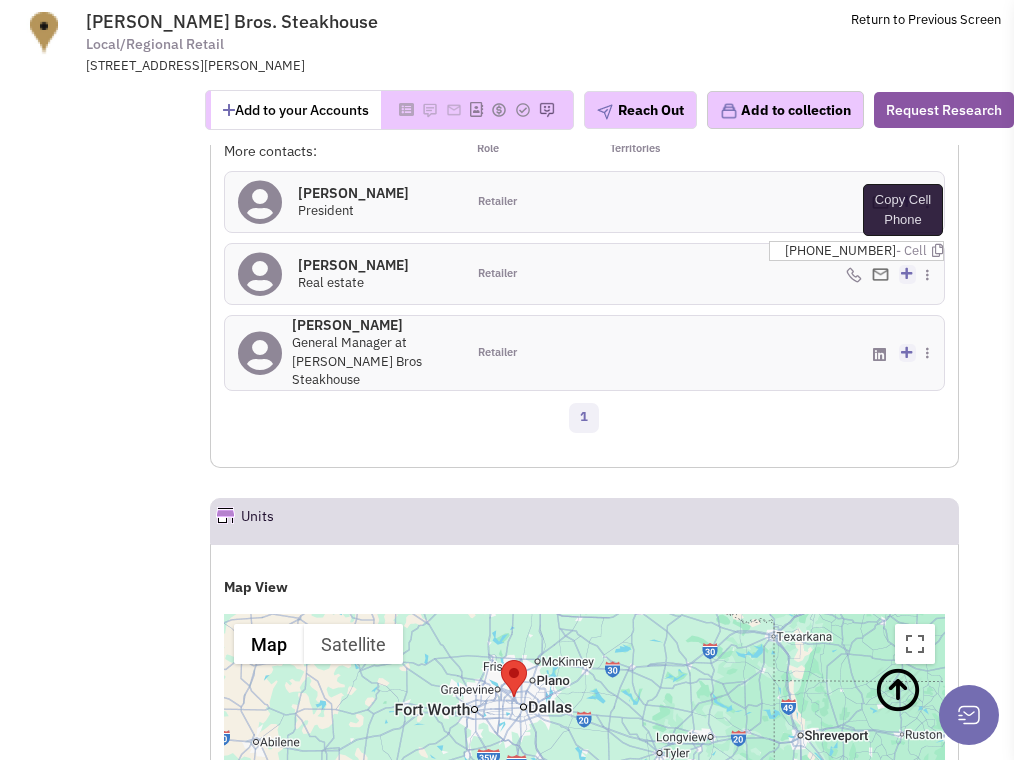 click at bounding box center (937, 250) 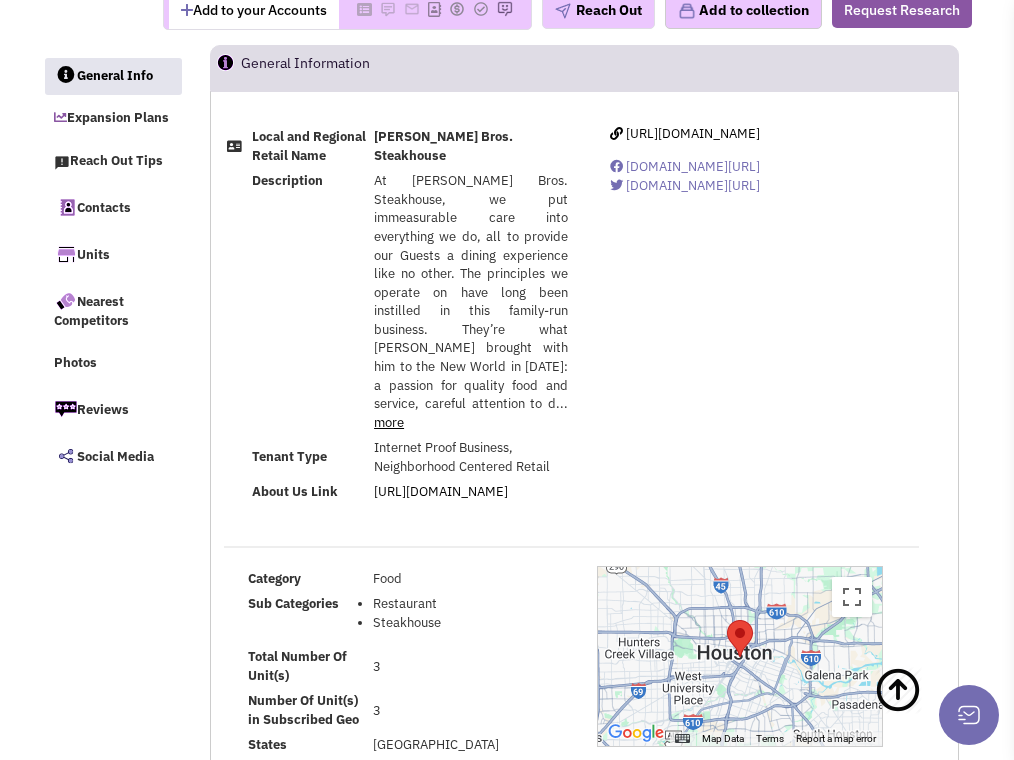 scroll, scrollTop: 0, scrollLeft: 0, axis: both 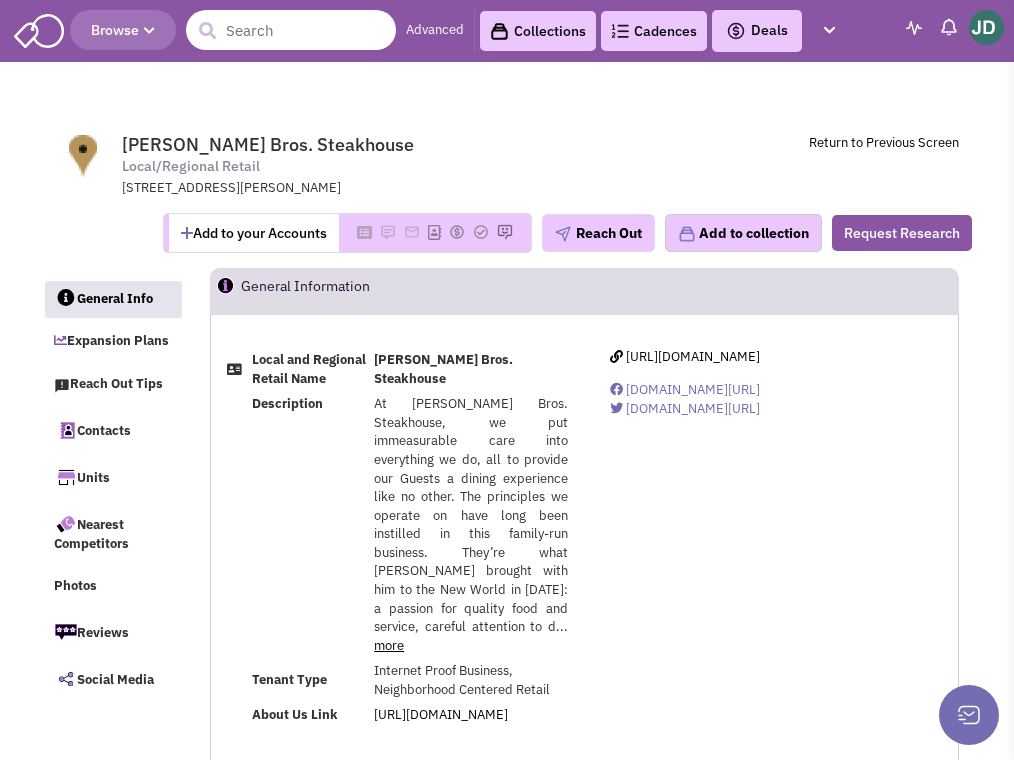 click at bounding box center (291, 30) 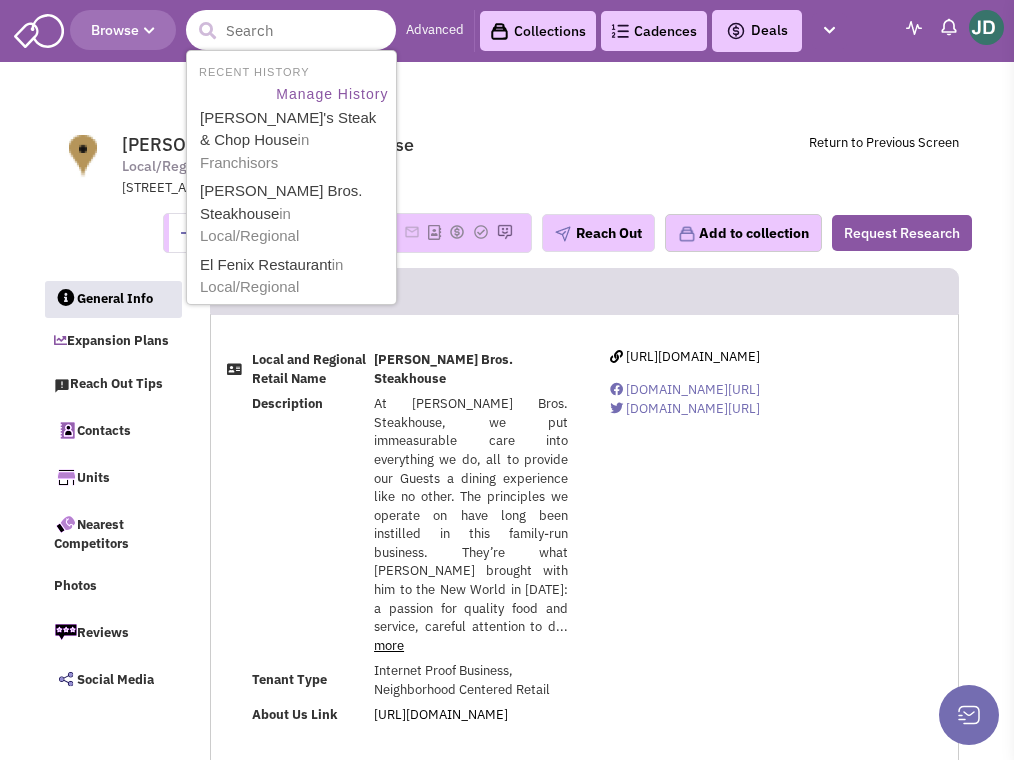 paste on "[EMAIL_ADDRESS][DOMAIN_NAME]" 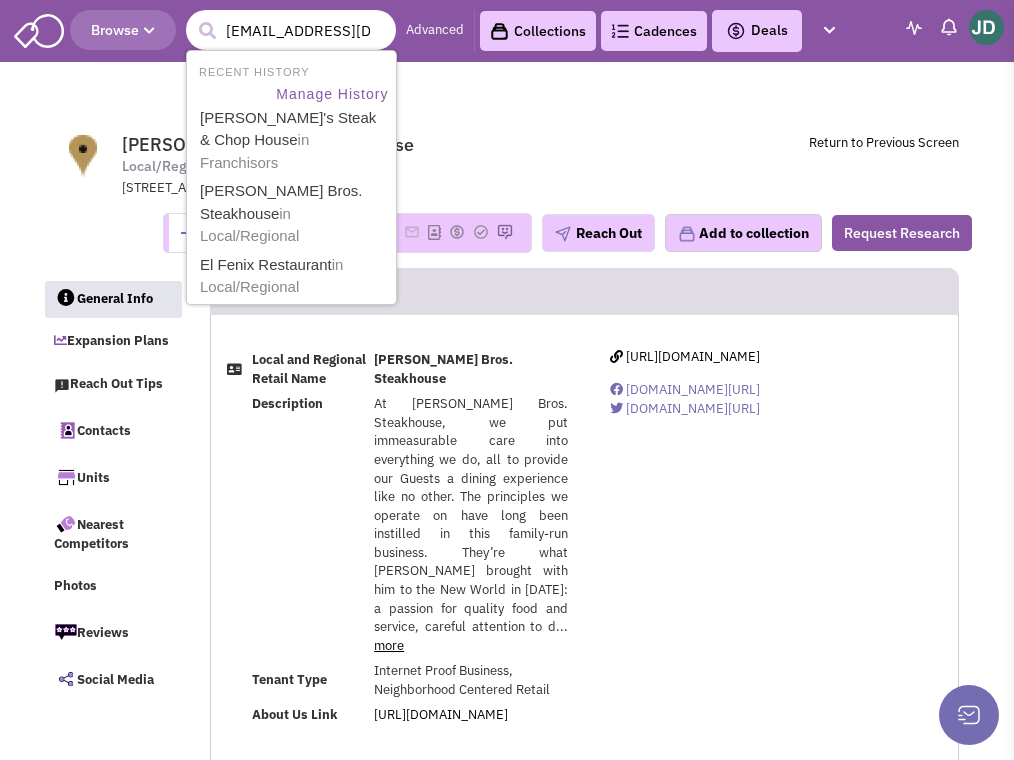 scroll, scrollTop: 0, scrollLeft: 18, axis: horizontal 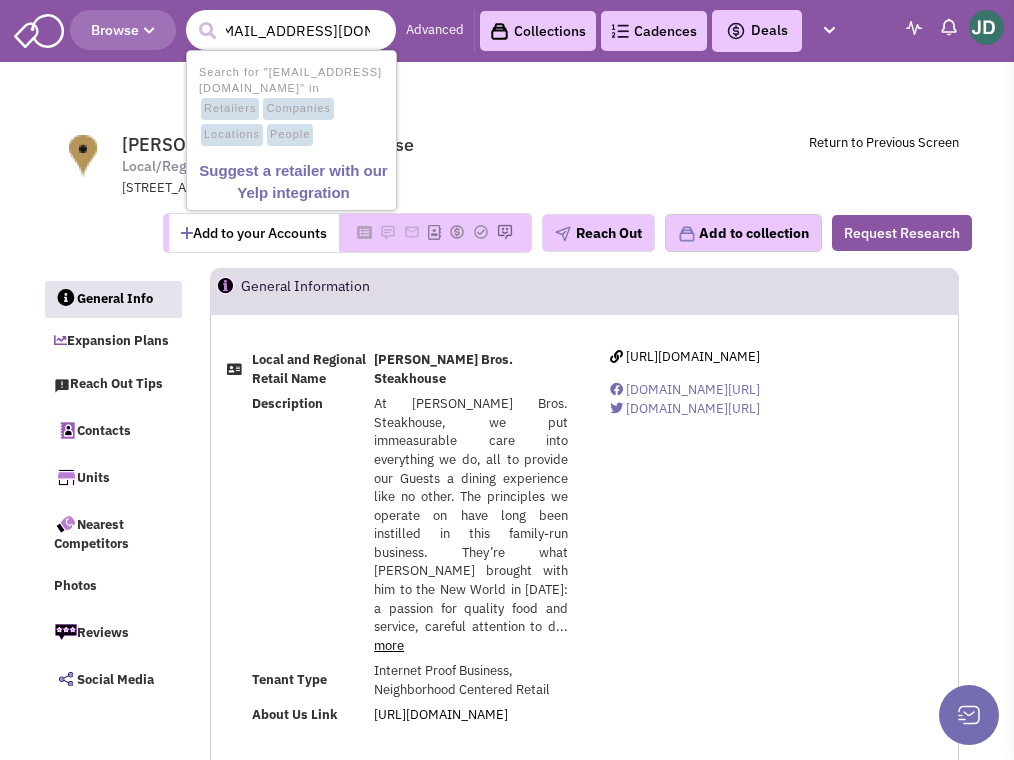 click on "[EMAIL_ADDRESS][DOMAIN_NAME]" at bounding box center [291, 30] 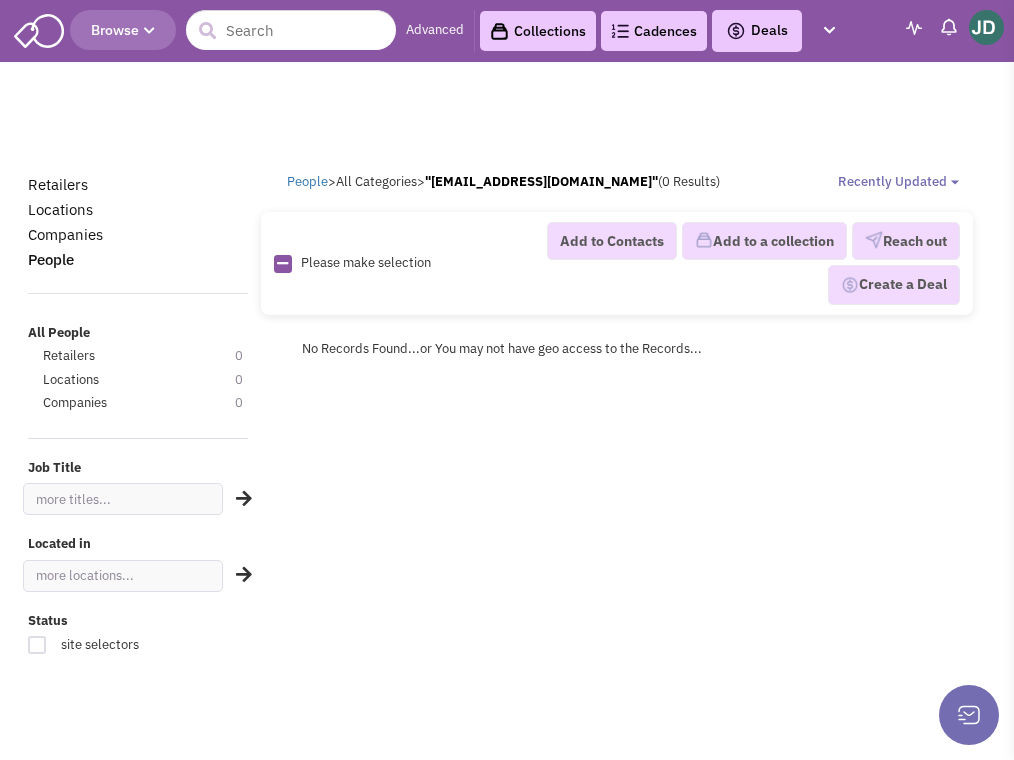 scroll, scrollTop: 0, scrollLeft: 0, axis: both 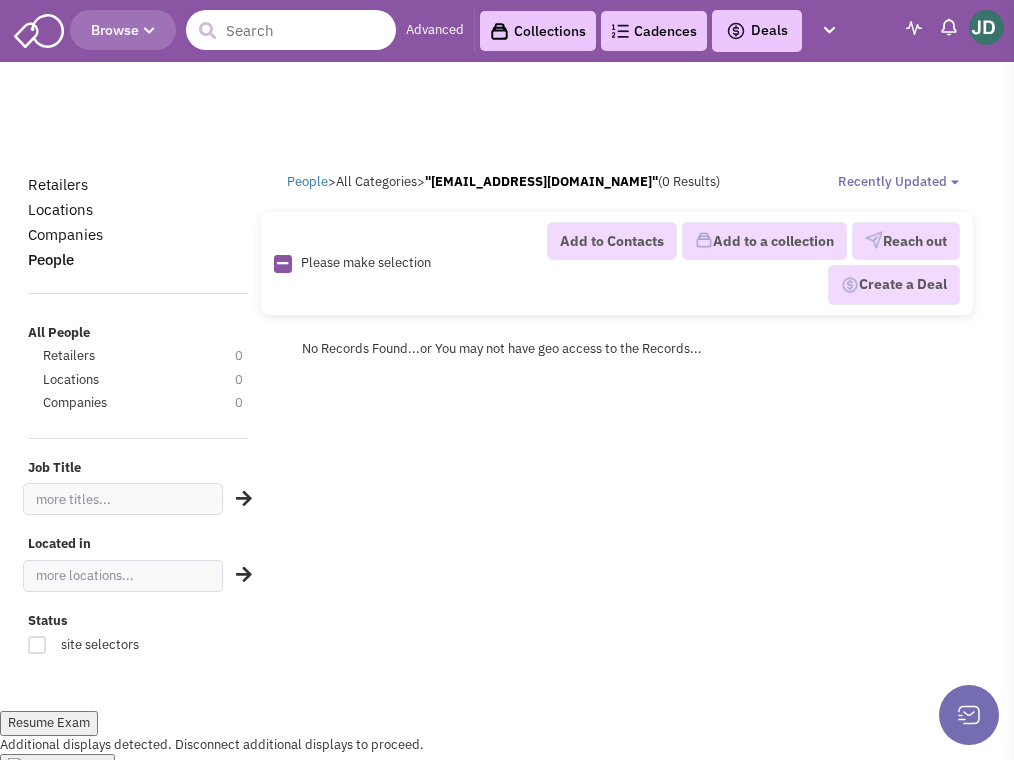 click at bounding box center (291, 30) 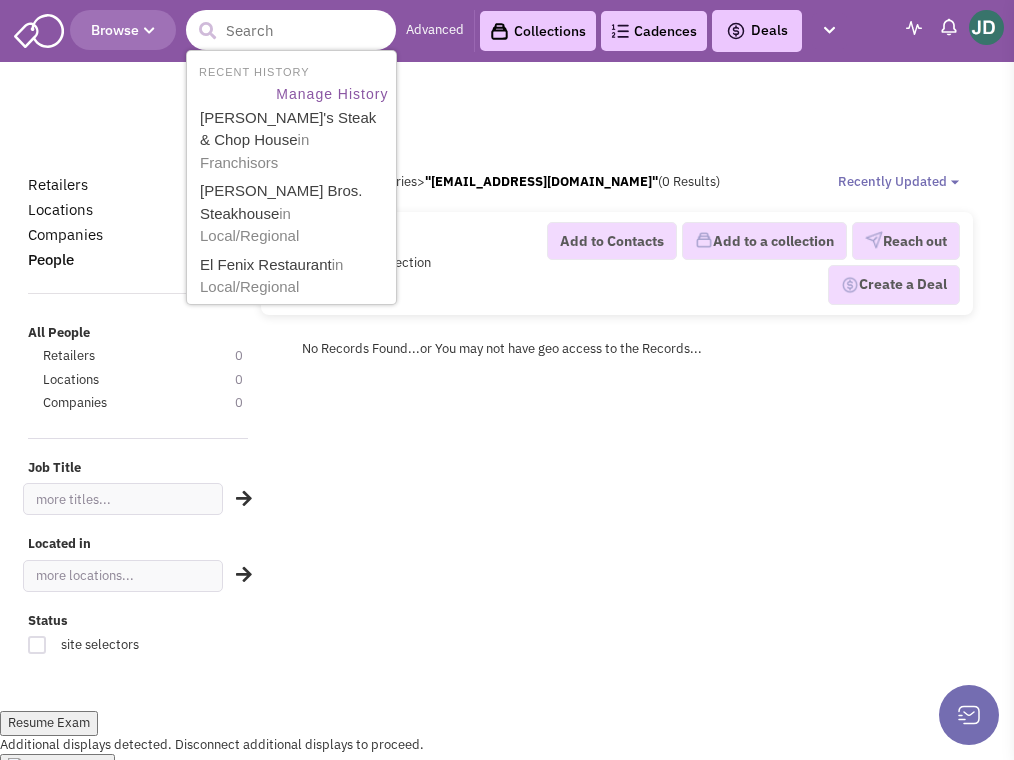 paste on "[EMAIL_ADDRESS][DOMAIN_NAME]" 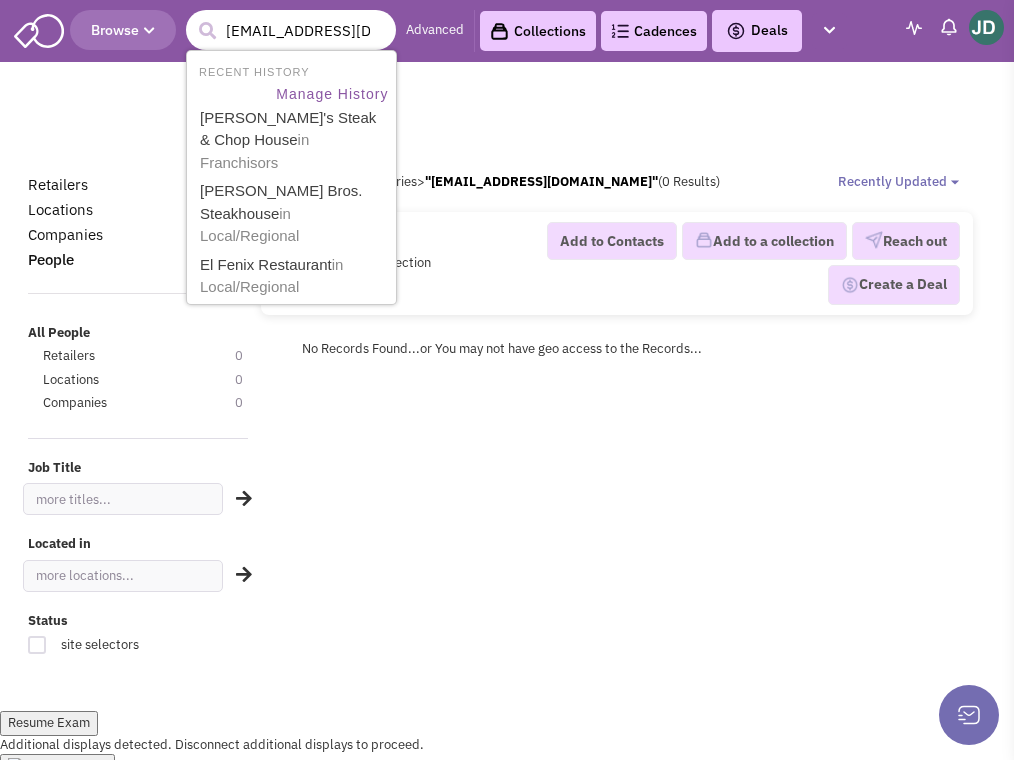 scroll, scrollTop: 0, scrollLeft: 18, axis: horizontal 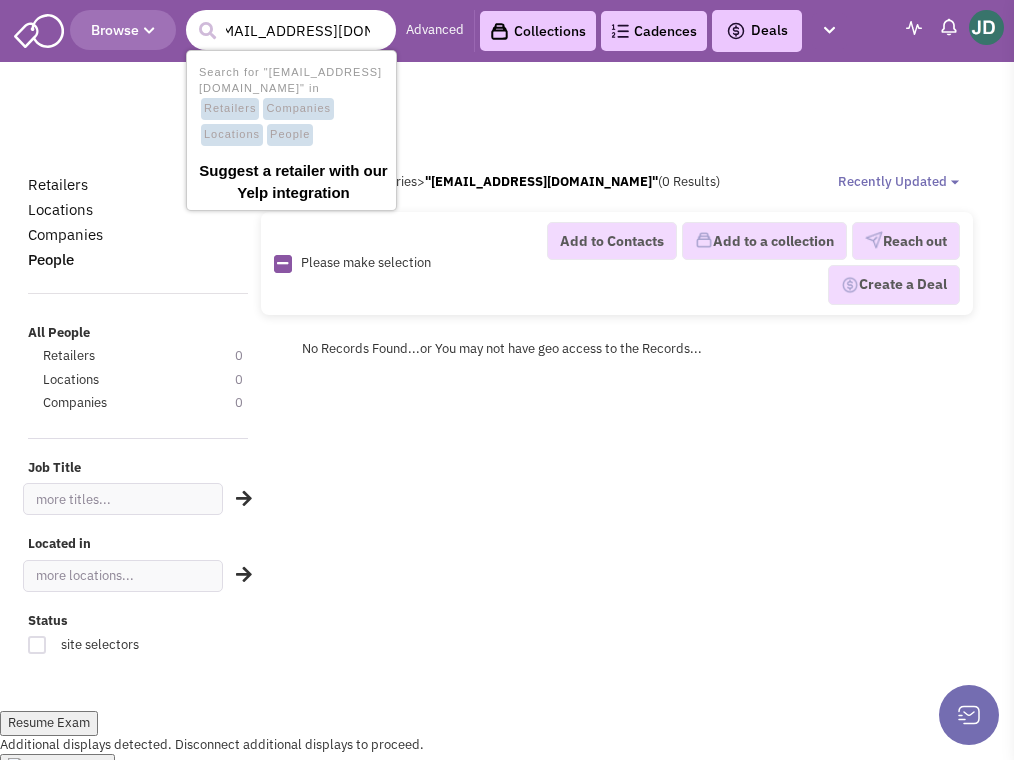 click on "[EMAIL_ADDRESS][DOMAIN_NAME]" at bounding box center [291, 30] 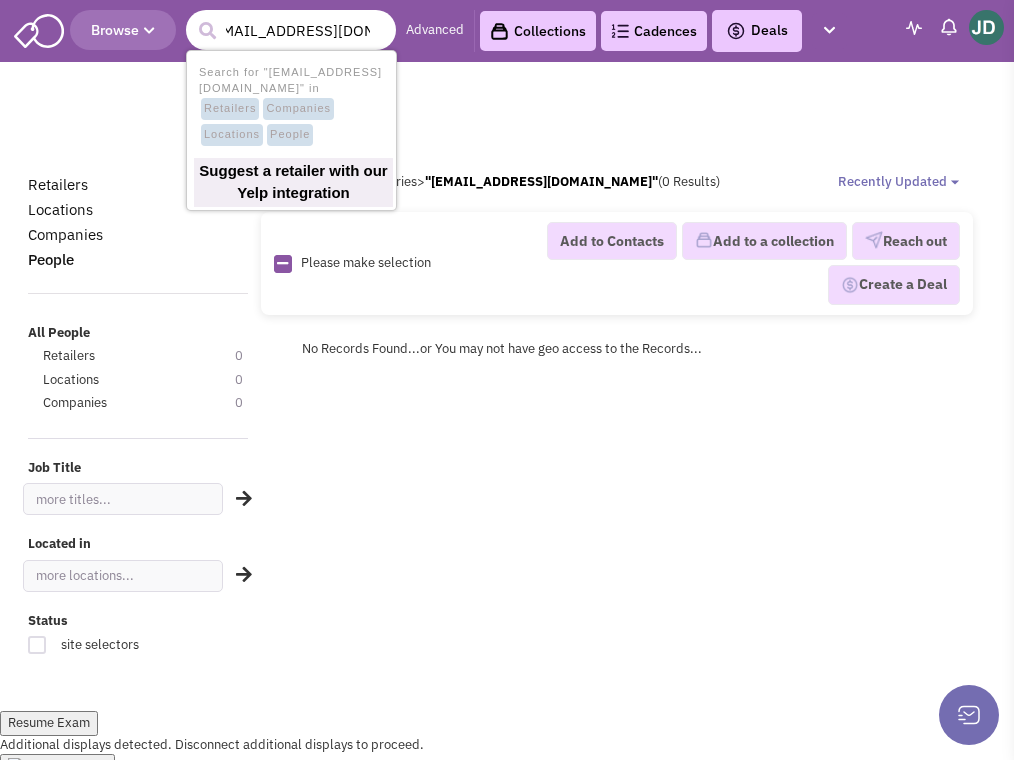 click on "[EMAIL_ADDRESS][DOMAIN_NAME]" at bounding box center [291, 30] 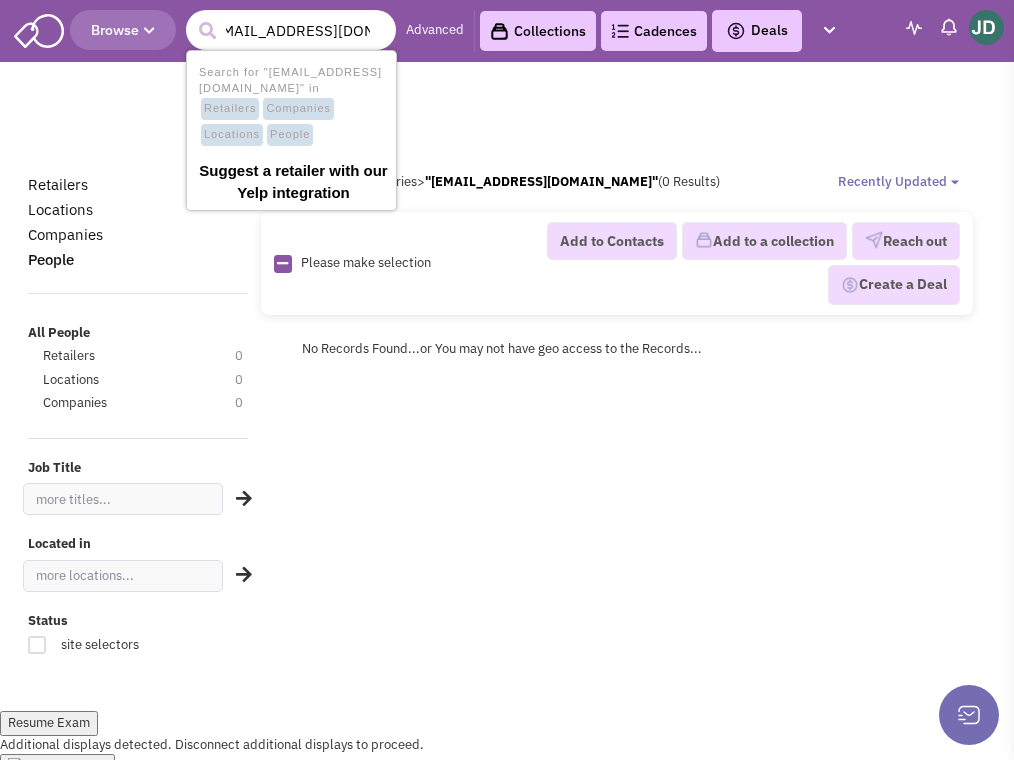 type on "[EMAIL_ADDRESS][DOMAIN_NAME]" 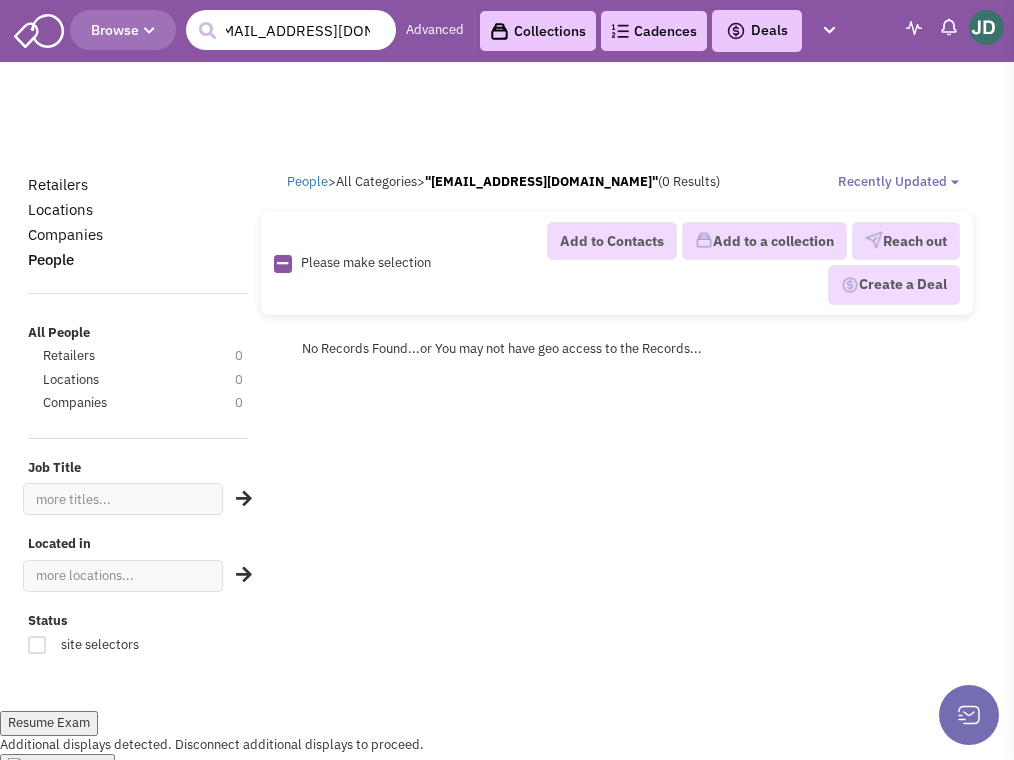 scroll, scrollTop: 0, scrollLeft: 0, axis: both 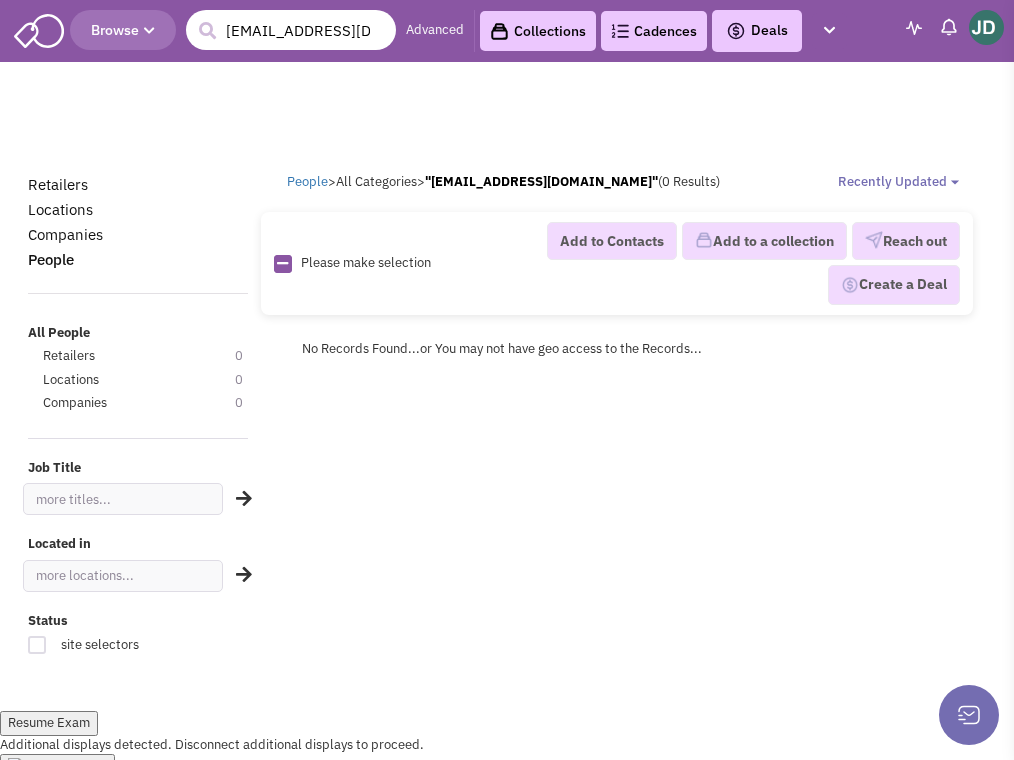 click on "Dodondungy@elchico.com" at bounding box center (291, 30) 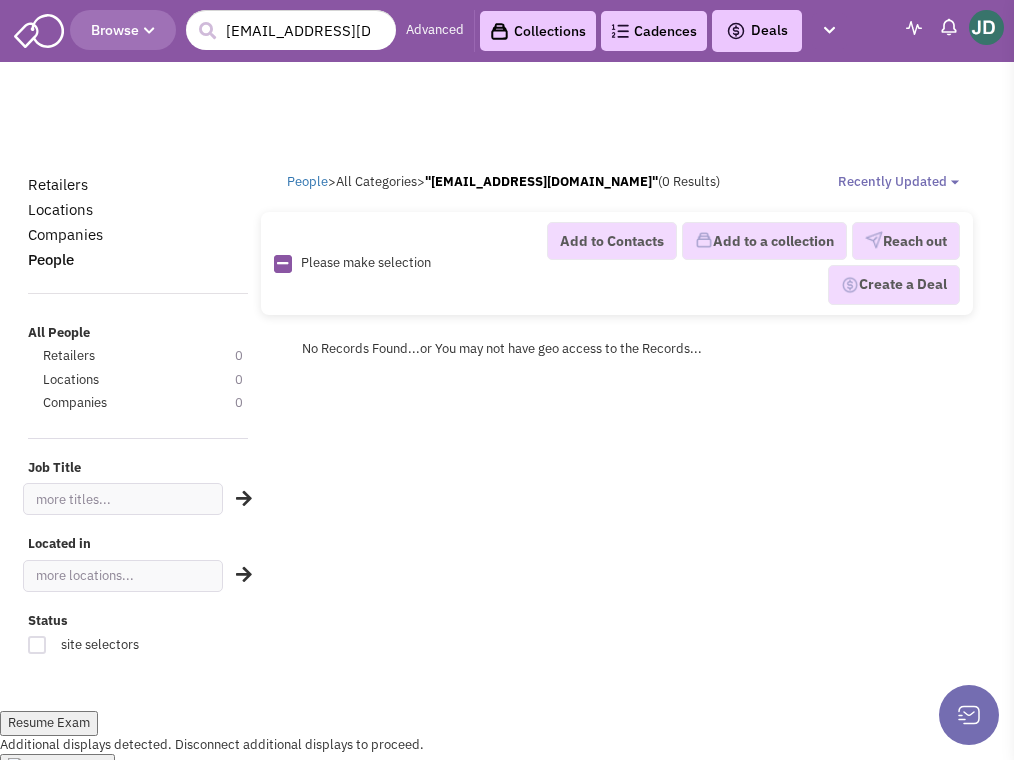 click on "Browse" at bounding box center [123, 30] 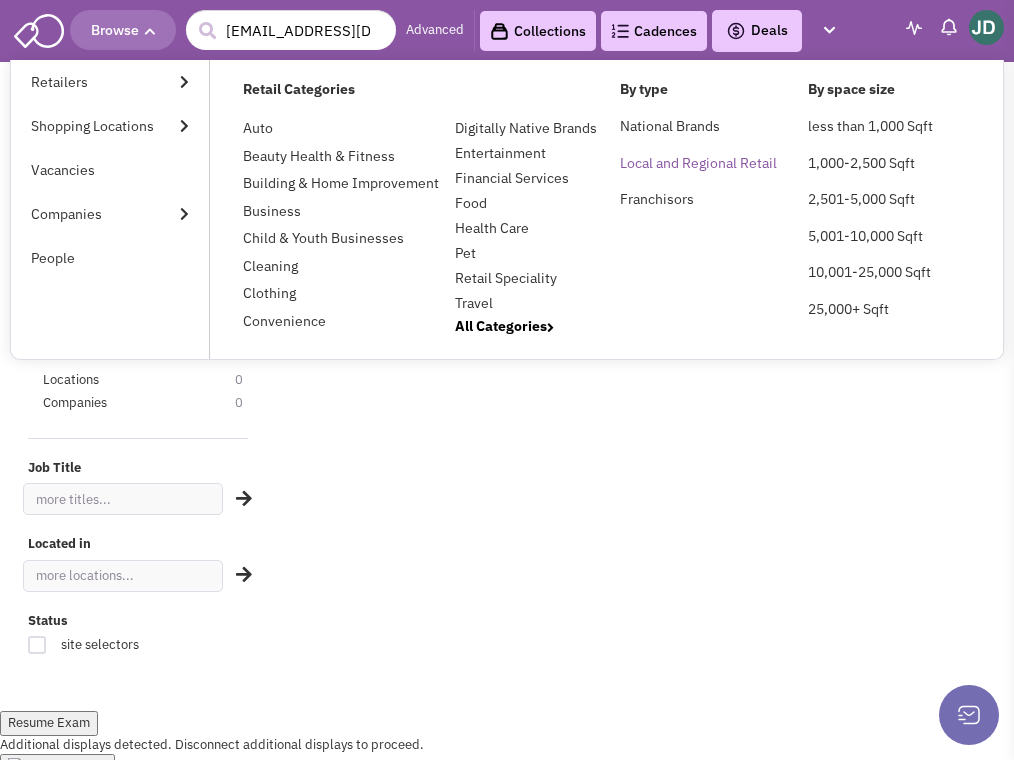 click on "Local and Regional Retail" at bounding box center [698, 163] 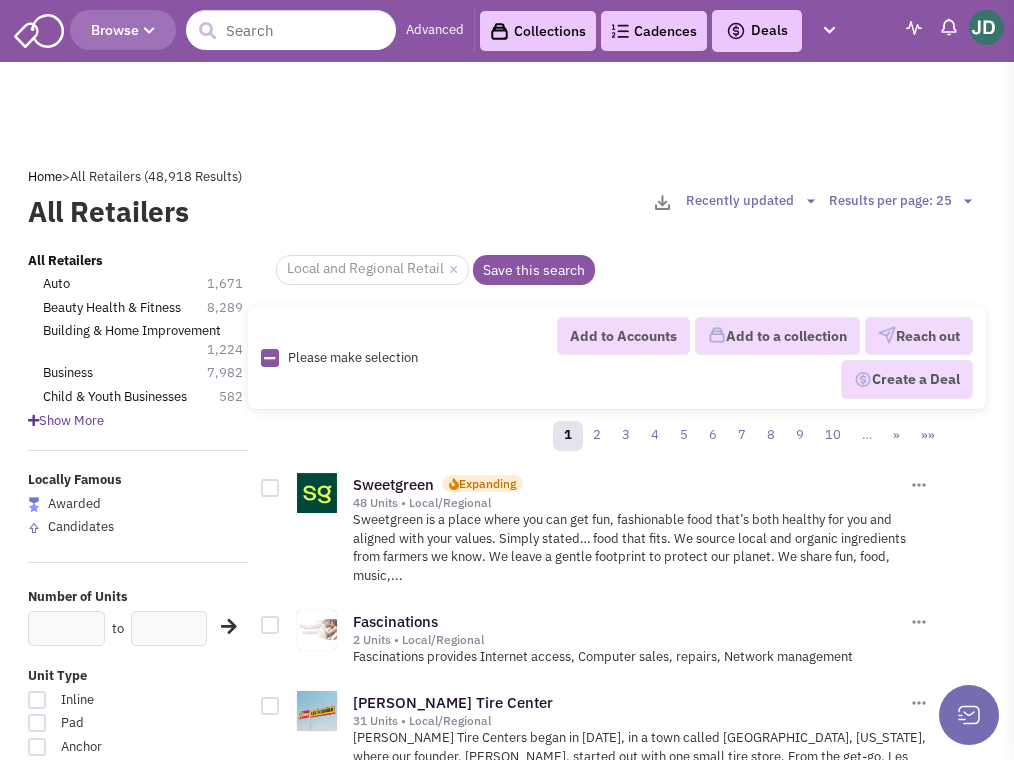 scroll, scrollTop: 0, scrollLeft: 0, axis: both 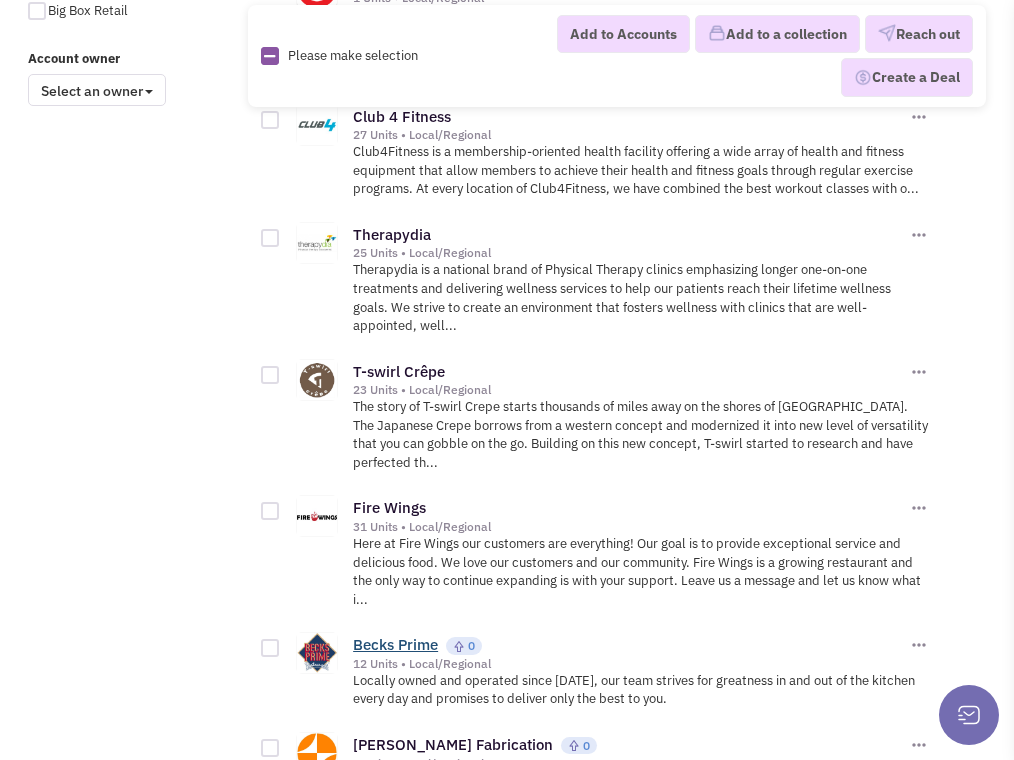 click on "Becks Prime" at bounding box center [395, 644] 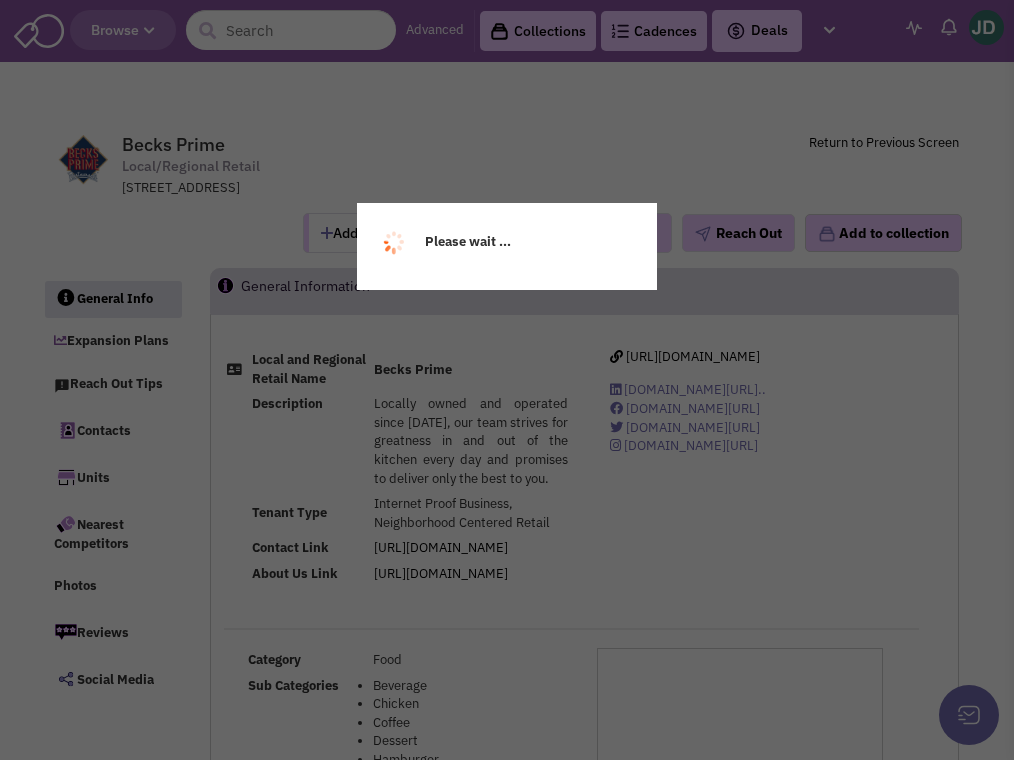 scroll, scrollTop: 0, scrollLeft: 0, axis: both 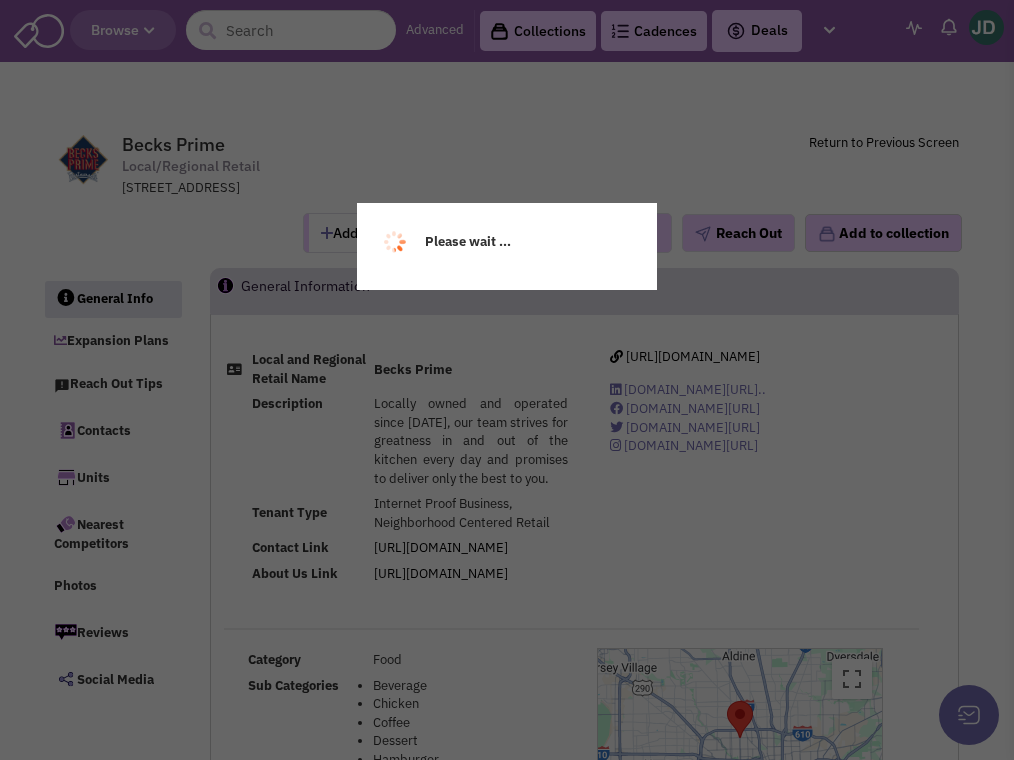select 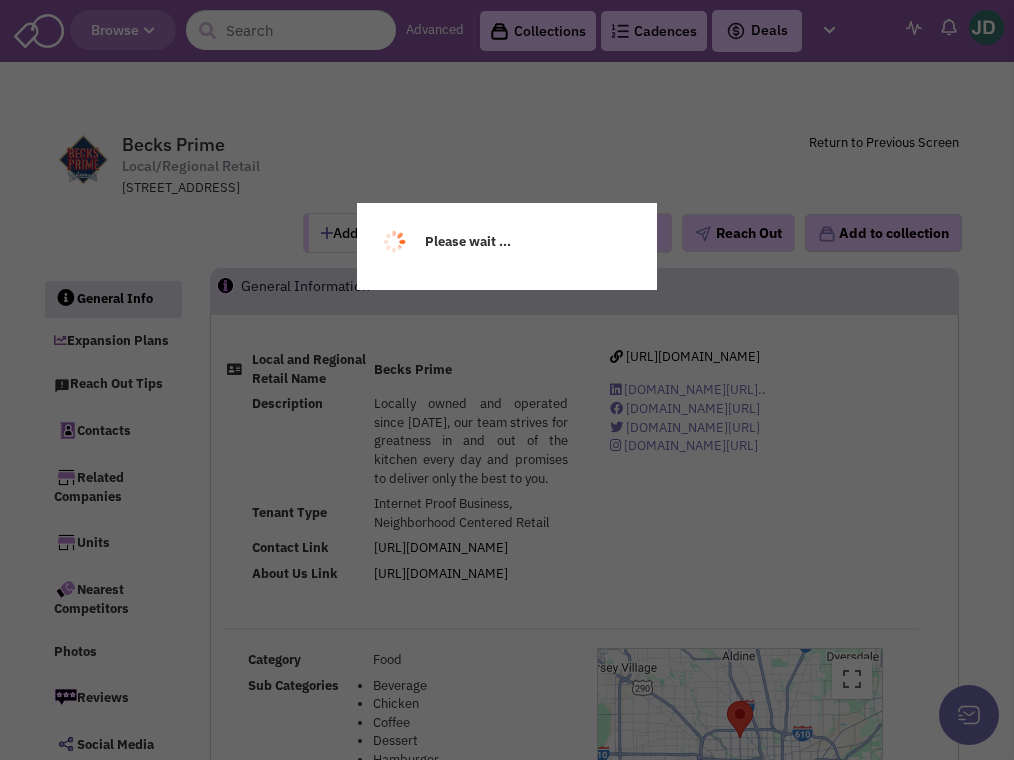 select 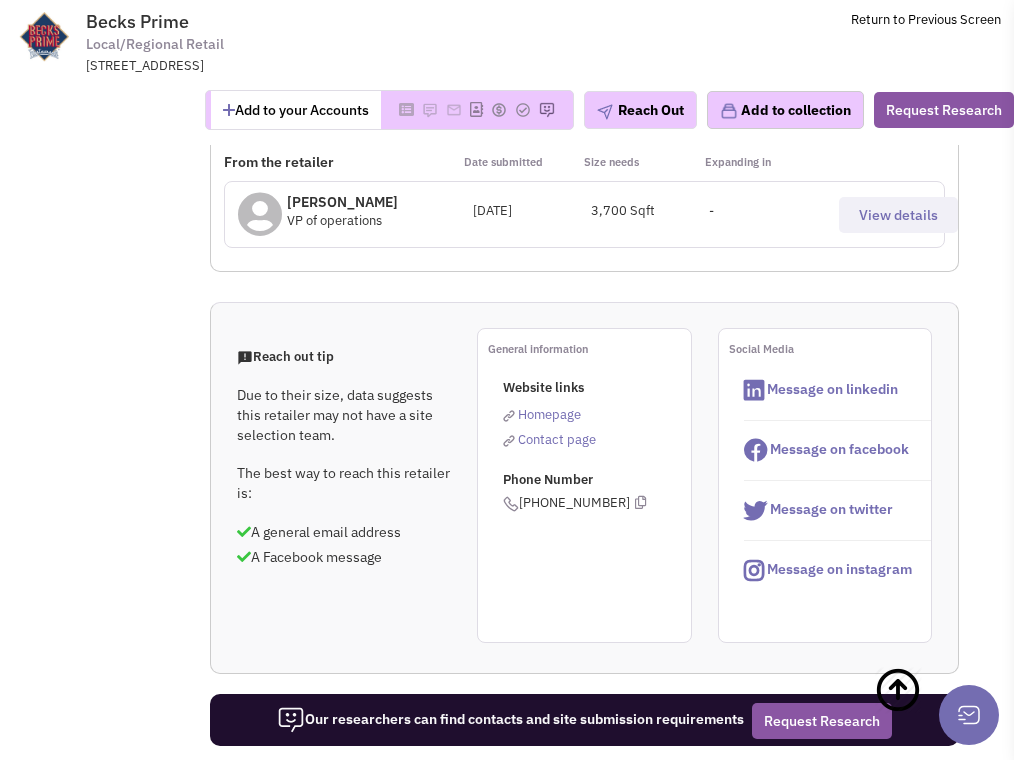 scroll, scrollTop: 880, scrollLeft: 0, axis: vertical 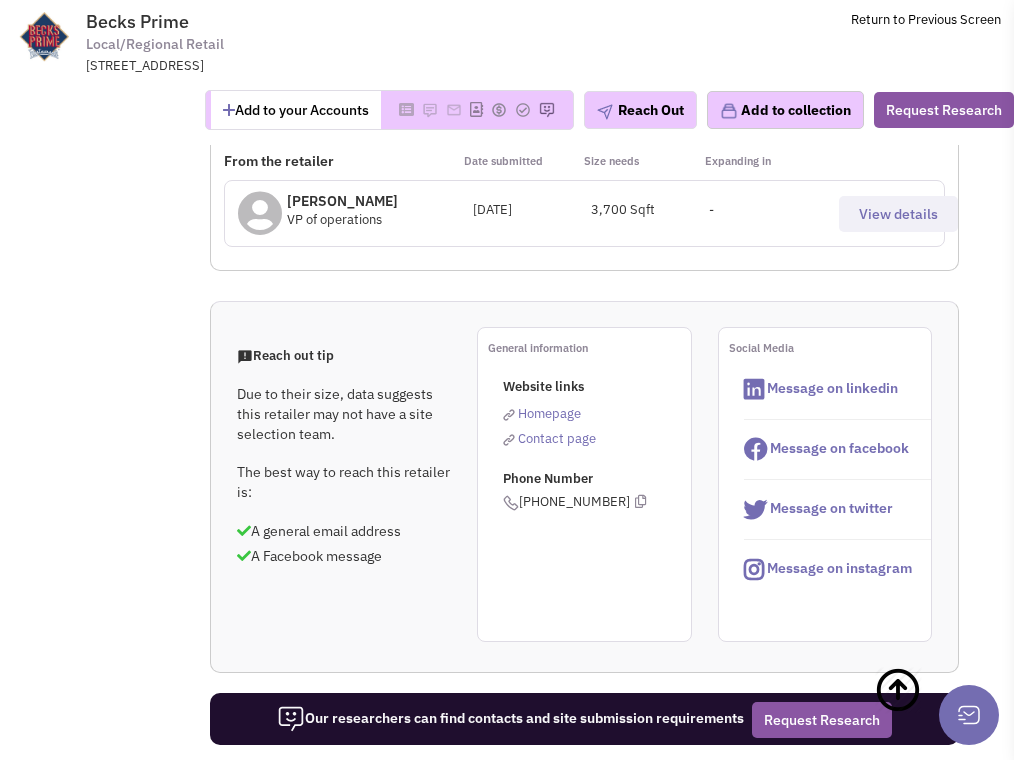 click on "Mr. Micheal   Geiszler
VP of operations" at bounding box center [342, 213] 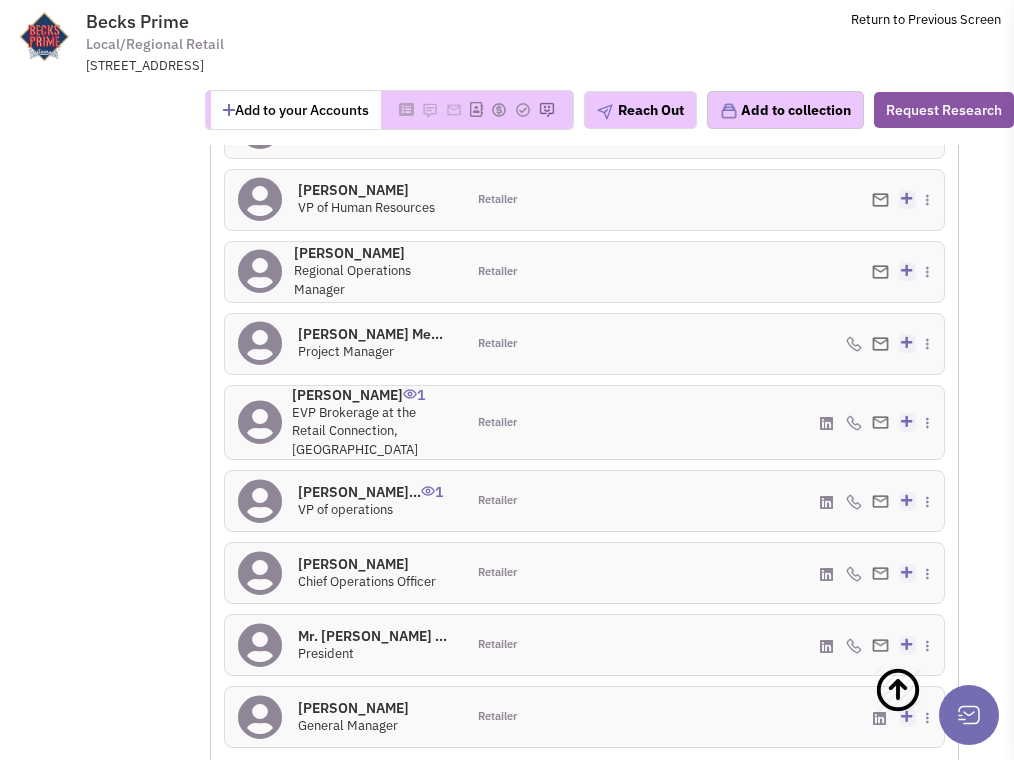 scroll, scrollTop: 1769, scrollLeft: 0, axis: vertical 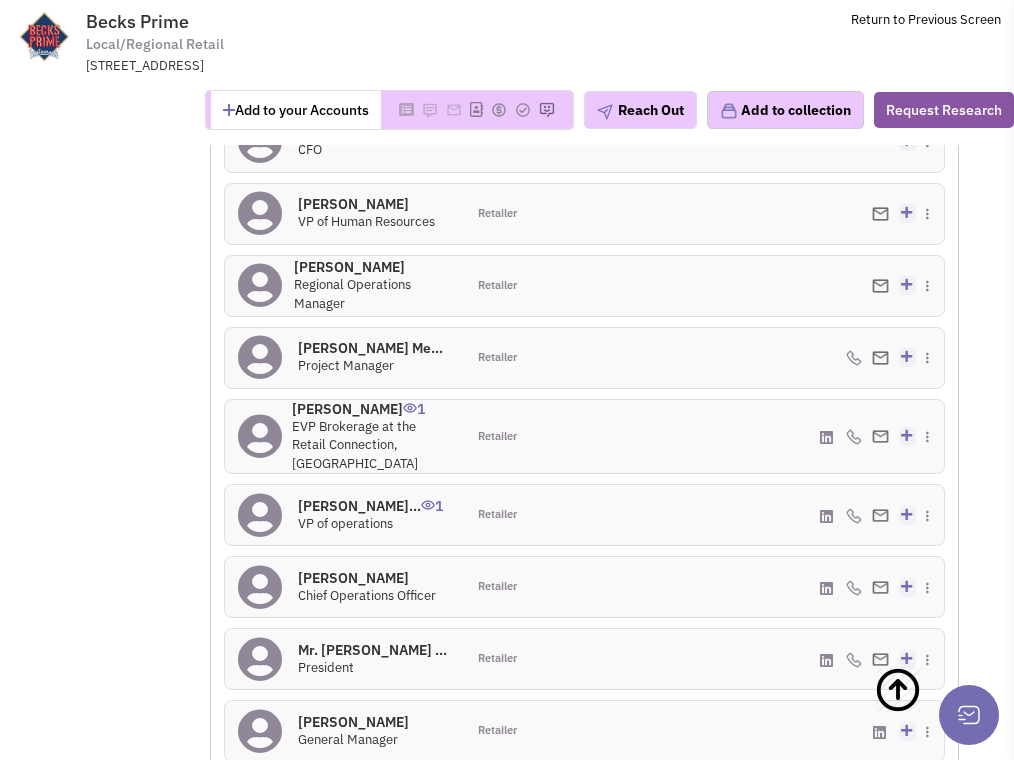 click at bounding box center [260, 515] 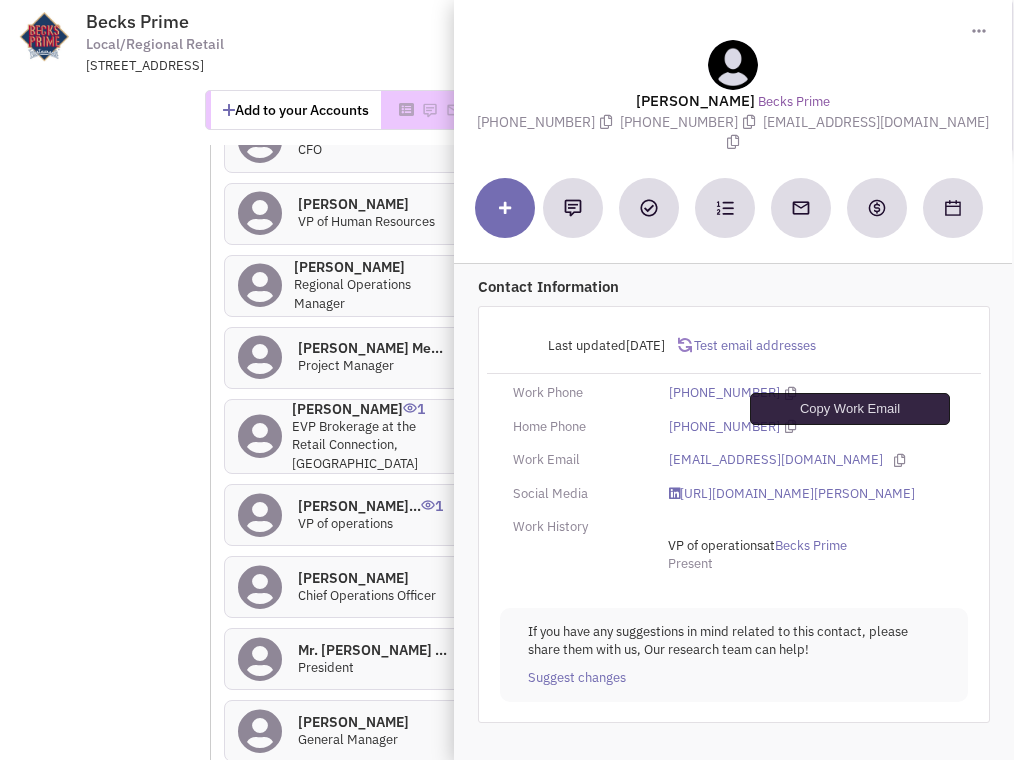 click on "mgeiszler@becksprime.com" at bounding box center (812, 460) 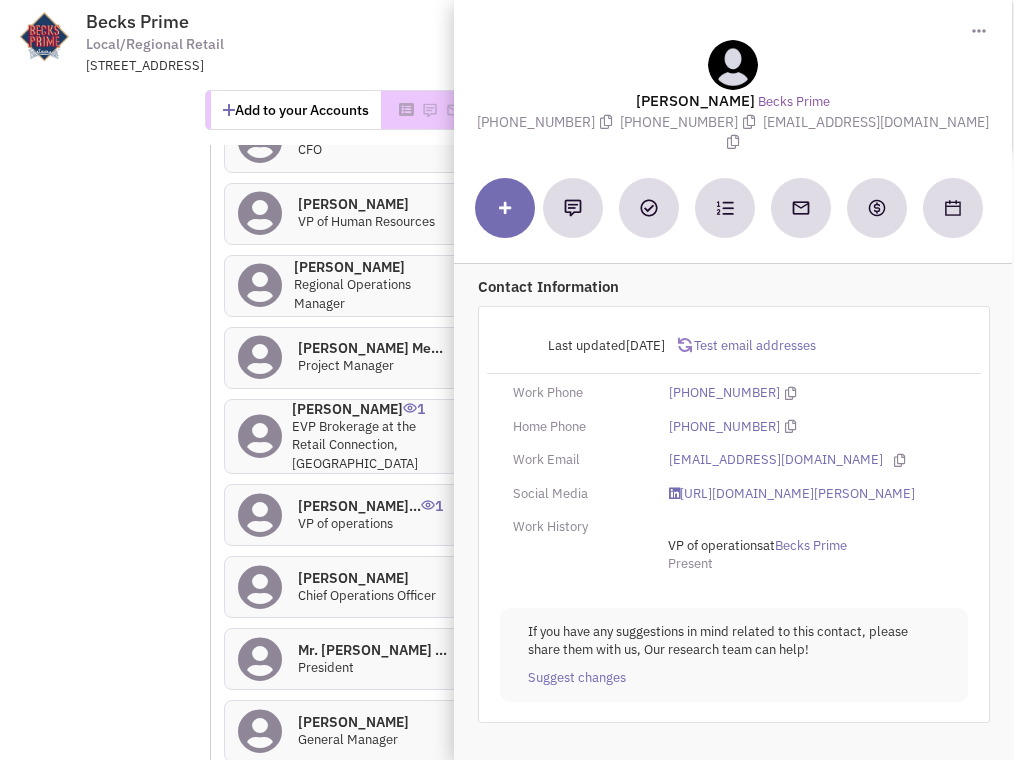 click on "mgeiszler@becksprime.com" at bounding box center [812, 460] 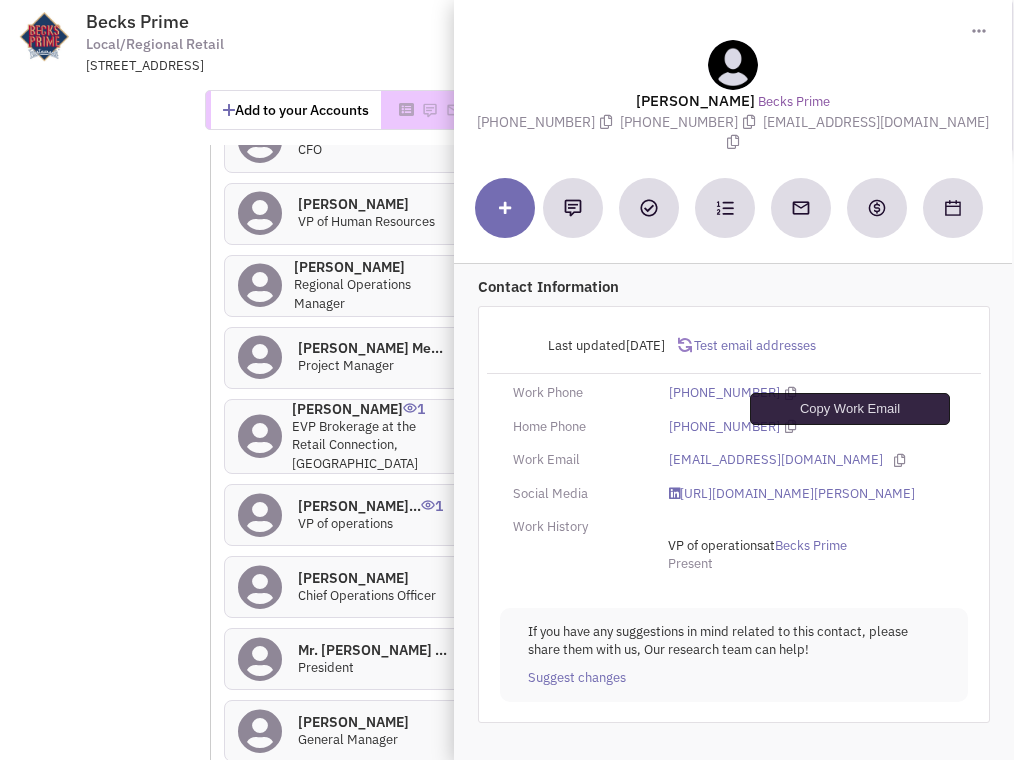 click at bounding box center (899, 460) 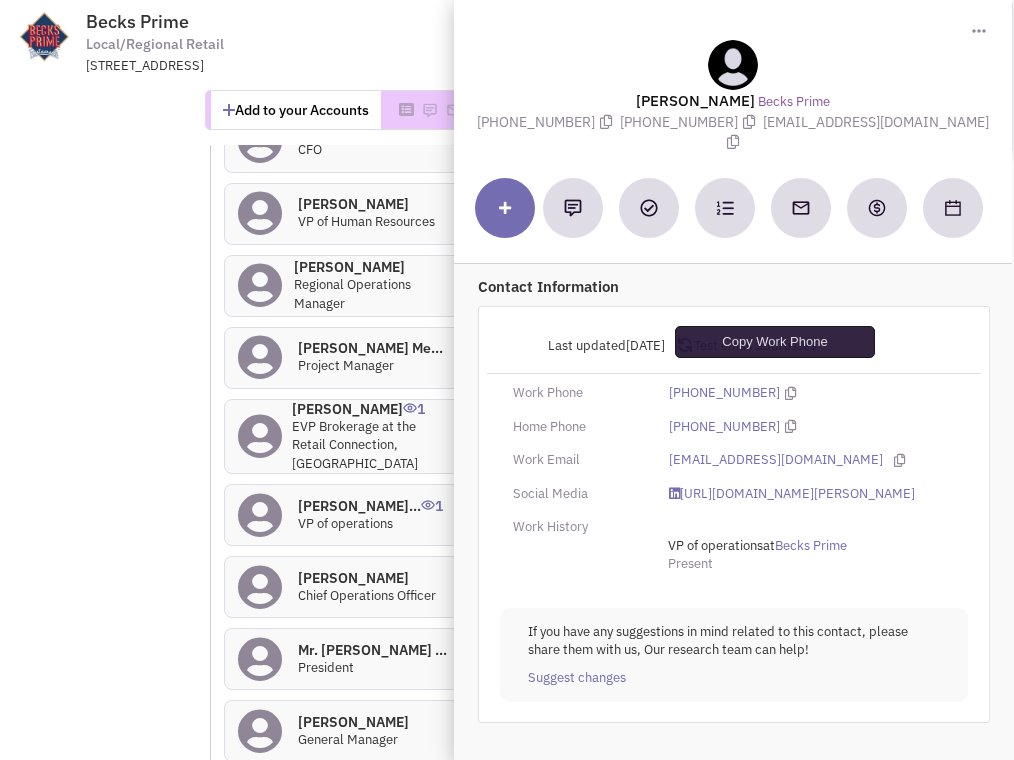 click at bounding box center (790, 393) 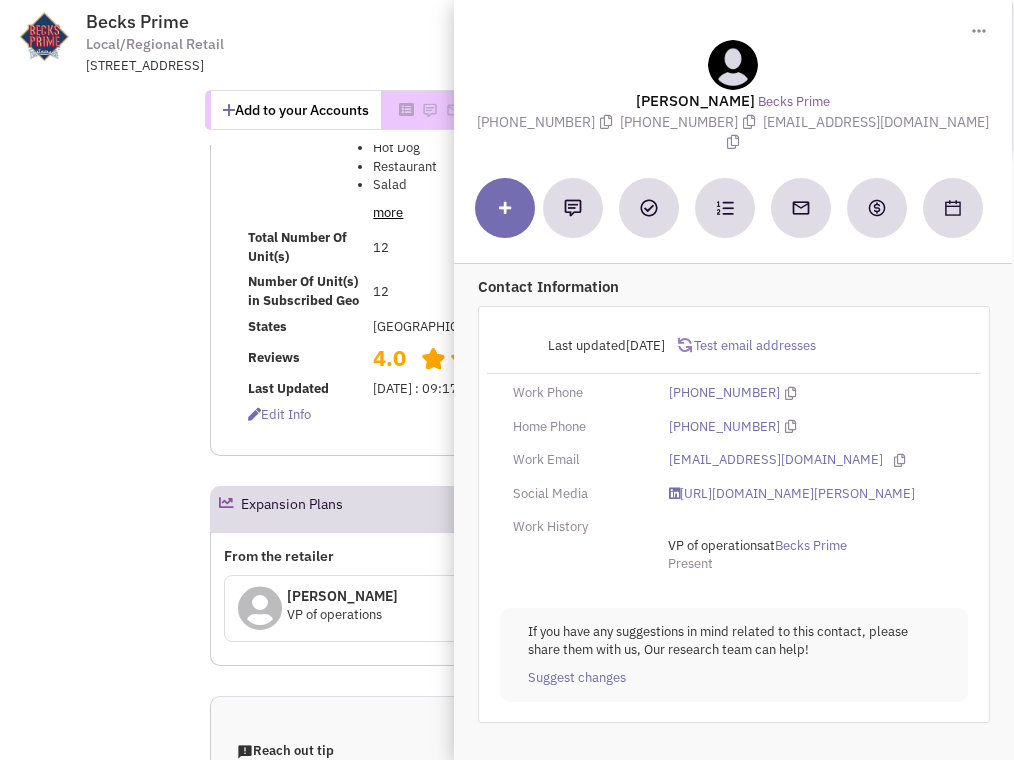 scroll, scrollTop: 0, scrollLeft: 0, axis: both 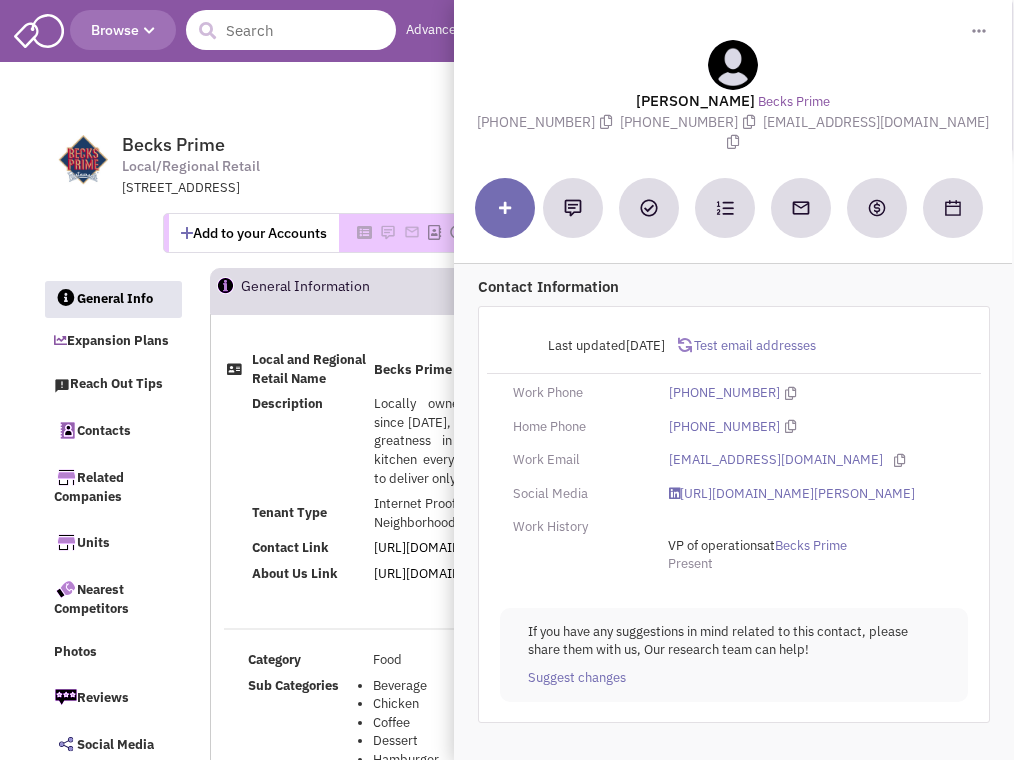 click at bounding box center (291, 30) 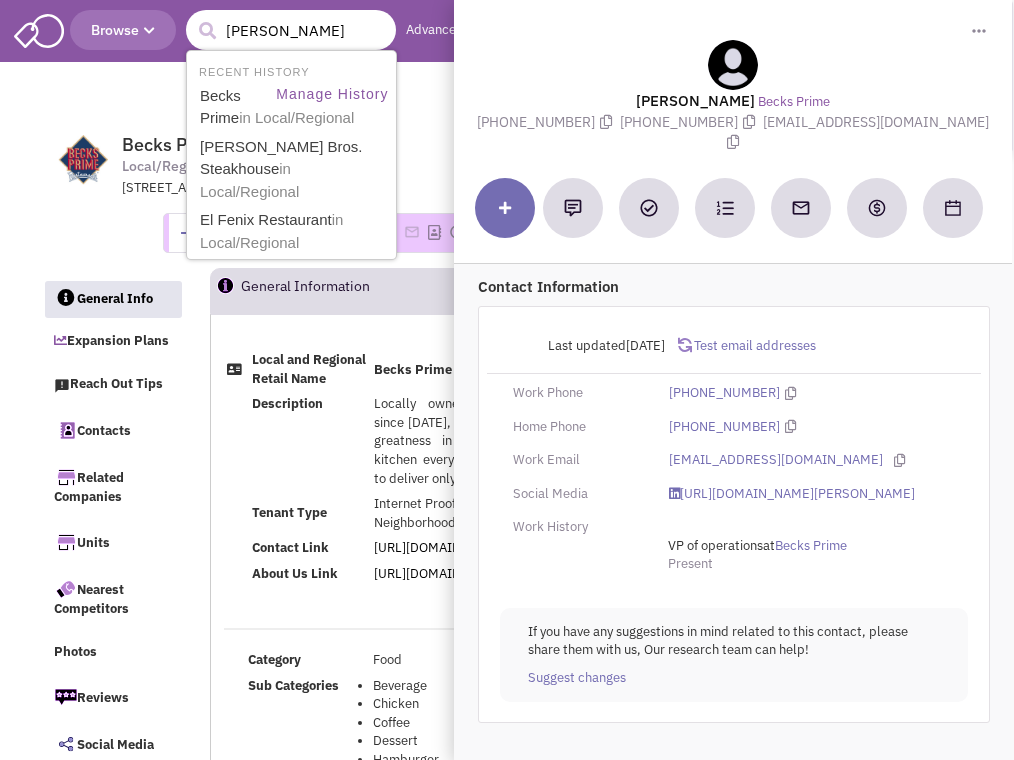 type on "Glorias" 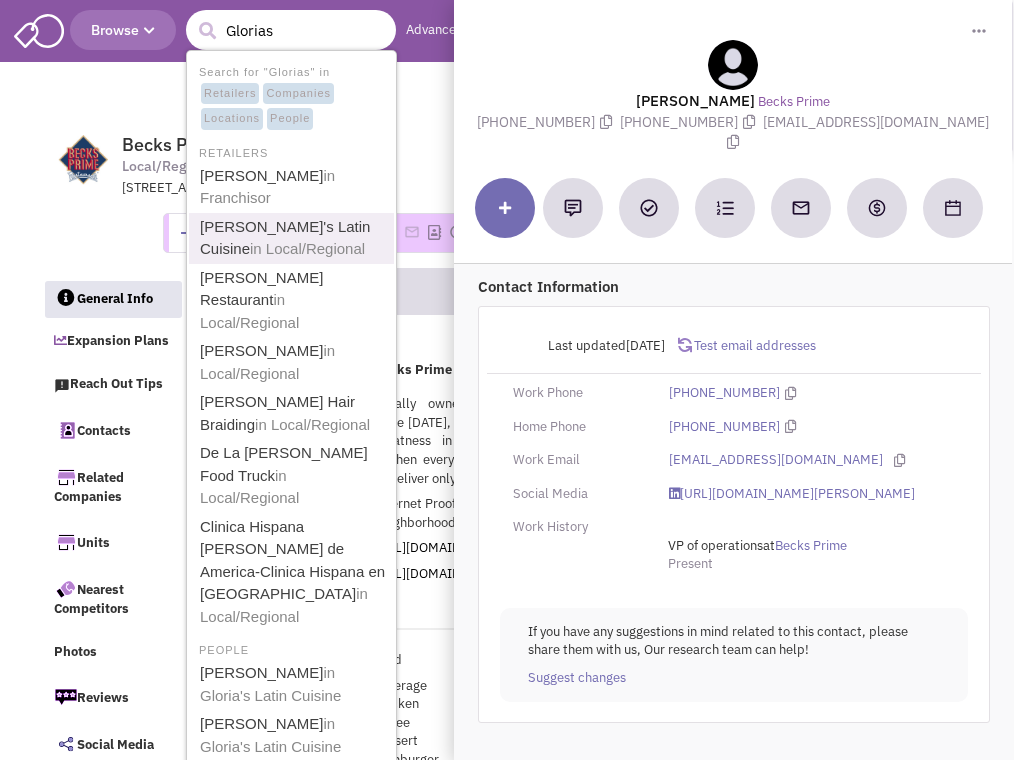 click on "Gloria's Latin Cuisine  in Local/Regional" at bounding box center [293, 238] 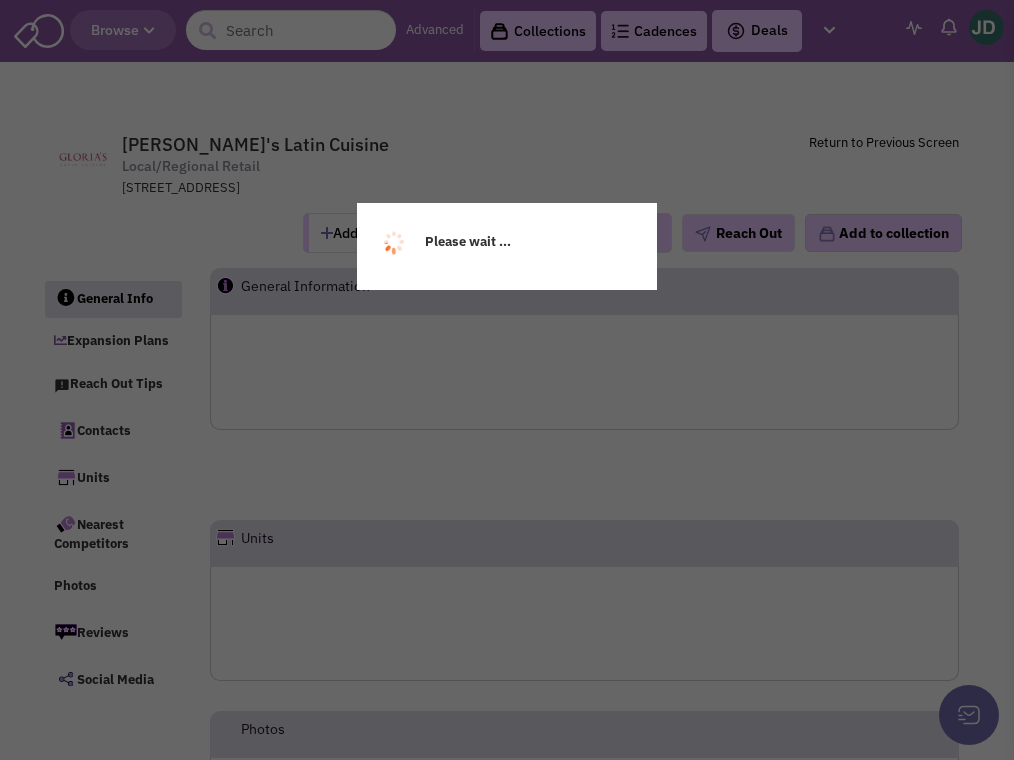 scroll, scrollTop: 0, scrollLeft: 0, axis: both 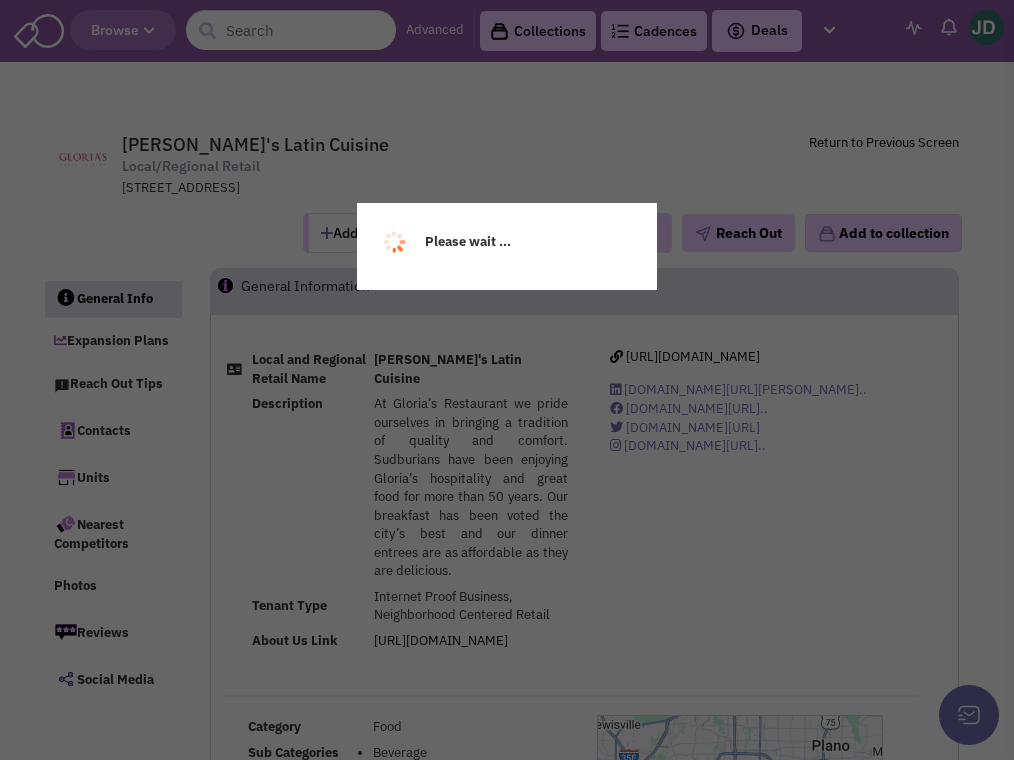 select 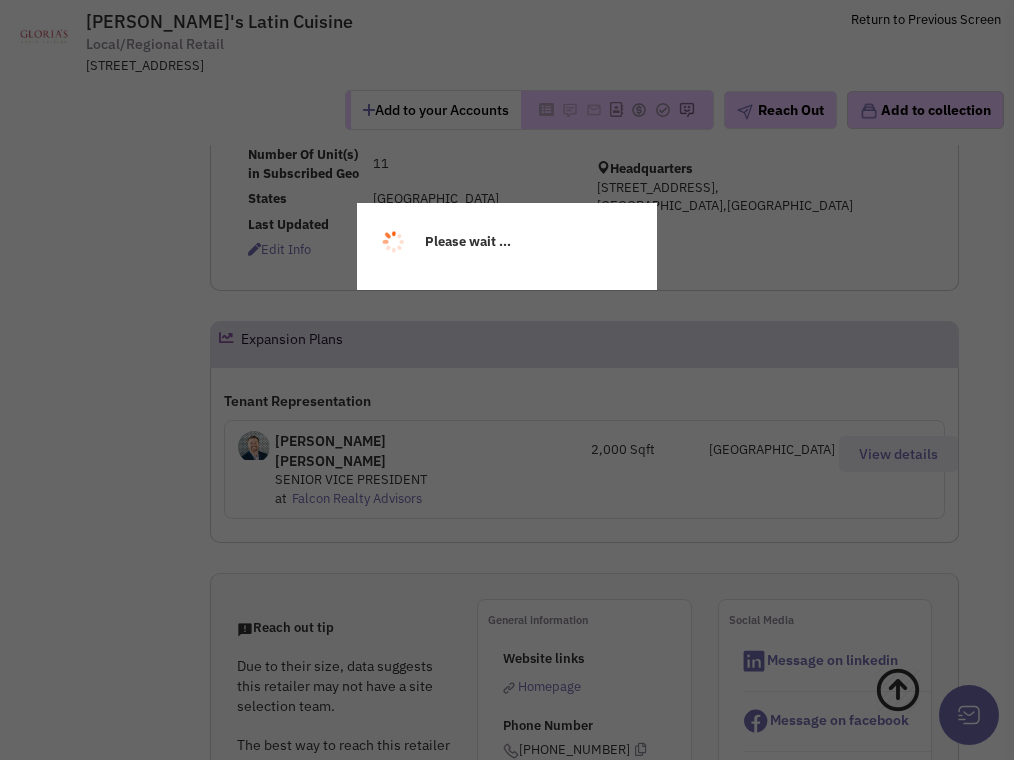 select 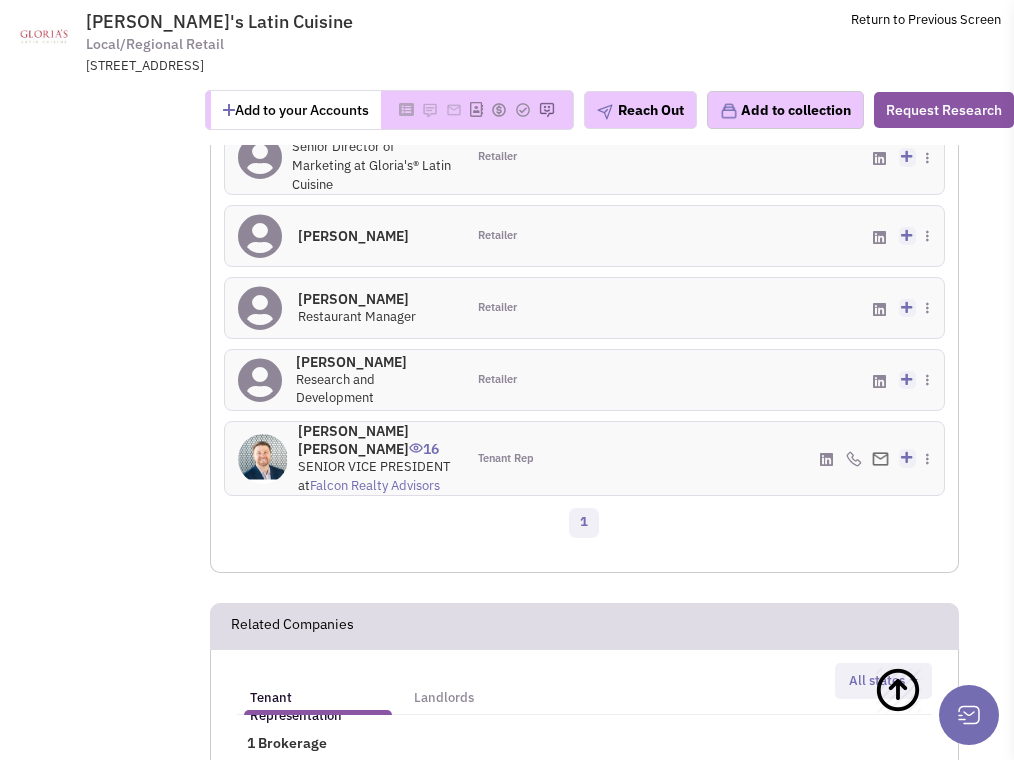 scroll, scrollTop: 1706, scrollLeft: 0, axis: vertical 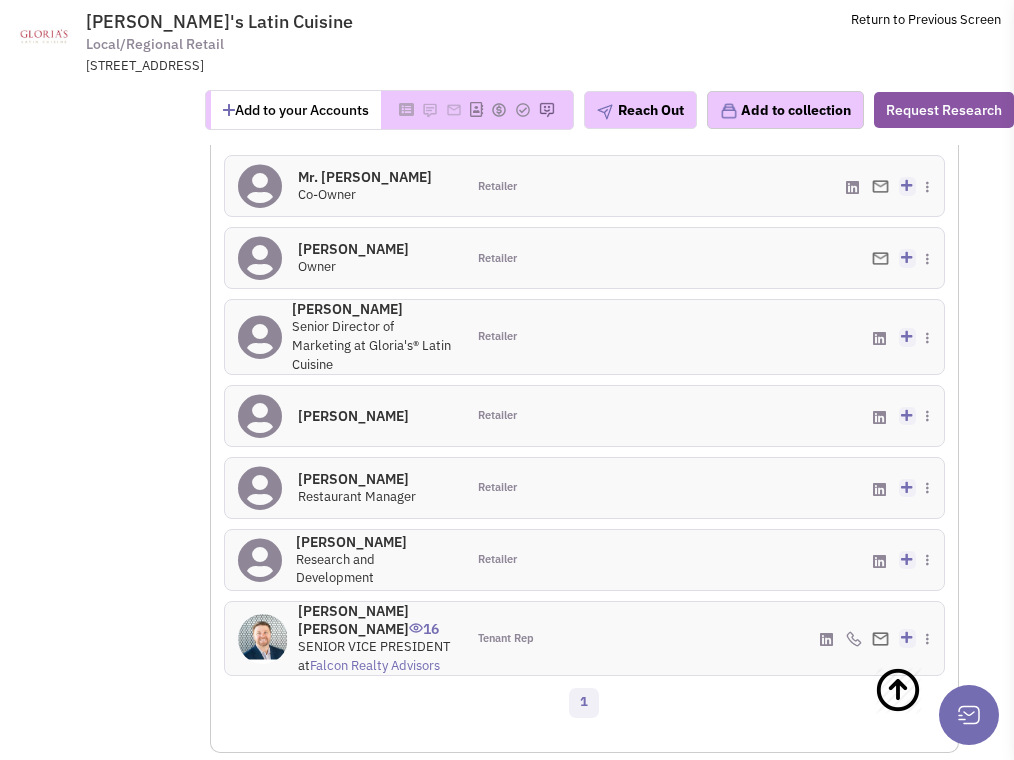 drag, startPoint x: 297, startPoint y: 558, endPoint x: 389, endPoint y: 560, distance: 92.021736 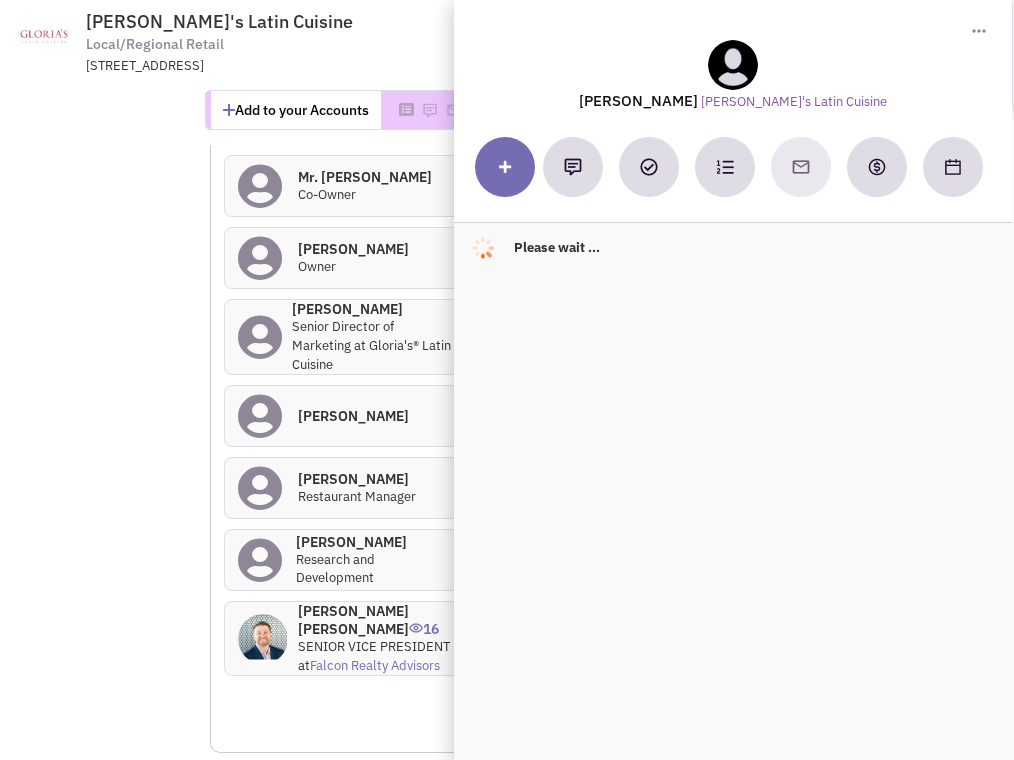 copy on "Nancy  Fuentes" 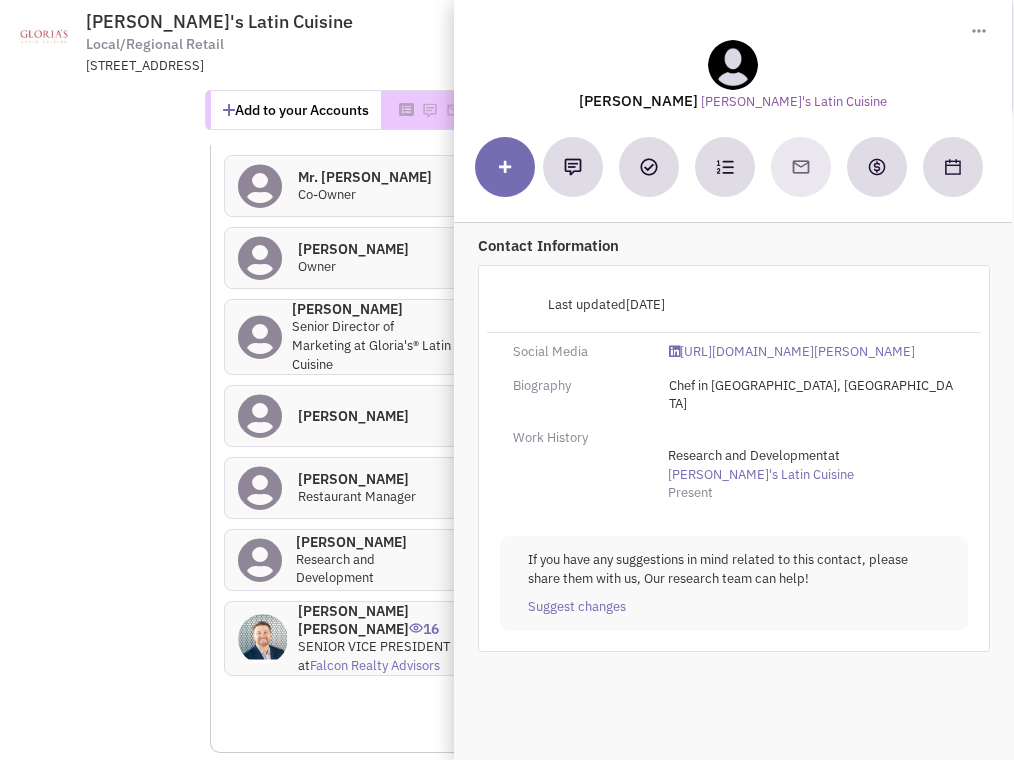 scroll, scrollTop: 1673, scrollLeft: 0, axis: vertical 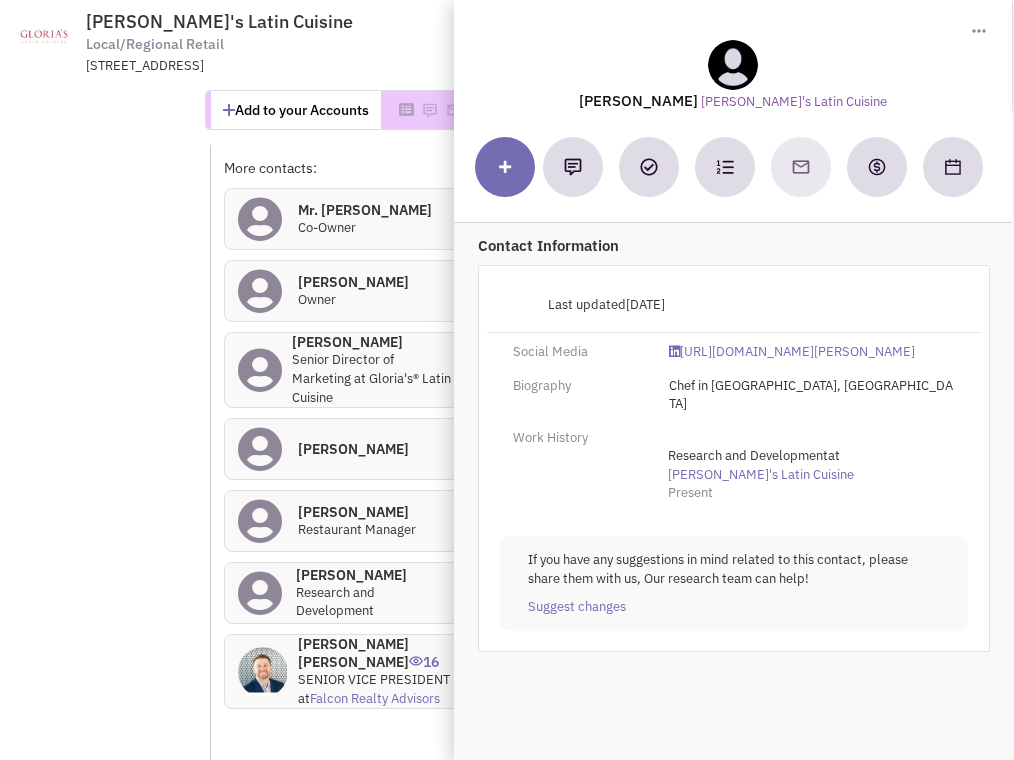 click on "Brian  Penrod
0" at bounding box center (372, 342) 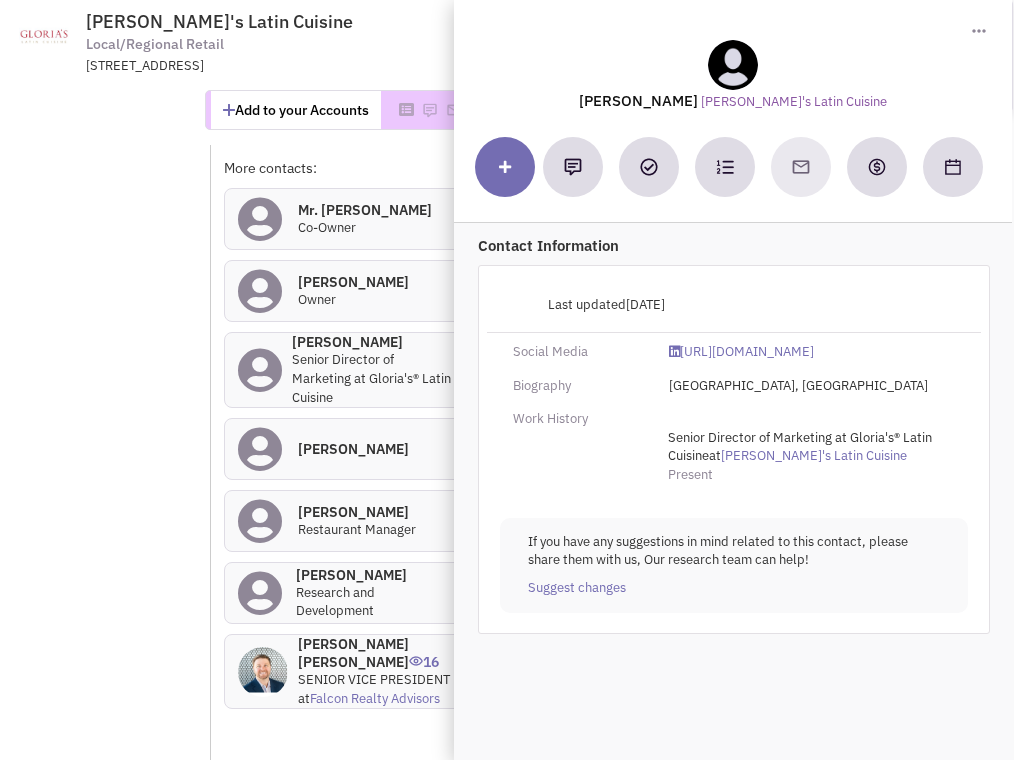 scroll, scrollTop: 1660, scrollLeft: 0, axis: vertical 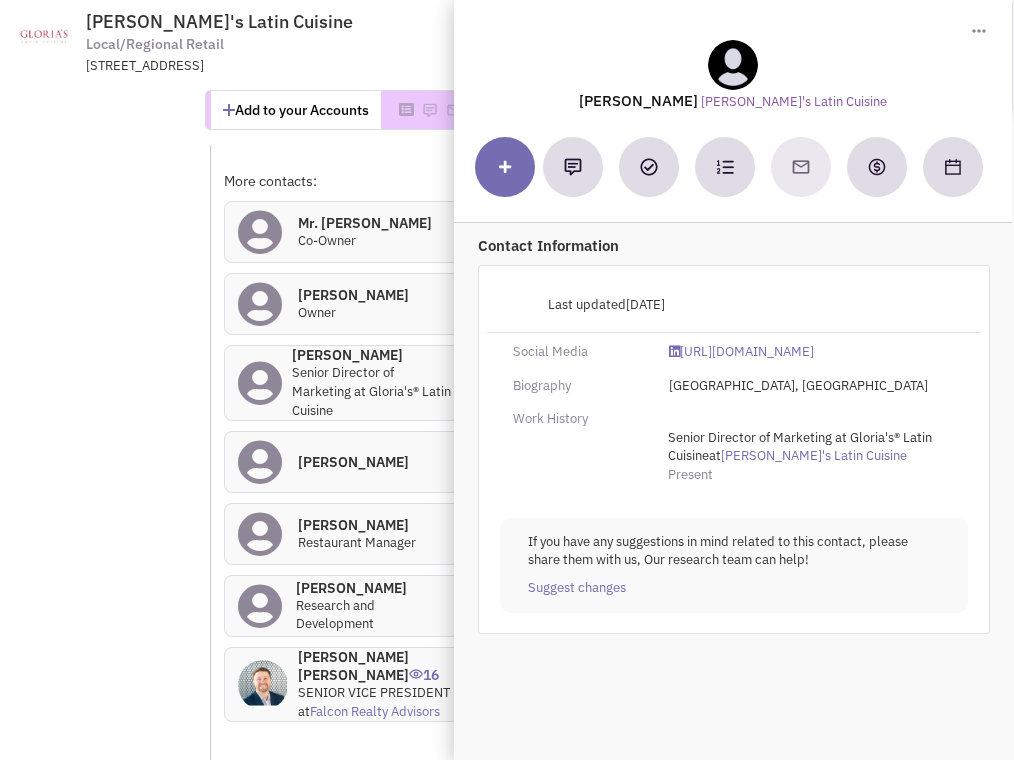 click on "Ms. Gloria  Fuentes
0" at bounding box center (353, 295) 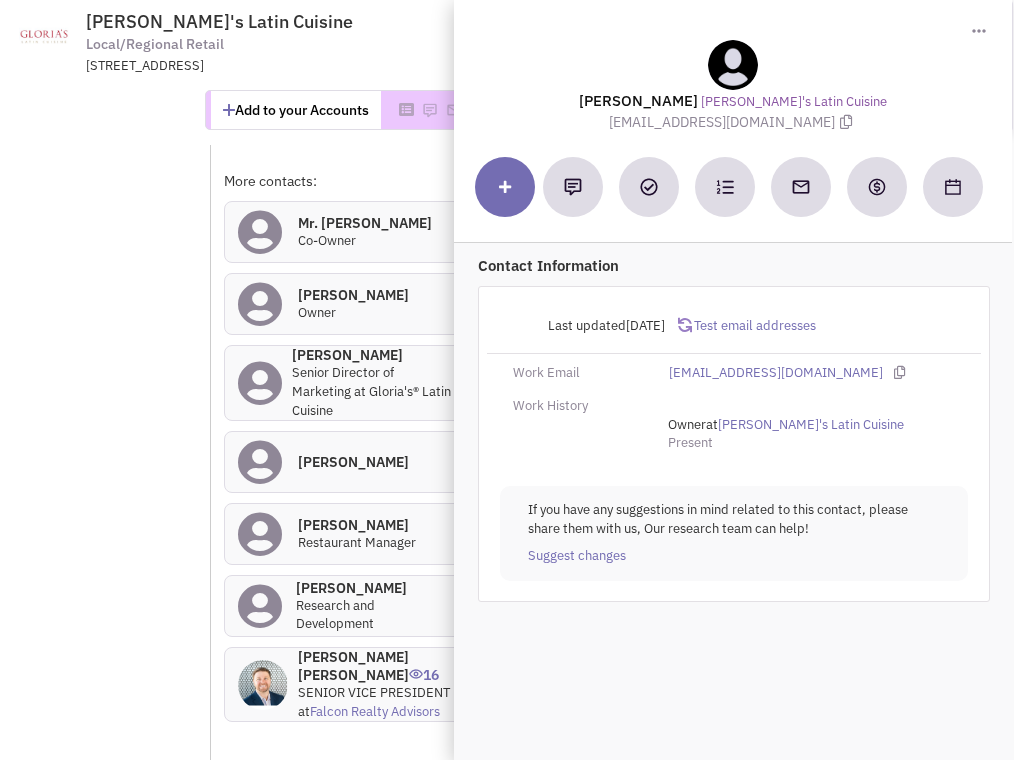 click on "Mr. Jose  Fuentes
0" at bounding box center (365, 223) 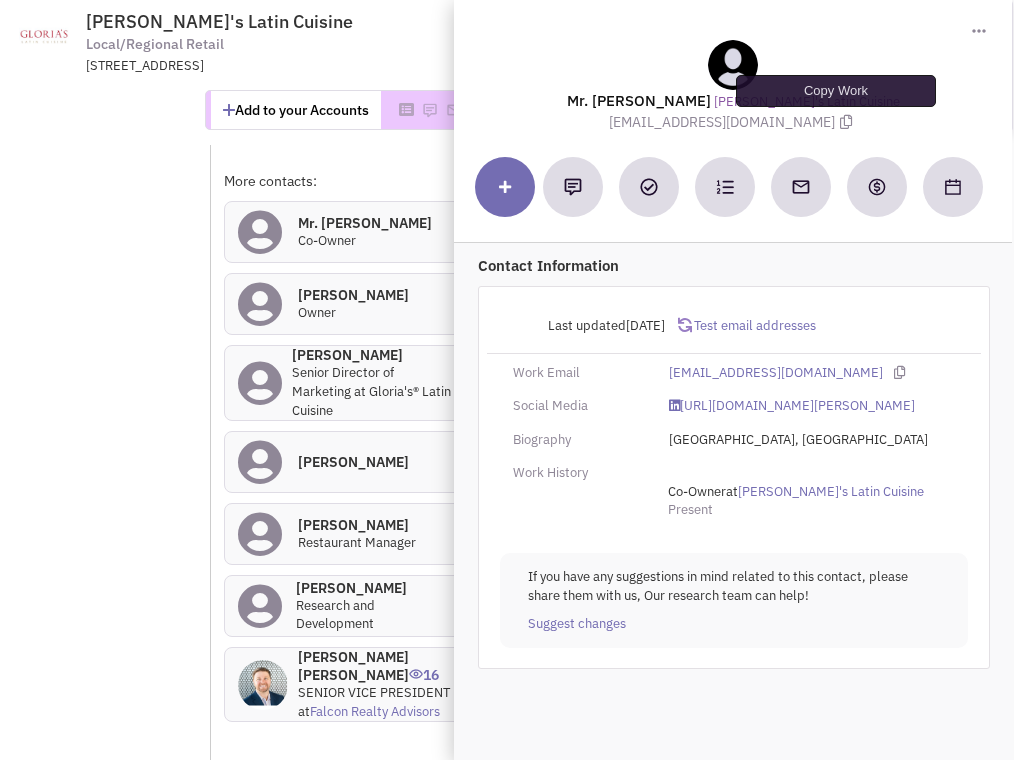 click at bounding box center [846, 122] 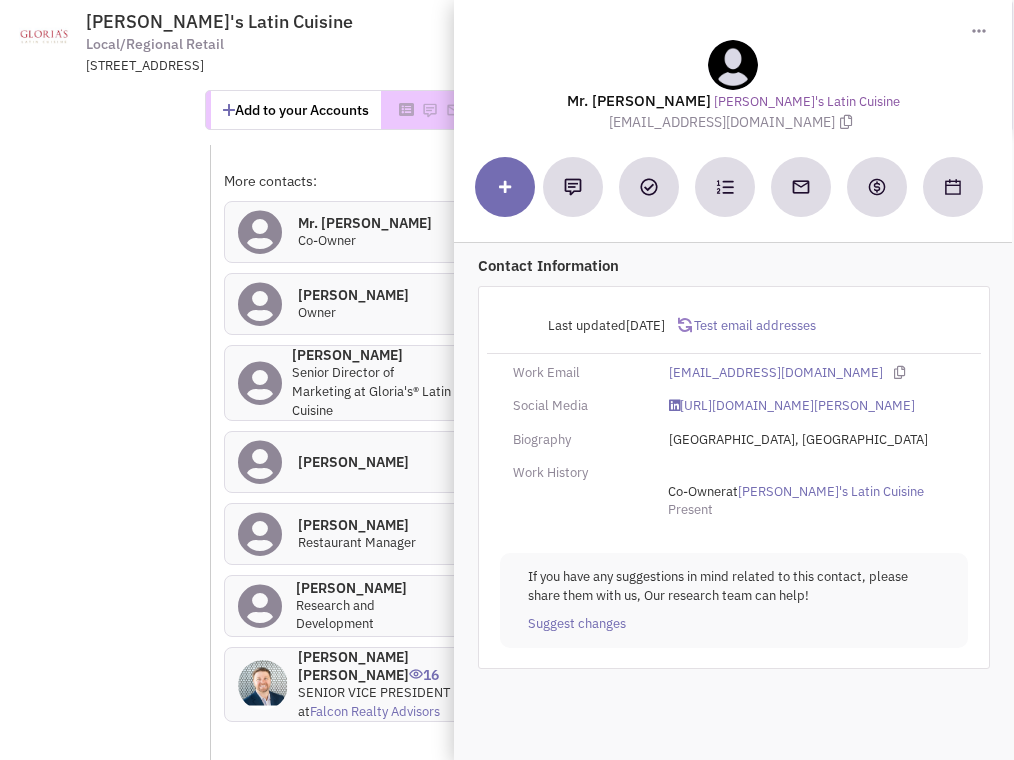 click on "Retailsphere Support
Message
Send
Gloria's Latin Cuisine     Local/Regional Retail
5100 Belt Line Rd, Ste 864, Dallas, TX, 75254
Return to Previous Screen" at bounding box center (507, 9893) 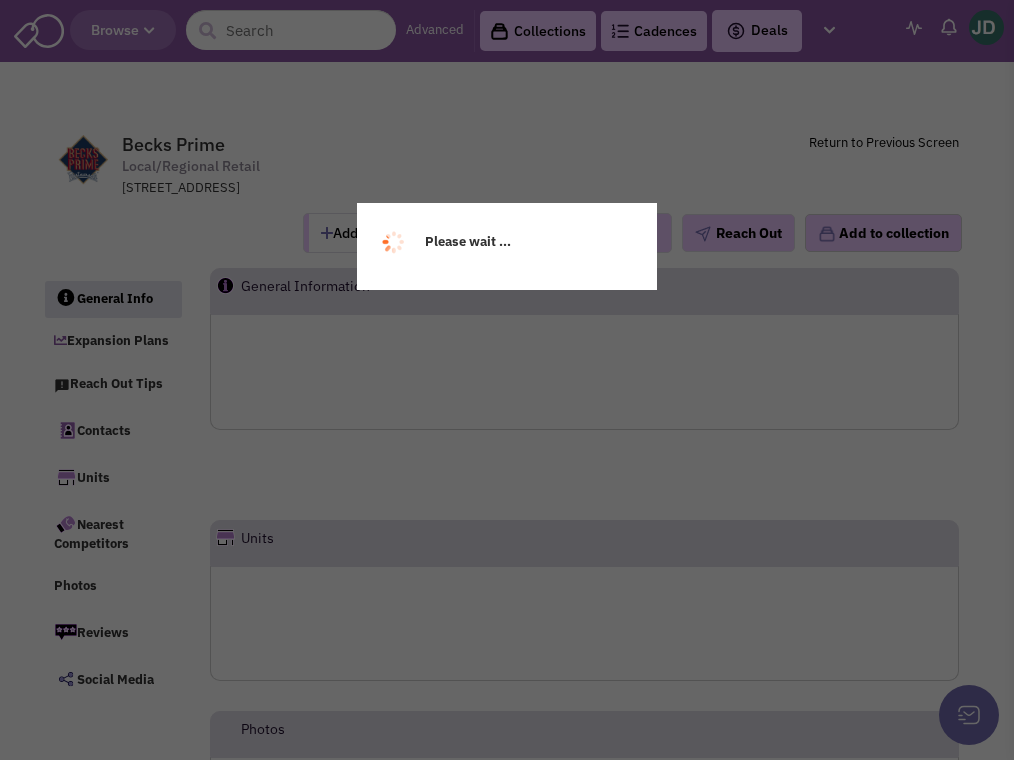 scroll, scrollTop: 0, scrollLeft: 0, axis: both 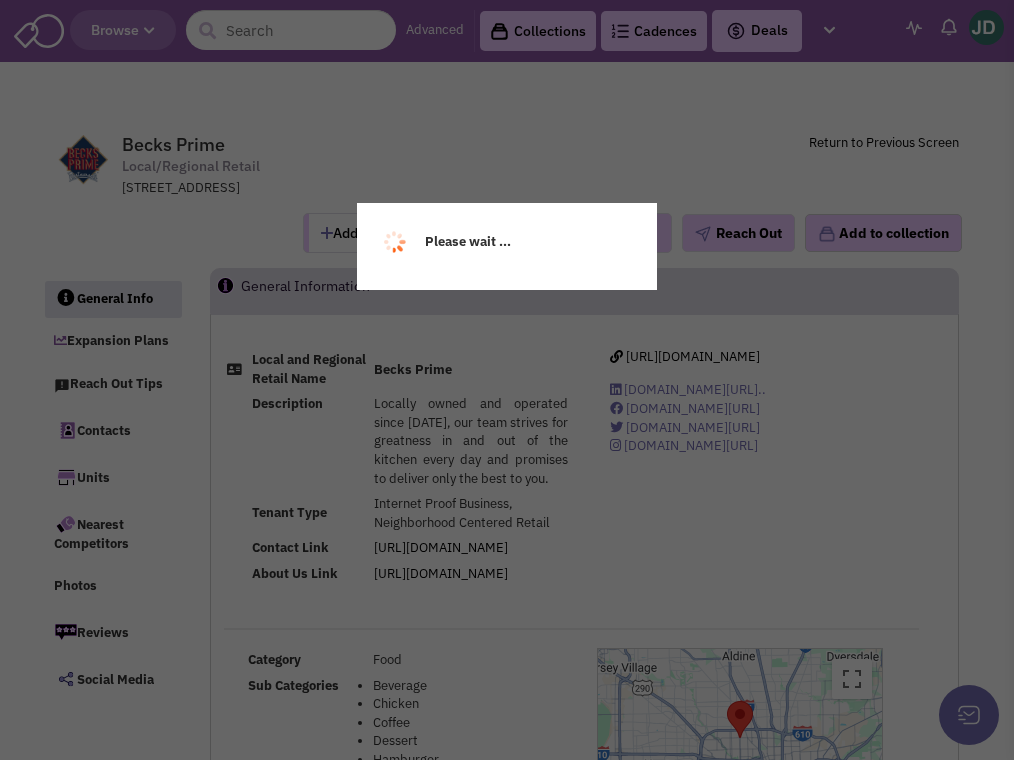 select 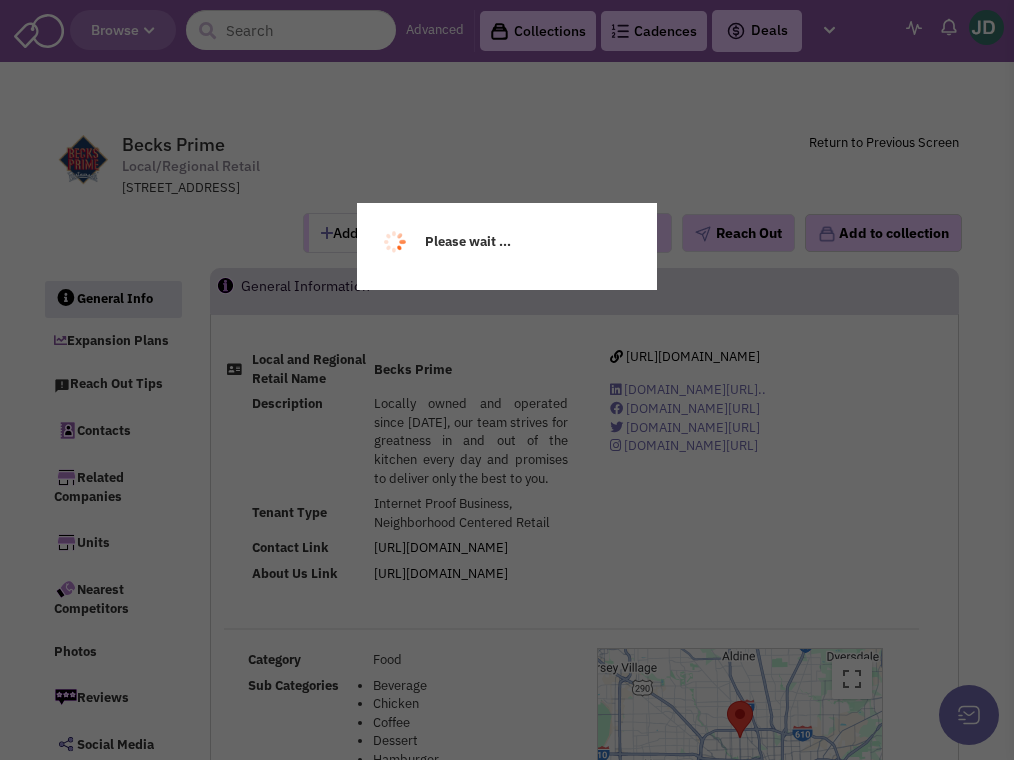 select 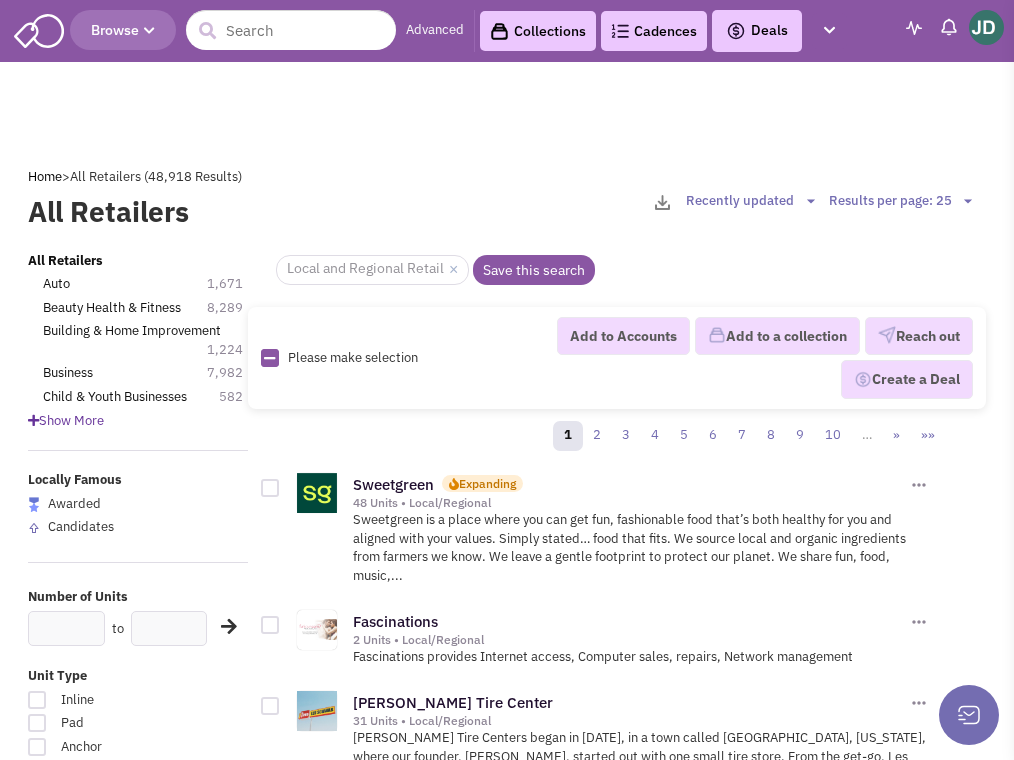 scroll, scrollTop: 1790, scrollLeft: 0, axis: vertical 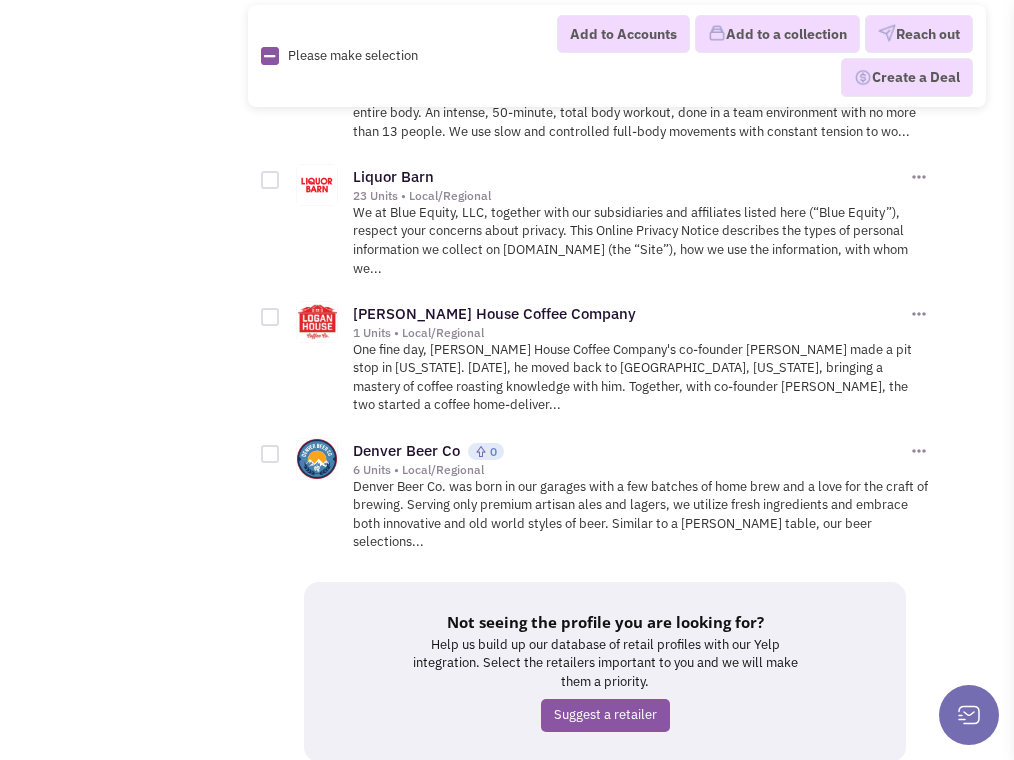 click on "2" at bounding box center [391, 799] 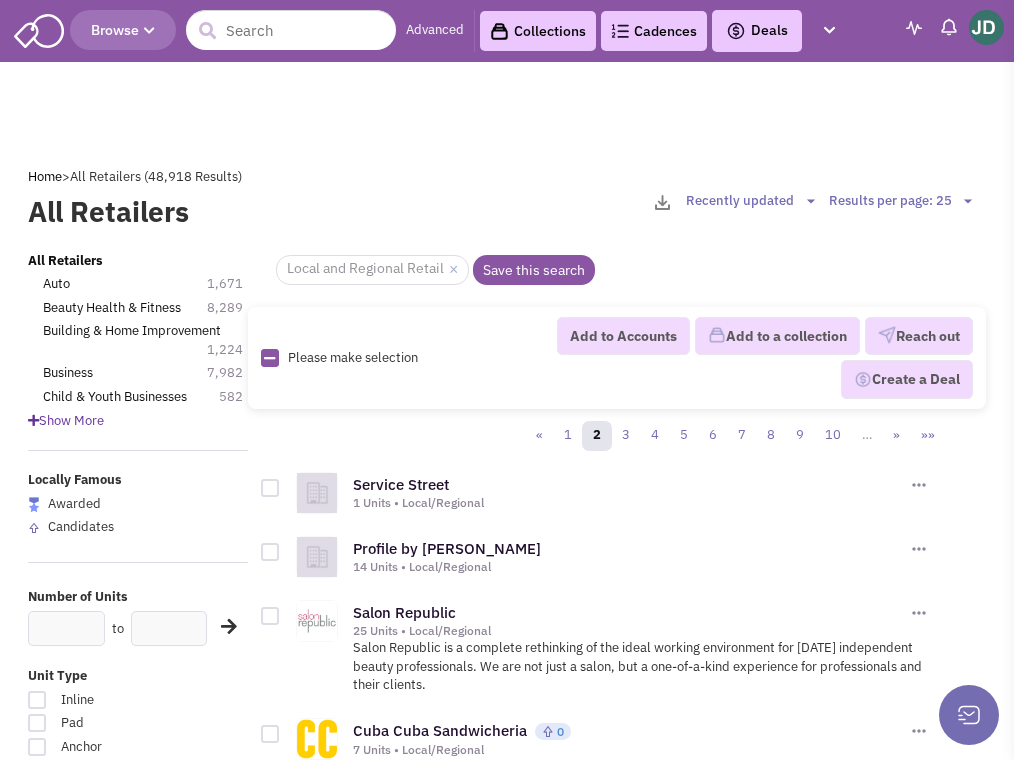 scroll, scrollTop: 0, scrollLeft: 0, axis: both 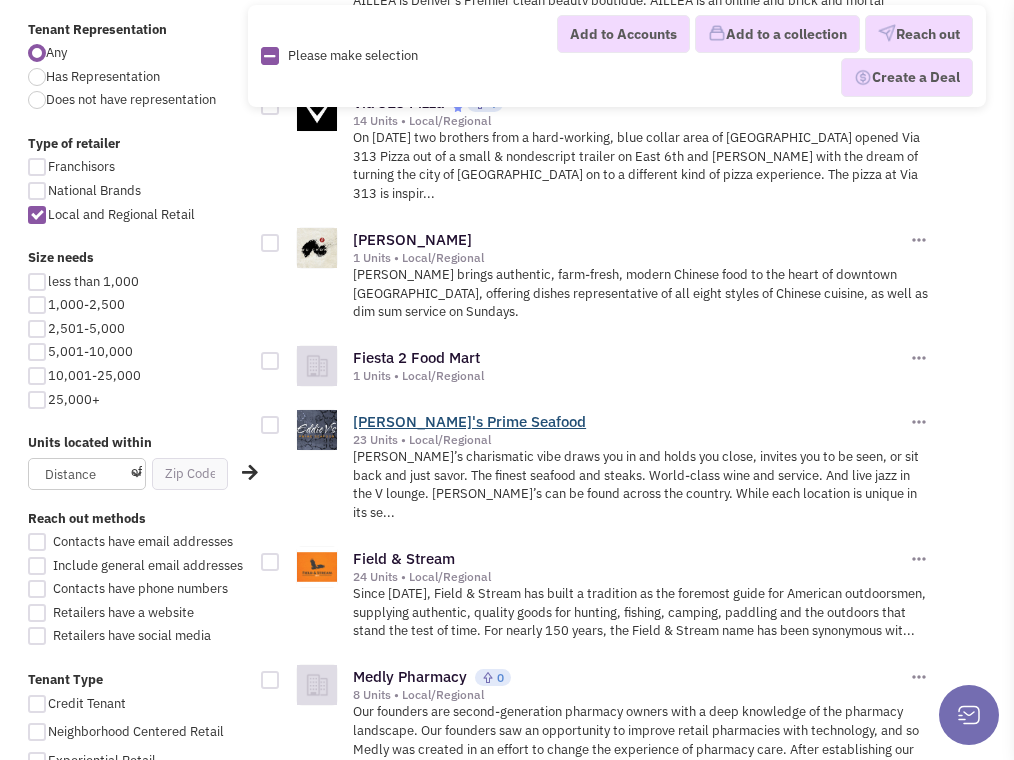 click on "[PERSON_NAME]'s Prime Seafood" at bounding box center [469, 421] 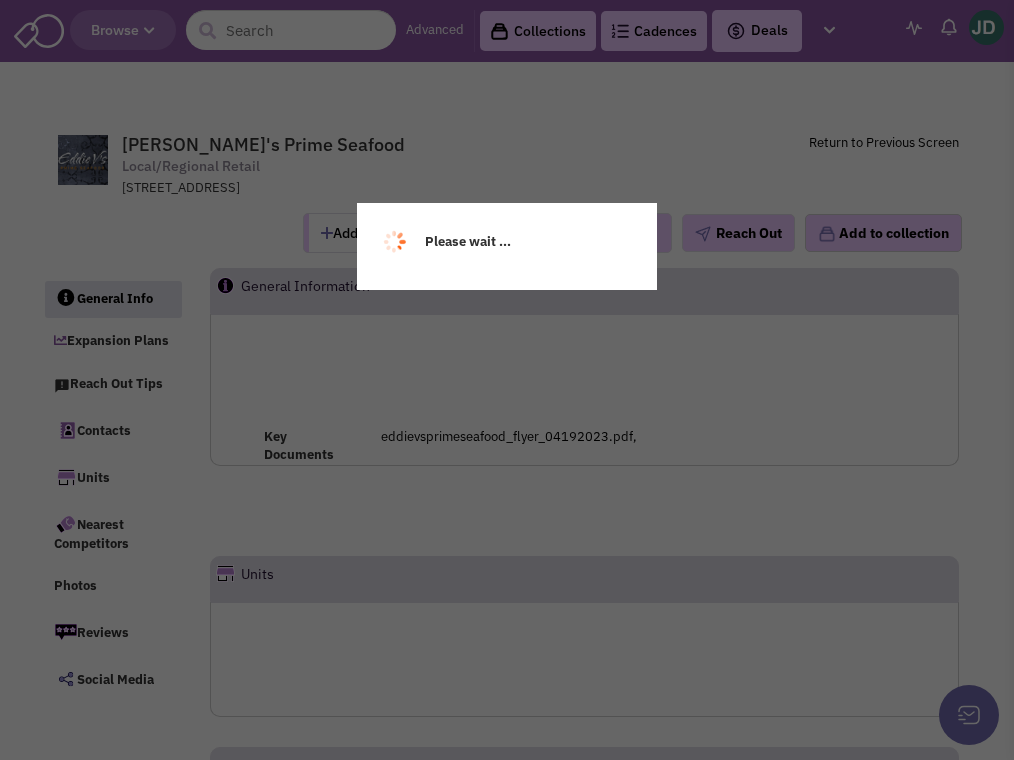 scroll, scrollTop: 0, scrollLeft: 0, axis: both 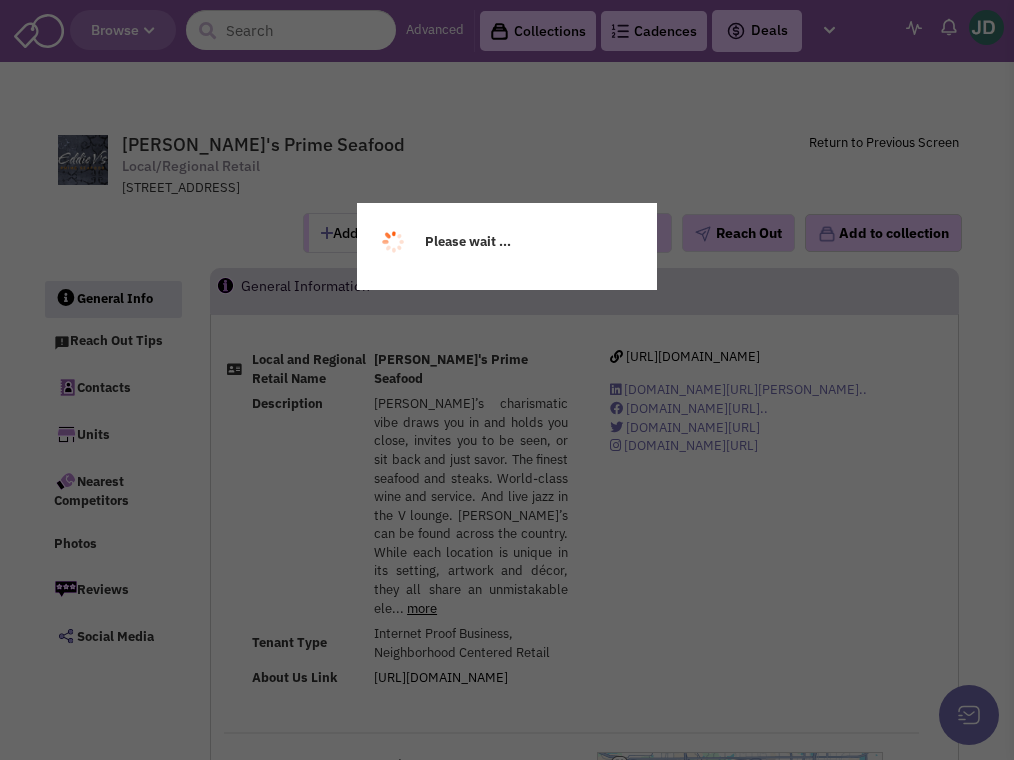 select 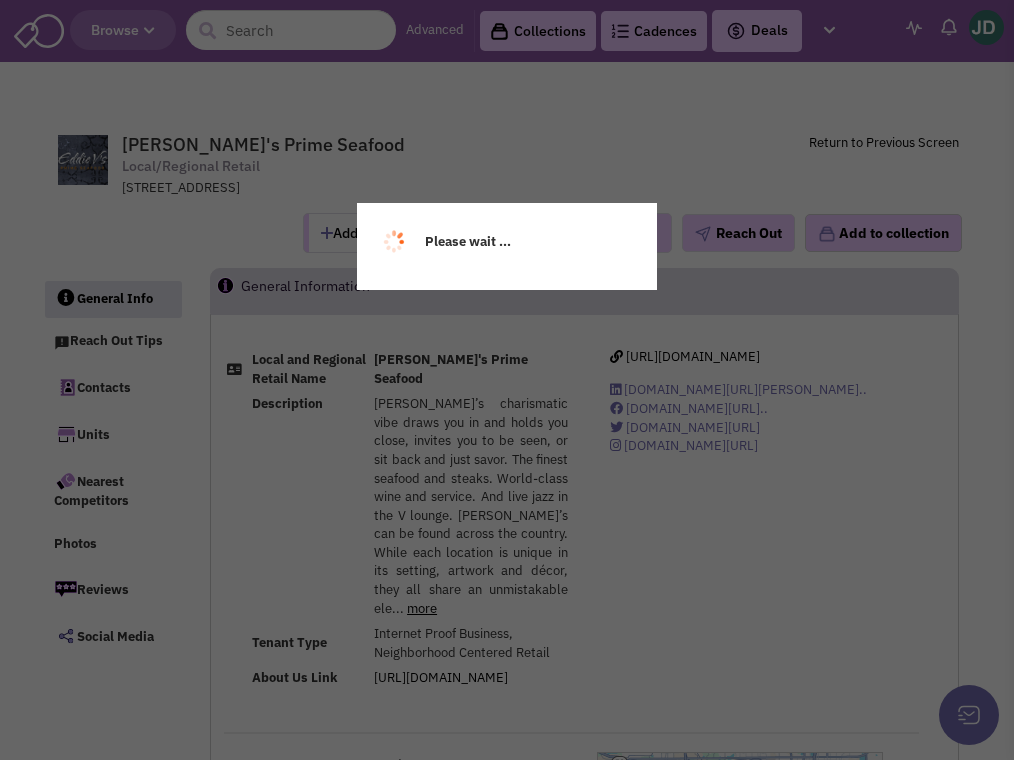 select 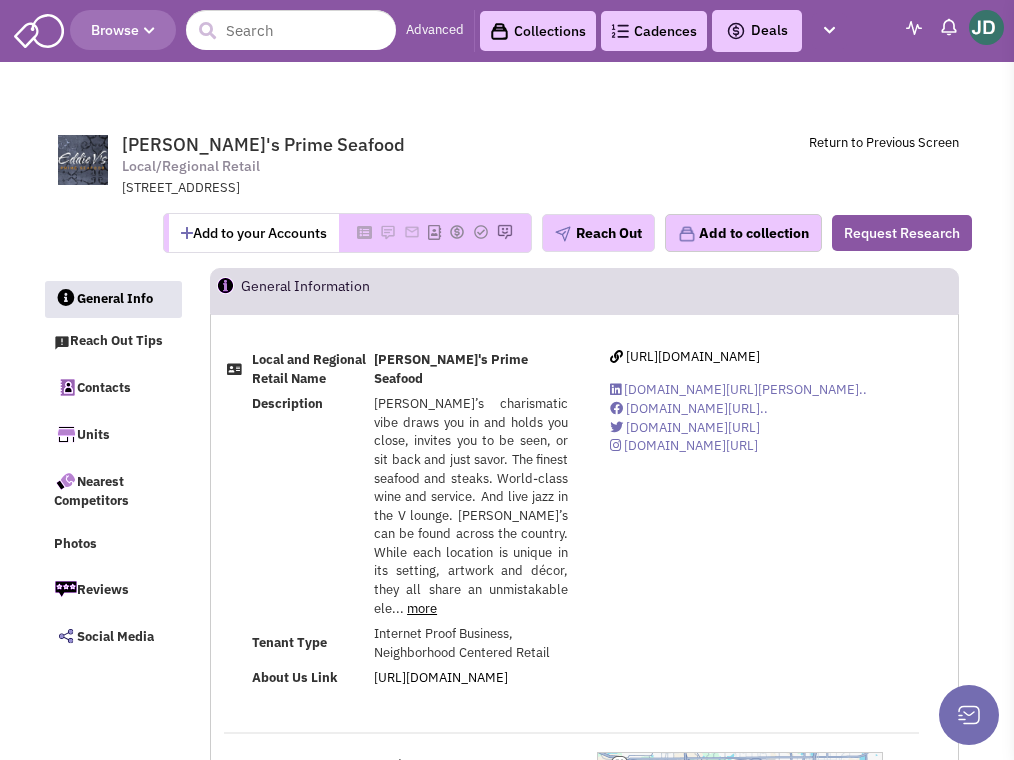 select 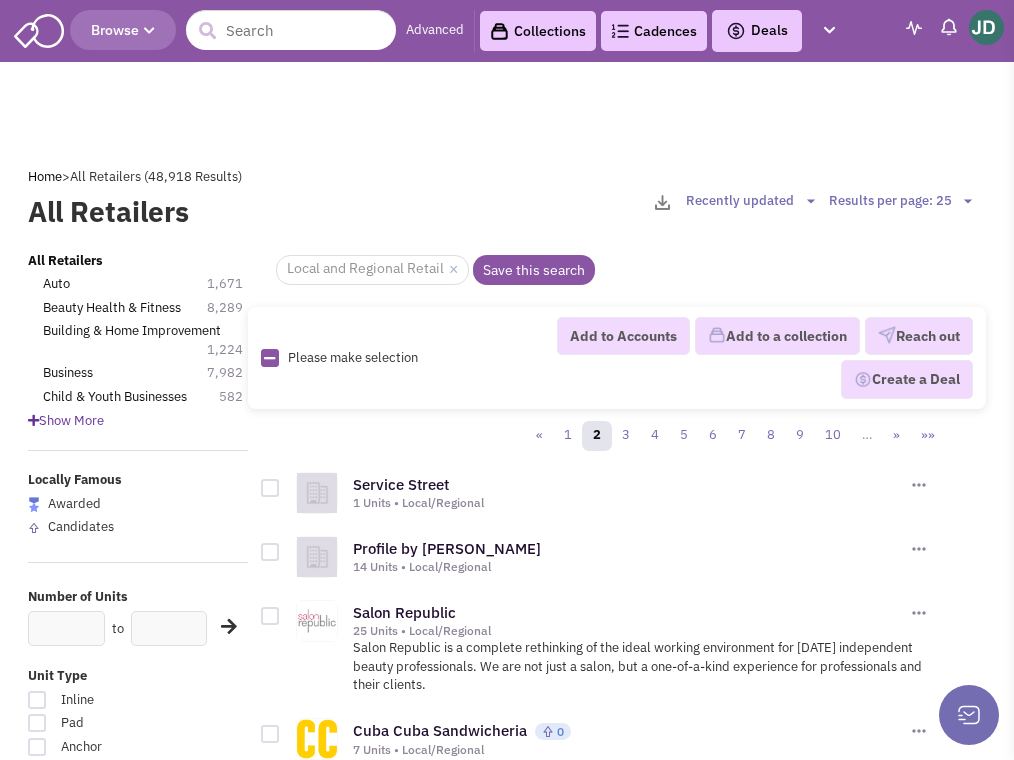 scroll, scrollTop: 983, scrollLeft: 0, axis: vertical 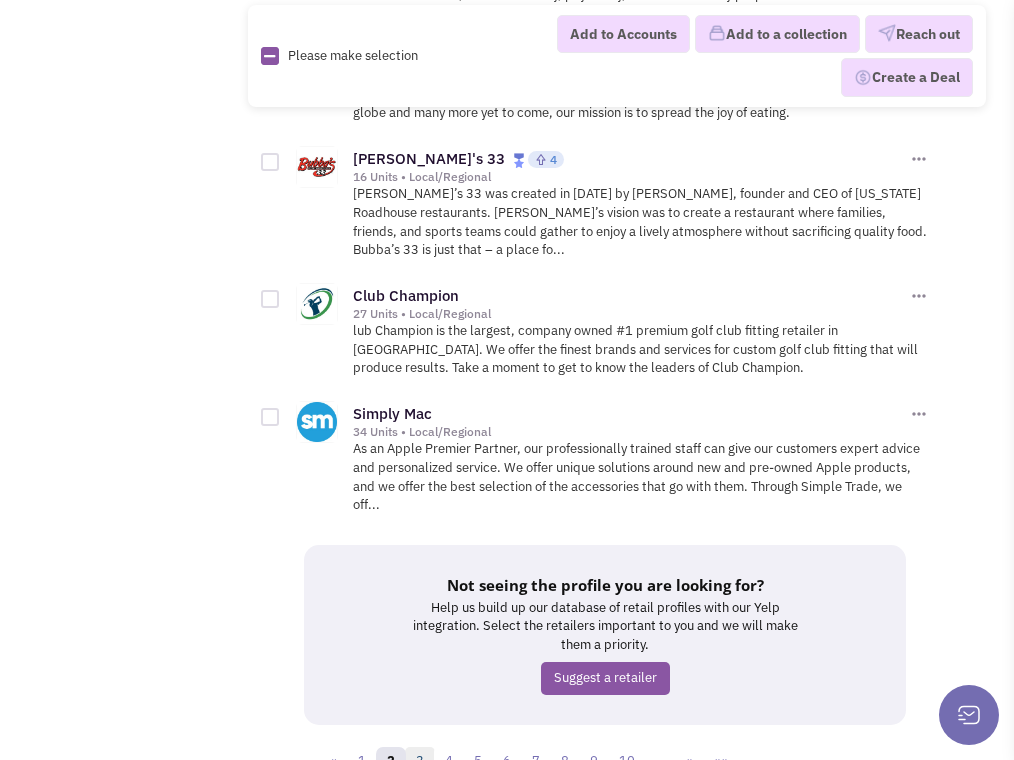 click on "3" at bounding box center [420, 762] 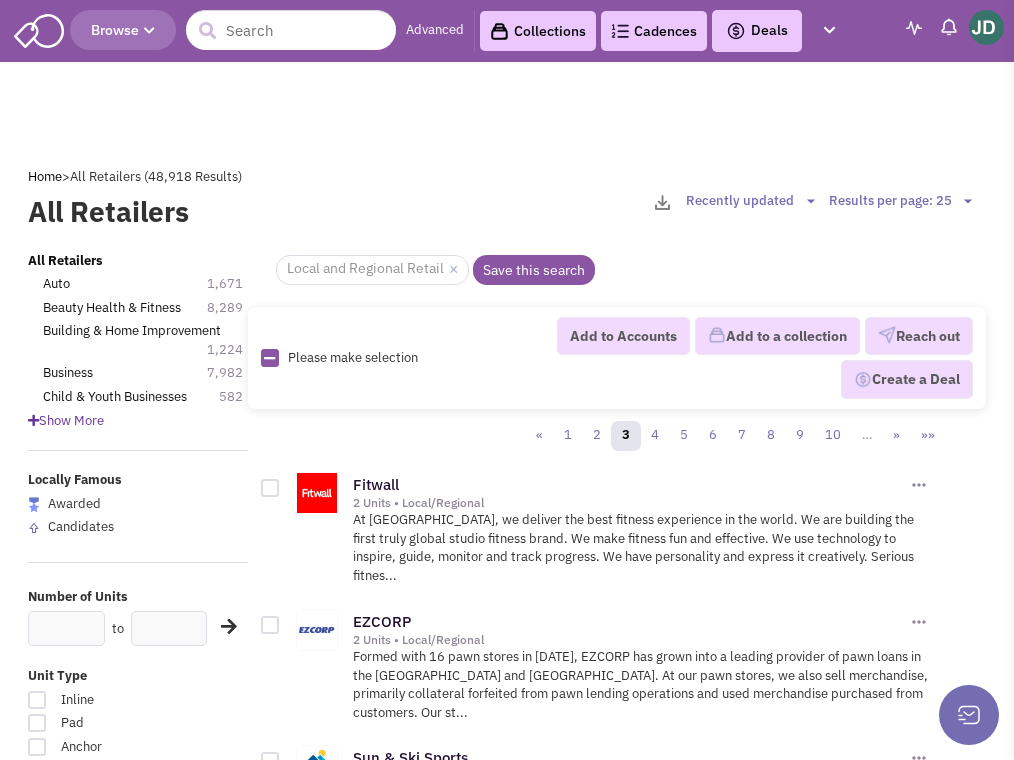 scroll, scrollTop: 0, scrollLeft: 0, axis: both 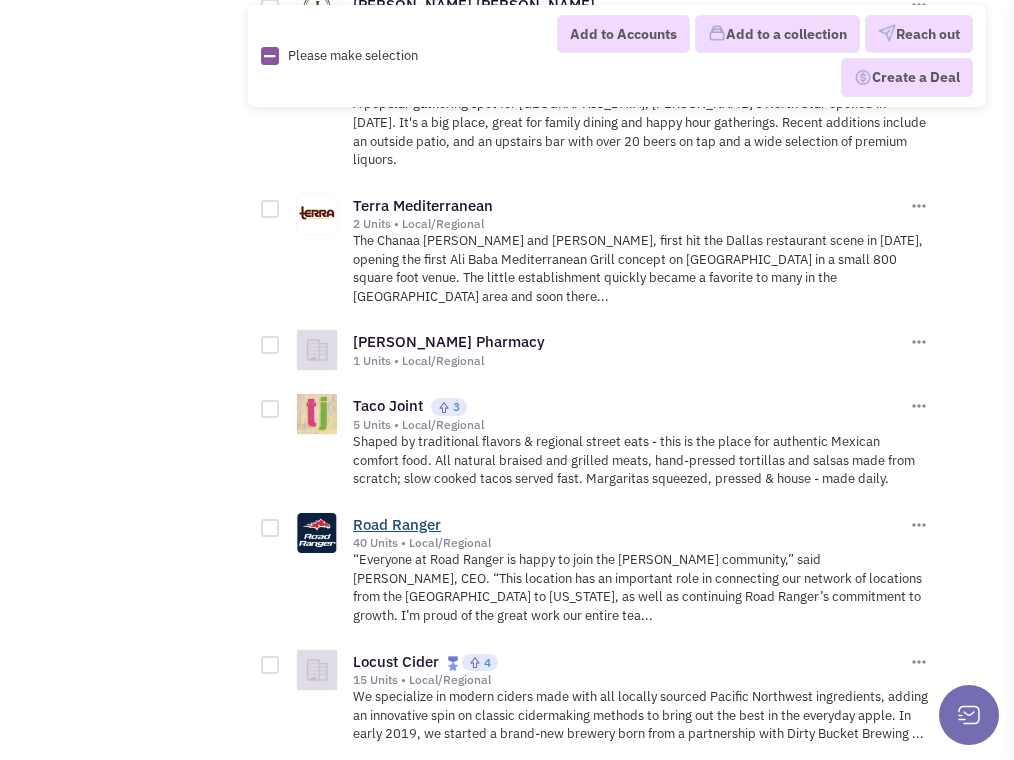 click on "Road Ranger" at bounding box center (397, 524) 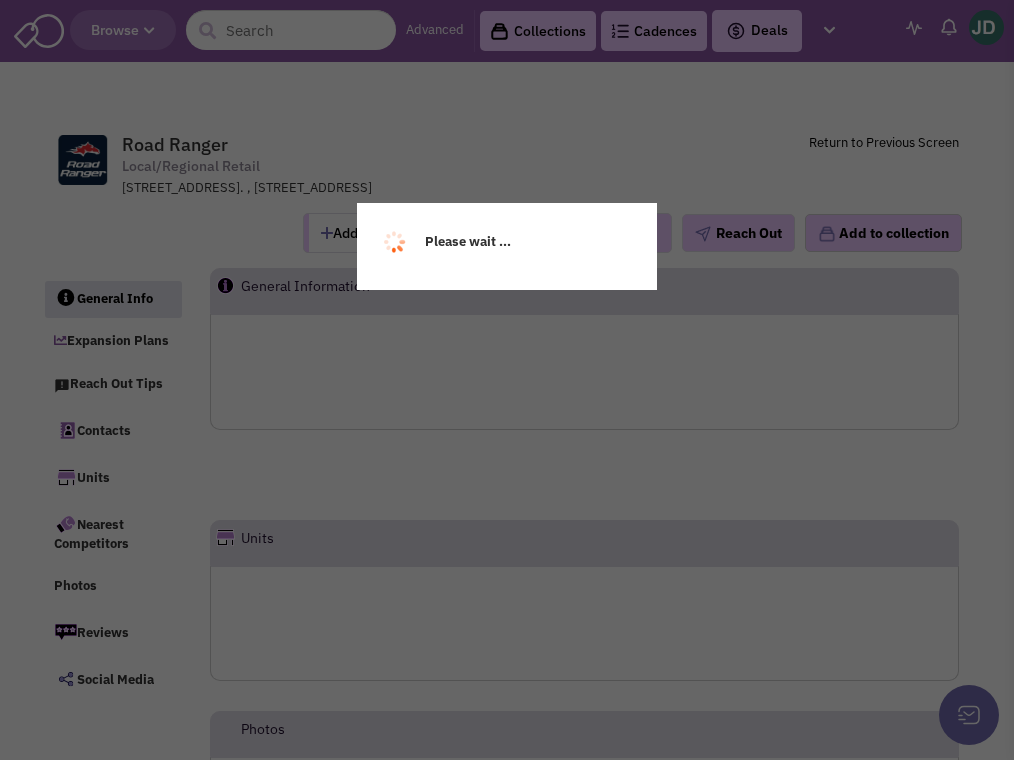 scroll, scrollTop: 0, scrollLeft: 0, axis: both 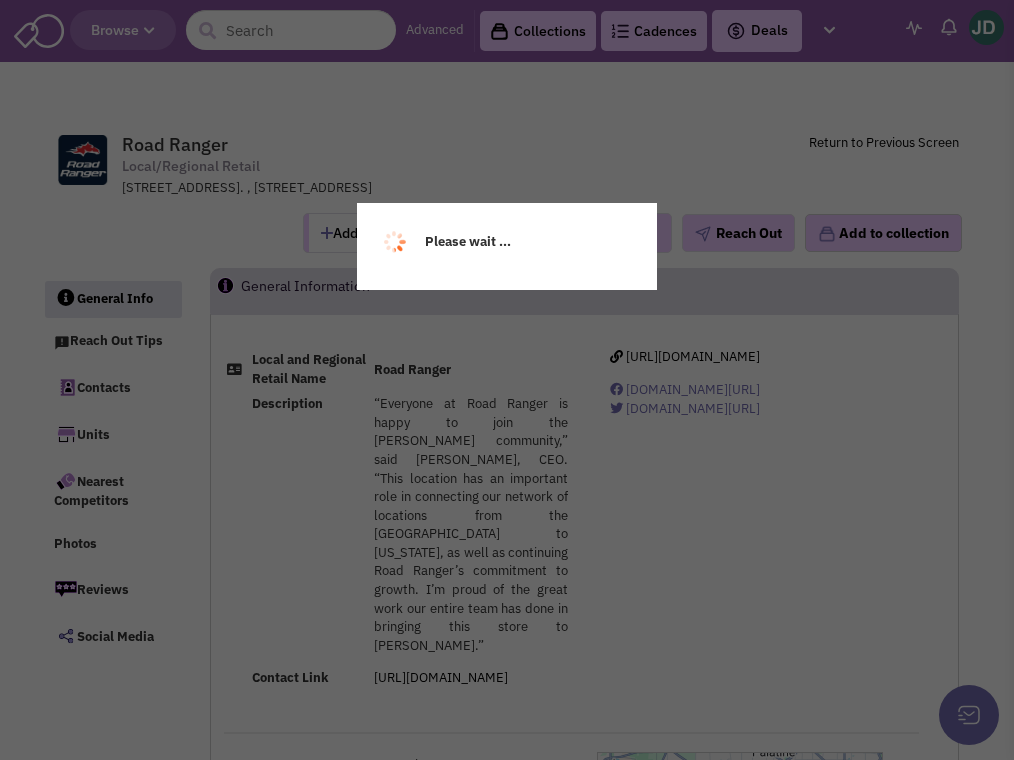 select 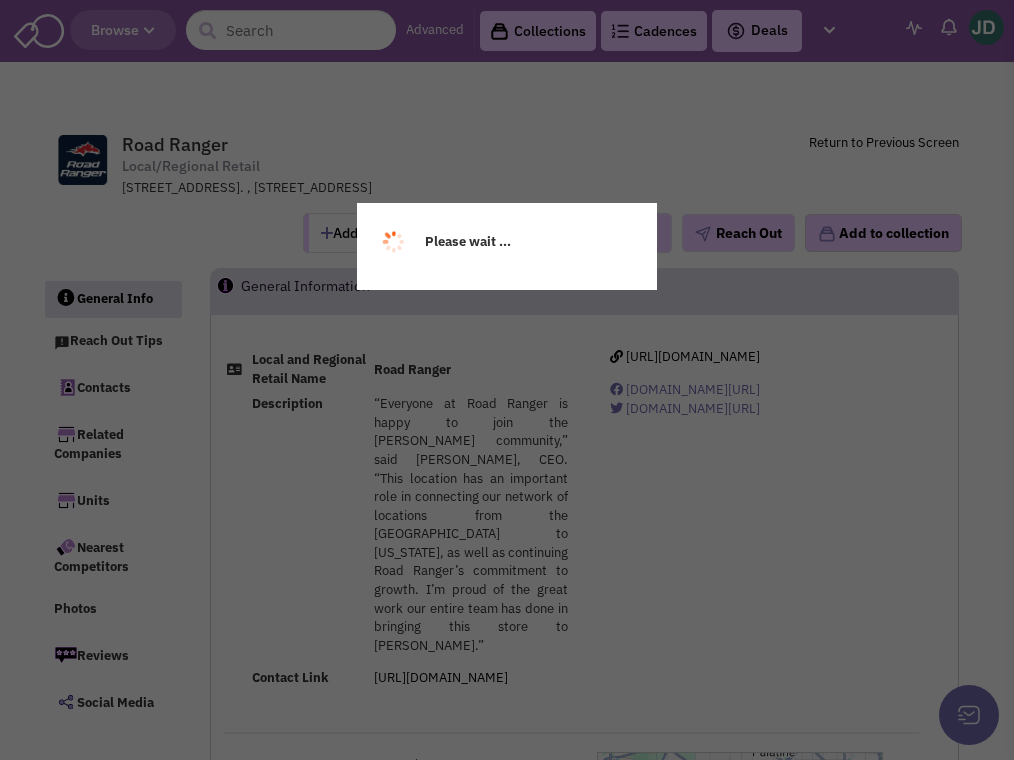 select 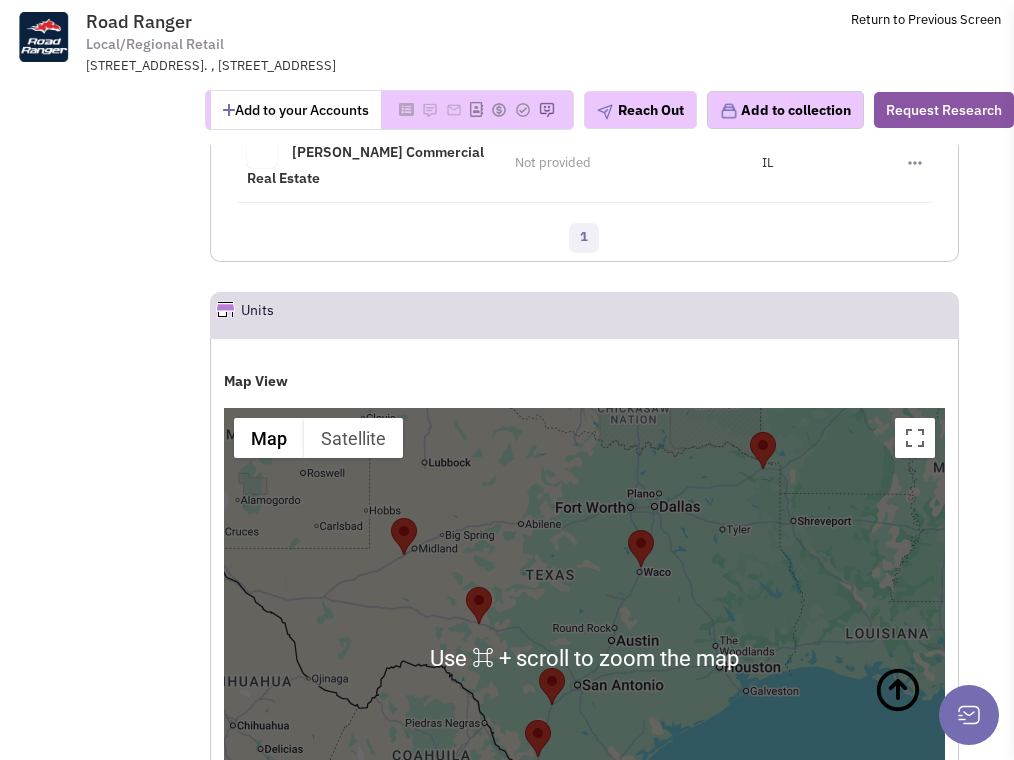 scroll, scrollTop: 1865, scrollLeft: 0, axis: vertical 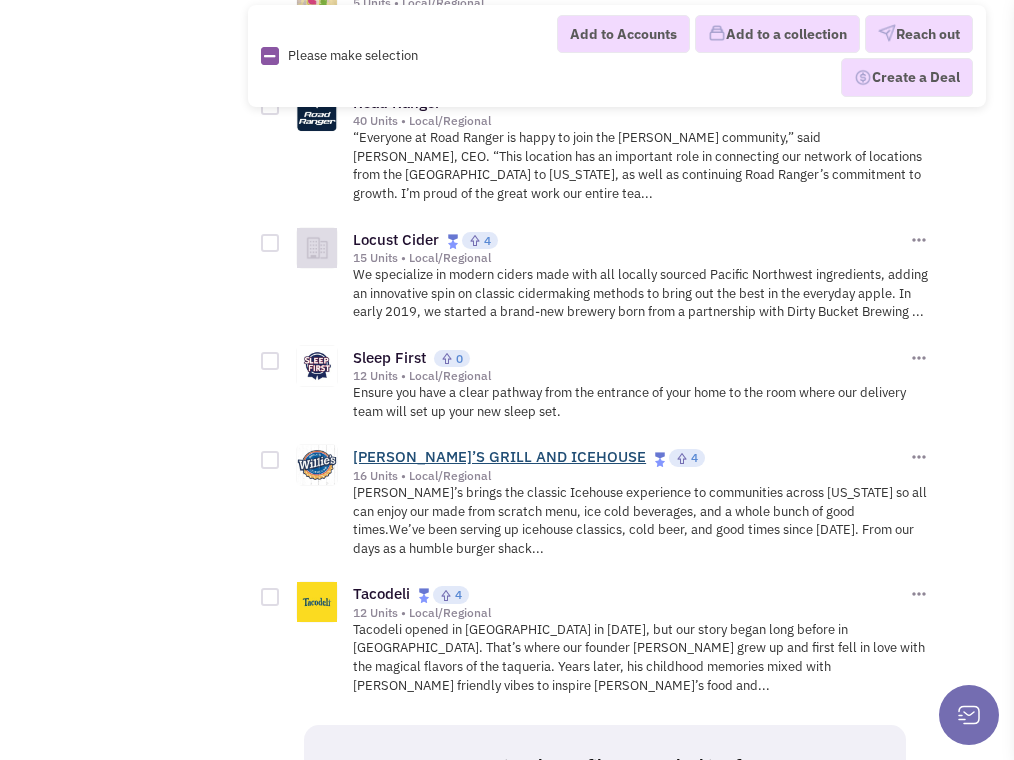 click on "WILLIE’S GRILL AND ICEHOUSE" at bounding box center (499, 456) 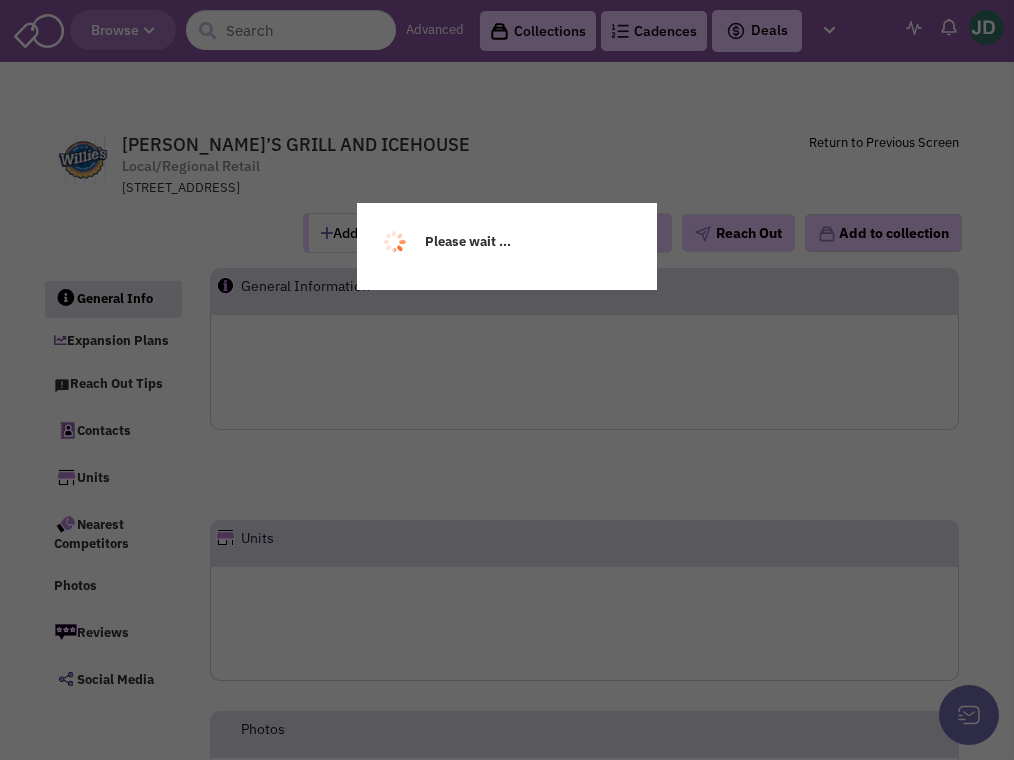 scroll, scrollTop: 0, scrollLeft: 0, axis: both 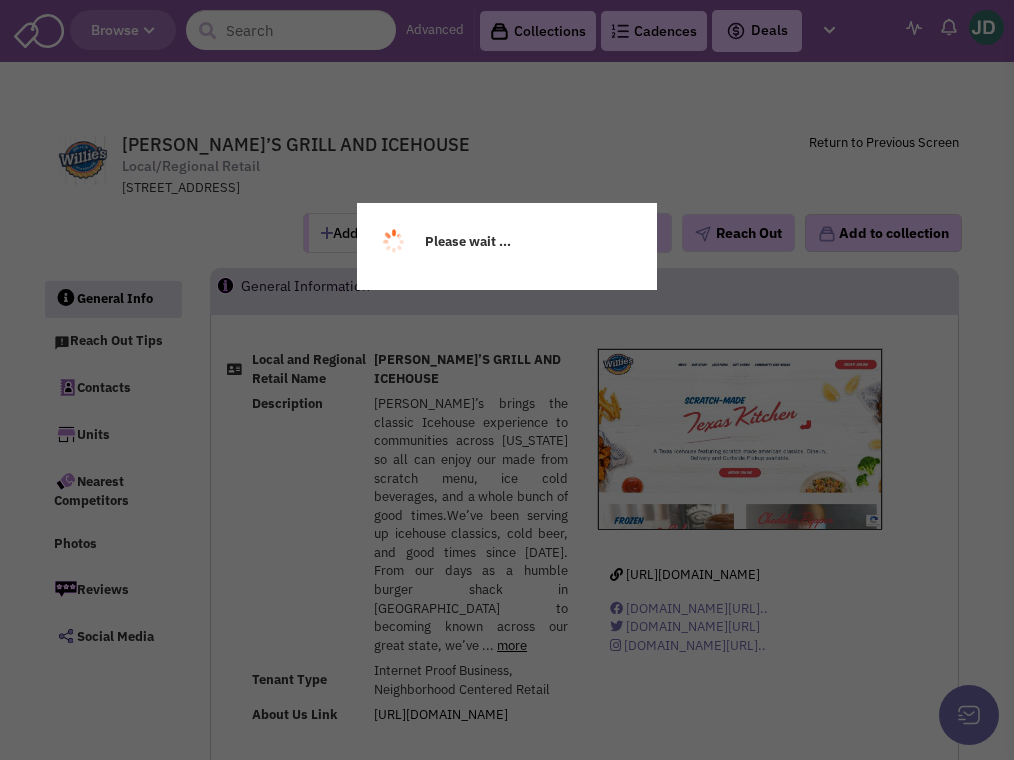 select 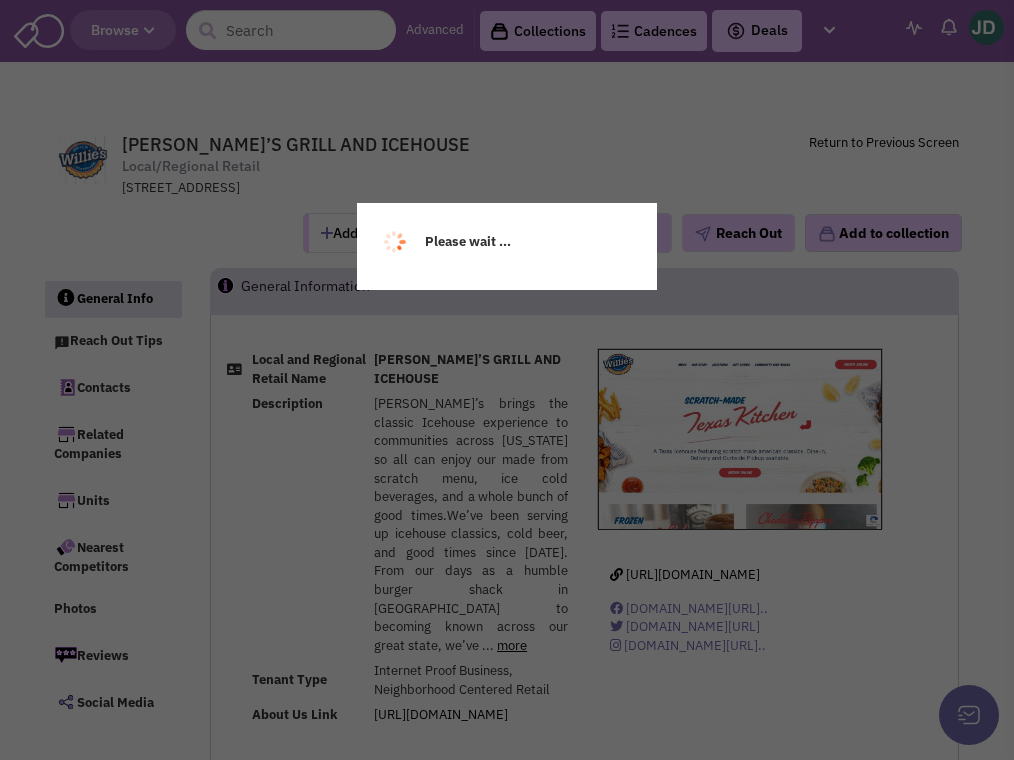 select 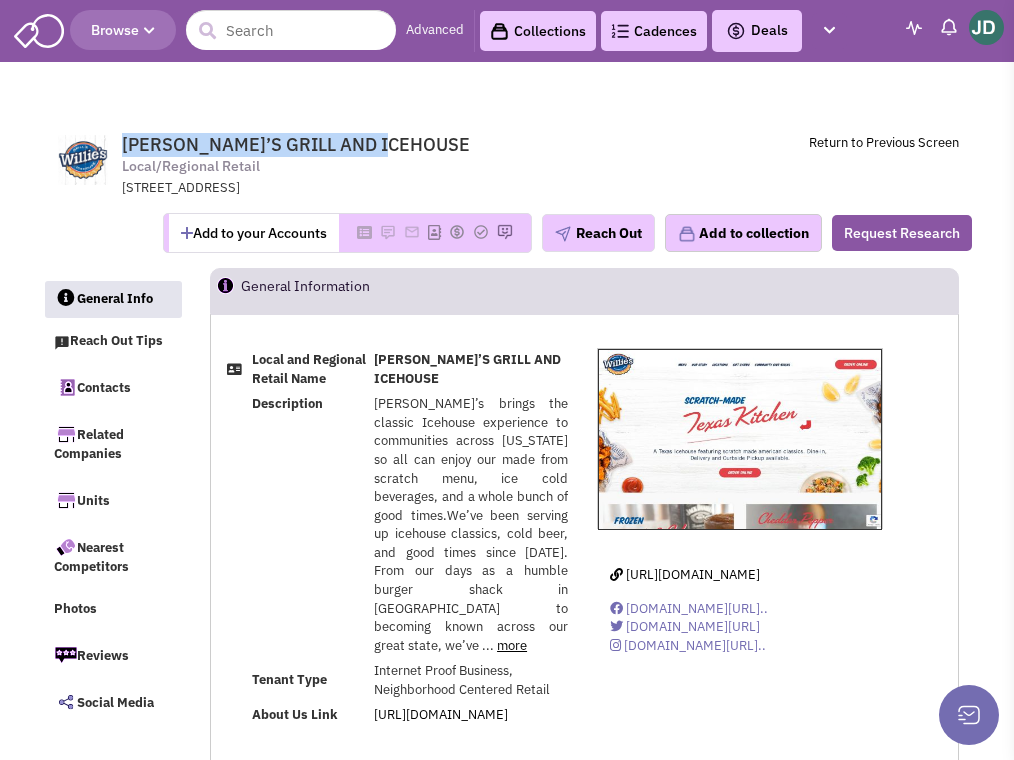 drag, startPoint x: 125, startPoint y: 141, endPoint x: 426, endPoint y: 139, distance: 301.00665 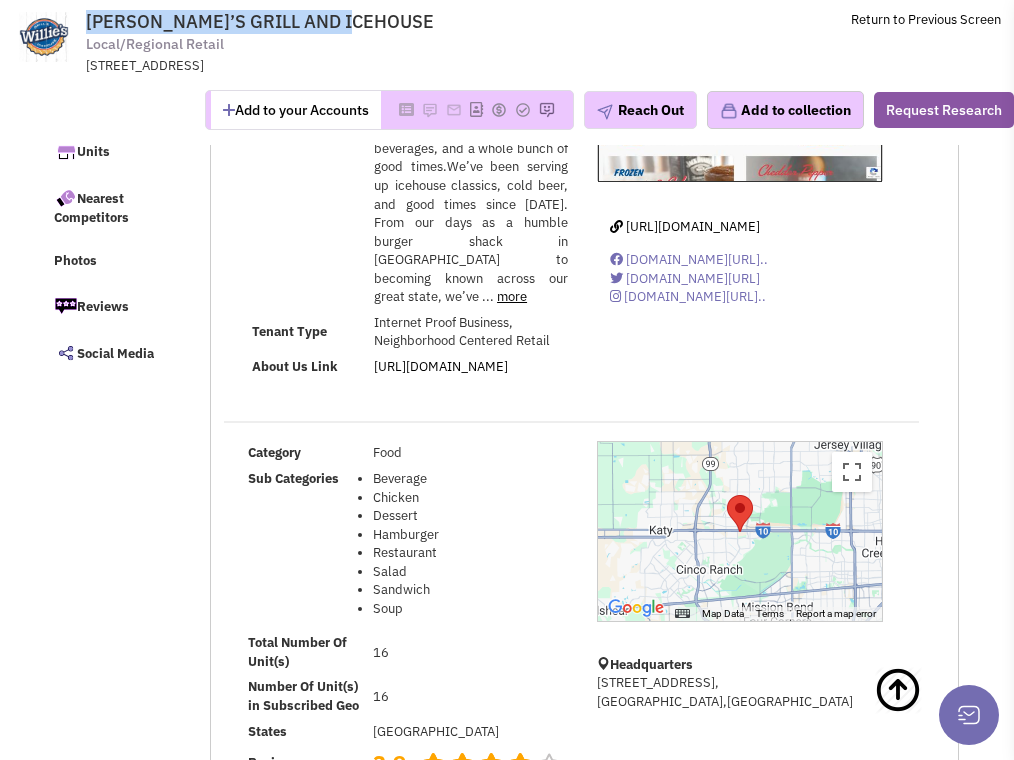 scroll, scrollTop: 0, scrollLeft: 0, axis: both 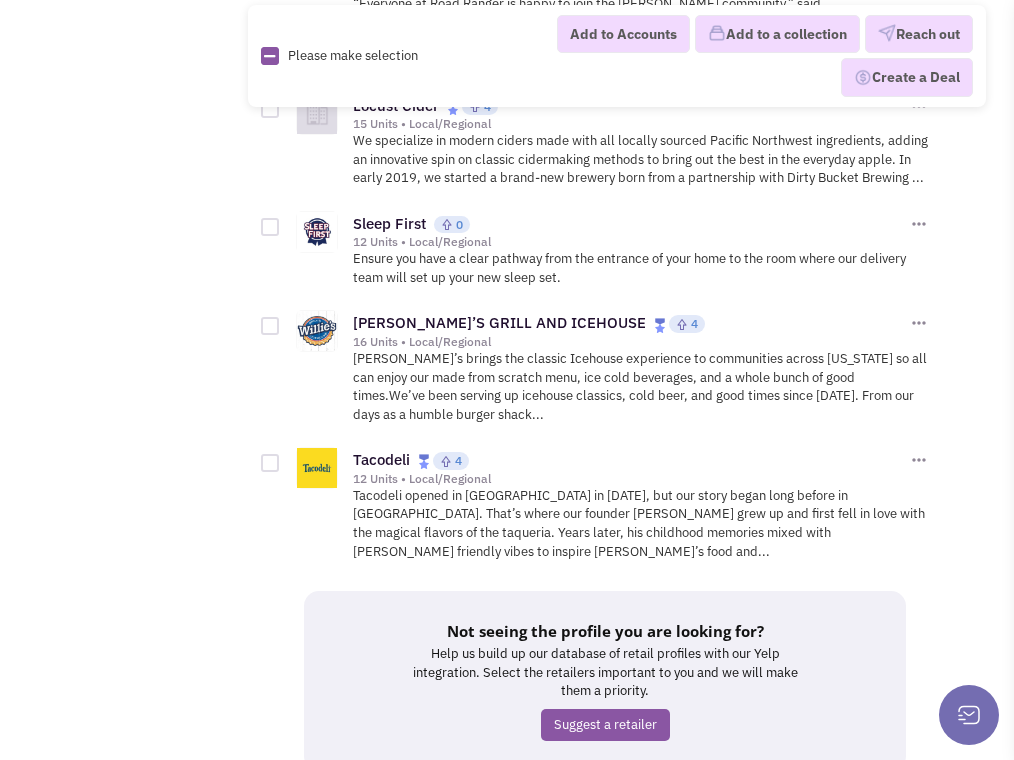 click on "4" at bounding box center [449, 808] 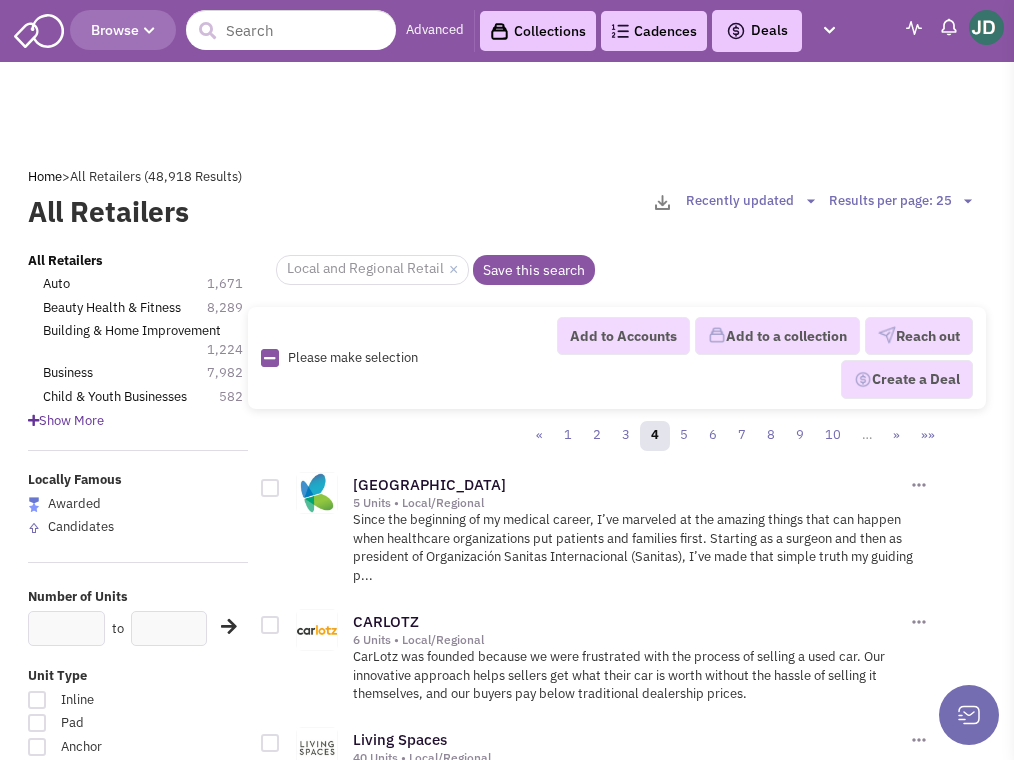 scroll, scrollTop: 0, scrollLeft: 0, axis: both 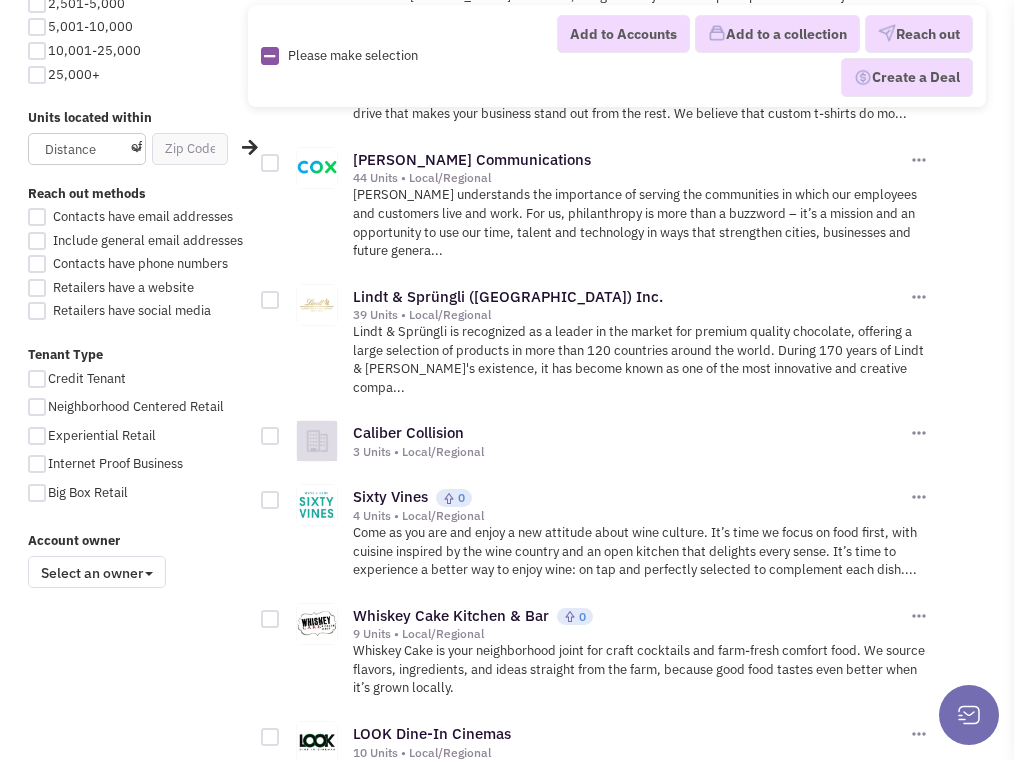 click on "9 Units • Local/Regional" at bounding box center (629, 634) 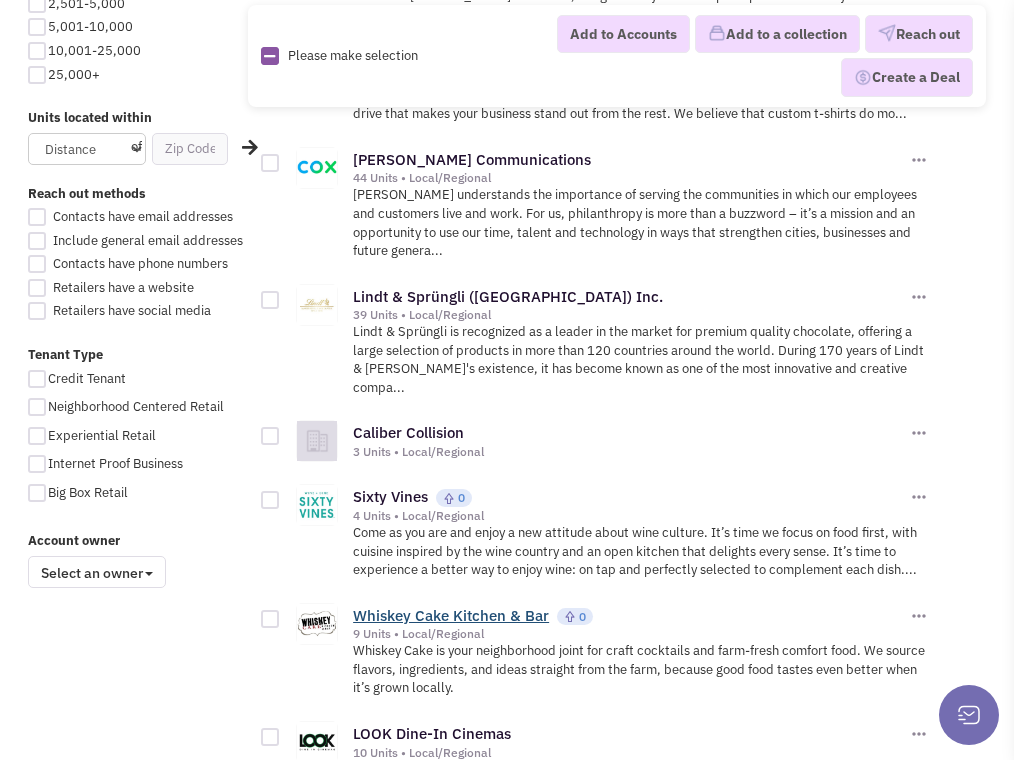 click on "Whiskey Cake Kitchen & Bar" at bounding box center [451, 615] 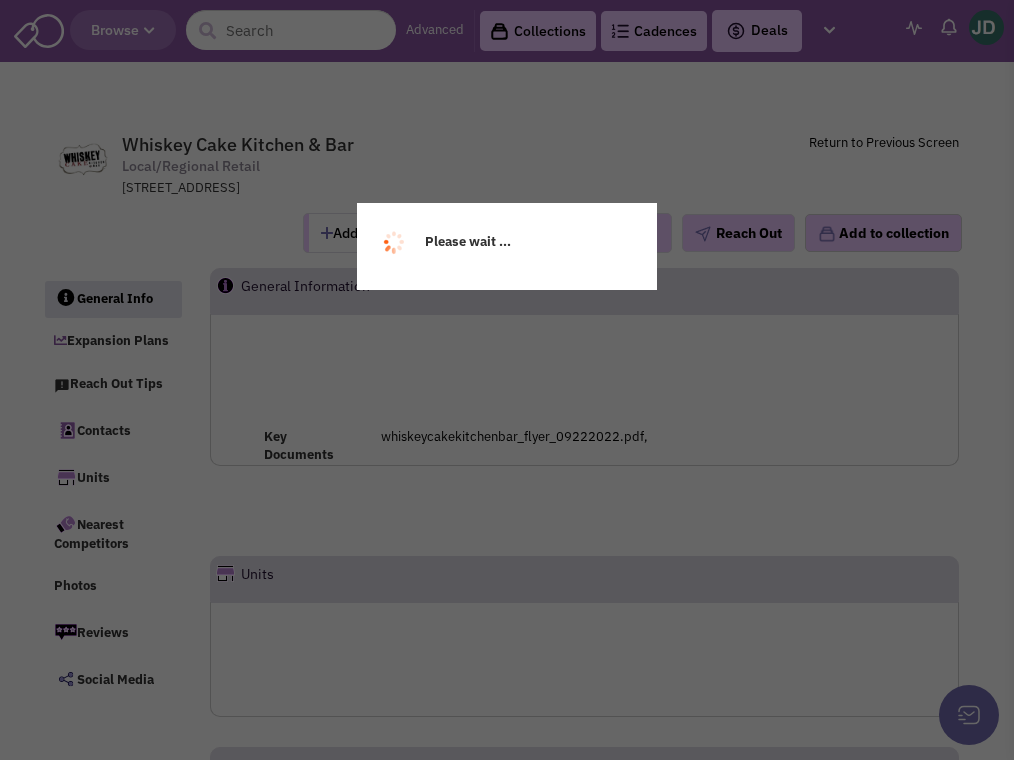 scroll, scrollTop: 0, scrollLeft: 0, axis: both 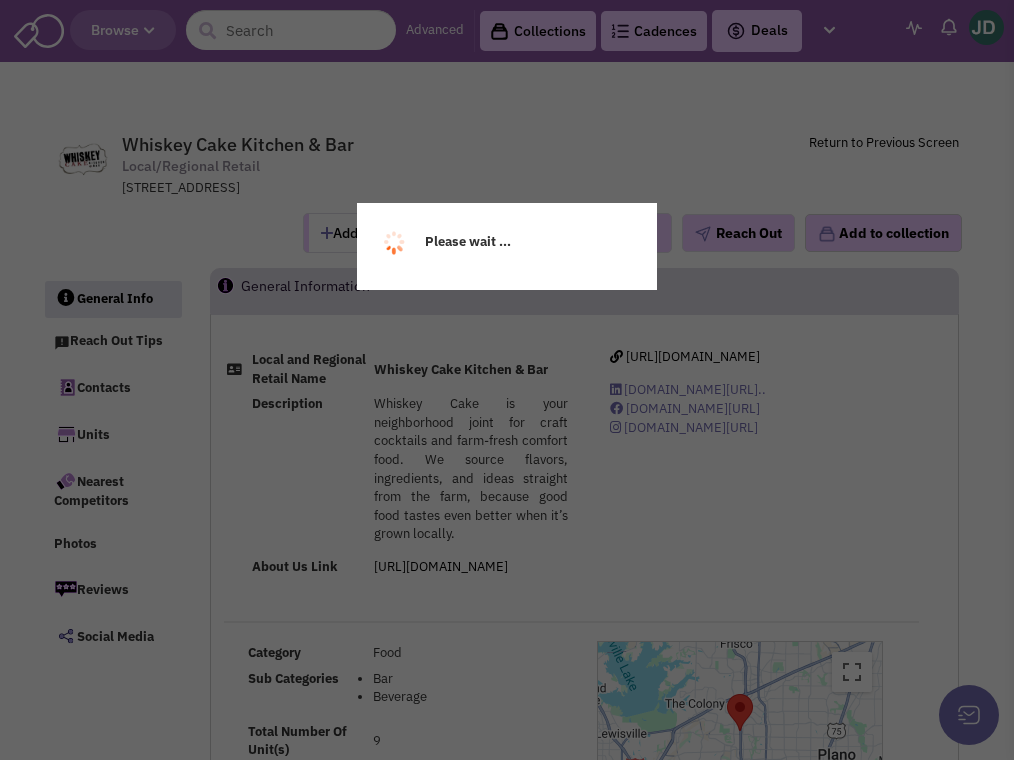 select 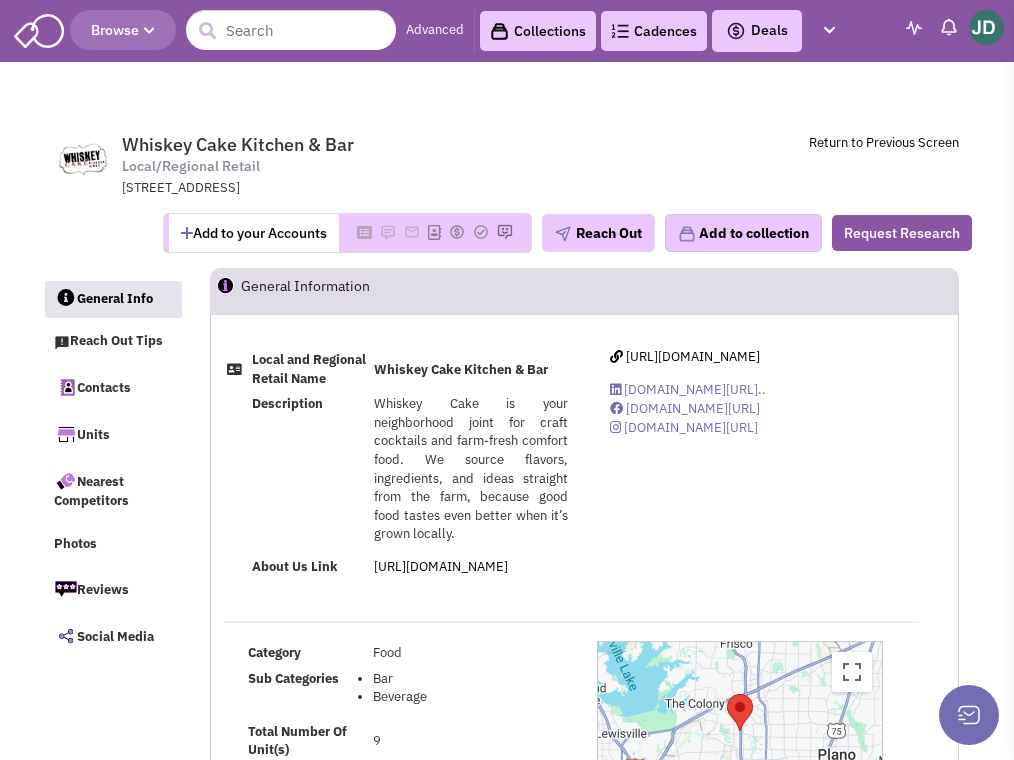 select 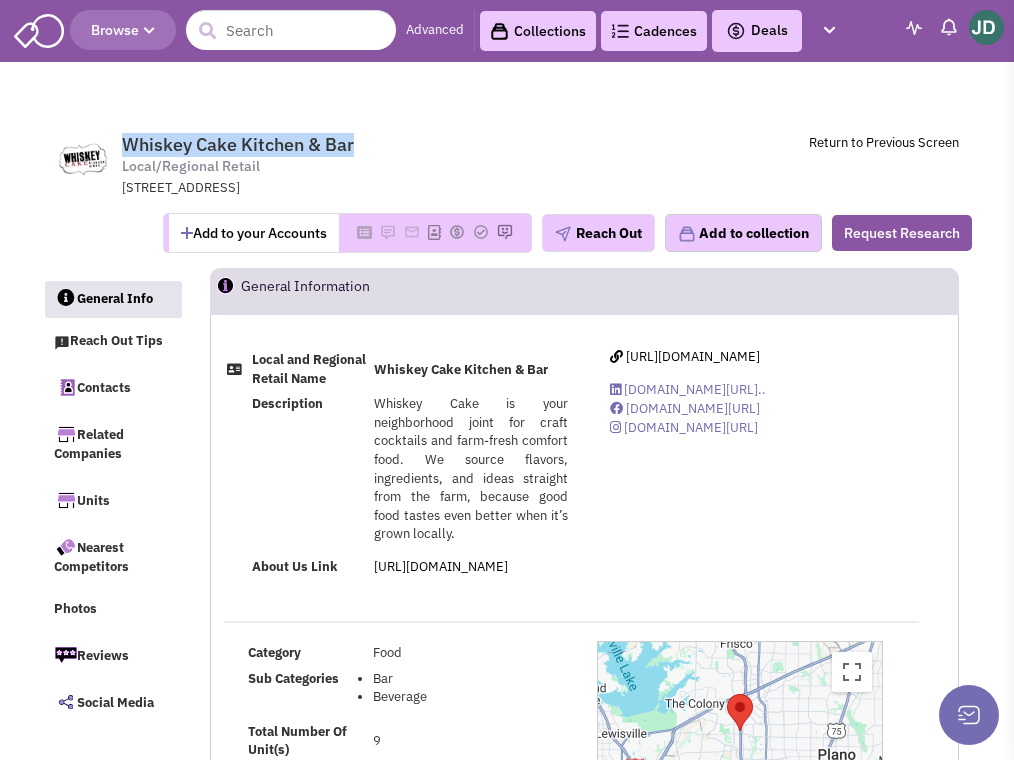 drag, startPoint x: 123, startPoint y: 141, endPoint x: 376, endPoint y: 153, distance: 253.28442 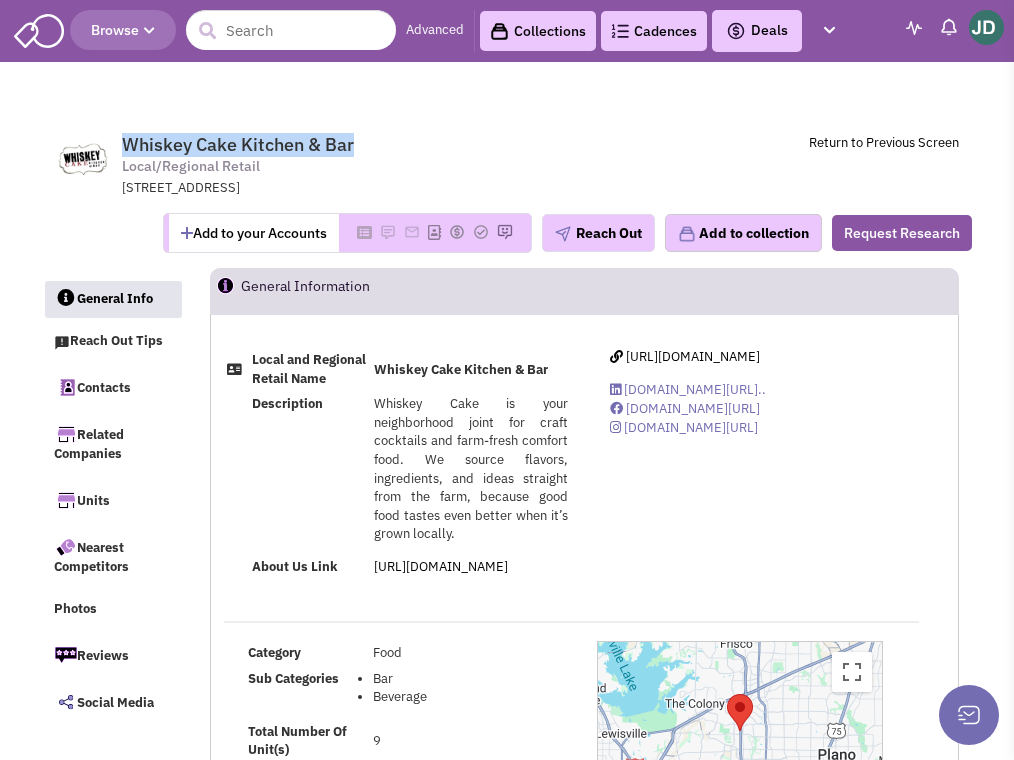 copy on "Whiskey Cake Kitchen & Bar" 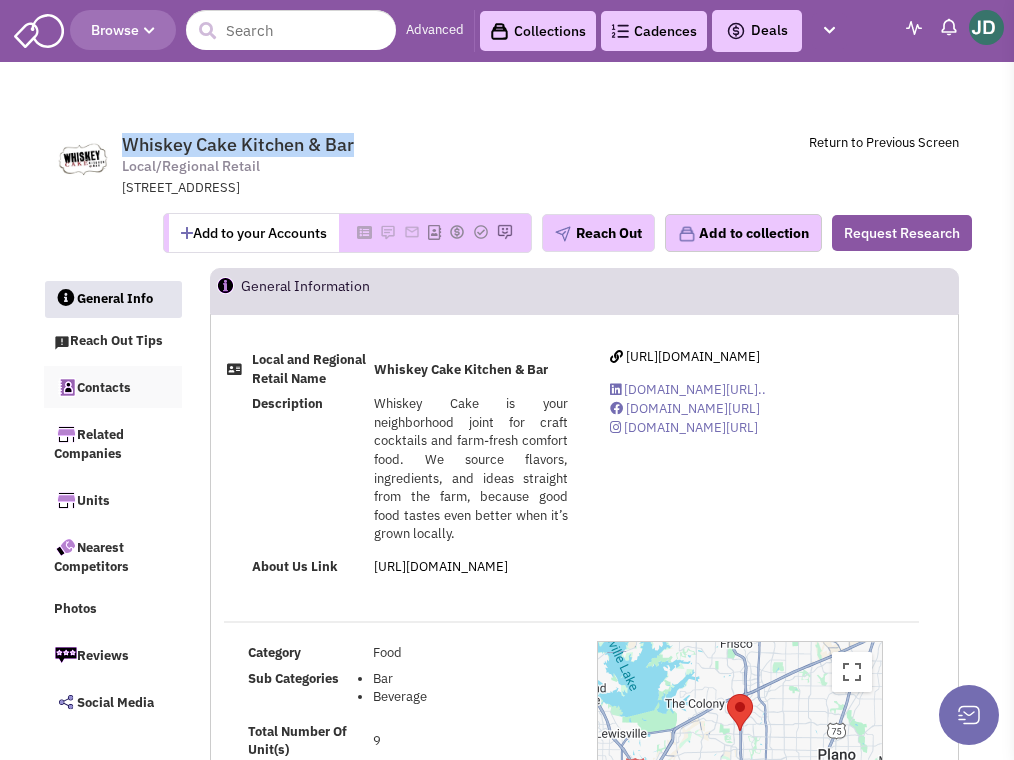 click at bounding box center (65, 386) 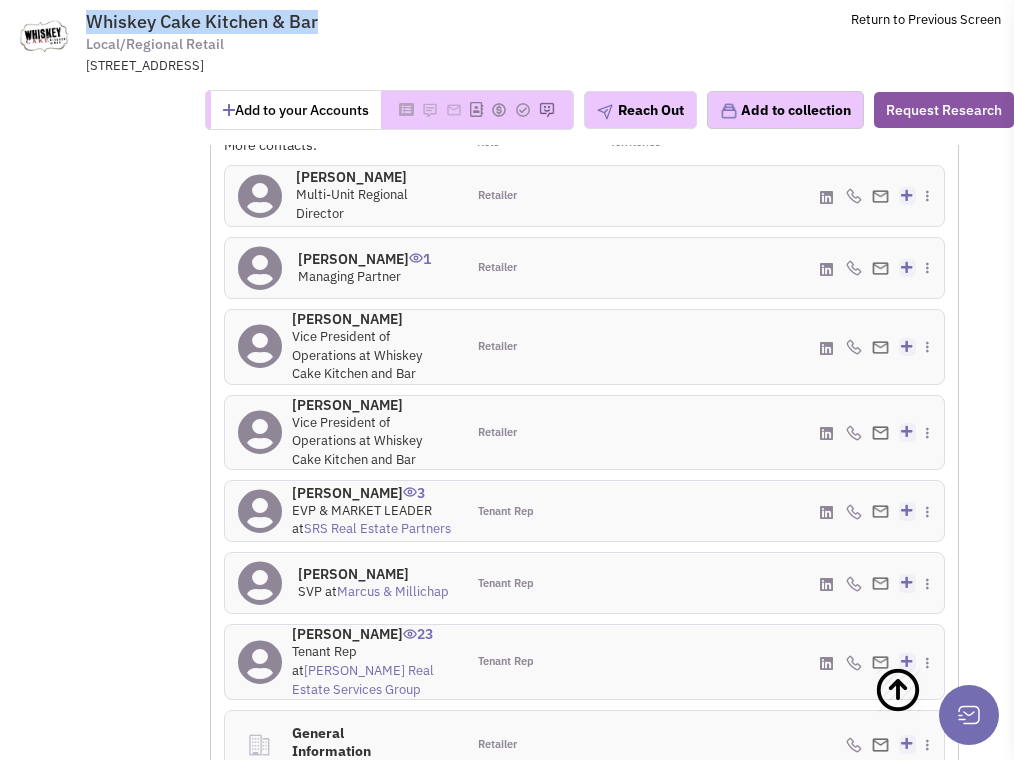 scroll, scrollTop: 1352, scrollLeft: 0, axis: vertical 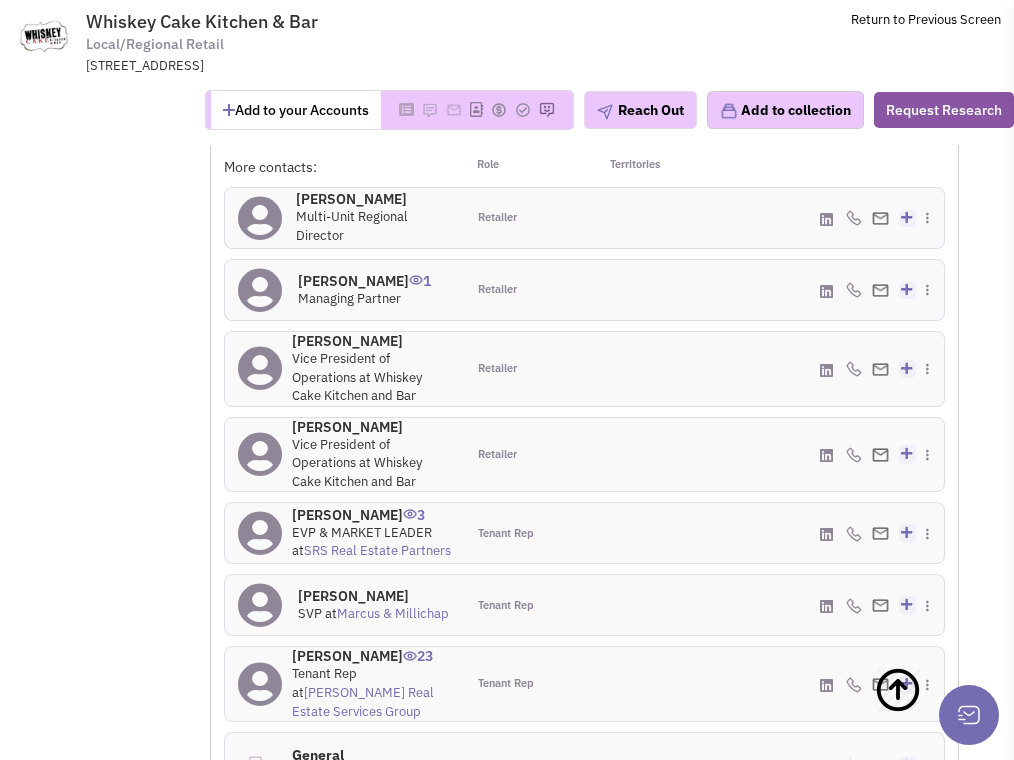 click at bounding box center [644, 218] 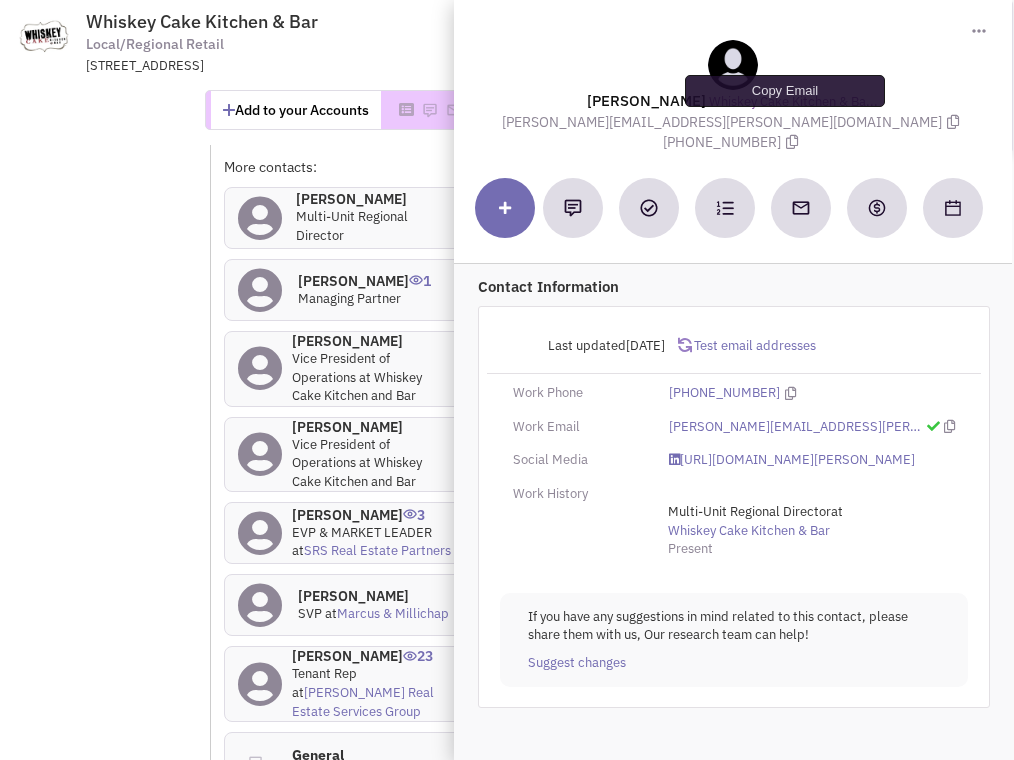 click at bounding box center [953, 122] 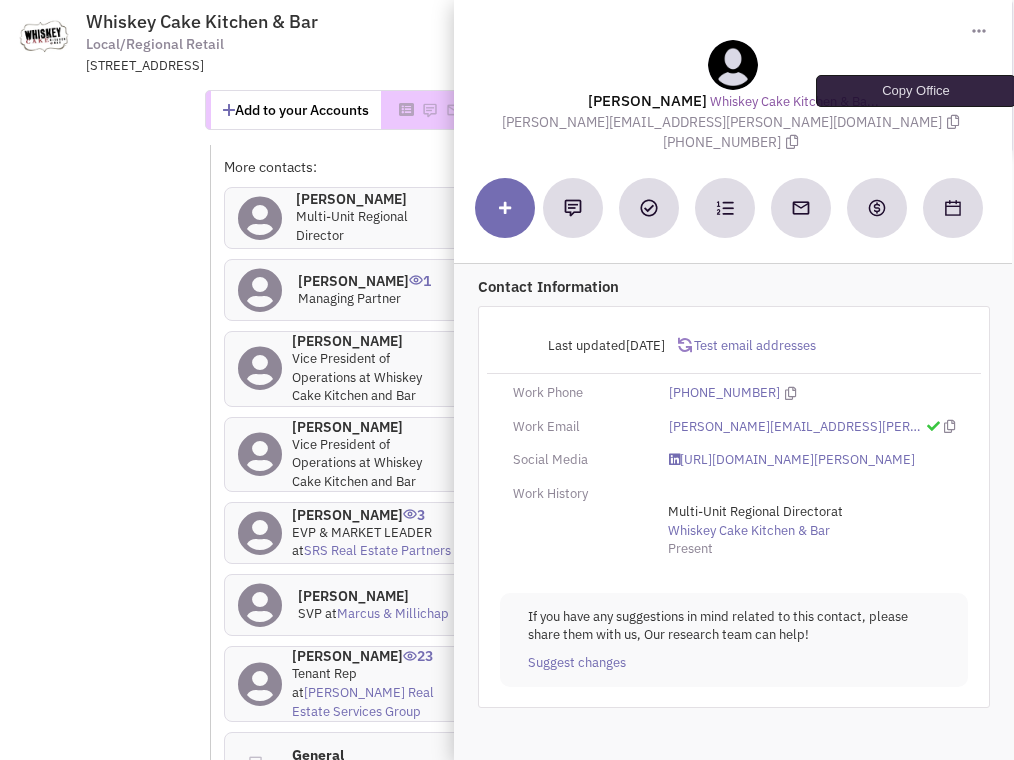 click at bounding box center (792, 142) 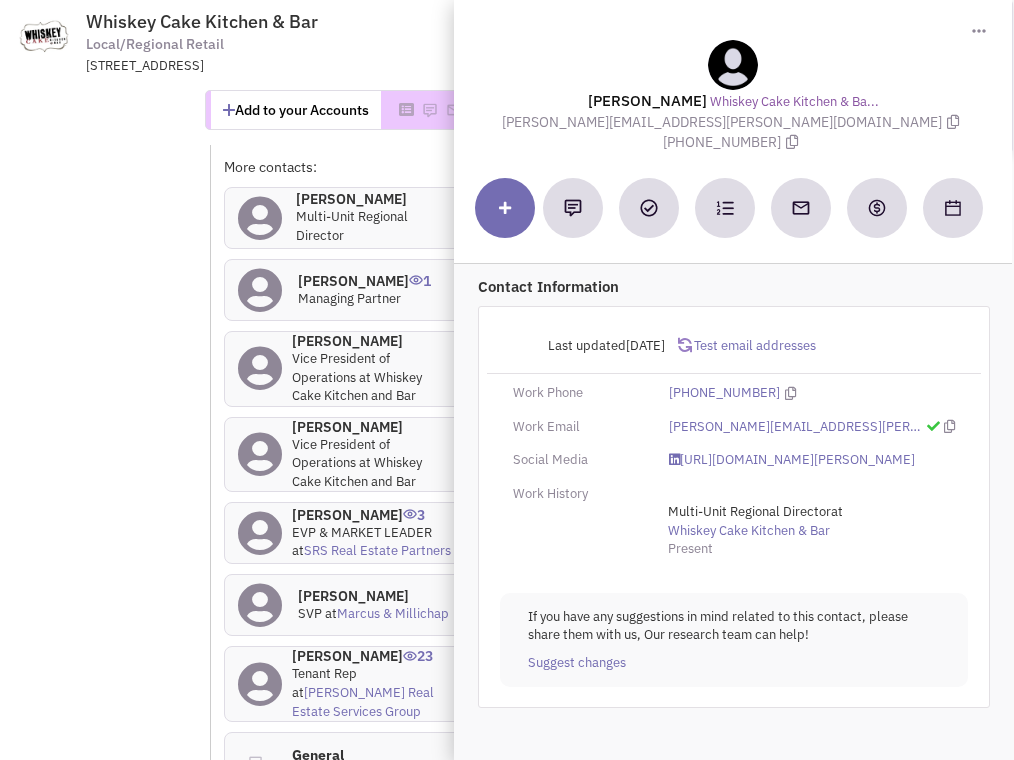 click on "Whiskey Cake Kitchen & Bar     Local/Regional Retail
3601 Dallas Pkwy, Plano, TX, 75093" at bounding box center (347, 43) 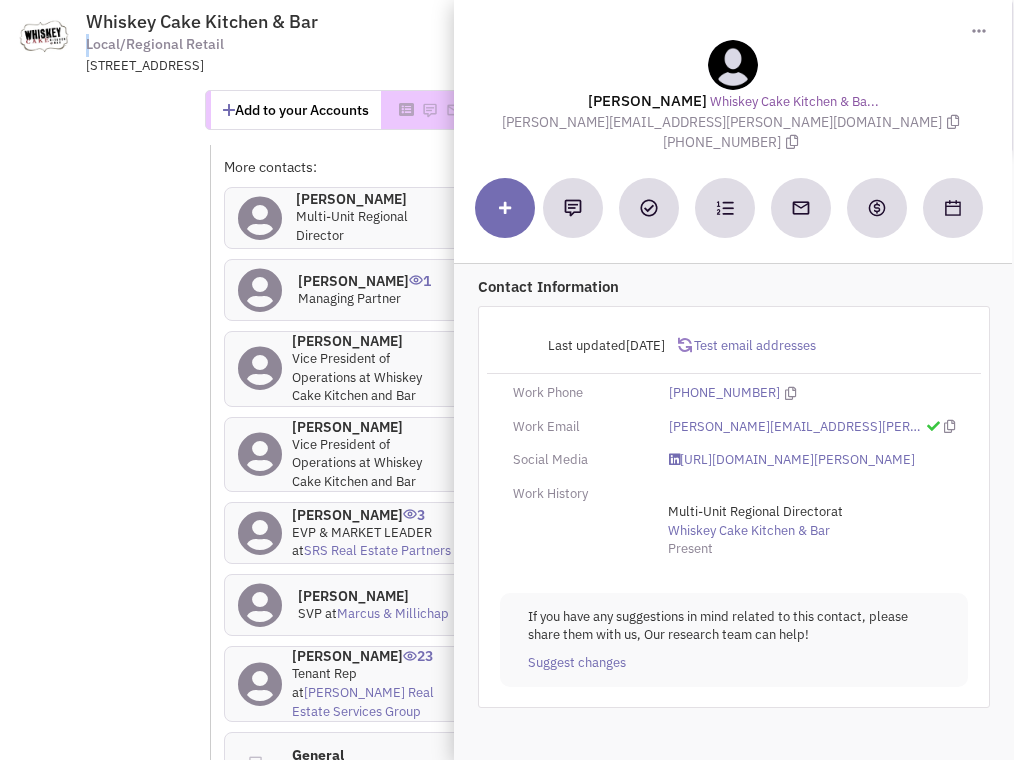 click on "Whiskey Cake Kitchen & Bar     Local/Regional Retail
3601 Dallas Pkwy, Plano, TX, 75093" at bounding box center (347, 43) 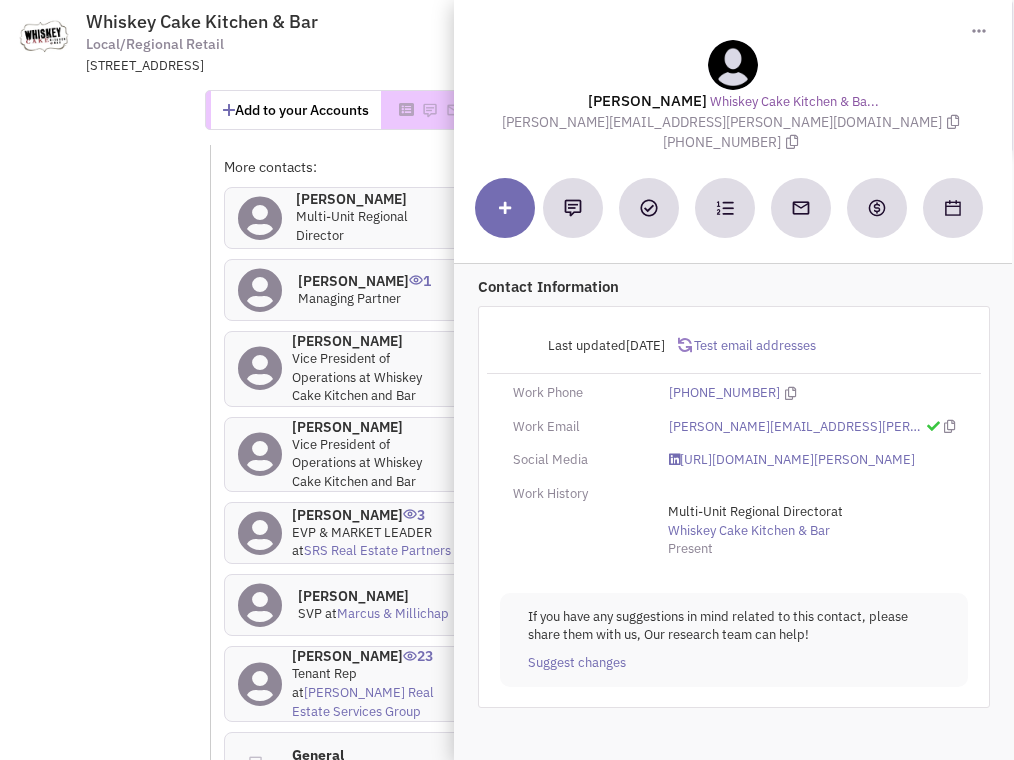 click on "Whiskey Cake Kitchen & Bar     Local/Regional Retail
3601 Dallas Pkwy, Plano, TX, 75093" at bounding box center [347, 43] 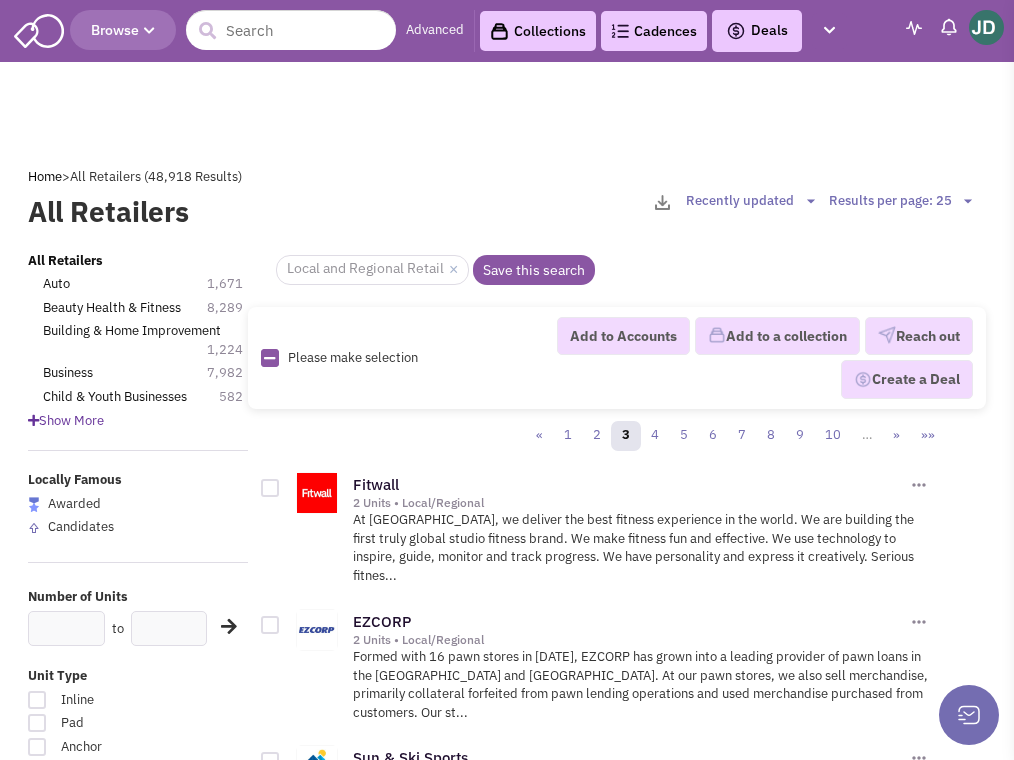 scroll, scrollTop: 2704, scrollLeft: 0, axis: vertical 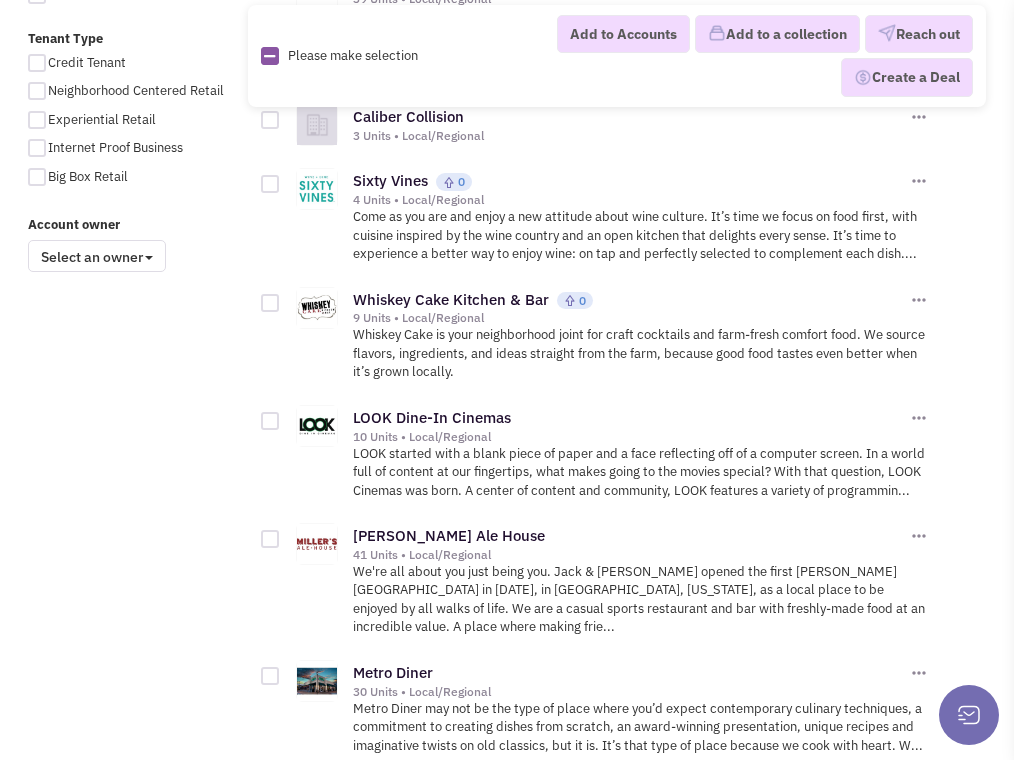 click on "Miller's Ale House
41 Units • Local/Regional
Add to Accounts
Add to a Collection
Reach out" at bounding box center [641, 541] 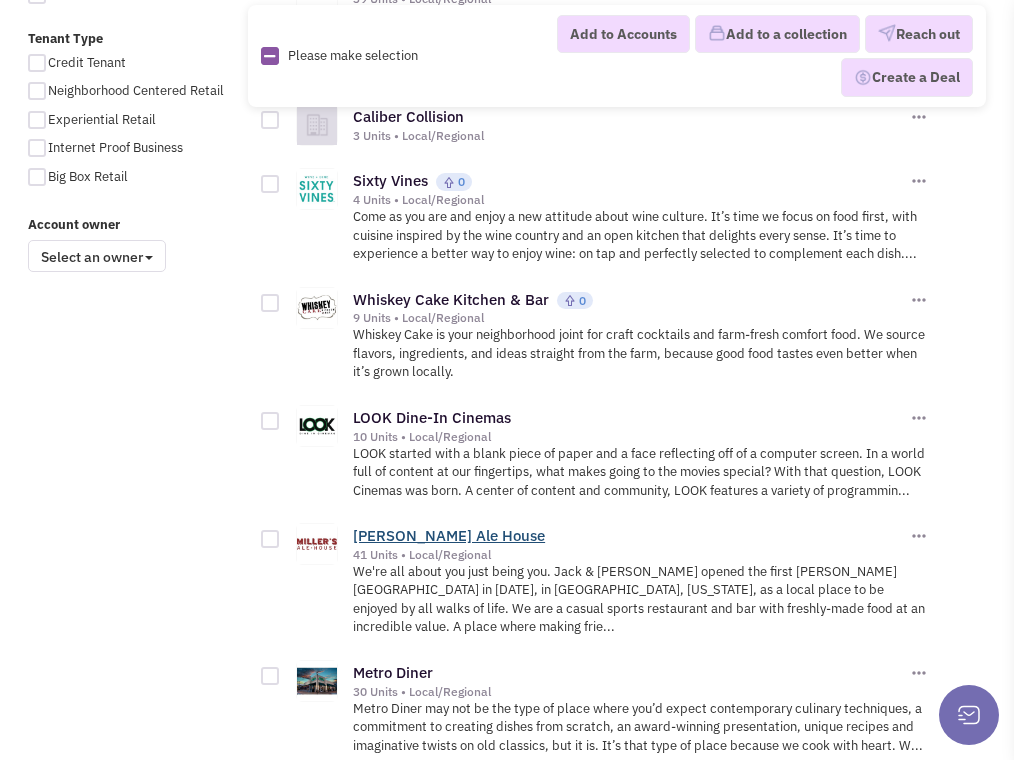 click on "Miller's Ale House" at bounding box center (449, 535) 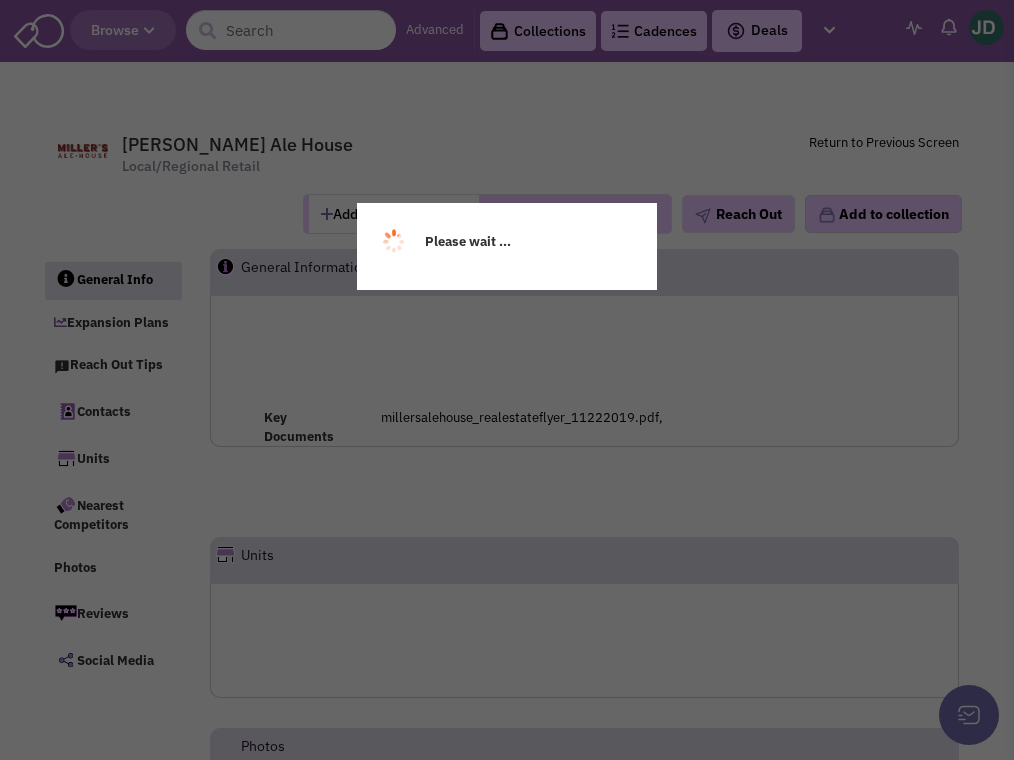 scroll, scrollTop: 0, scrollLeft: 0, axis: both 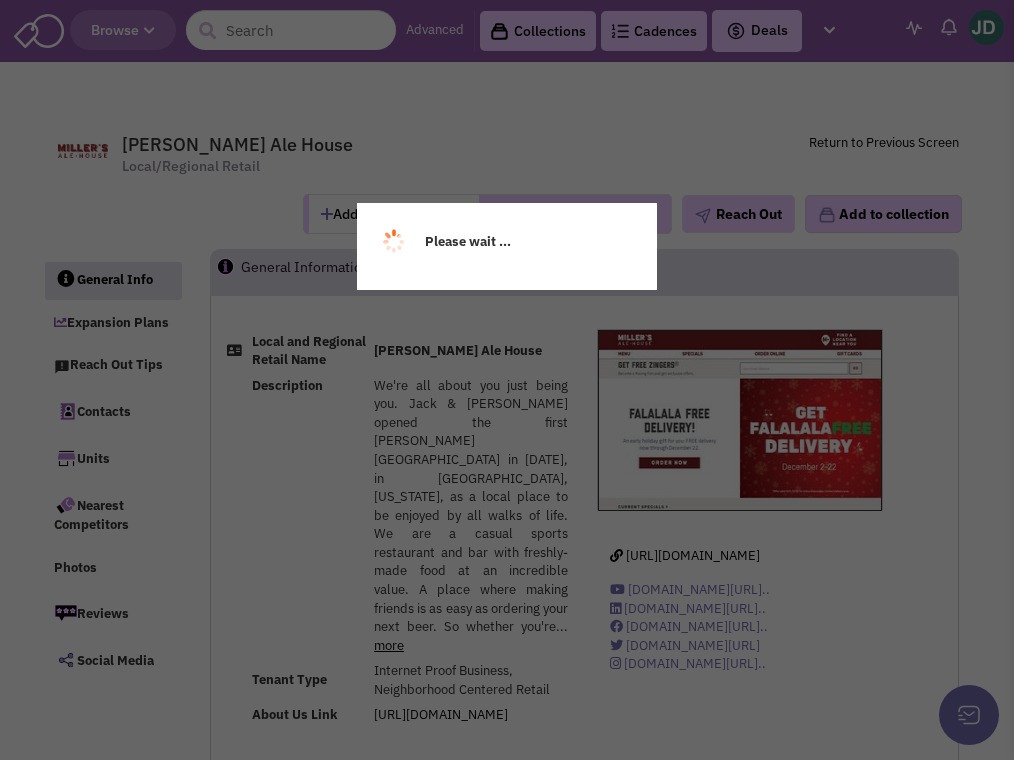 select 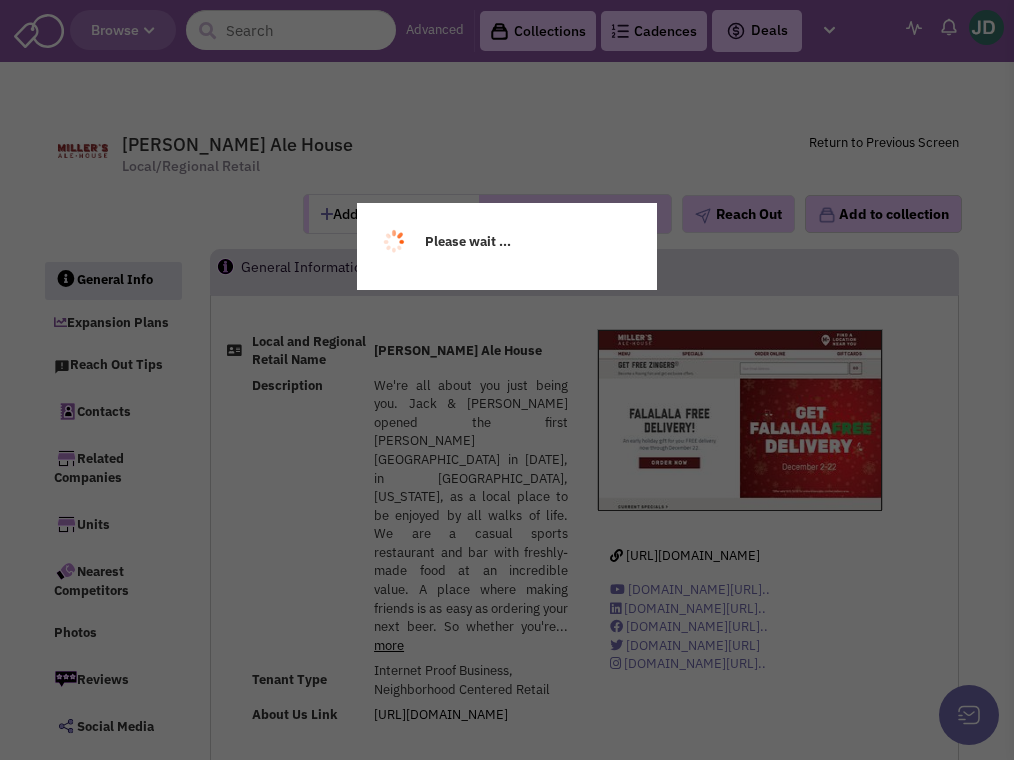 select 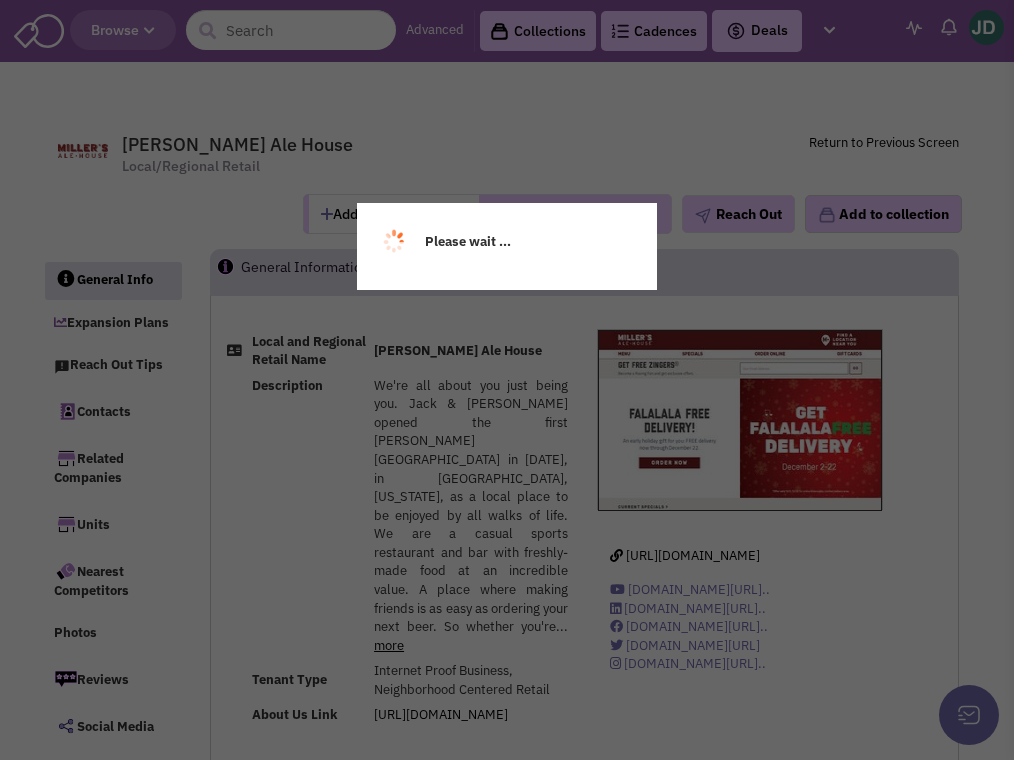 select 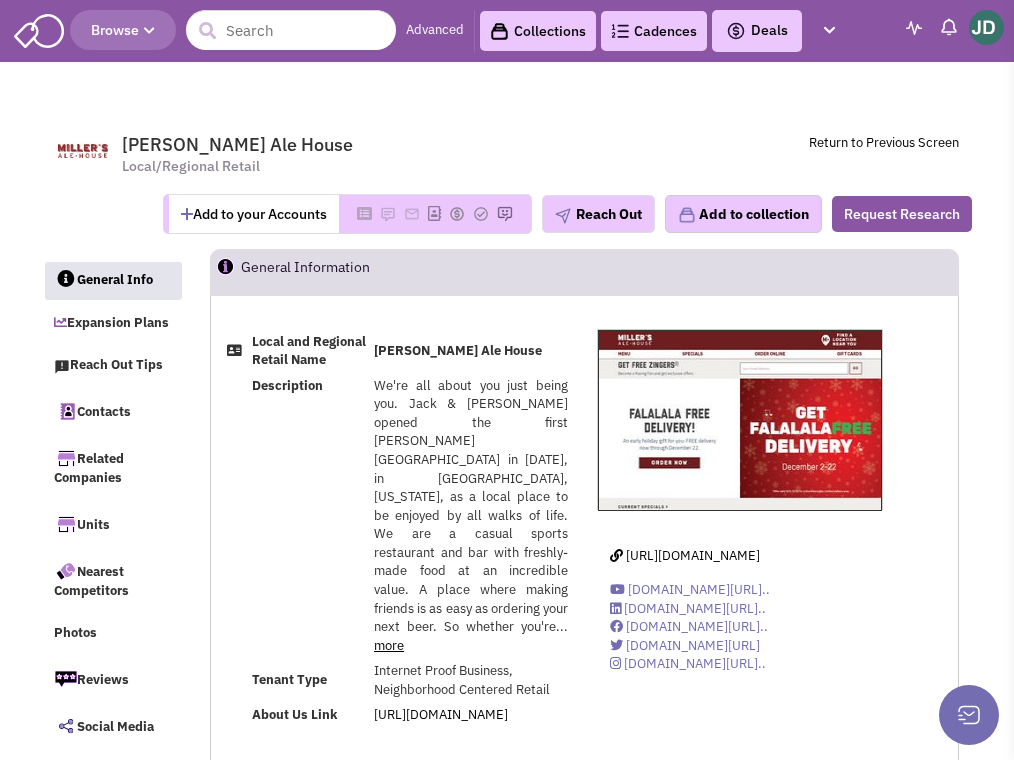 drag, startPoint x: 122, startPoint y: 142, endPoint x: 384, endPoint y: 144, distance: 262.00763 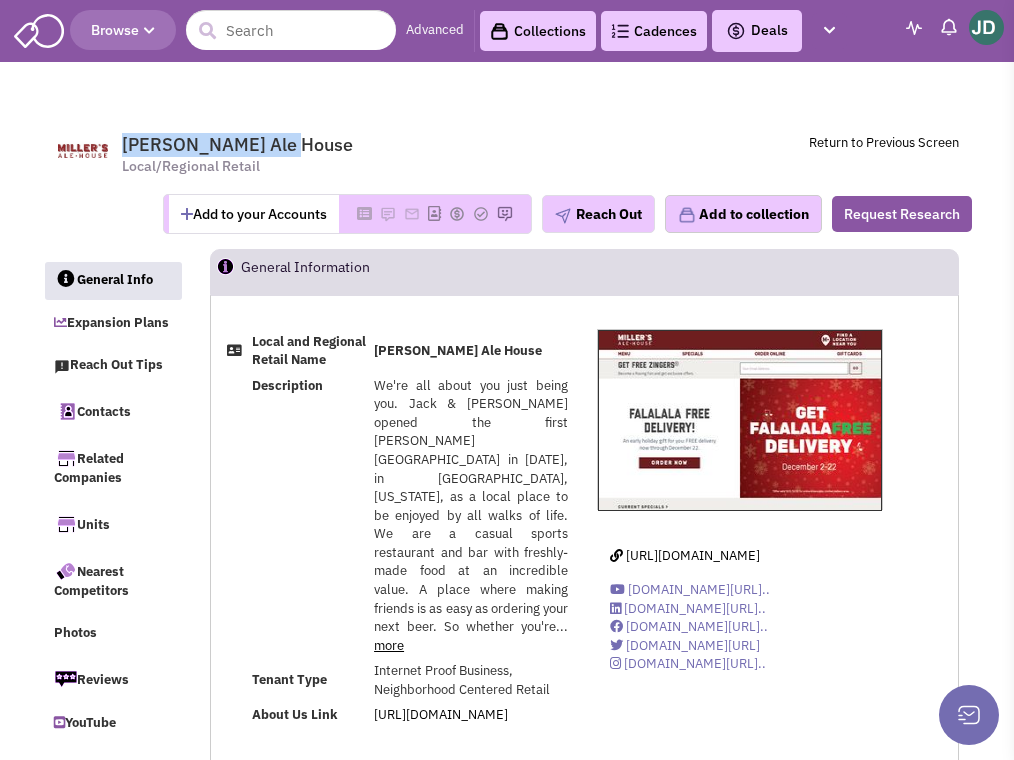 drag, startPoint x: 270, startPoint y: 141, endPoint x: 106, endPoint y: 136, distance: 164.0762 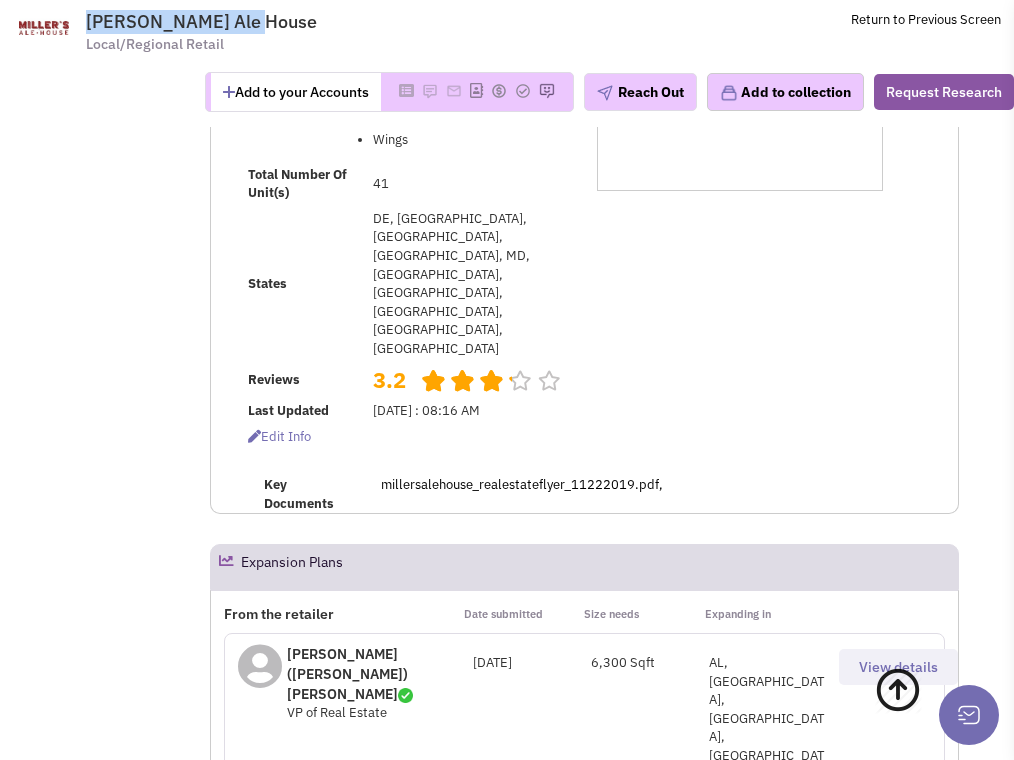 scroll, scrollTop: 658, scrollLeft: 0, axis: vertical 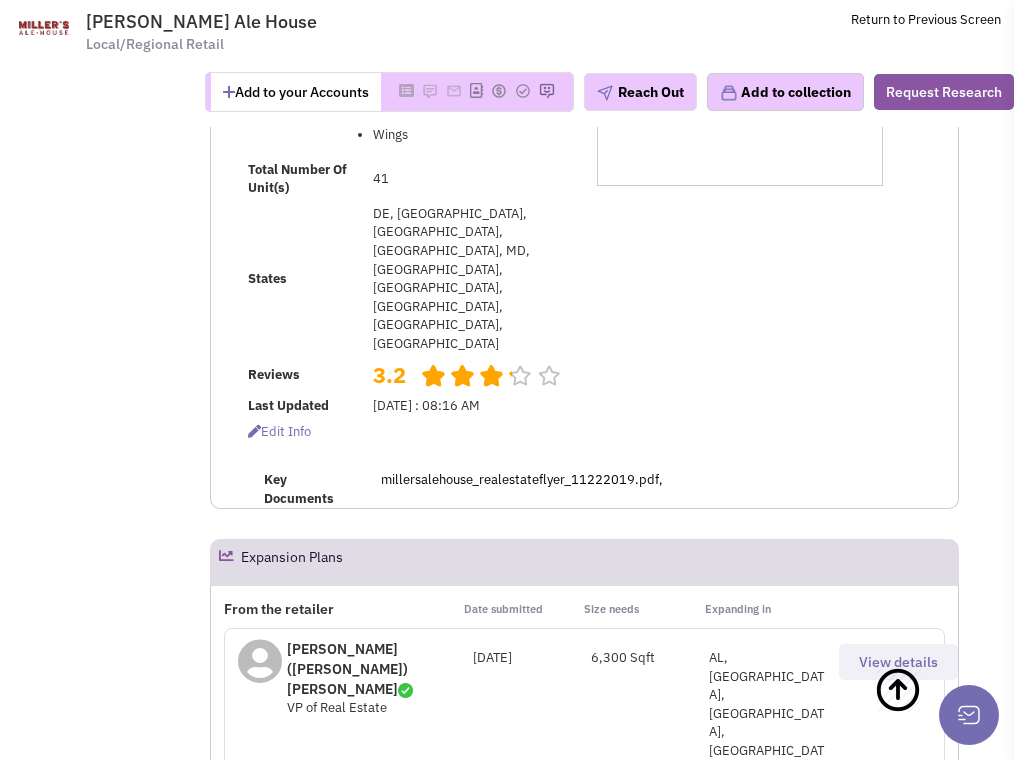 click at bounding box center [260, 678] 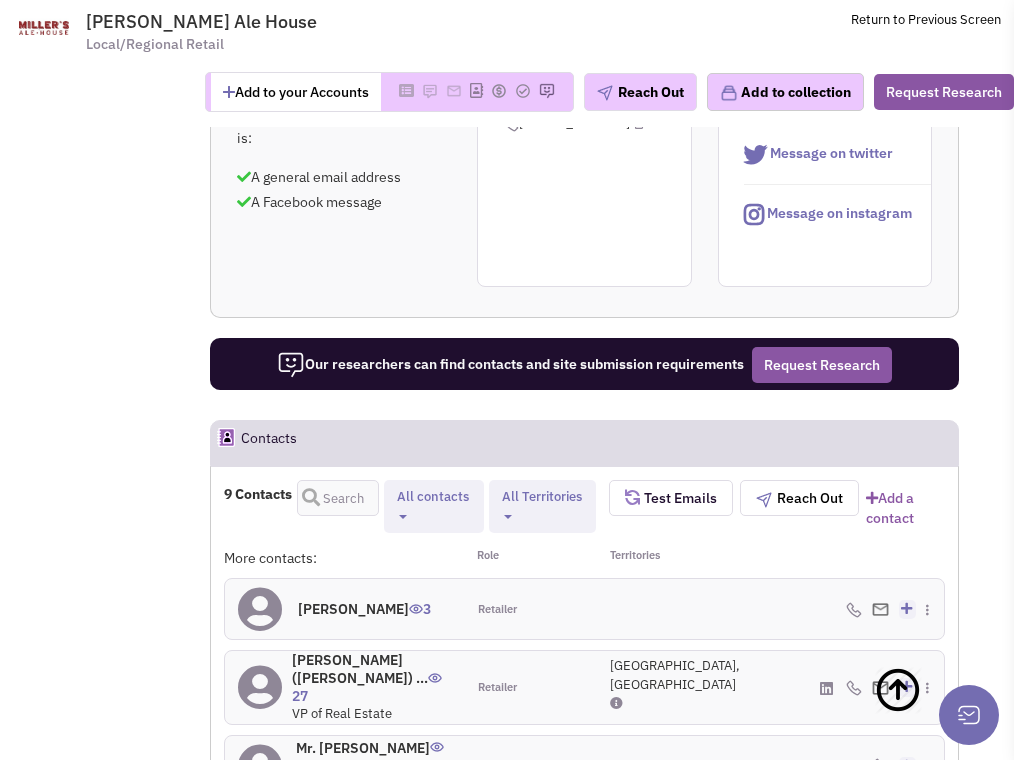 scroll, scrollTop: 1905, scrollLeft: 0, axis: vertical 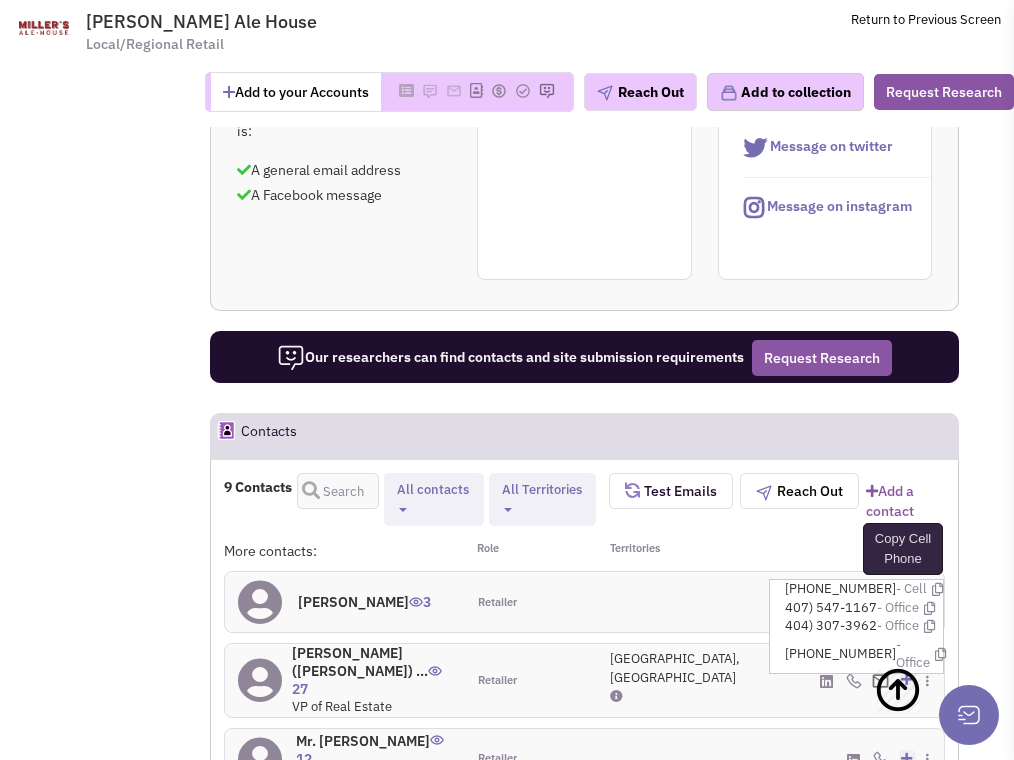 click at bounding box center [937, 589] 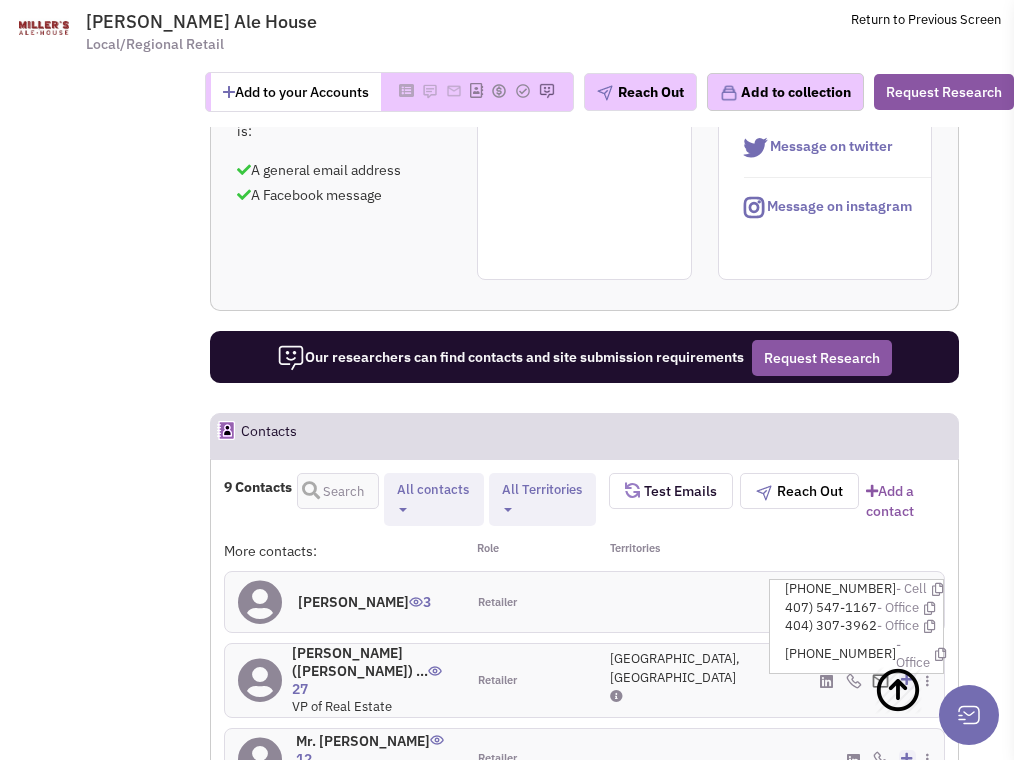 click on "FL, GA" at bounding box center (675, 668) 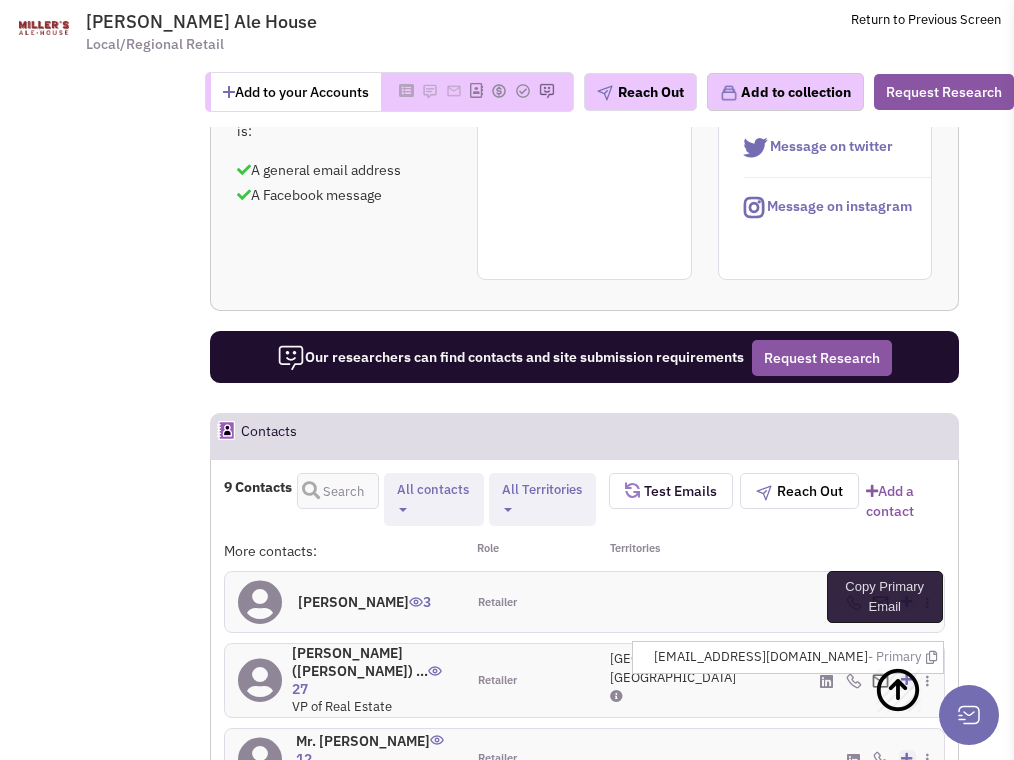 click at bounding box center (931, 657) 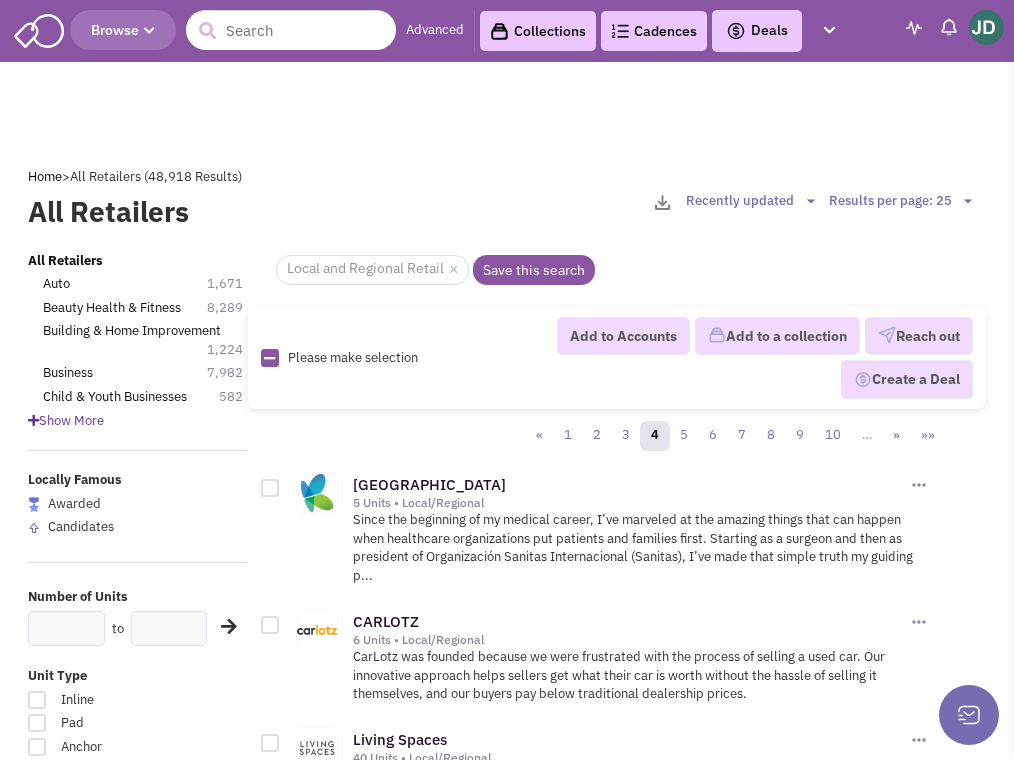 scroll, scrollTop: 1624, scrollLeft: 0, axis: vertical 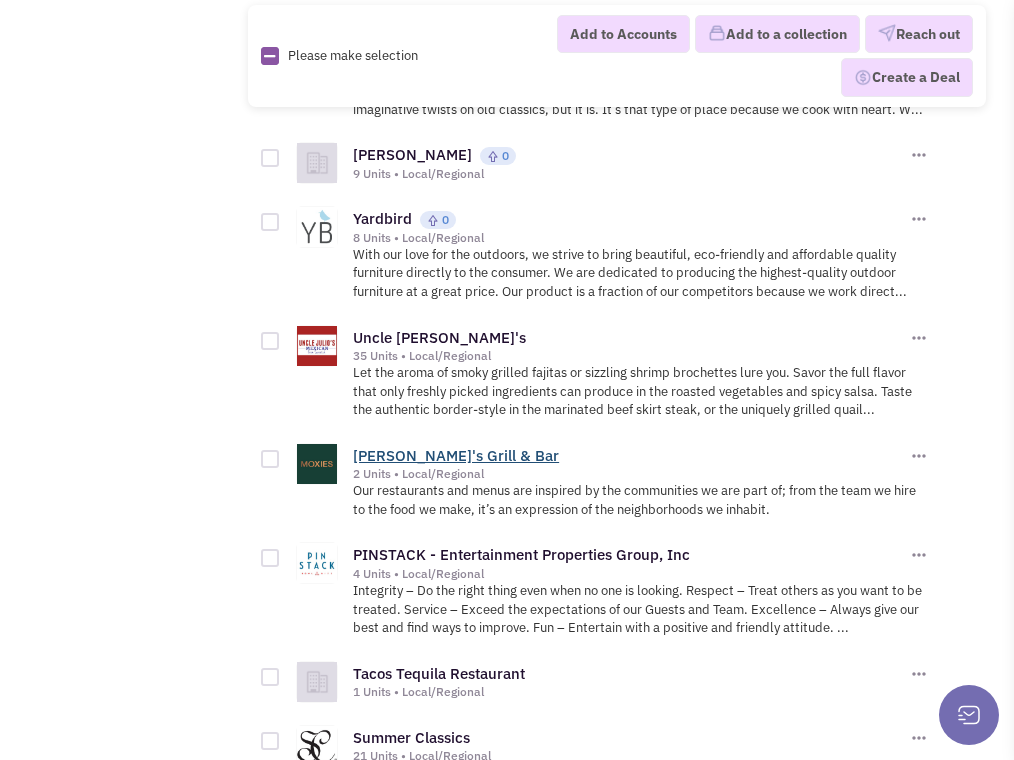click on "[PERSON_NAME]'s Grill & Bar" at bounding box center (456, 455) 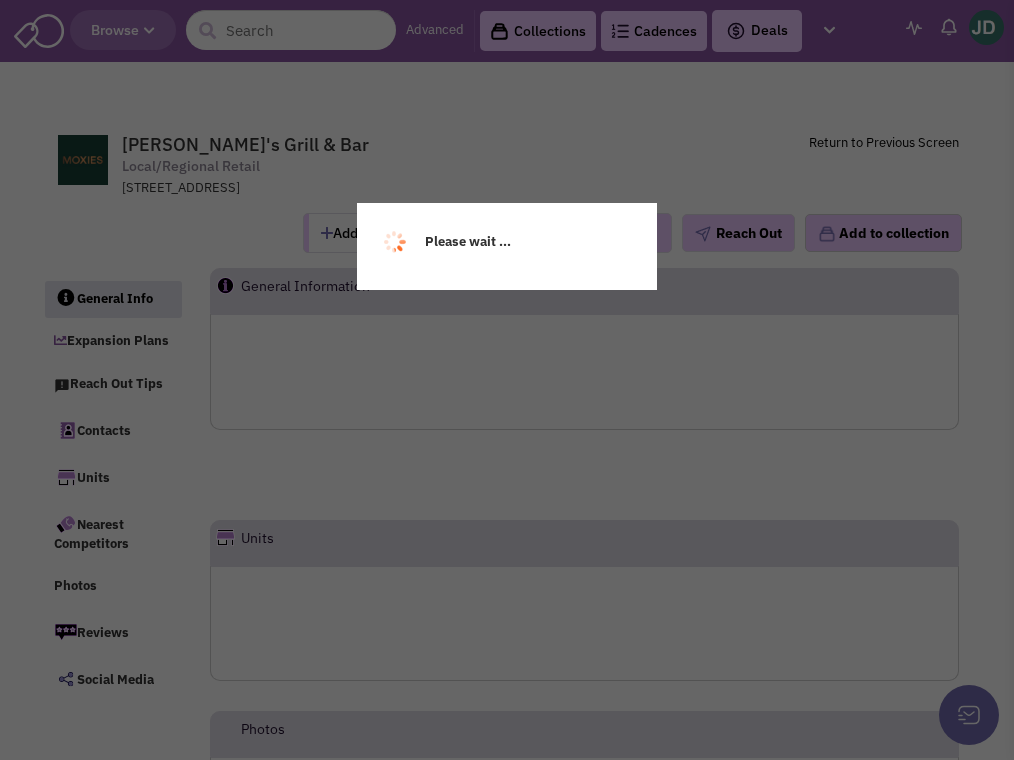 scroll, scrollTop: 0, scrollLeft: 0, axis: both 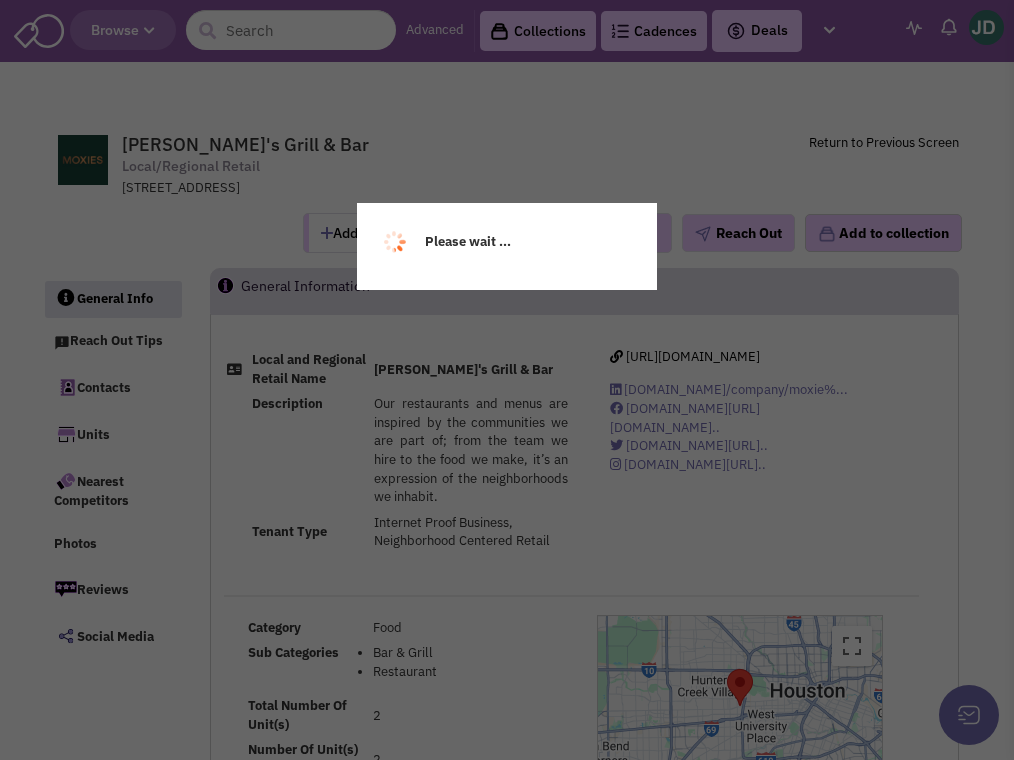 select 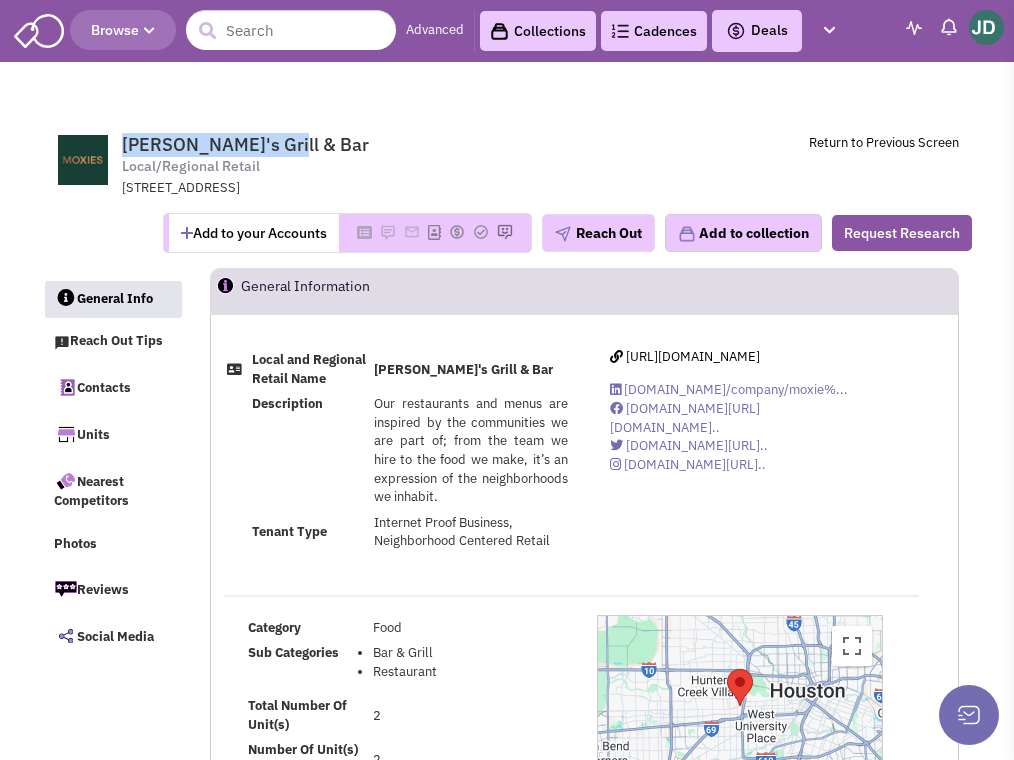 drag, startPoint x: 114, startPoint y: 143, endPoint x: 296, endPoint y: 135, distance: 182.17574 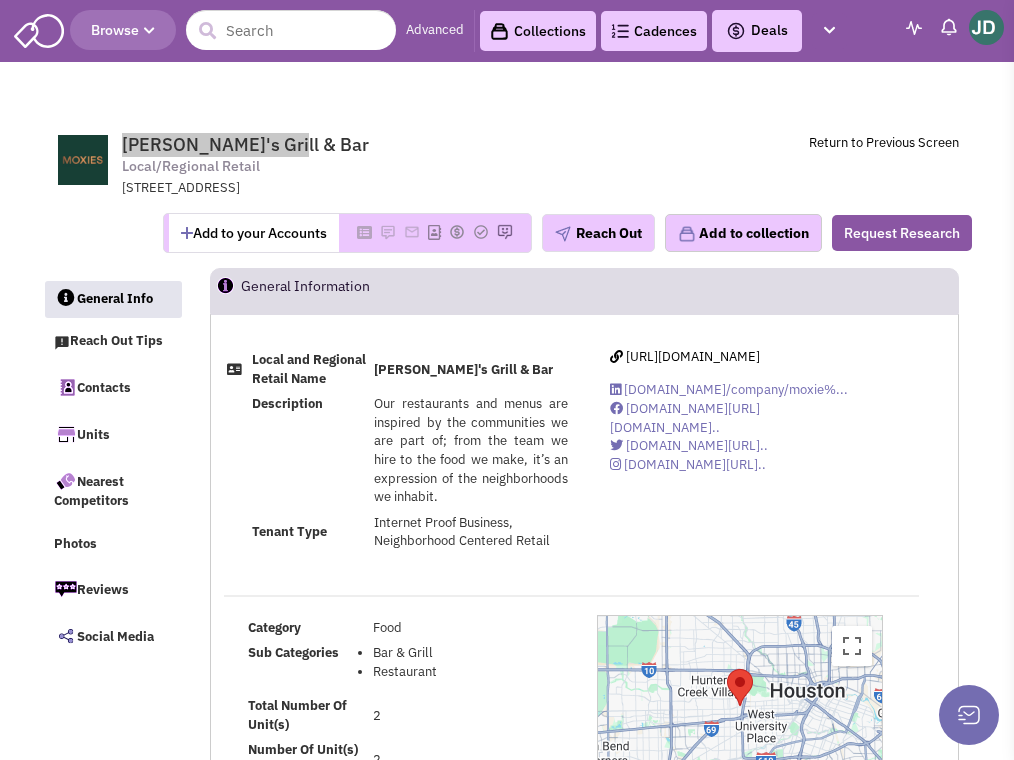 select 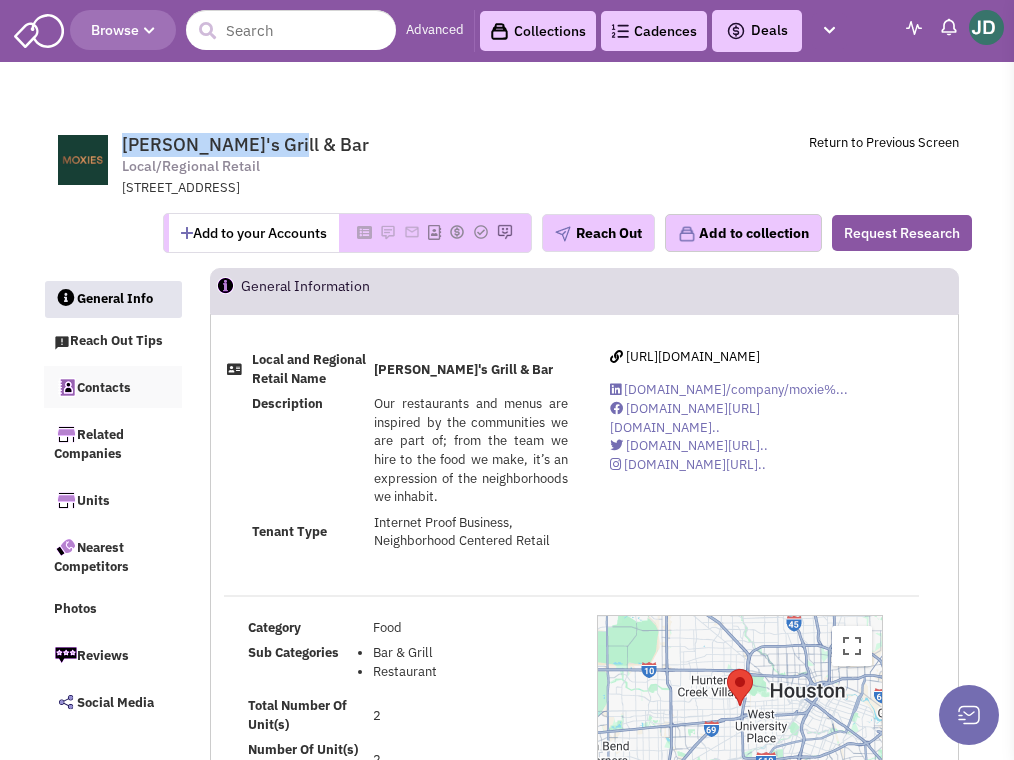 click on "Contacts" at bounding box center [113, 387] 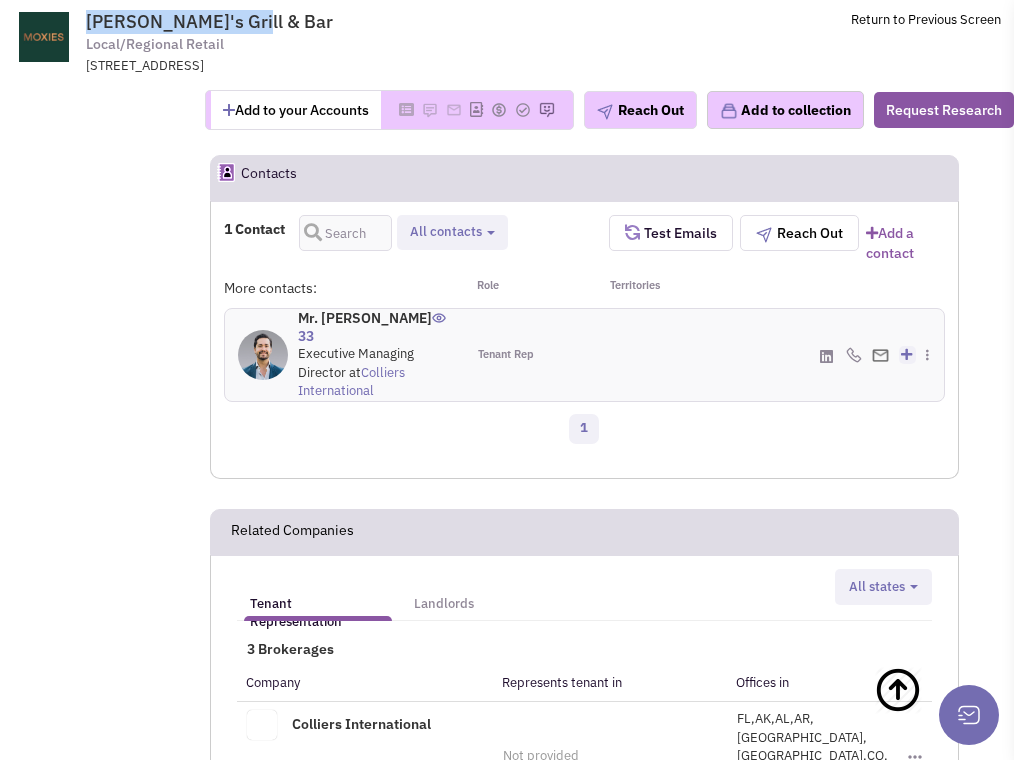 scroll, scrollTop: 1126, scrollLeft: 0, axis: vertical 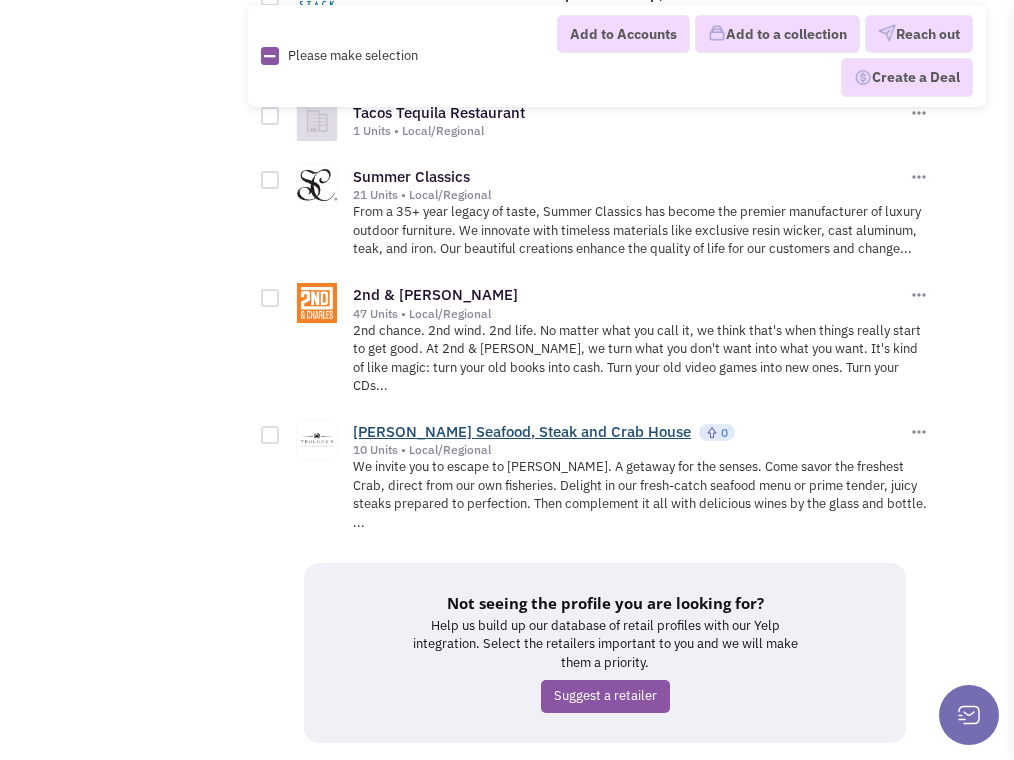 click on "[PERSON_NAME] Seafood, Steak and Crab House" at bounding box center (522, 431) 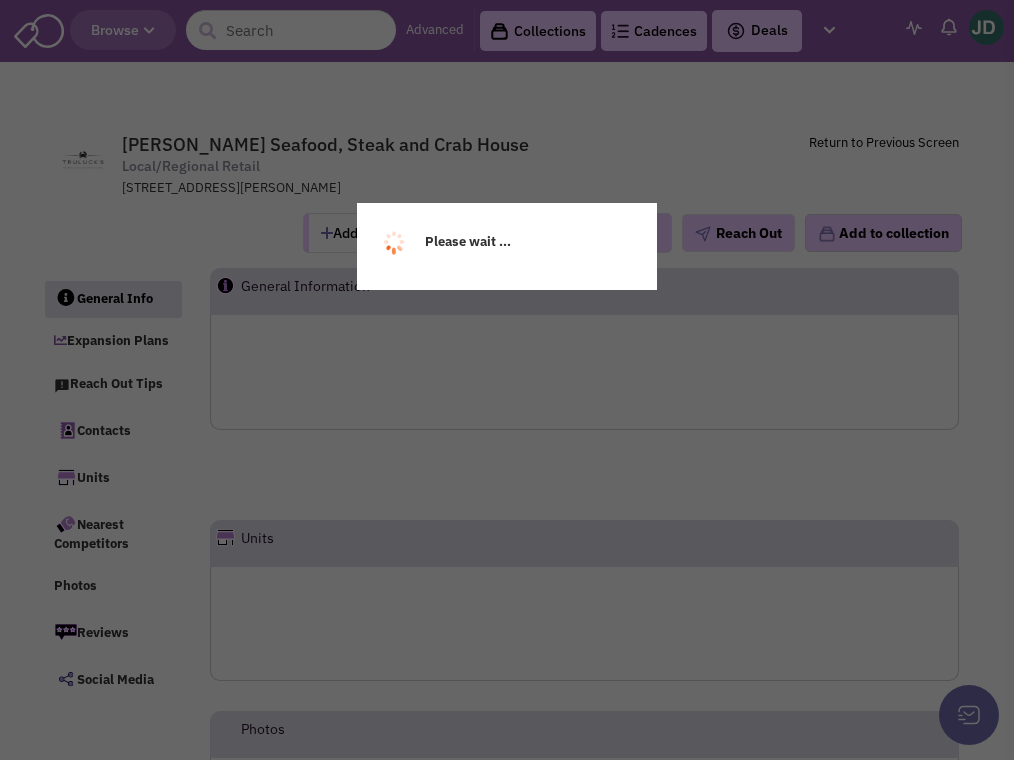 scroll, scrollTop: 0, scrollLeft: 0, axis: both 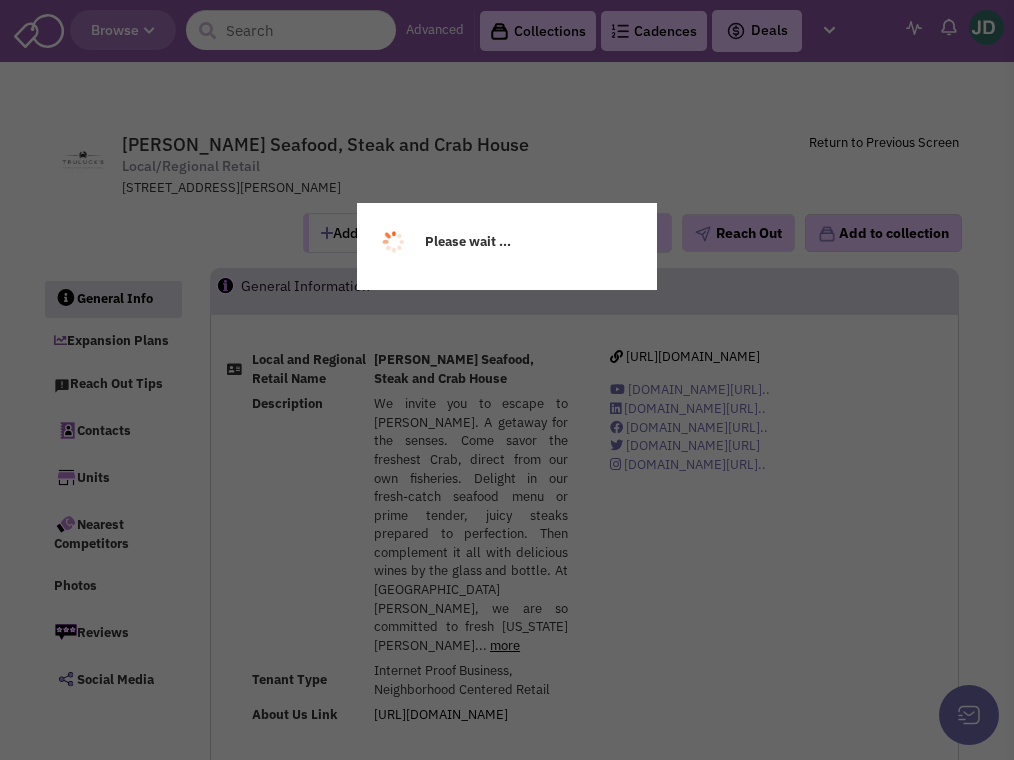 select 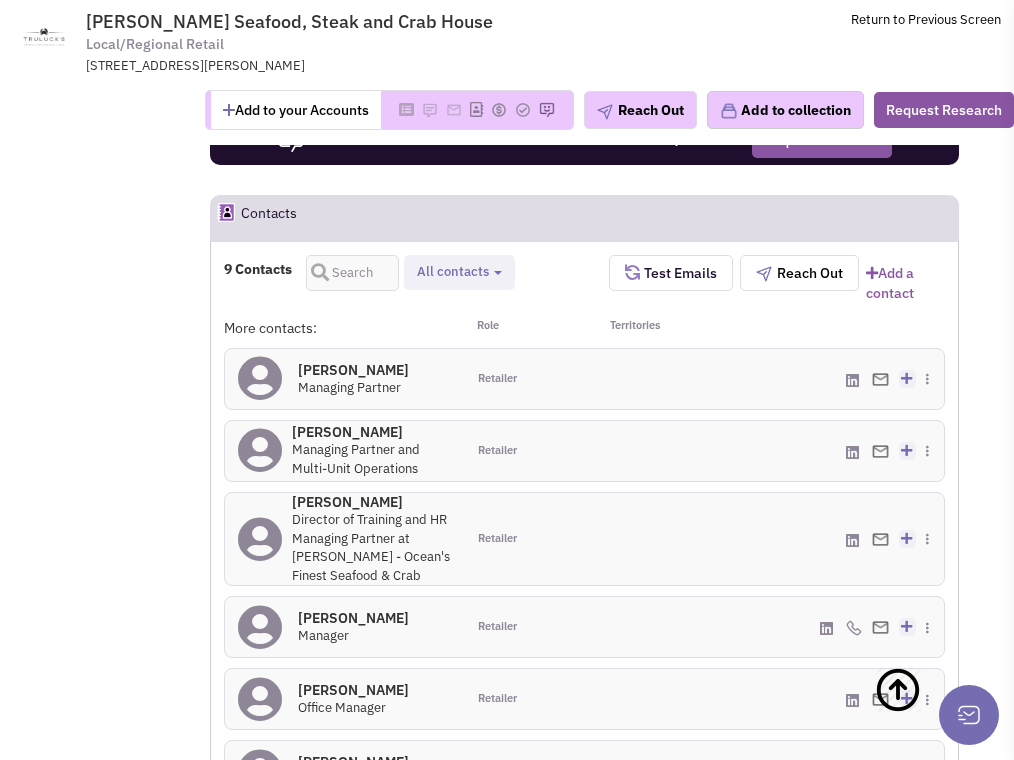 scroll, scrollTop: 1533, scrollLeft: 0, axis: vertical 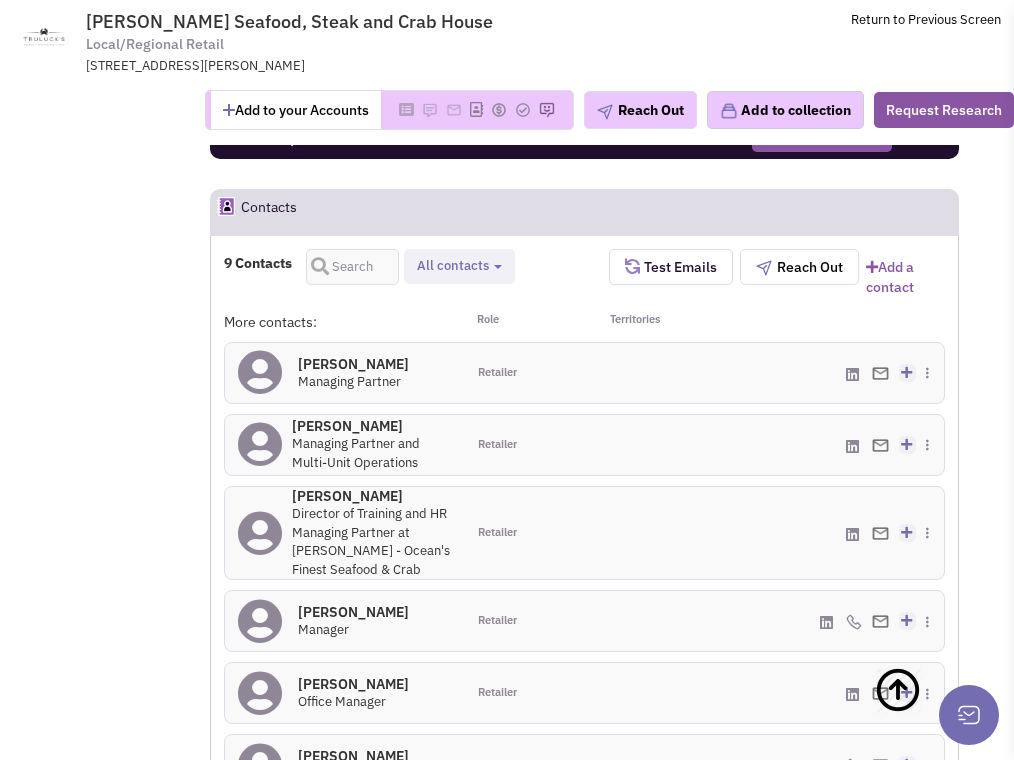 select 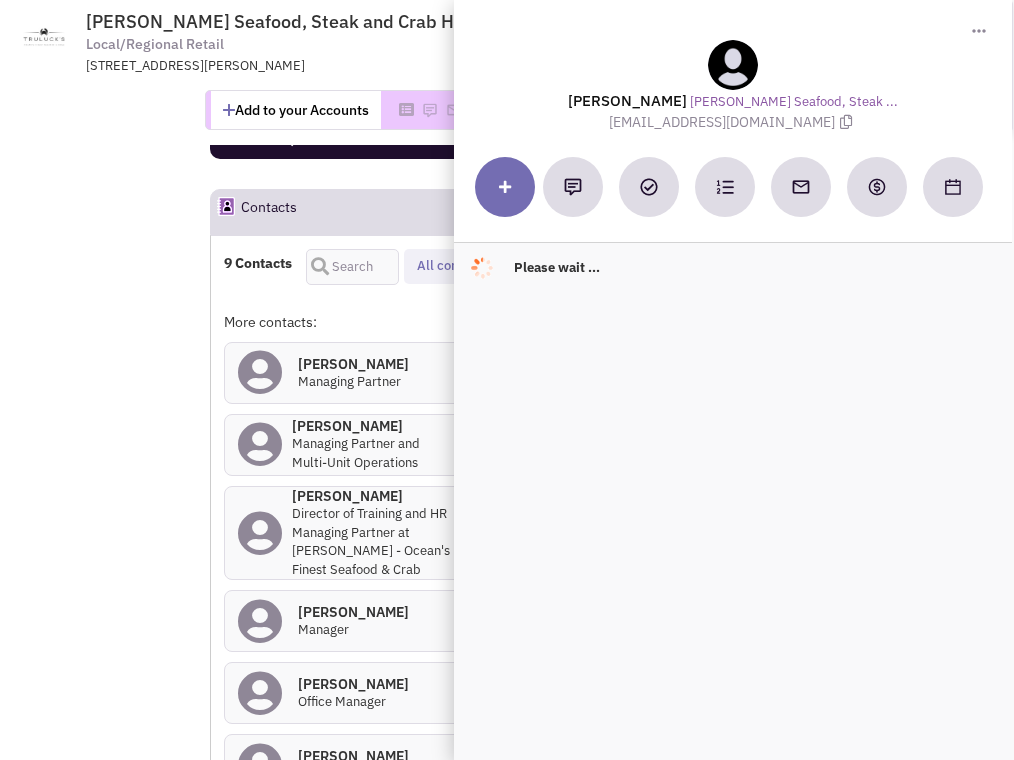 click on "[PERSON_NAME]
0" at bounding box center [372, 426] 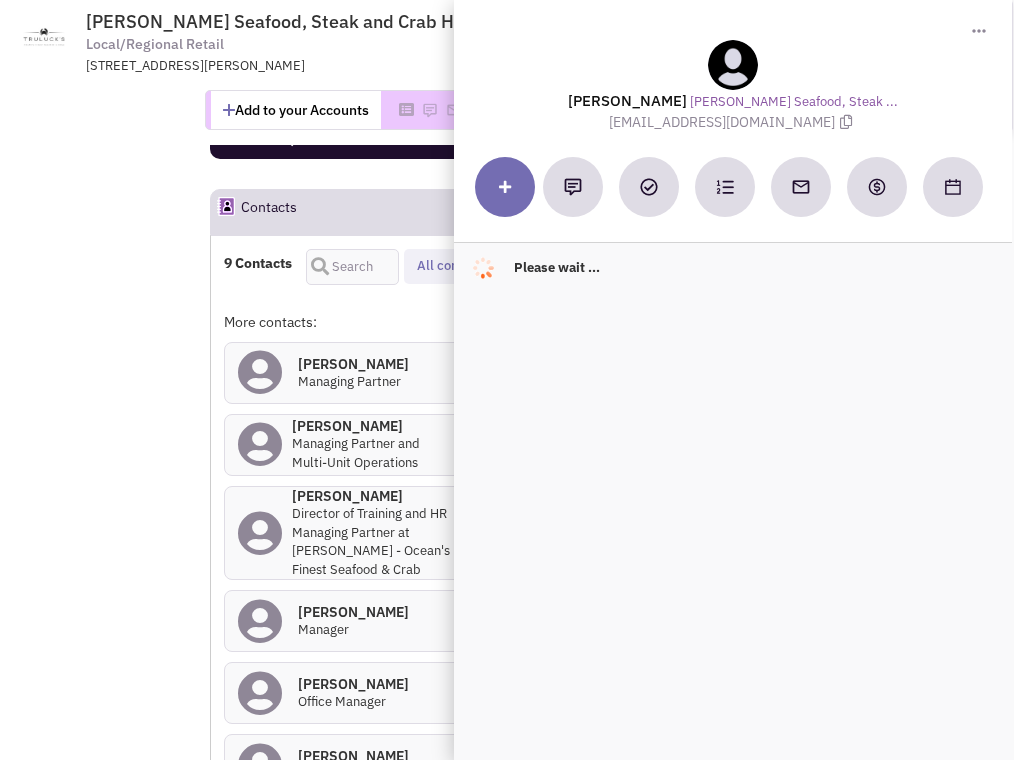click on "[PERSON_NAME]
0" at bounding box center [372, 426] 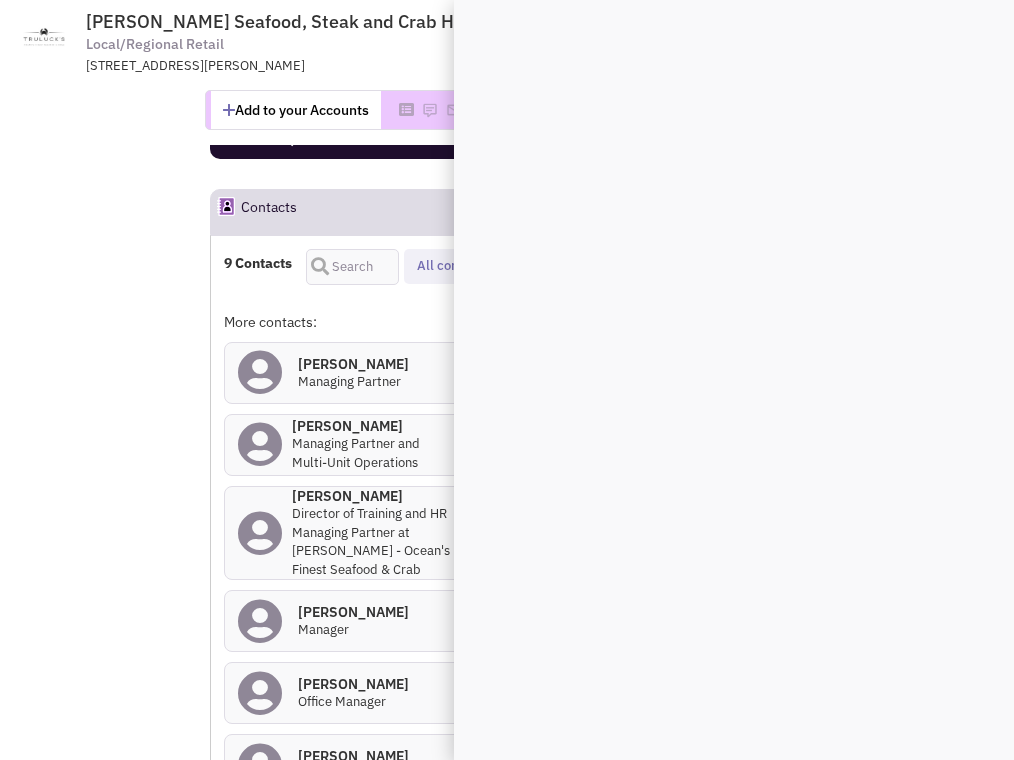 copy on "[PERSON_NAME]
0" 